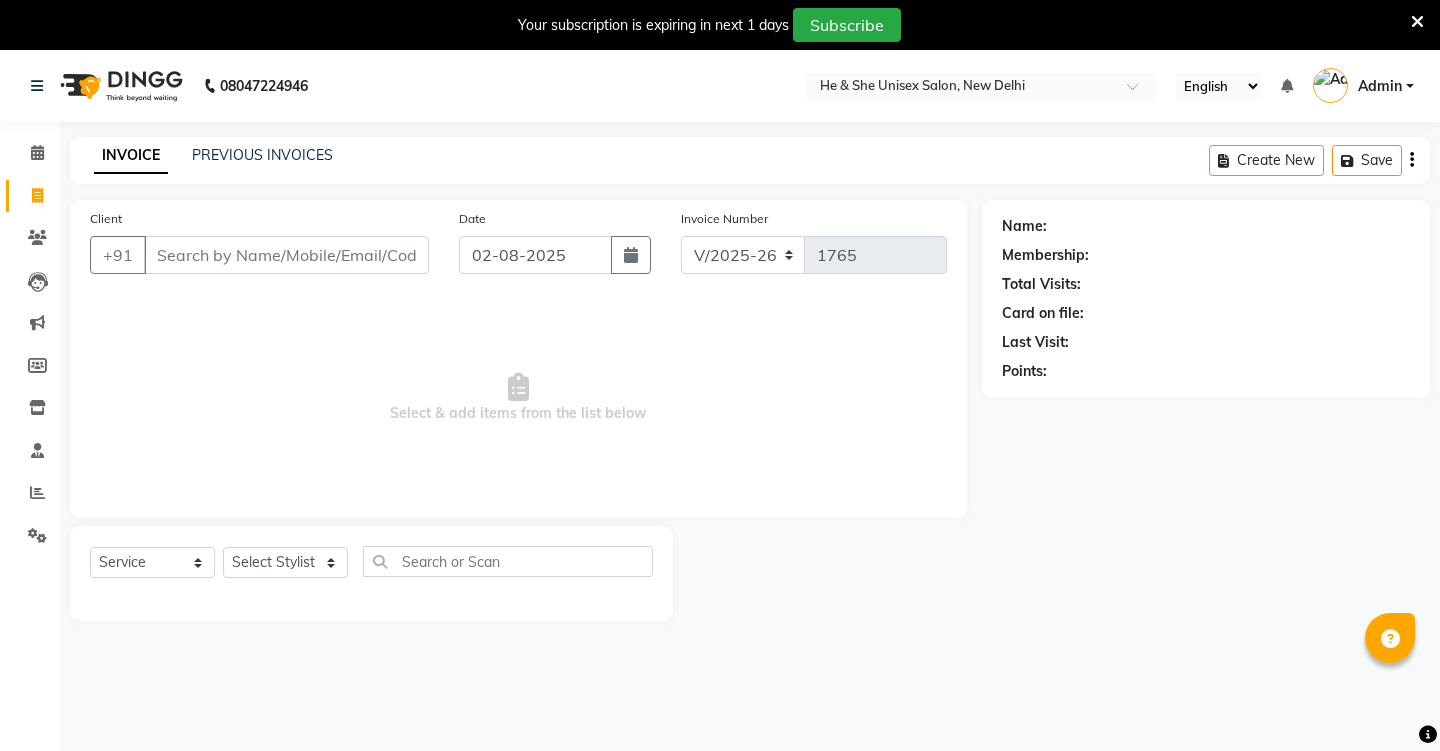 select on "4745" 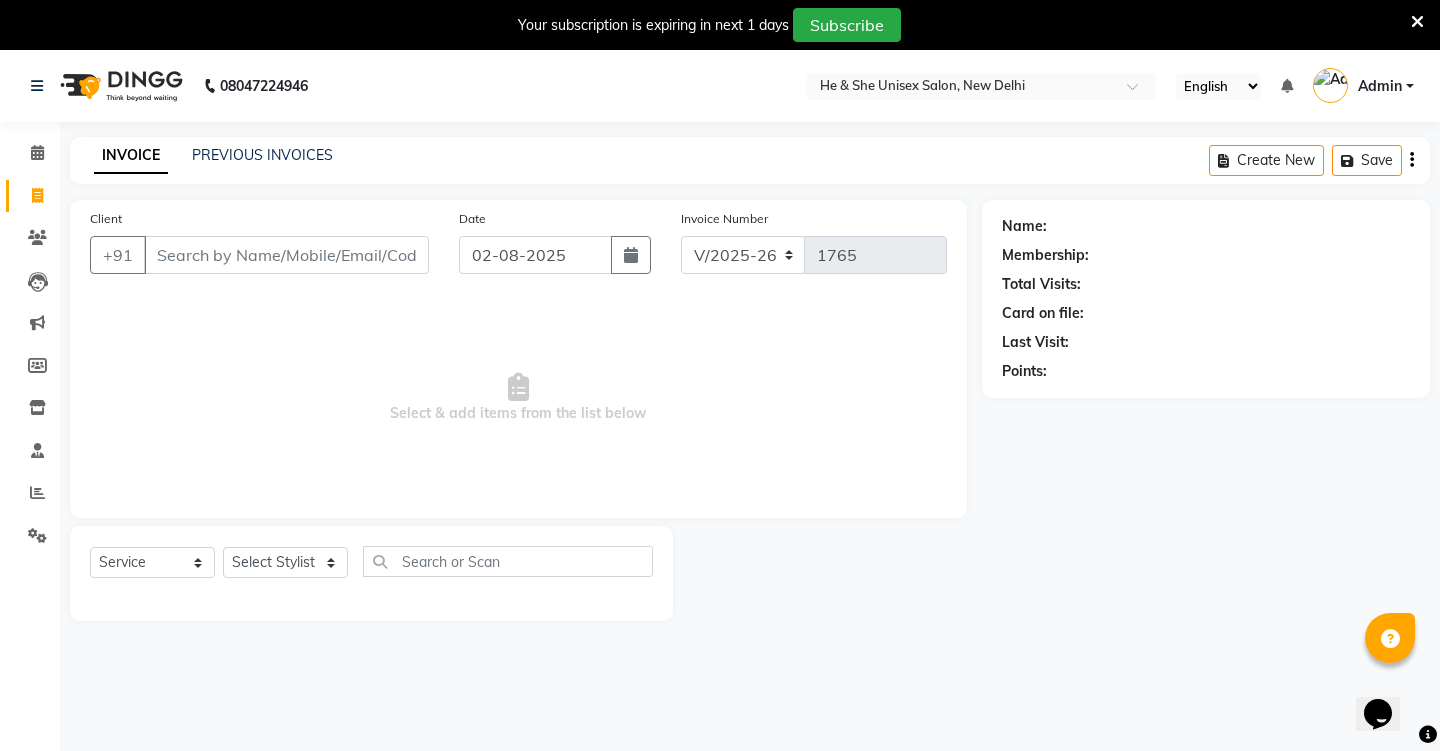 scroll, scrollTop: 0, scrollLeft: 0, axis: both 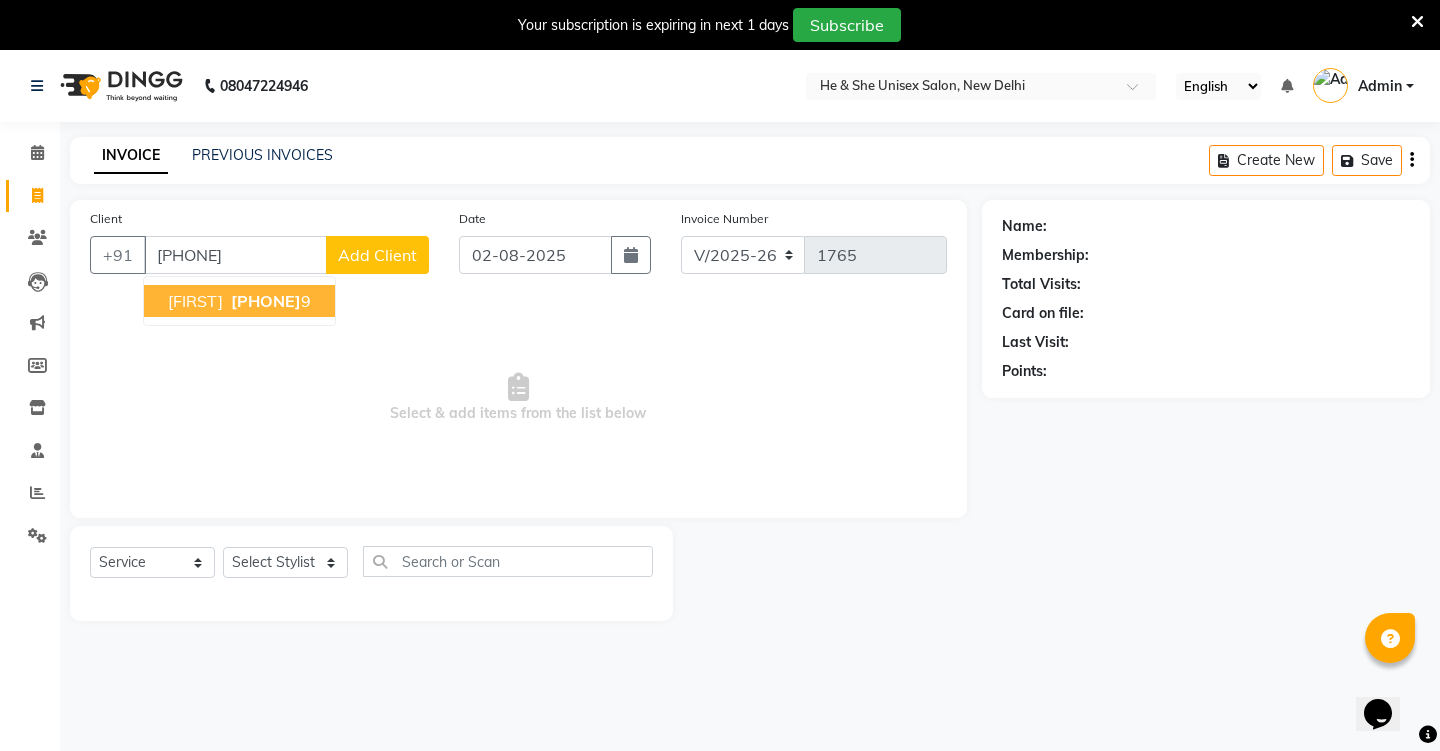 click on "[PHONE]" at bounding box center [266, 301] 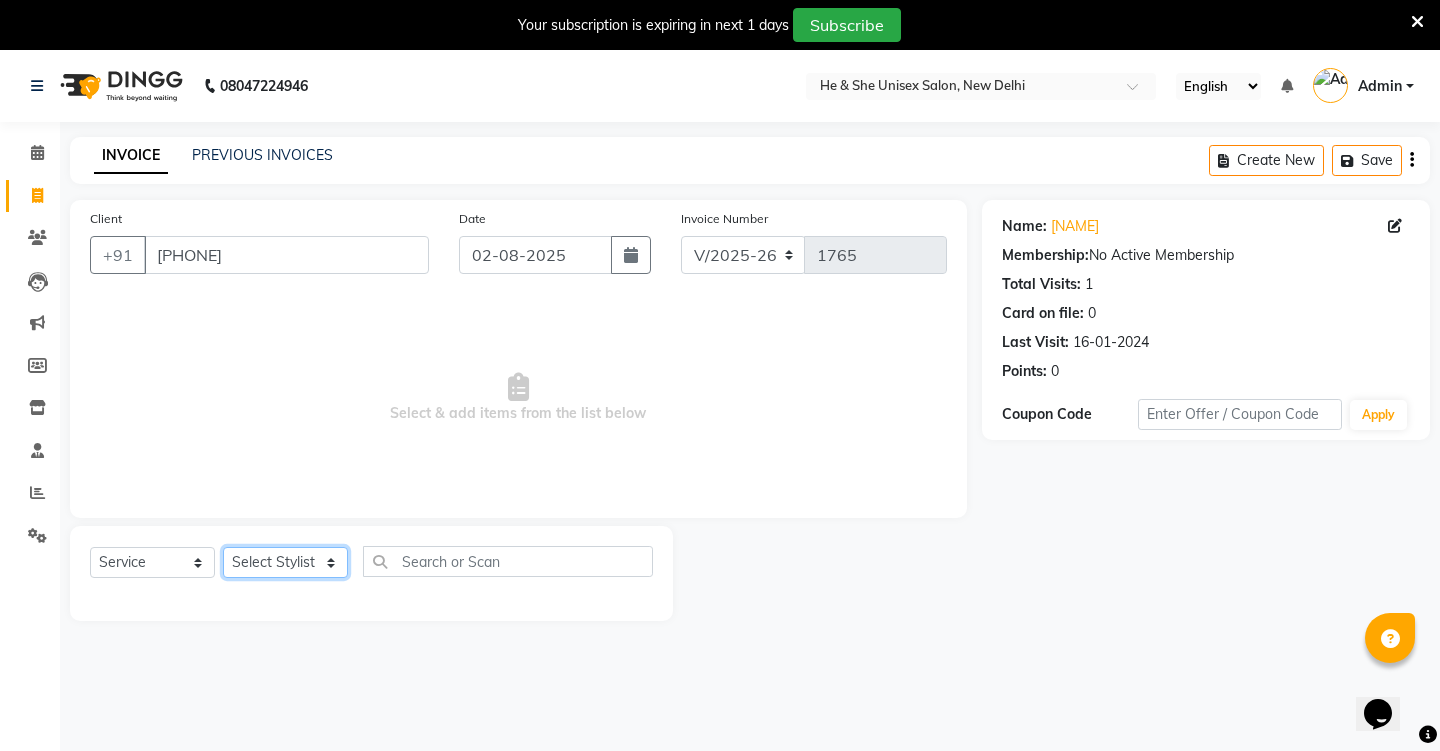 select on "[PHONE]" 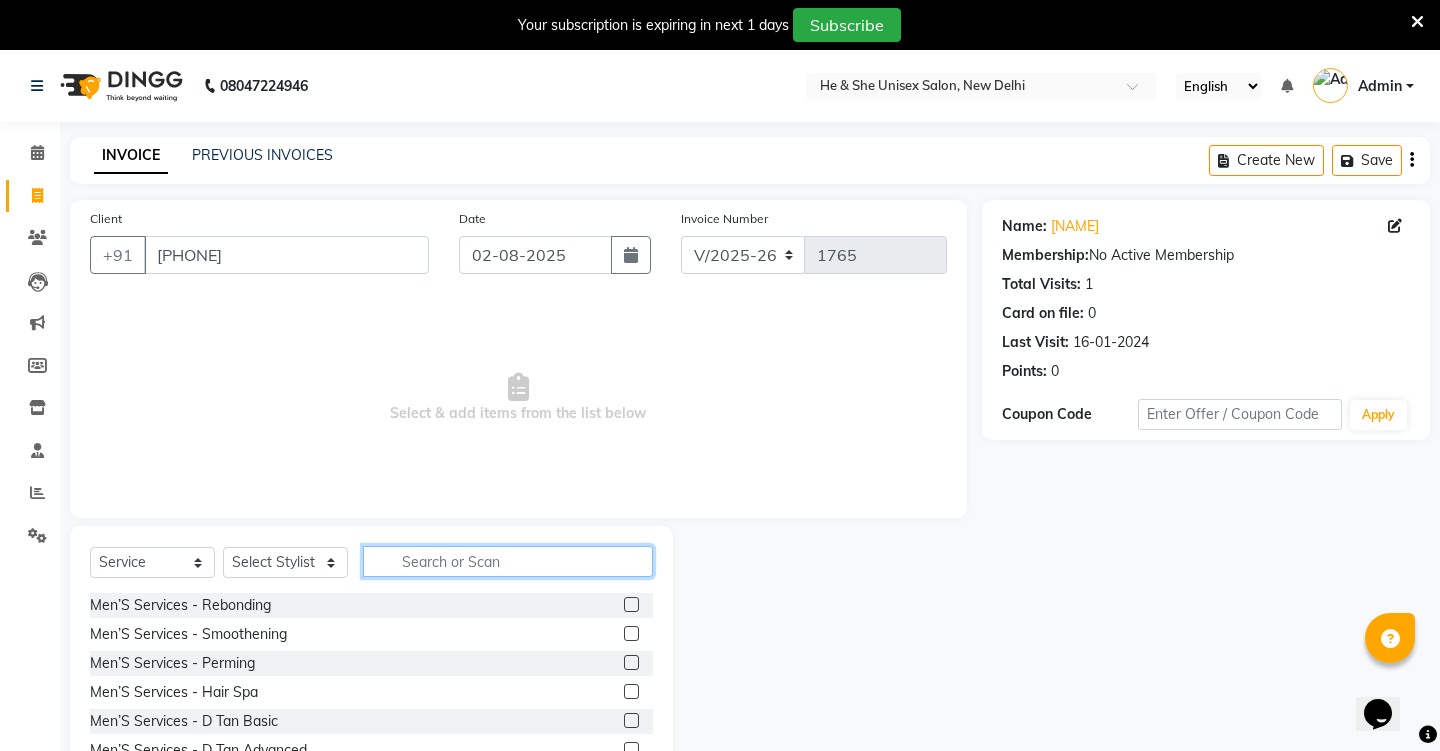 click 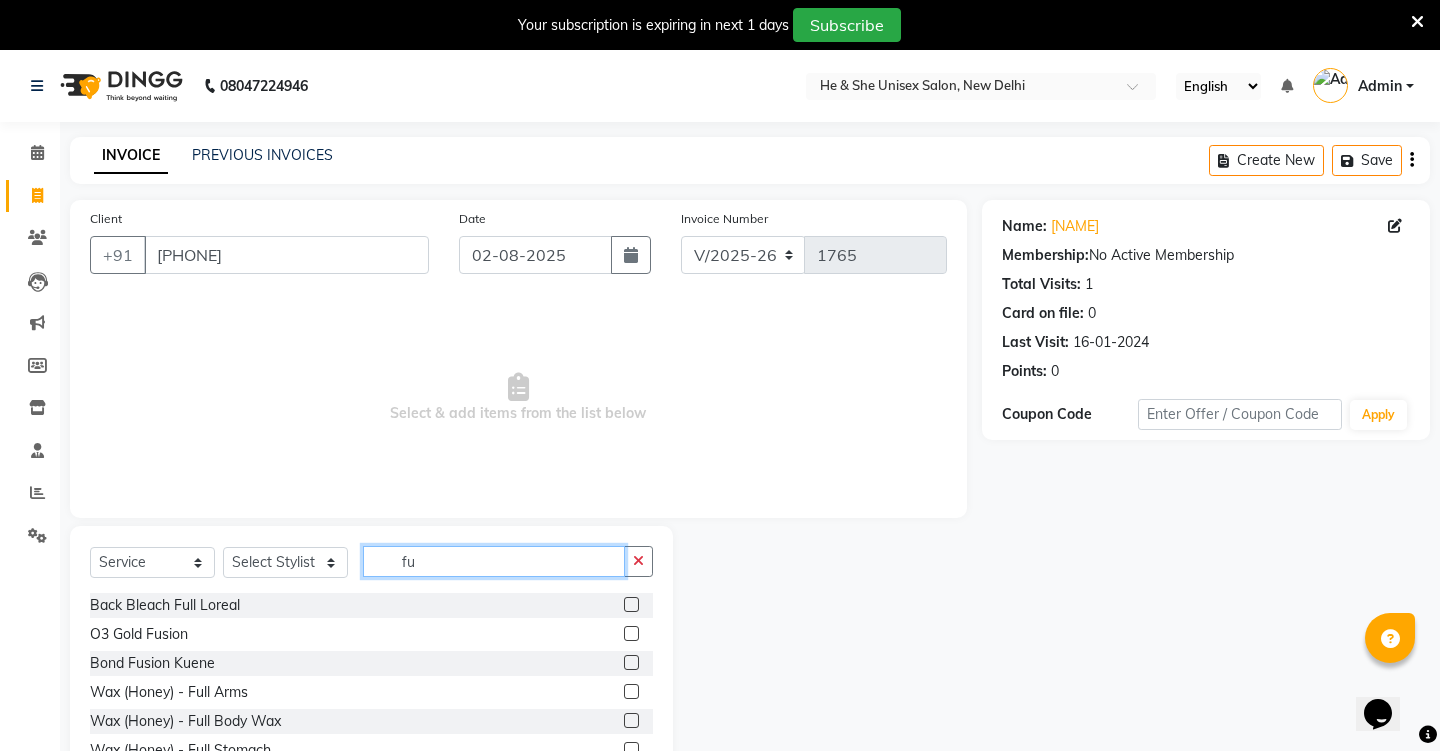 type on "f" 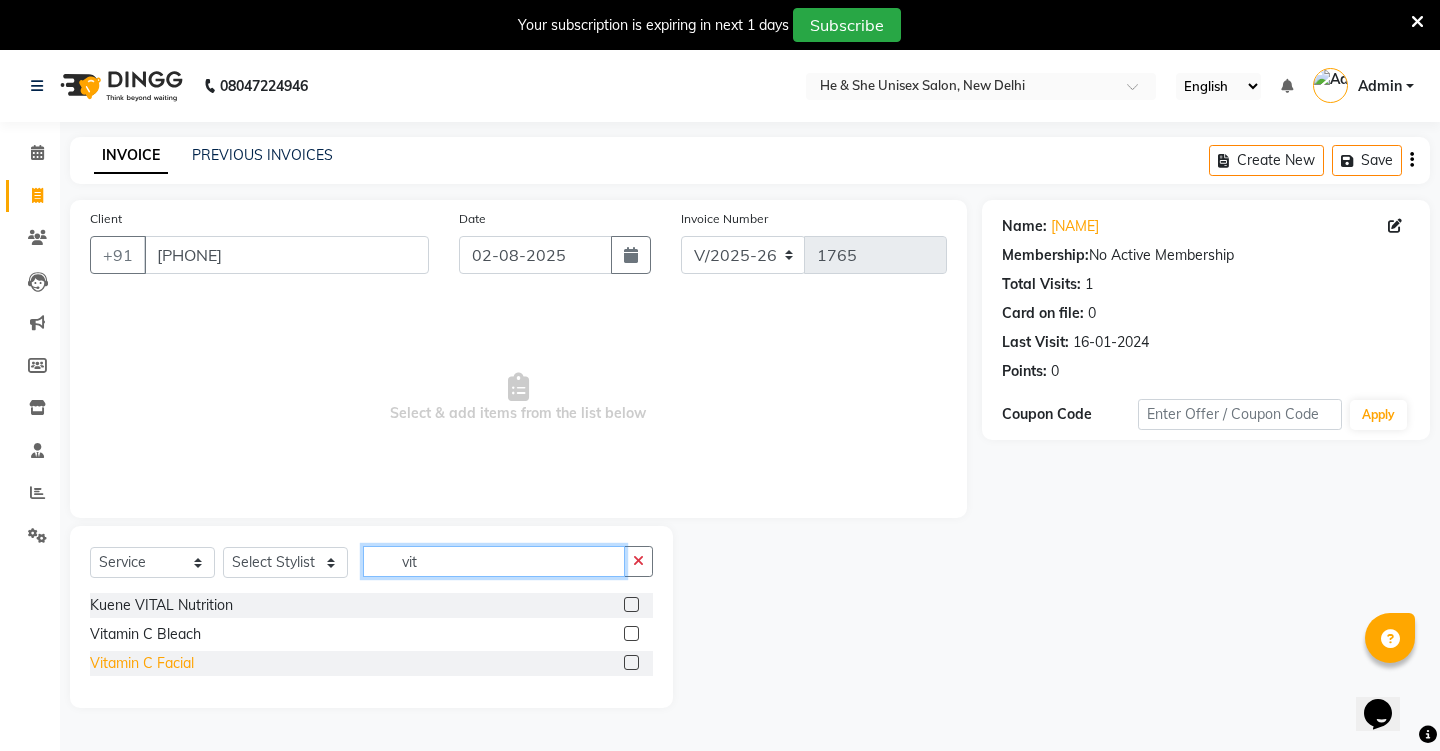 type on "vit" 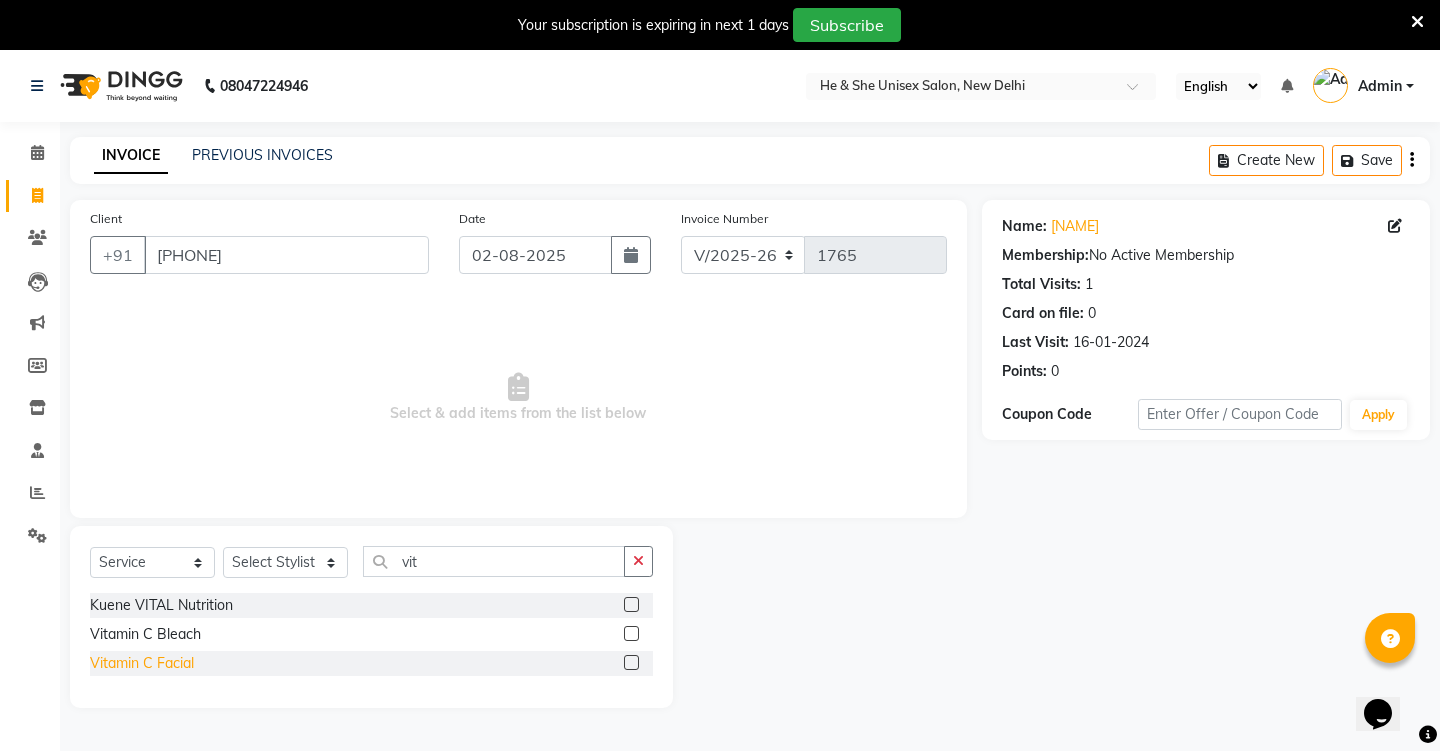 click on "Vitamin C Facial" 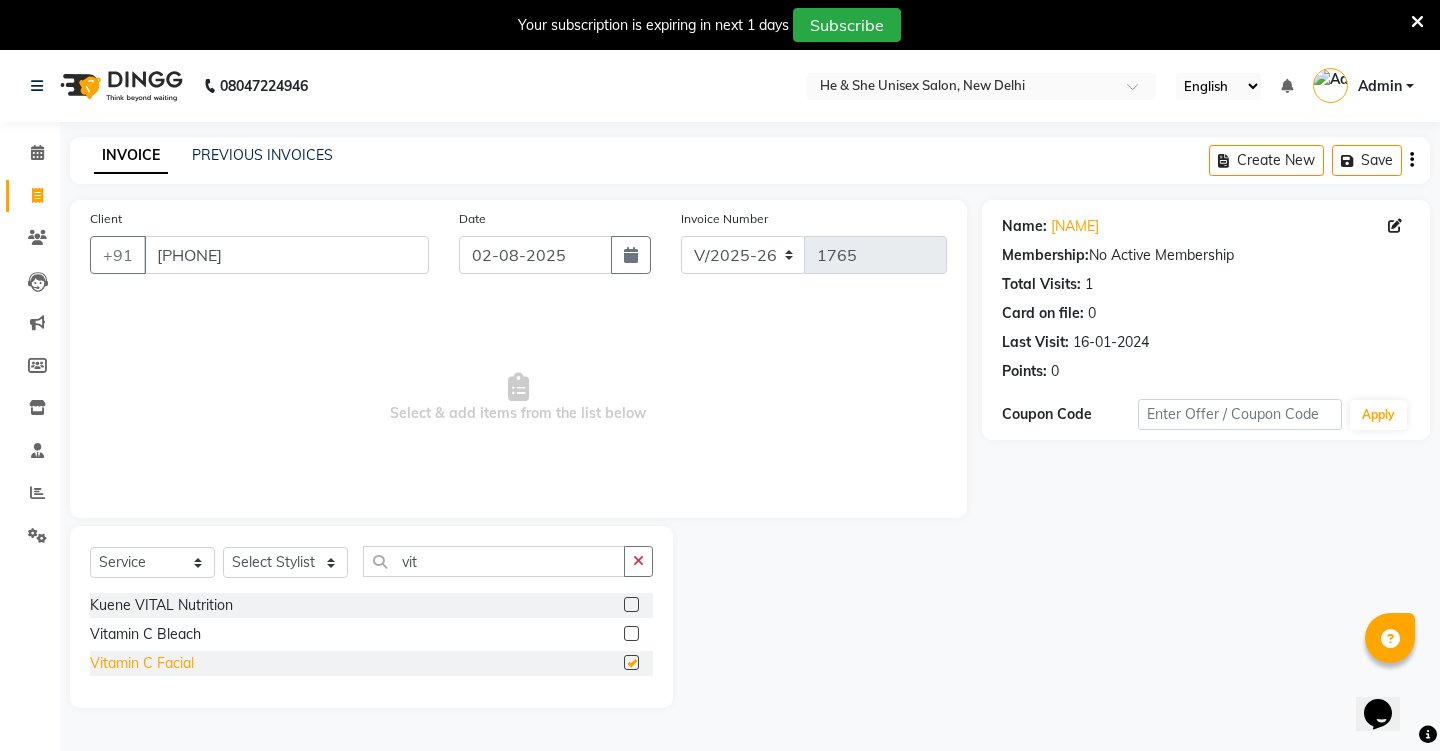 checkbox on "false" 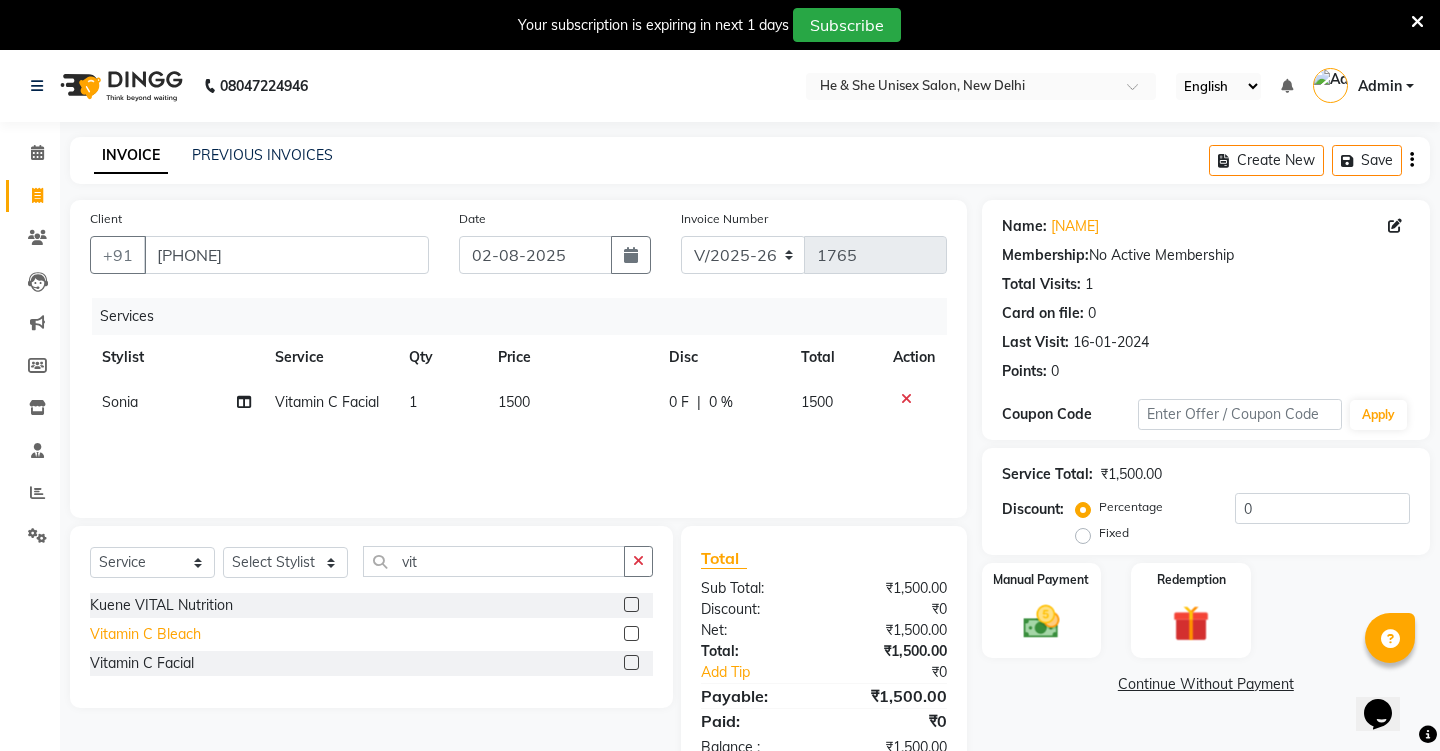 click on "Vitamin C Bleach" 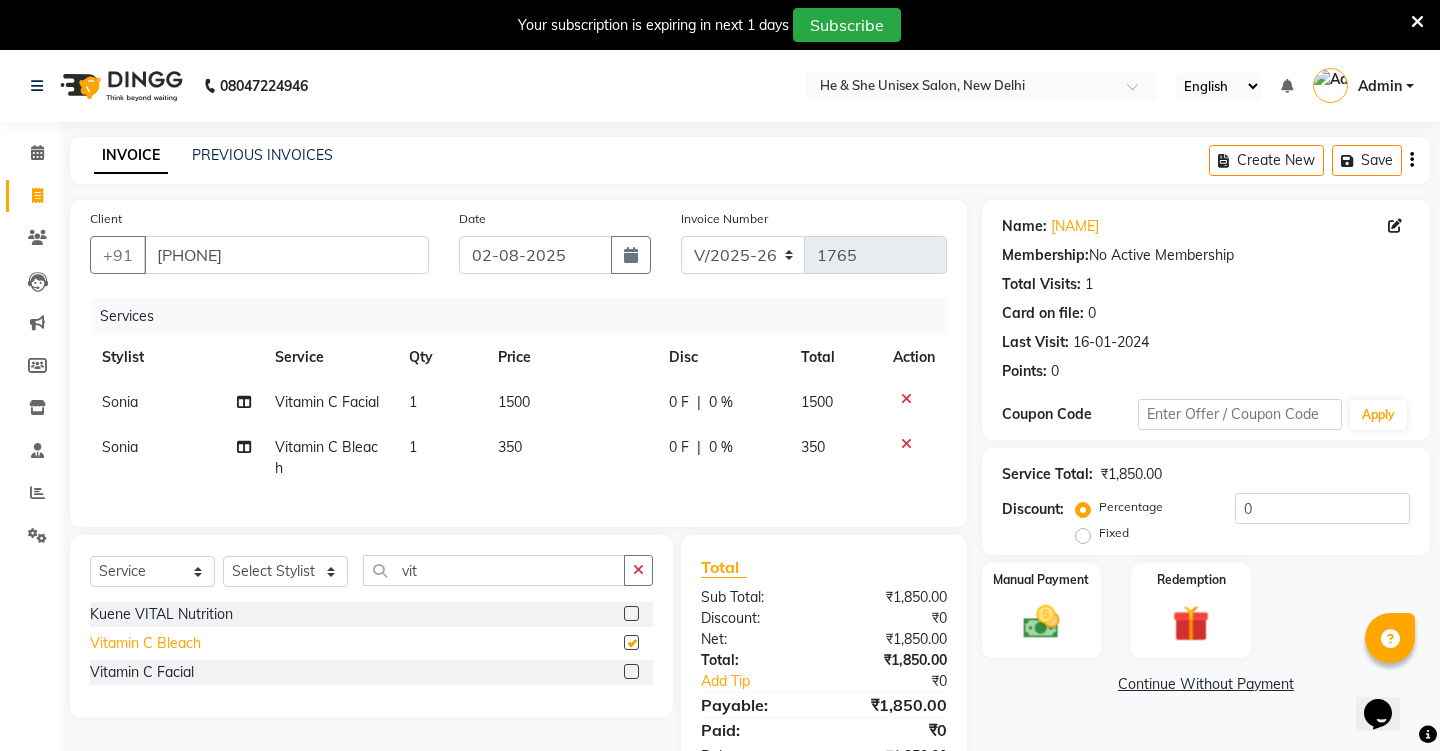checkbox on "false" 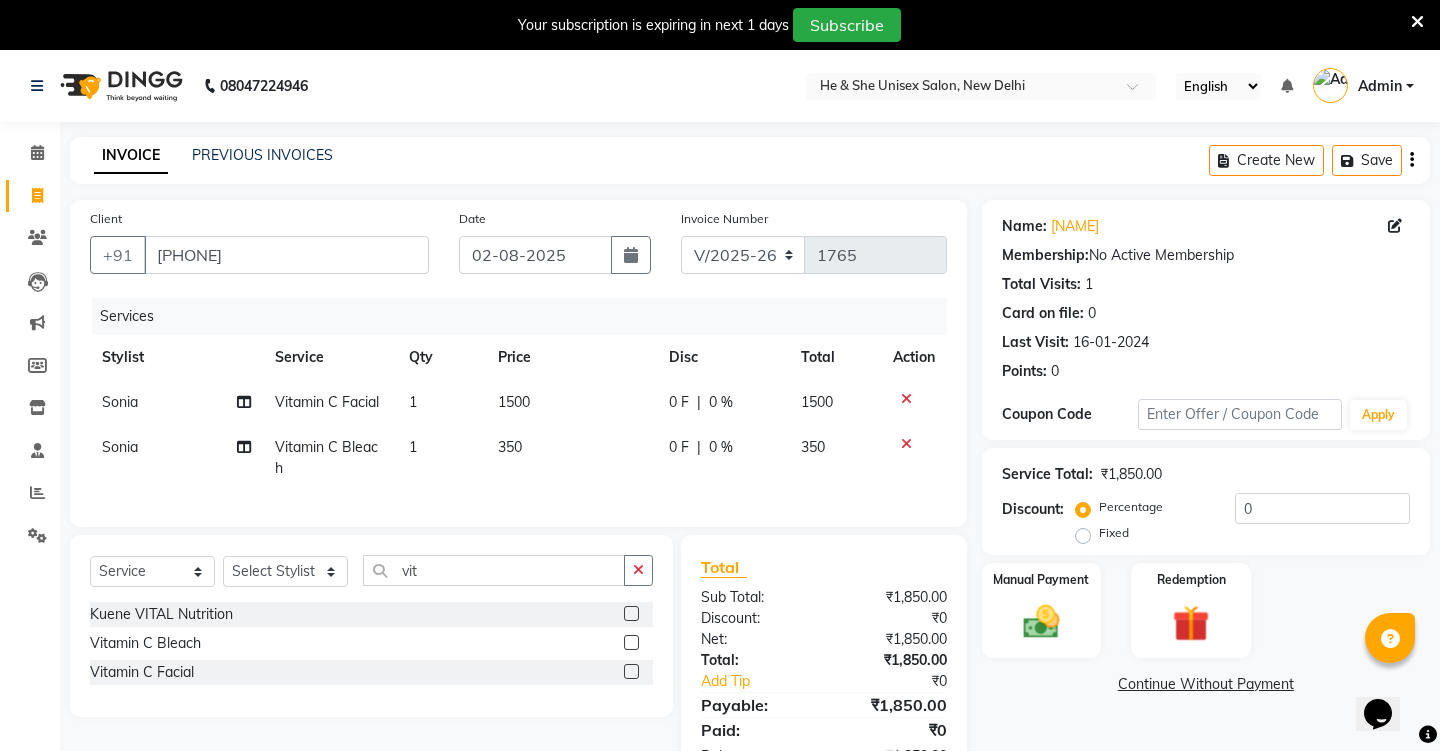 click on "350" 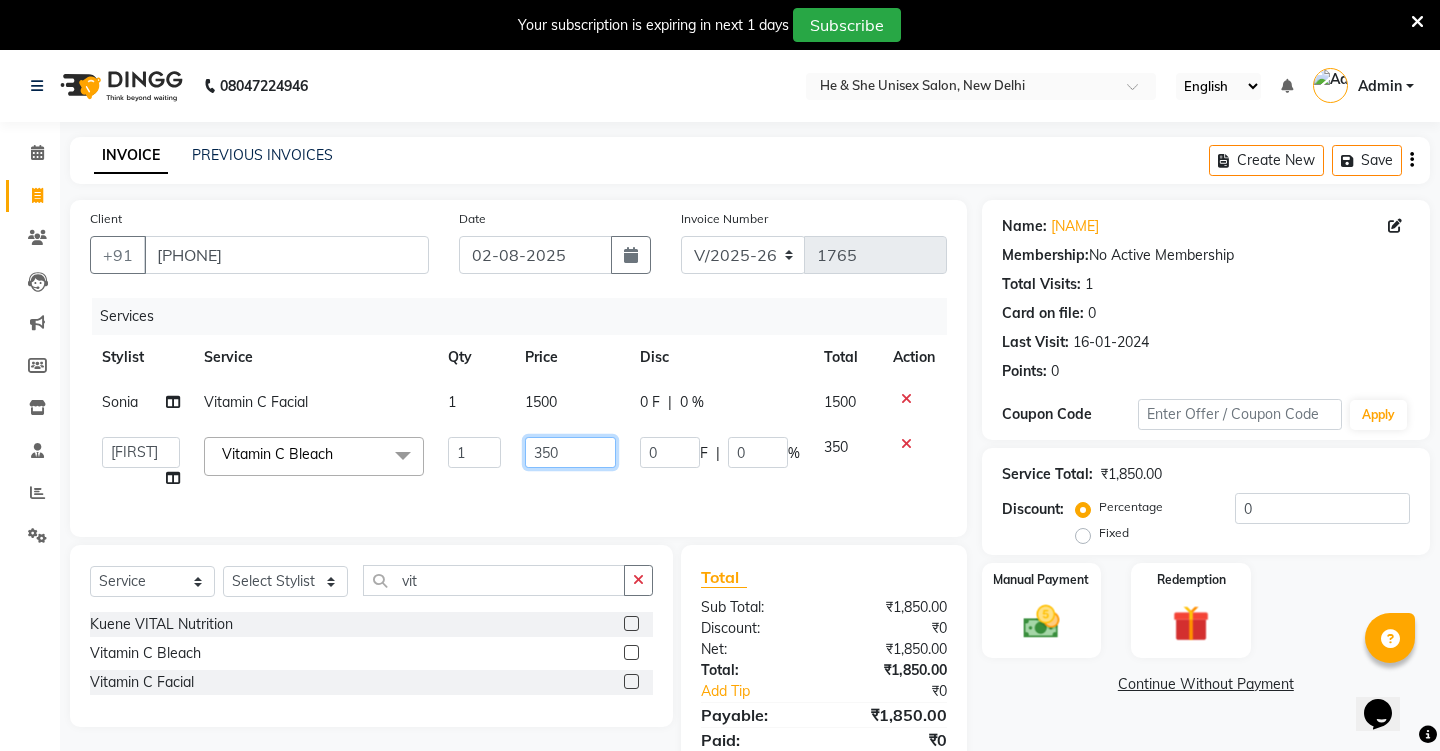 click on "350" 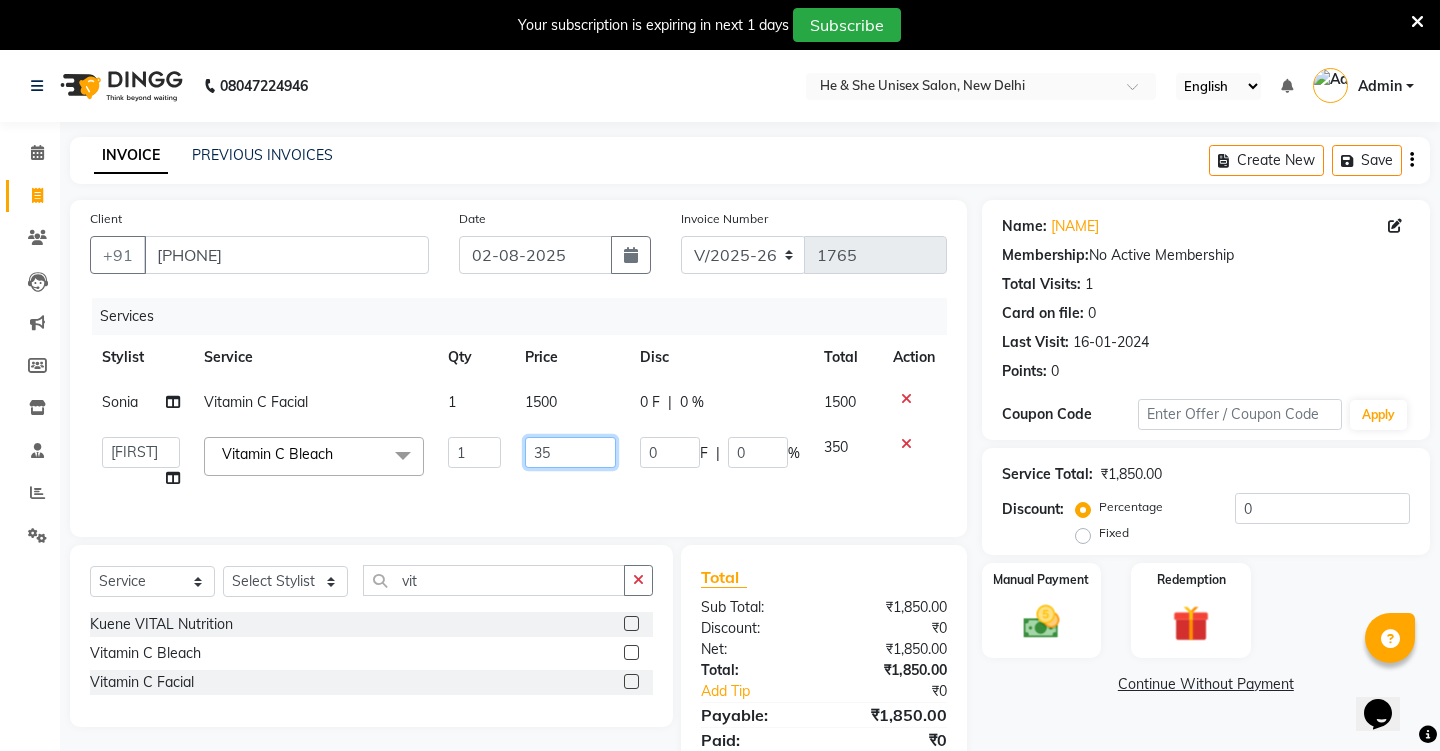 type on "3" 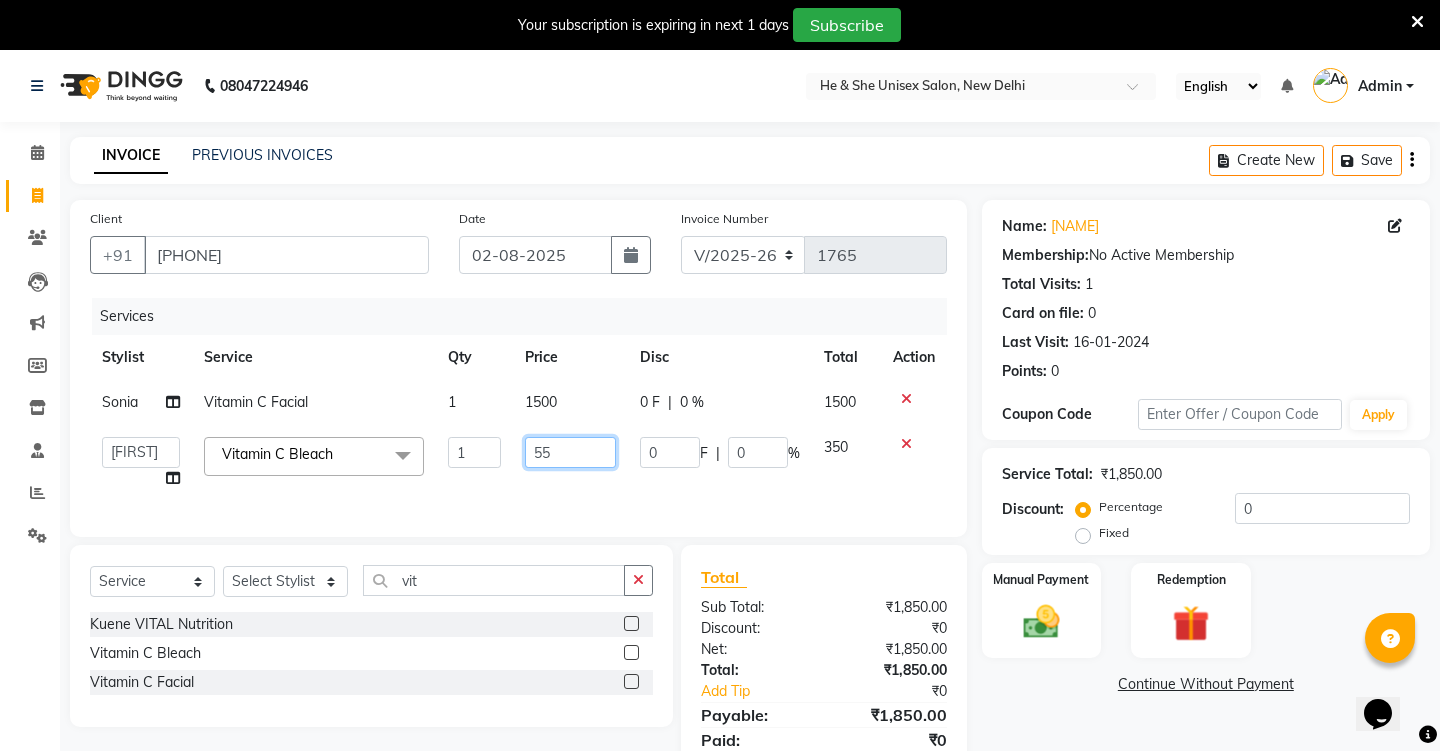 type on "550" 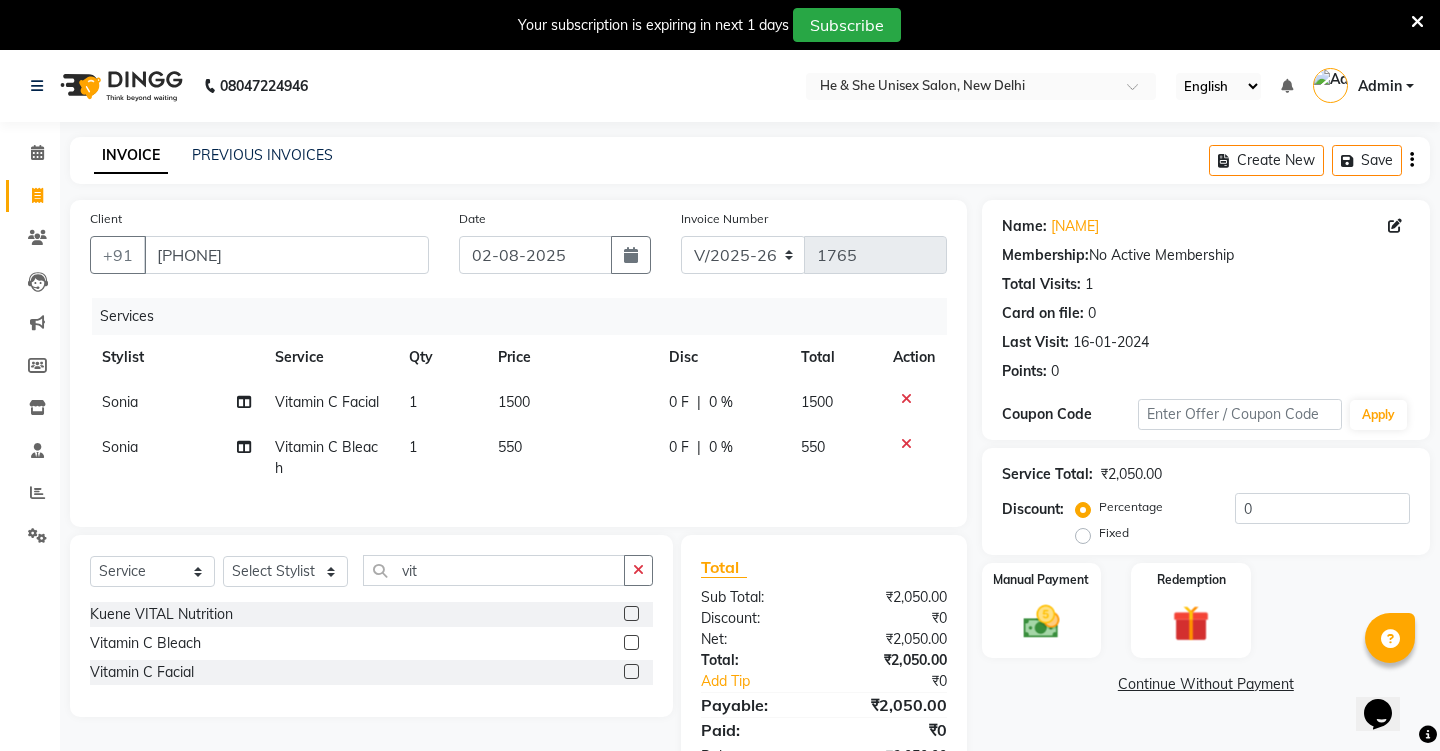 click on "550" 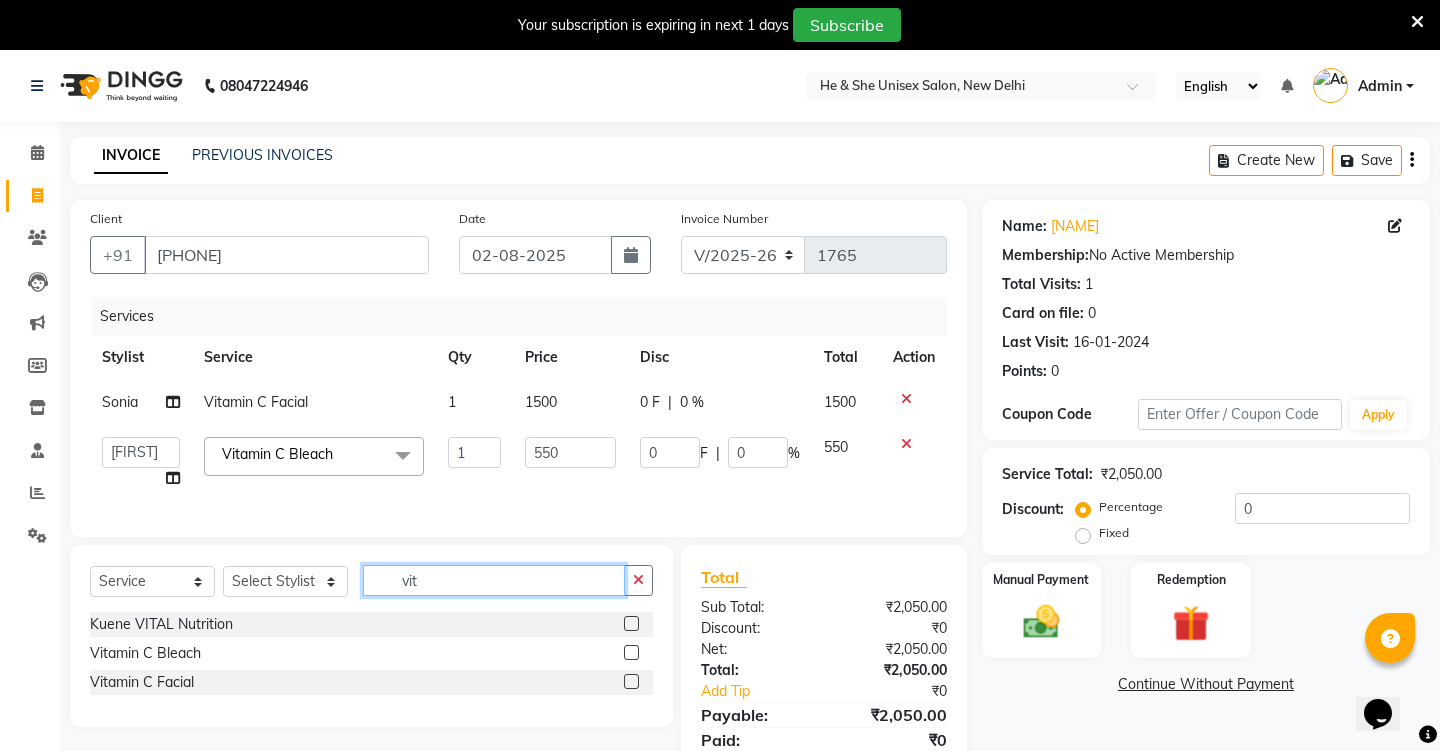 click on "vit" 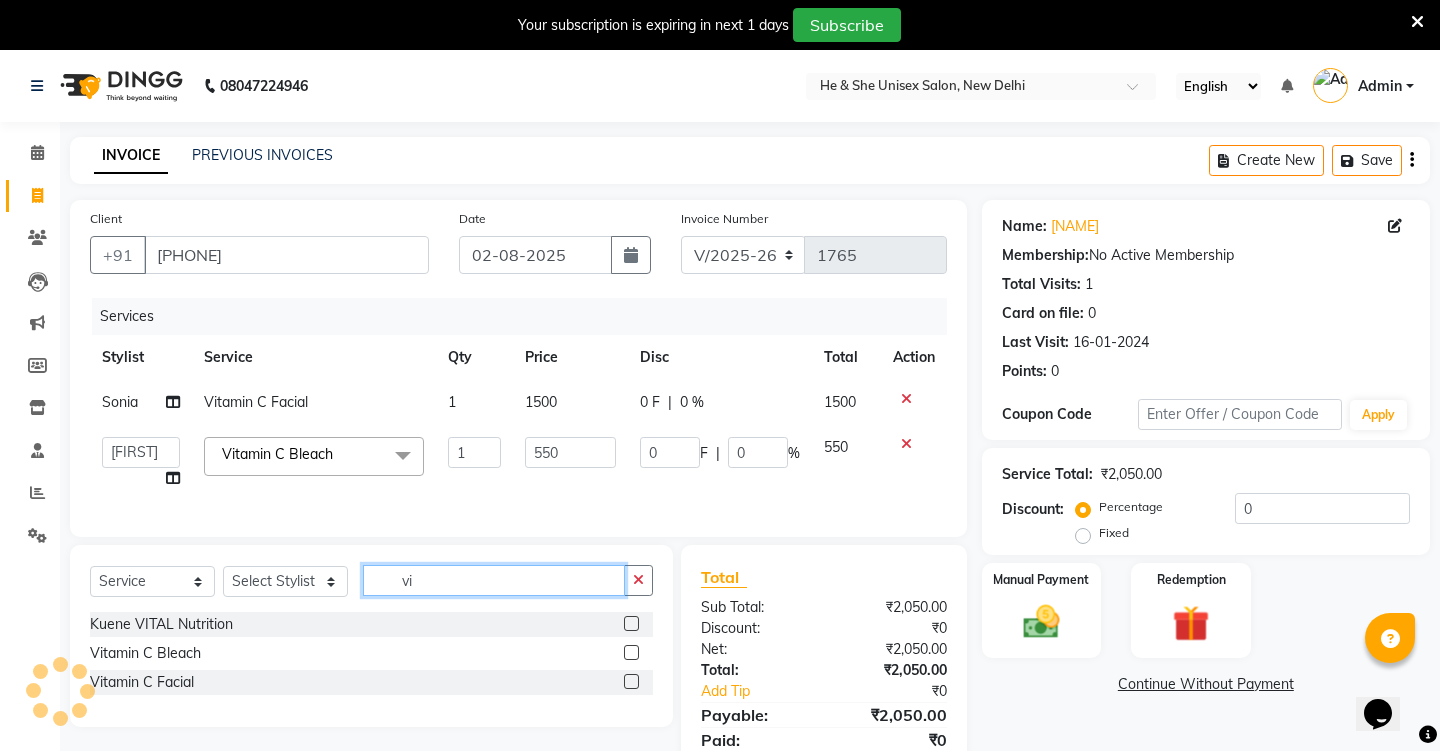 type on "v" 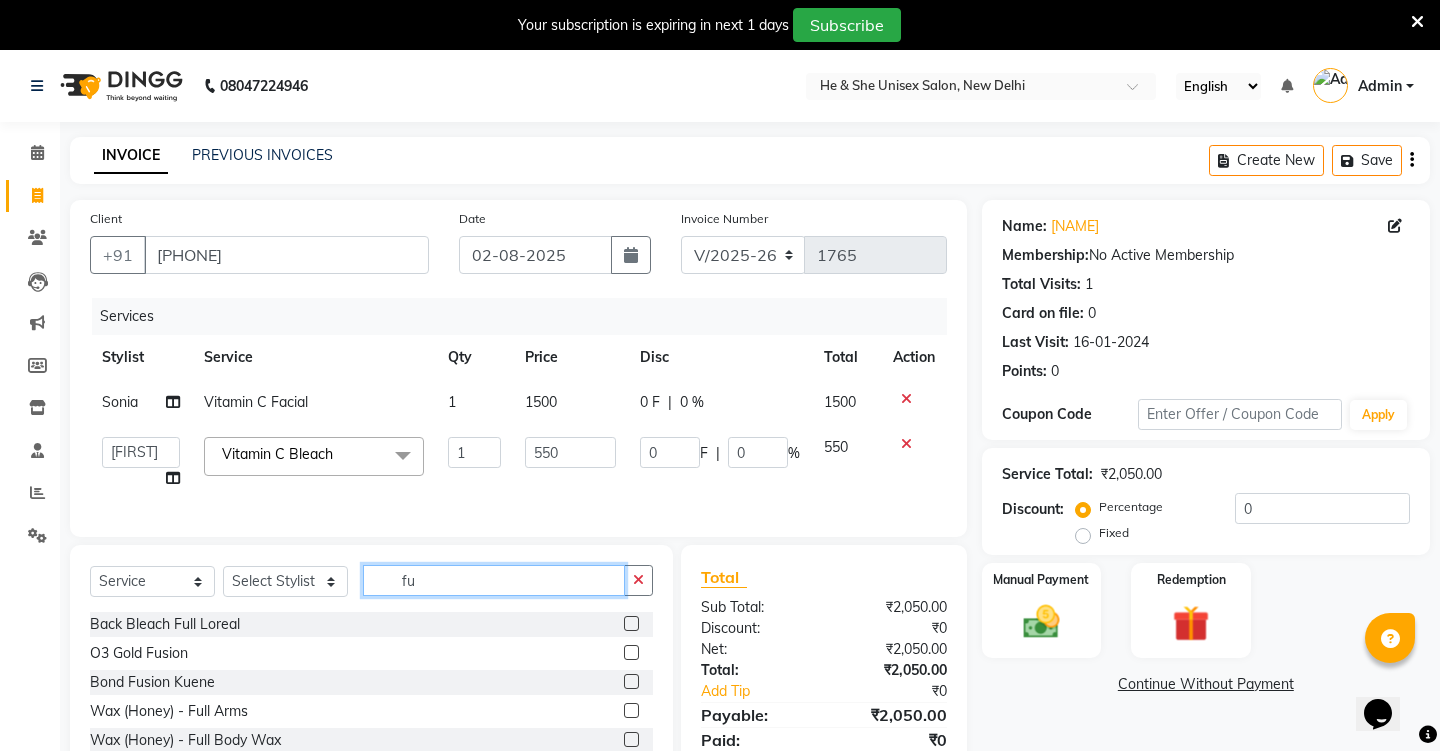 type on "f" 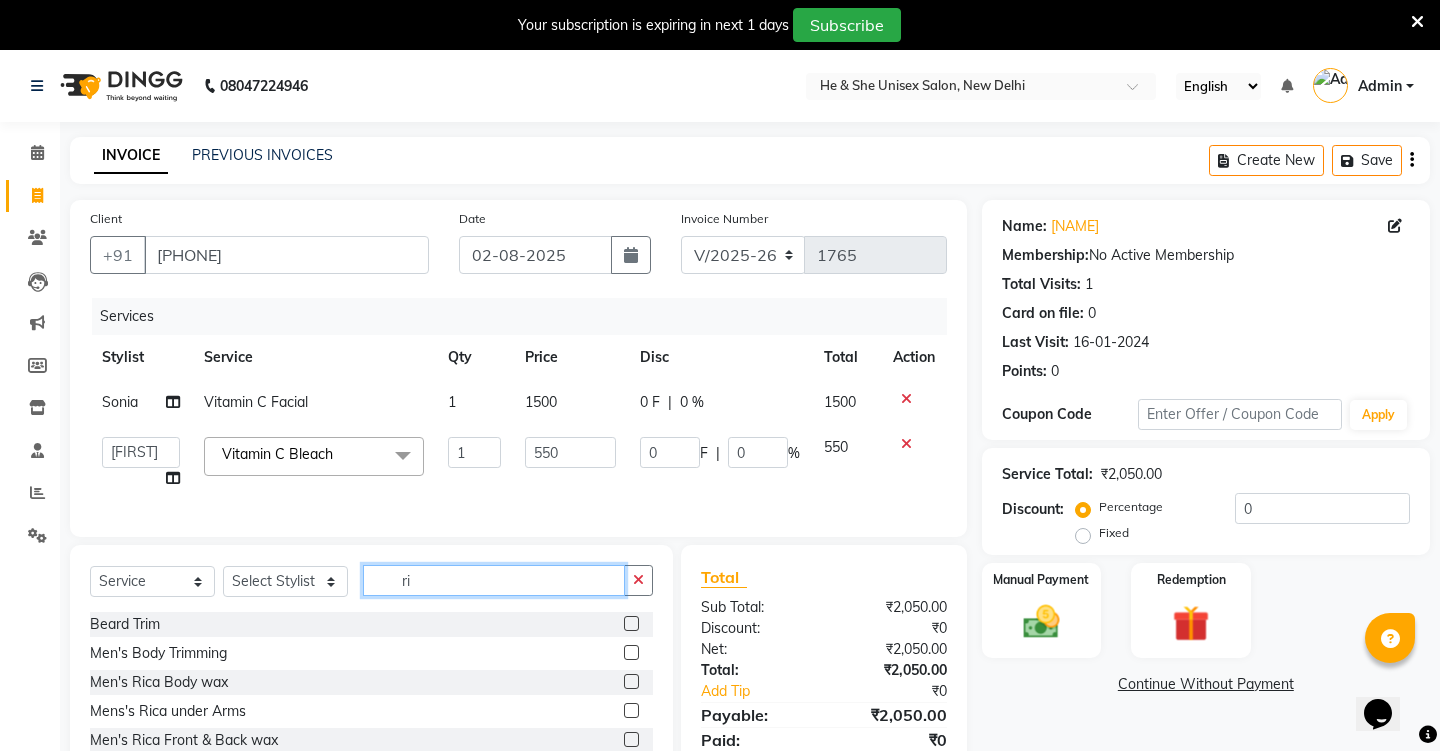 type on "r" 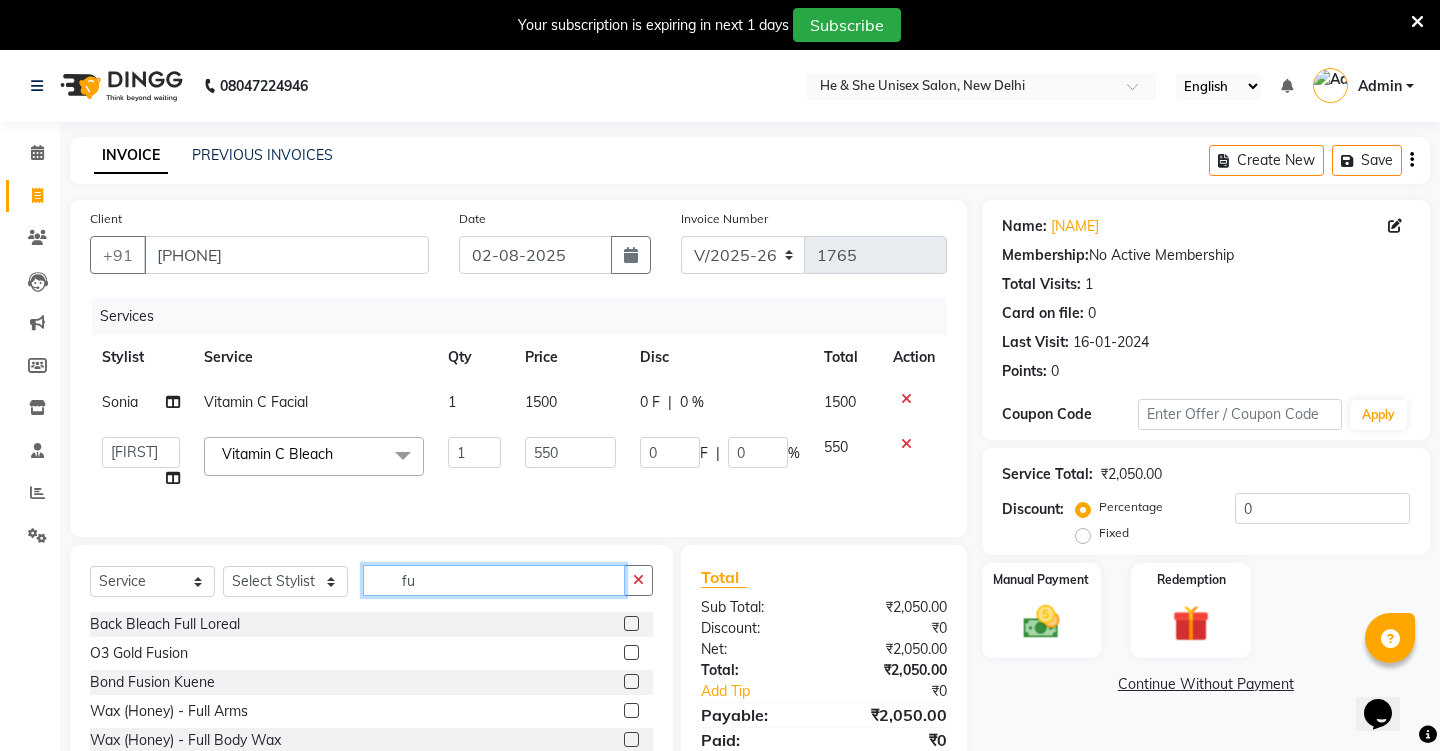 type on "f" 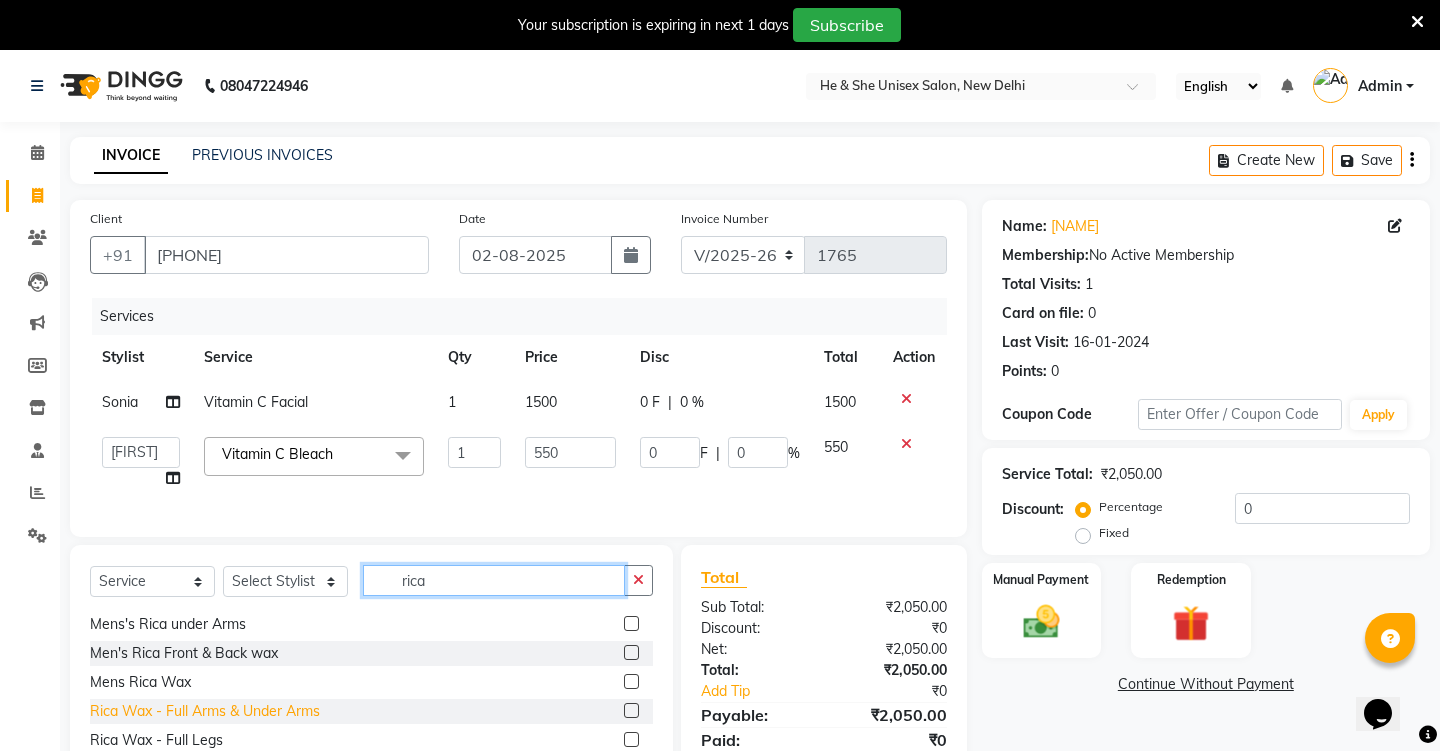 scroll, scrollTop: 26, scrollLeft: 0, axis: vertical 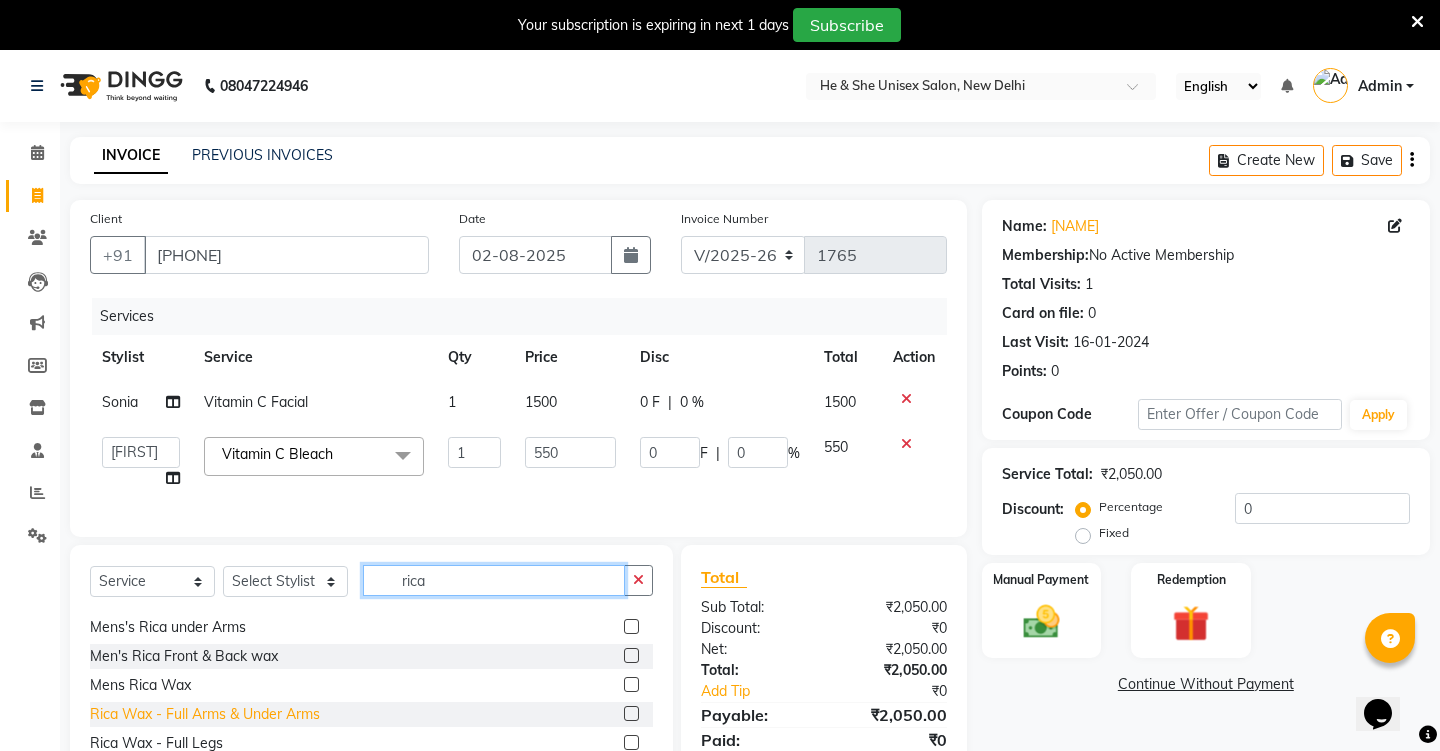 type on "rica" 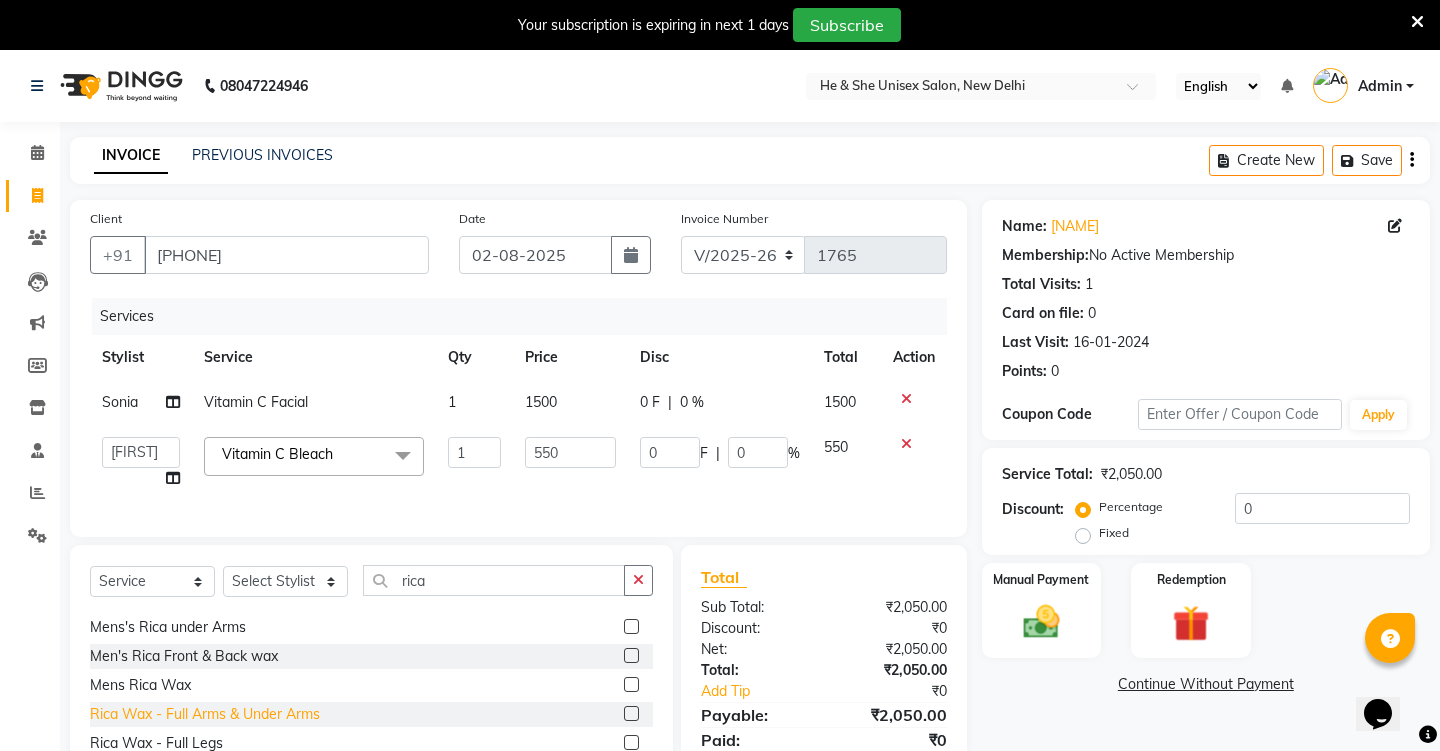 click on "Rica Wax - Full Arms & Under Arms" 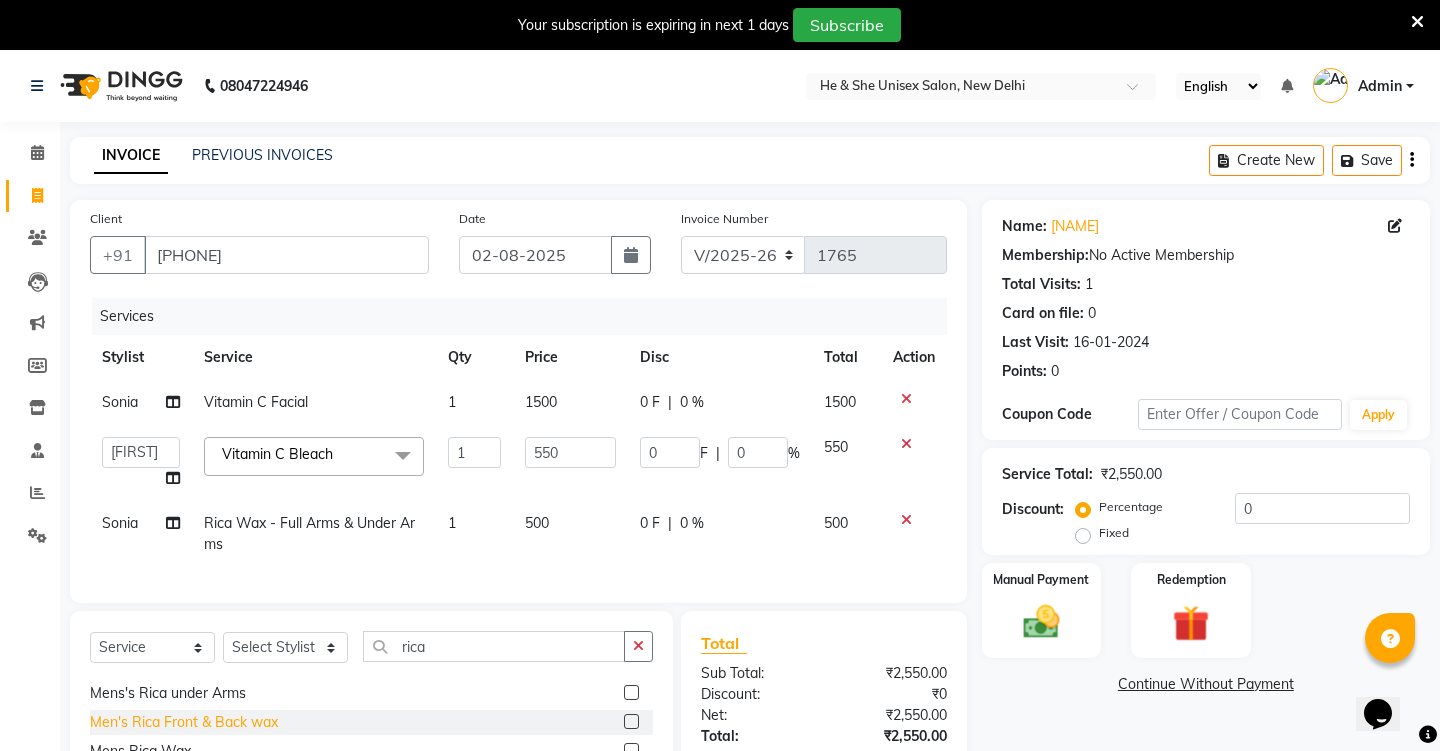 checkbox on "false" 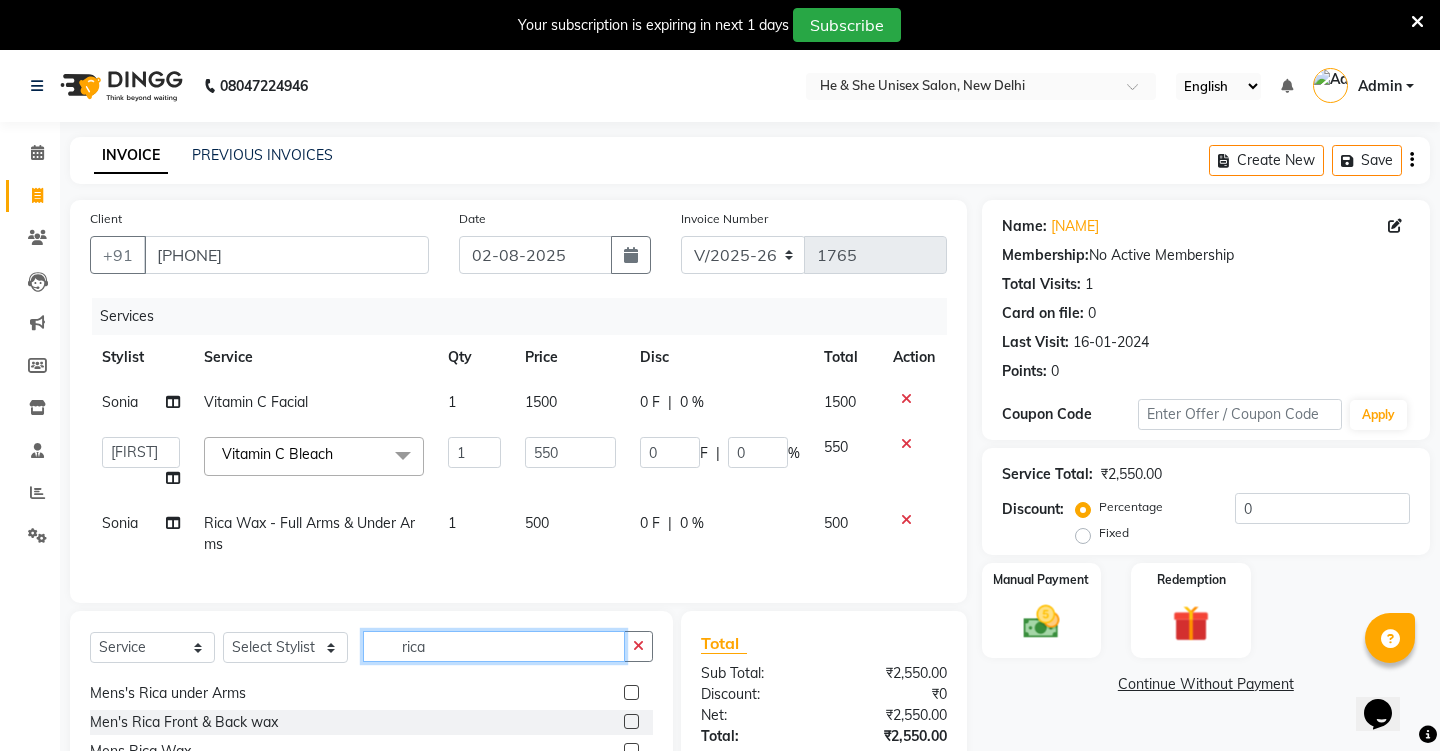 click on "rica" 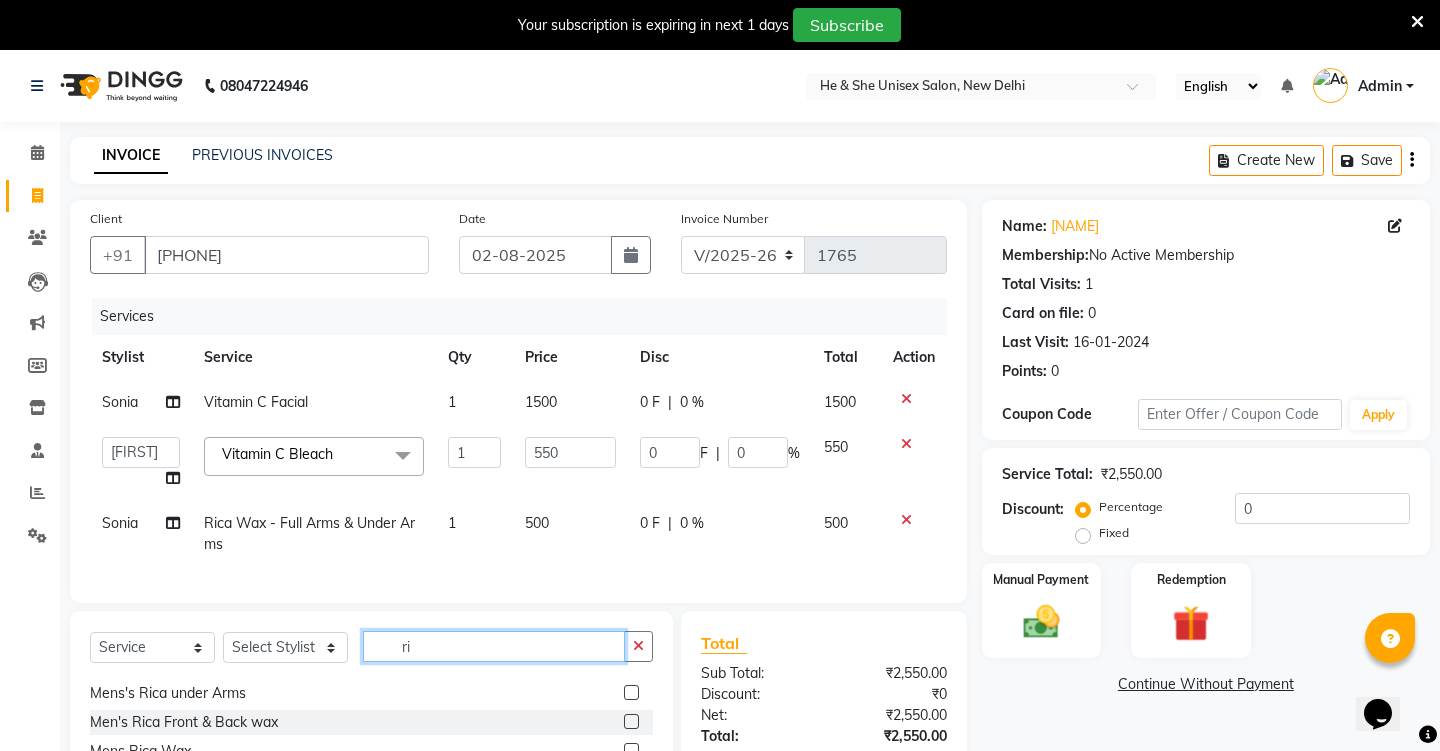 type on "r" 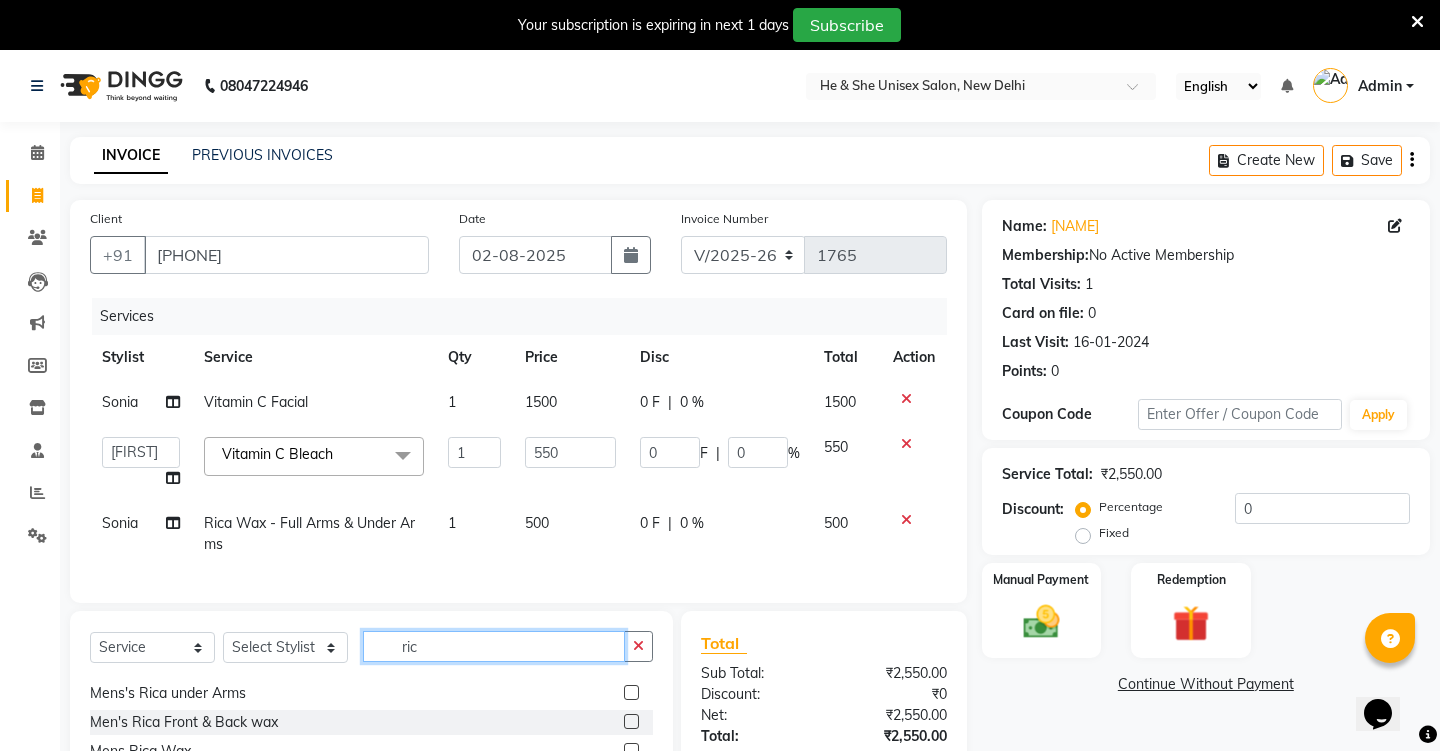 type on "rica" 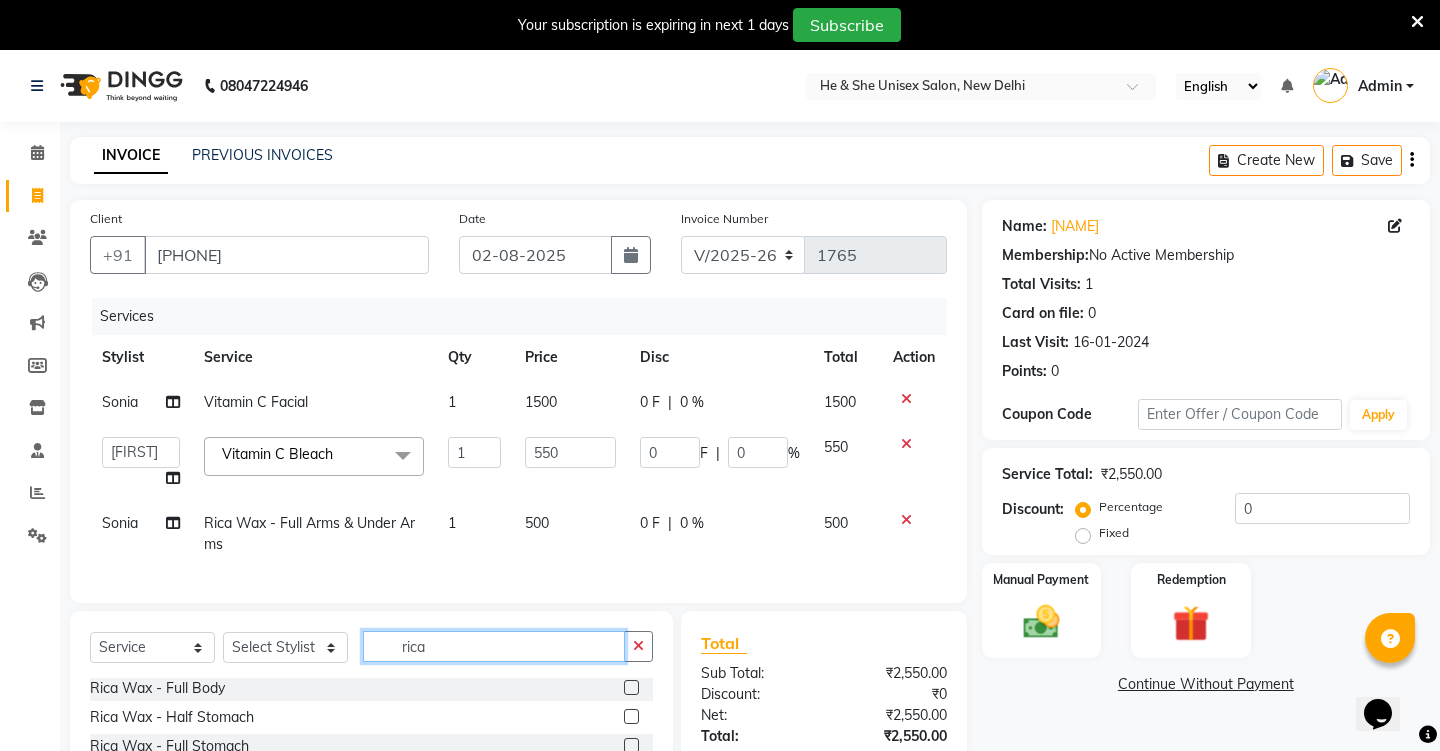 scroll, scrollTop: 293, scrollLeft: 0, axis: vertical 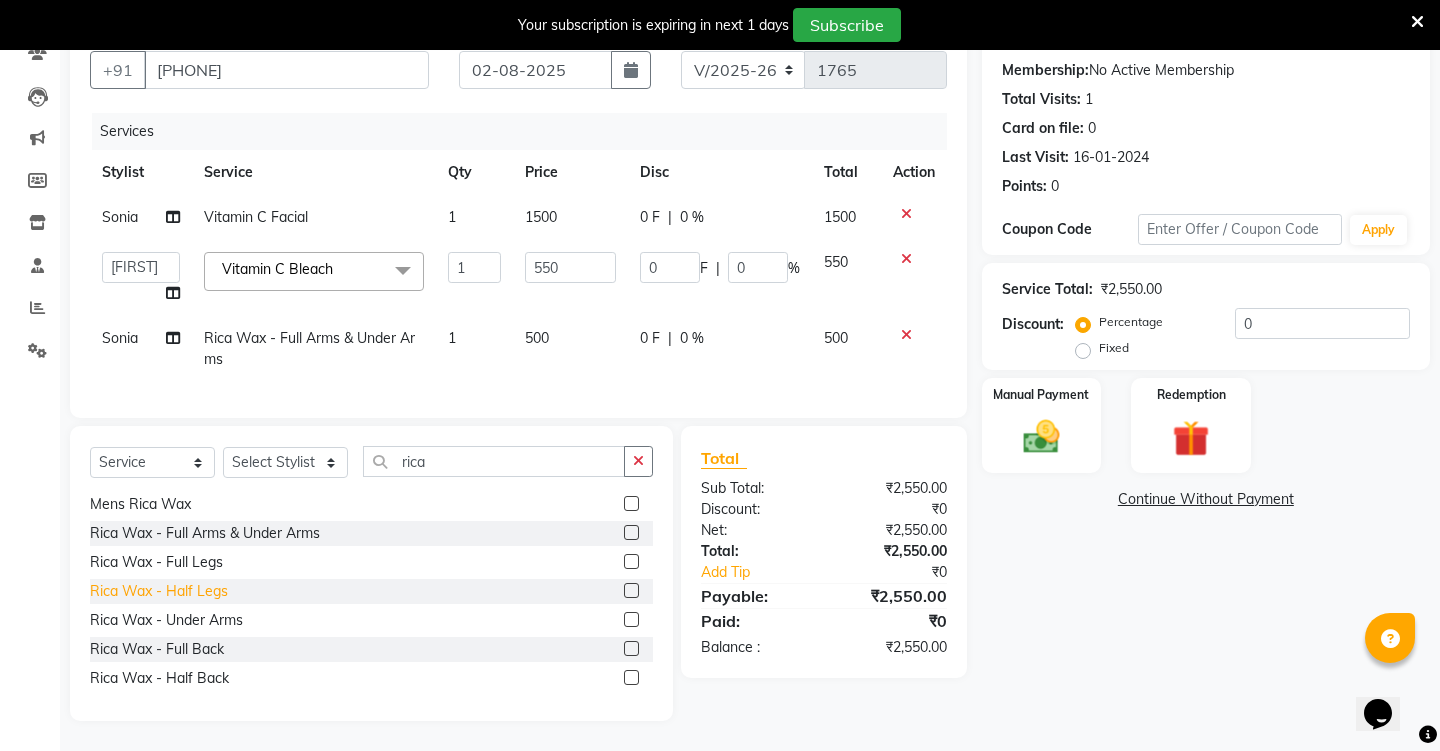 click on "Rica Wax - Half Legs" 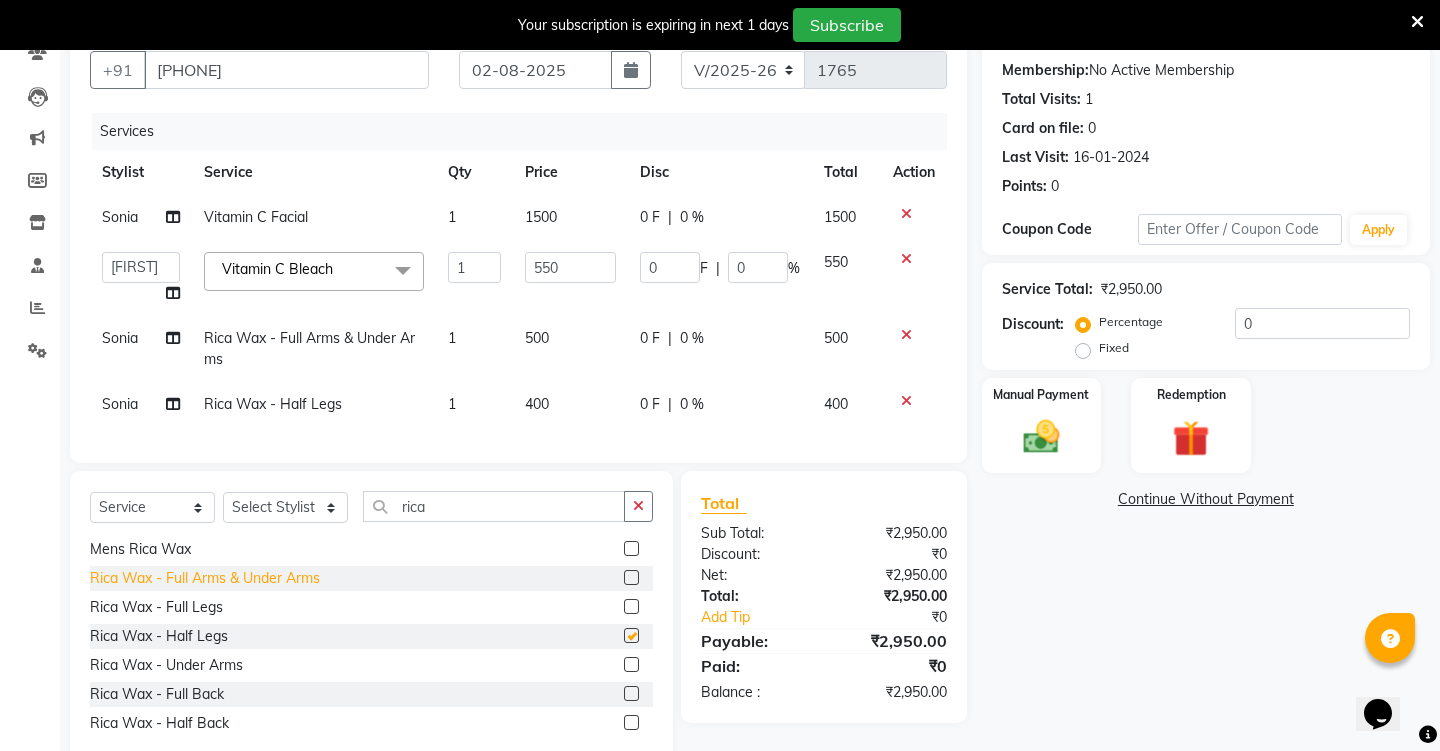 checkbox on "false" 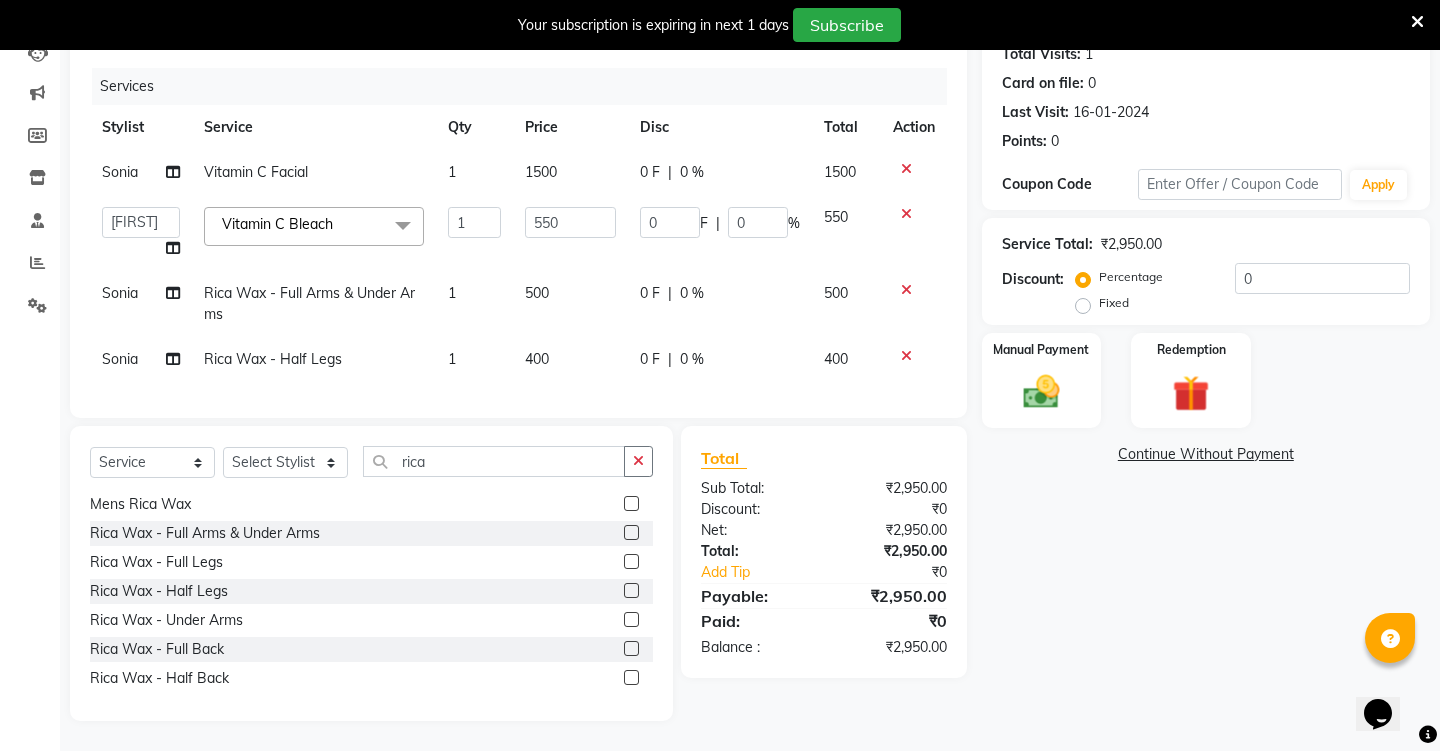 scroll, scrollTop: 230, scrollLeft: 0, axis: vertical 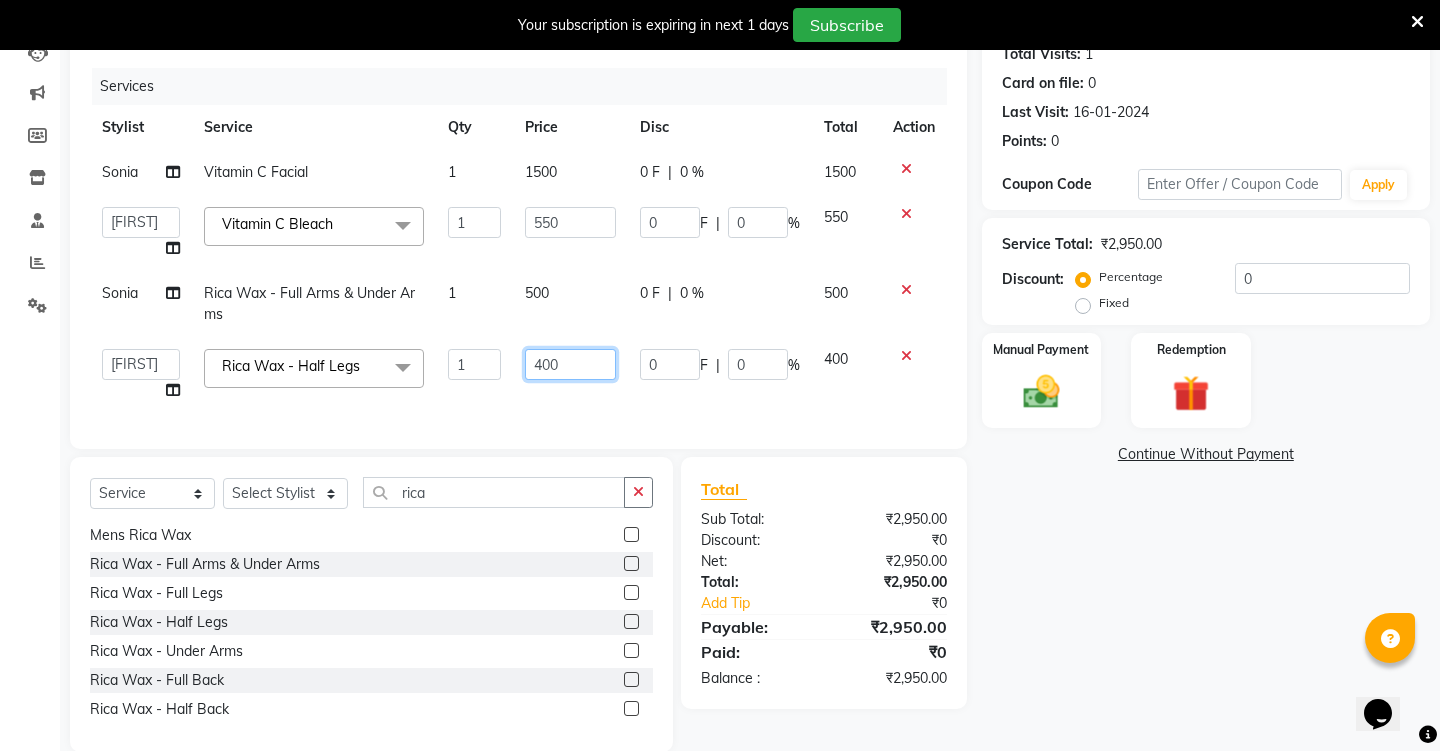 click on "400" 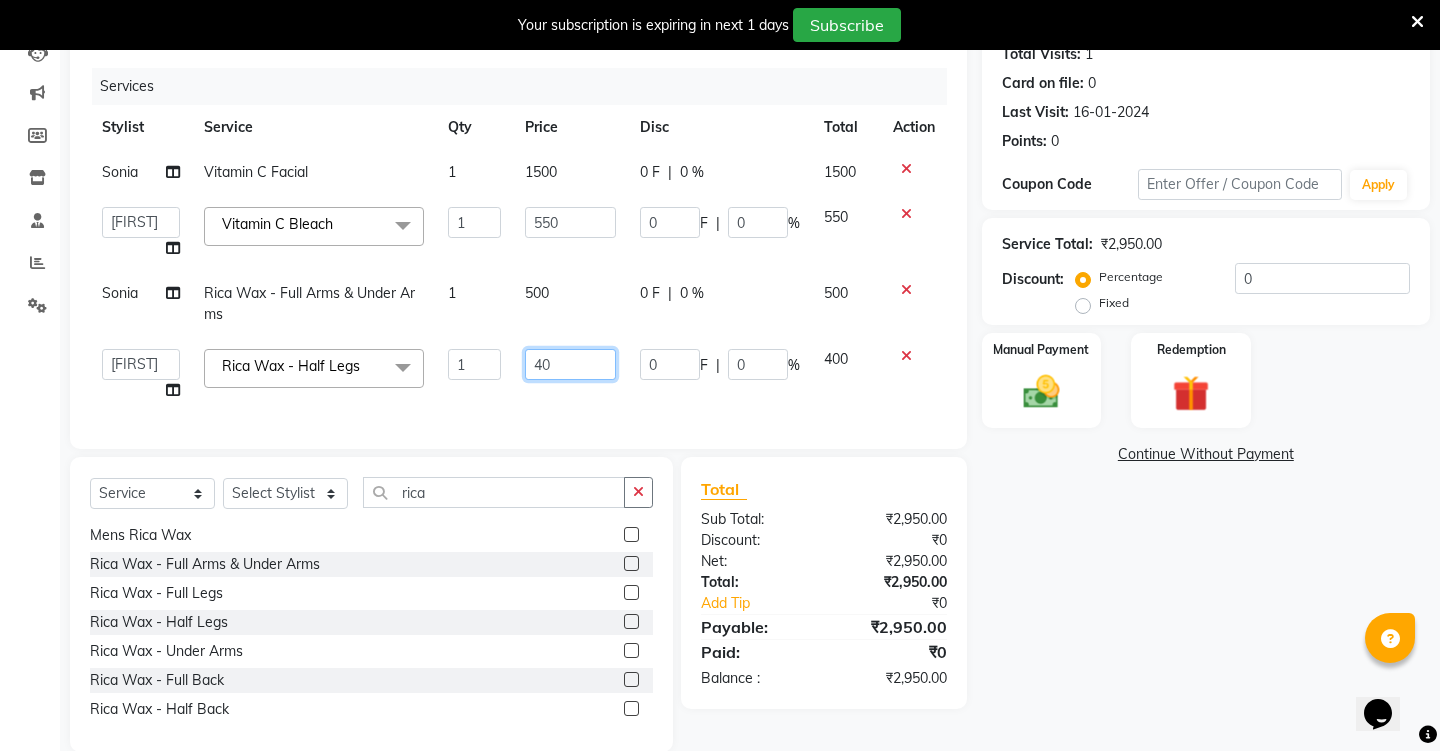 type on "450" 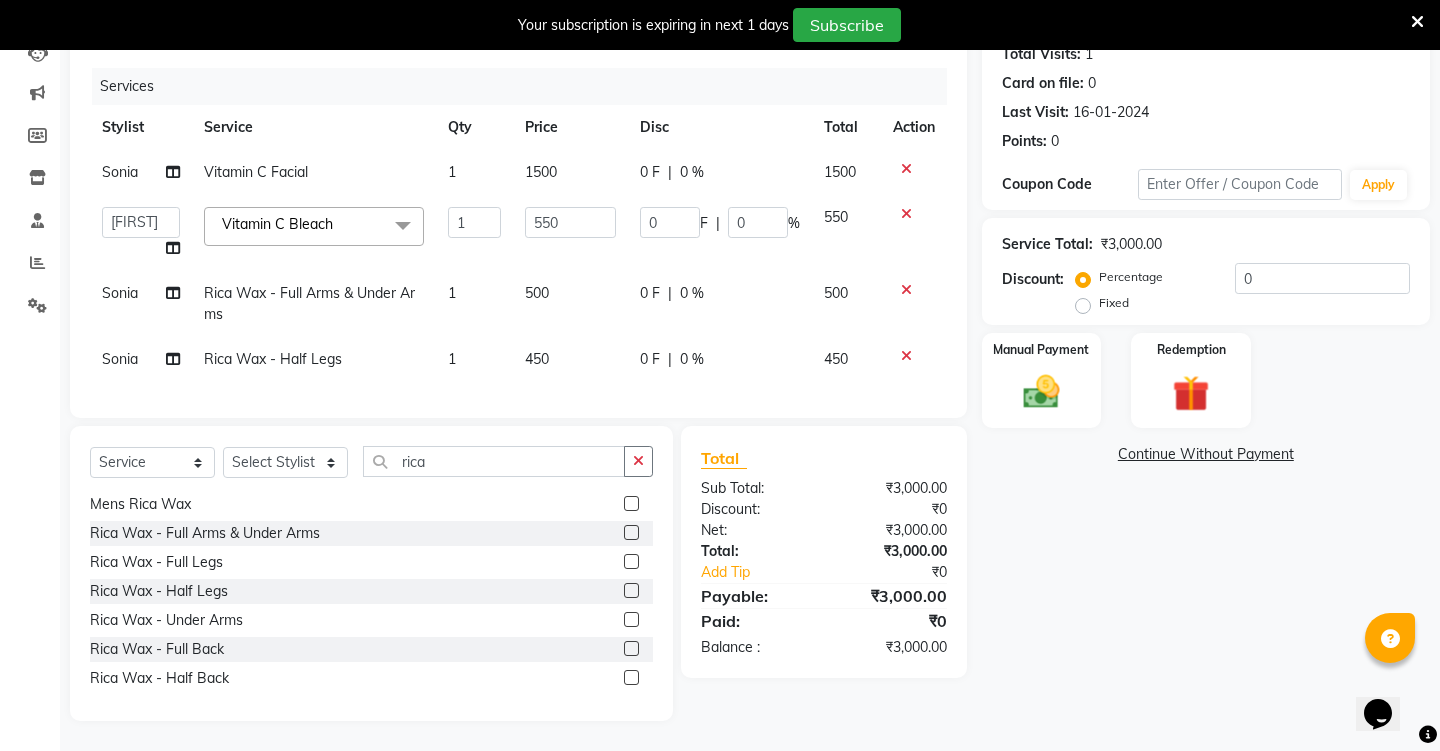 click on "Services Stylist Service Qty Price Disc Total Action Sonia Vitamin C Facial 1 1500 0 F | 0 % 1500 Abdulla Arif Arshad Asim Hussain Iqra Samad Sheetal Shruti Sonia Uwess Vitamin C Bleach x Men’S Services - Rebonding Men’S Services - Smoothening Men’S Services - Perming Men’S Services - Hair Spa Men’S Services - D Tan Basic Men’S Services - D Tan Advanced Men’S Services - Cleanup Basic Men'S Services - Cleanup Advanced Fruit Facial Facial Advance Shave Clean Beard Trim Mens Hair Cut Advance Hair Child Hair Cut Streax Hair Colour Hair Highlights Oil Massage Loreal Color Inova Hair Color Shampoo / Wash Shampoo & Mask Men's D Tan - Raga Men'S D Tan - O3 Beard Color - Loreal Inova Beard Color - Loreal Majirel Men's Hair Styling Men's Body Trimming Ladies D-Tan Raga Ladies D-Tan o3 plus Men's Scrub Massage Men's Mehendi Application/wash Men's Rica Body wax Mens's Rica under Arms Men's Rica Front & Back wax Mens's Face Wash Mens Package Chauv Kanpeki Facial Trimmer Only Chin Wax" 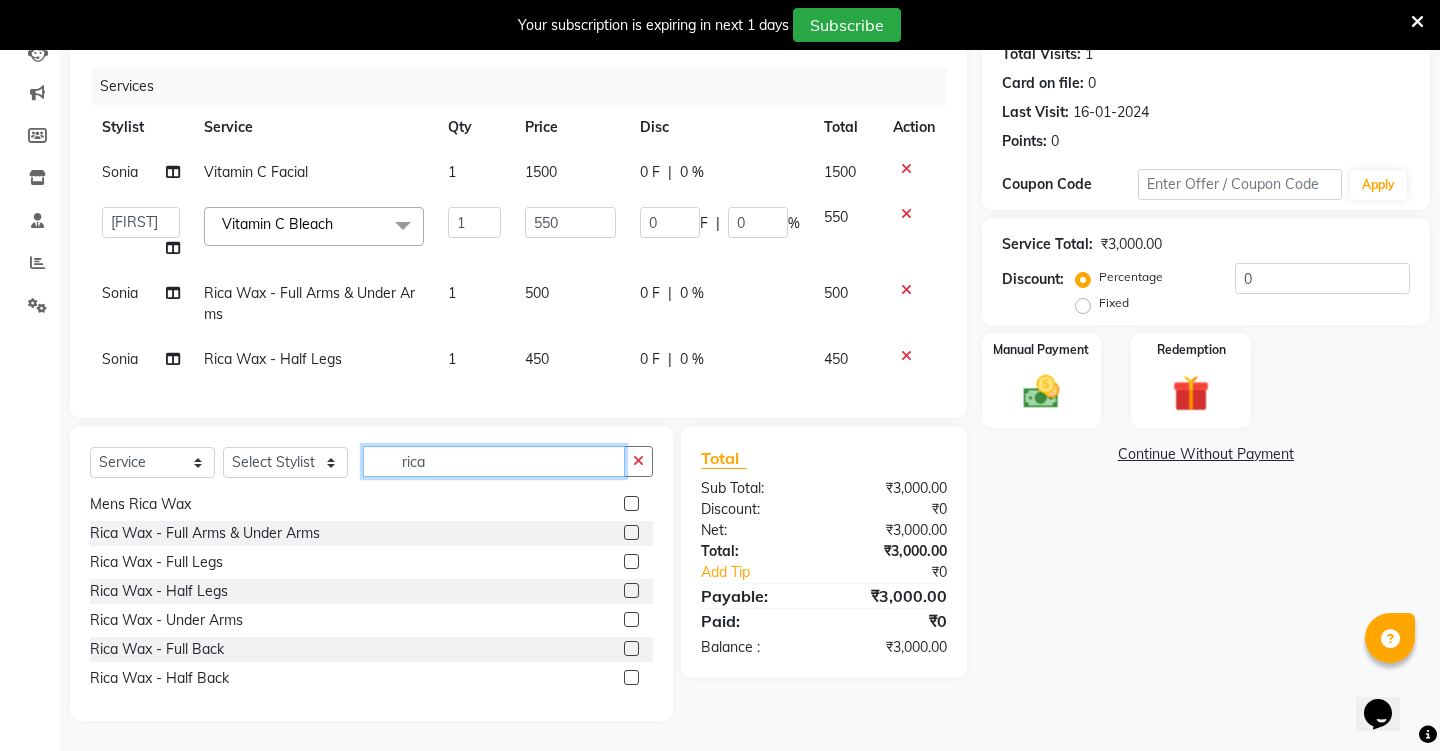 click on "rica" 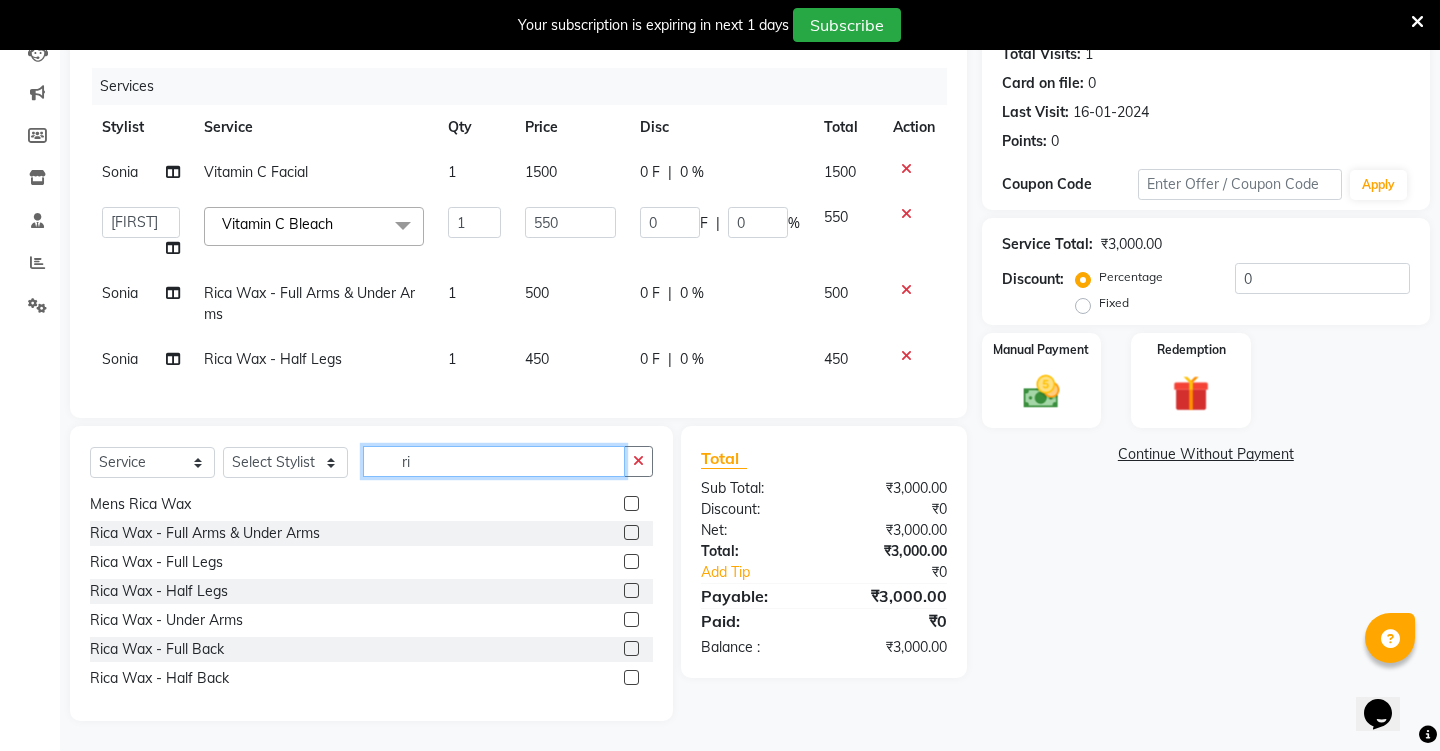 type on "r" 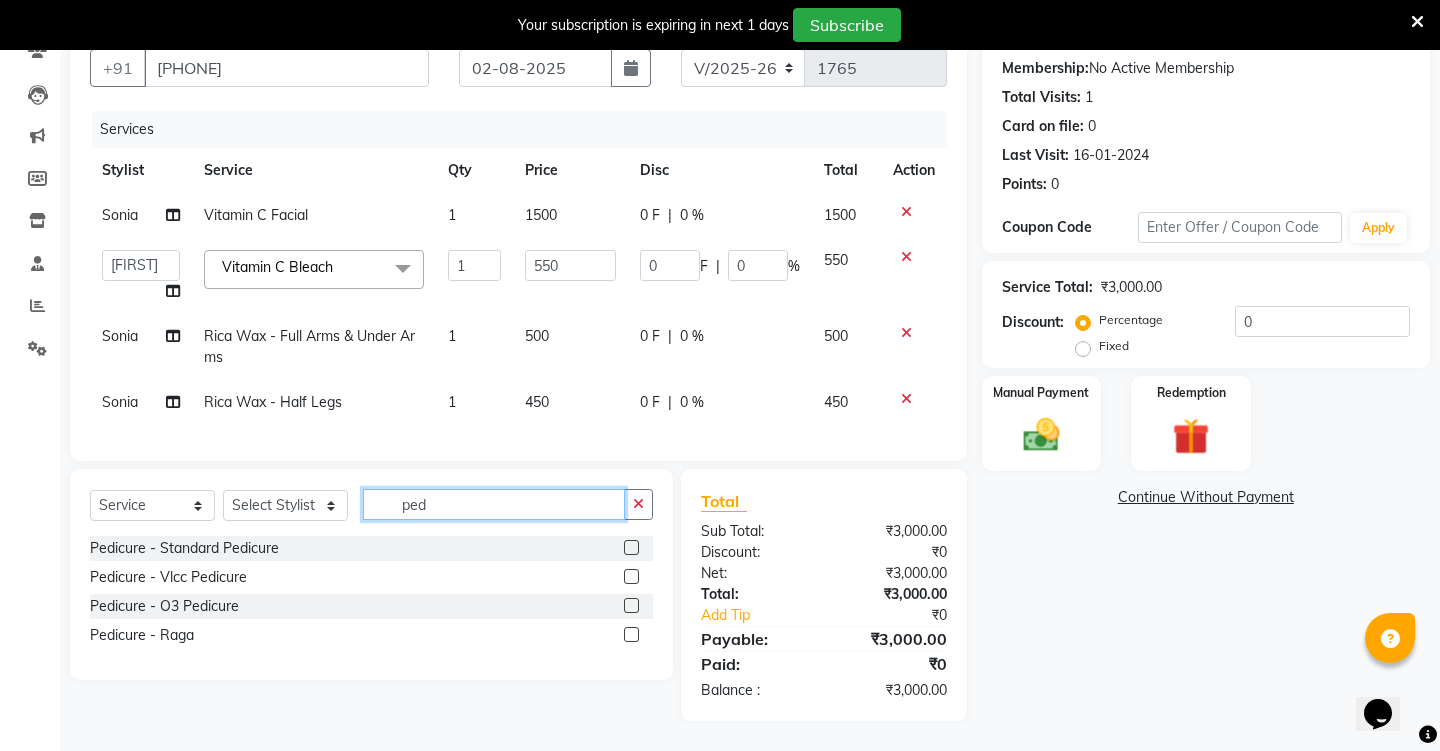 scroll, scrollTop: 208, scrollLeft: 0, axis: vertical 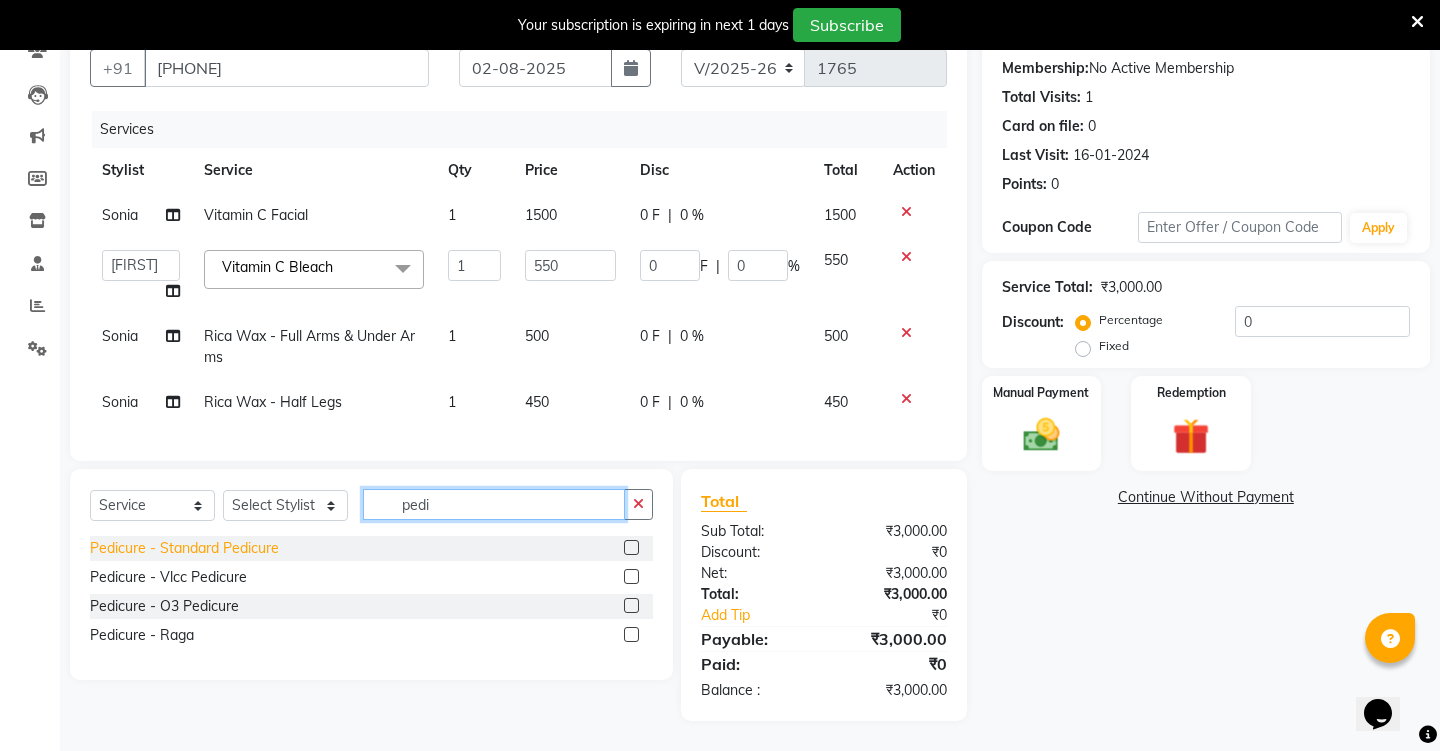 type on "pedi" 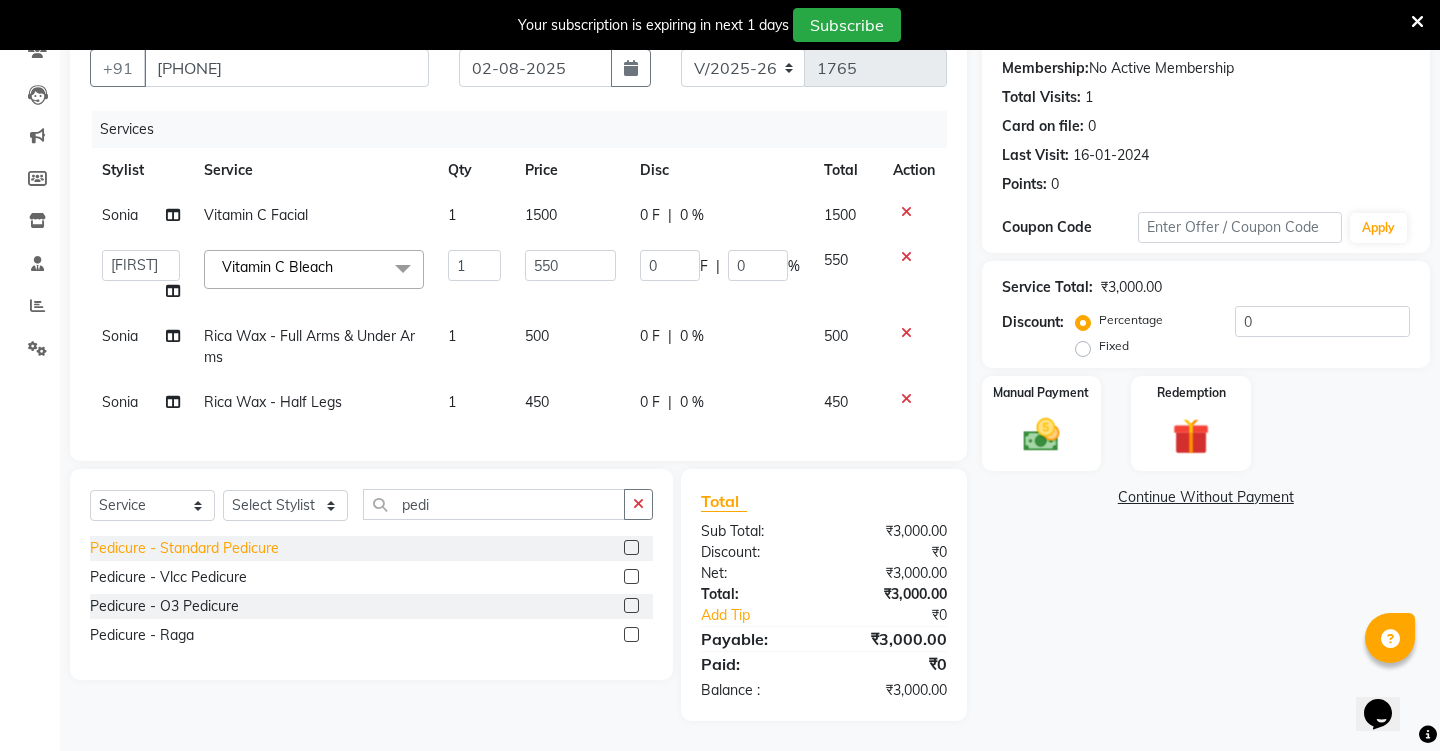 click on "Pedicure - Standard Pedicure" 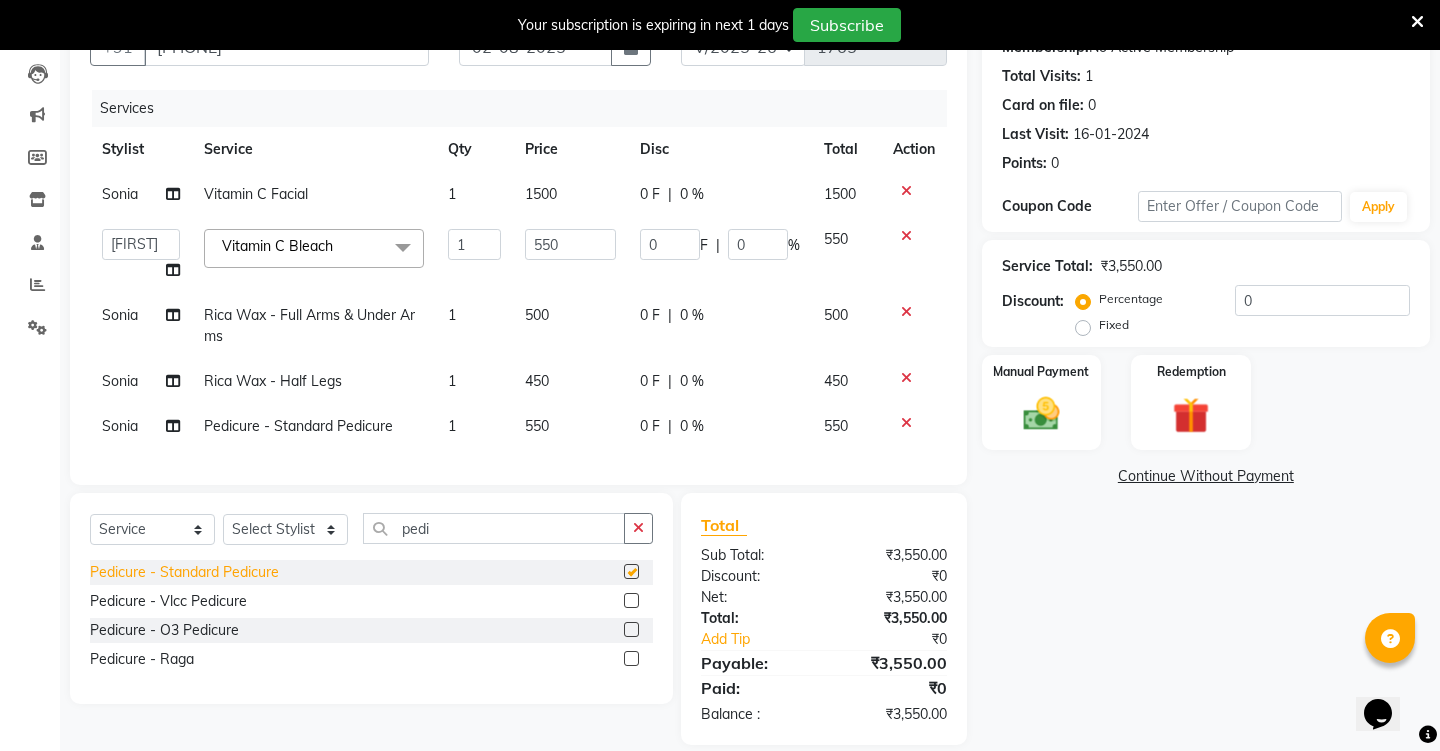 checkbox on "false" 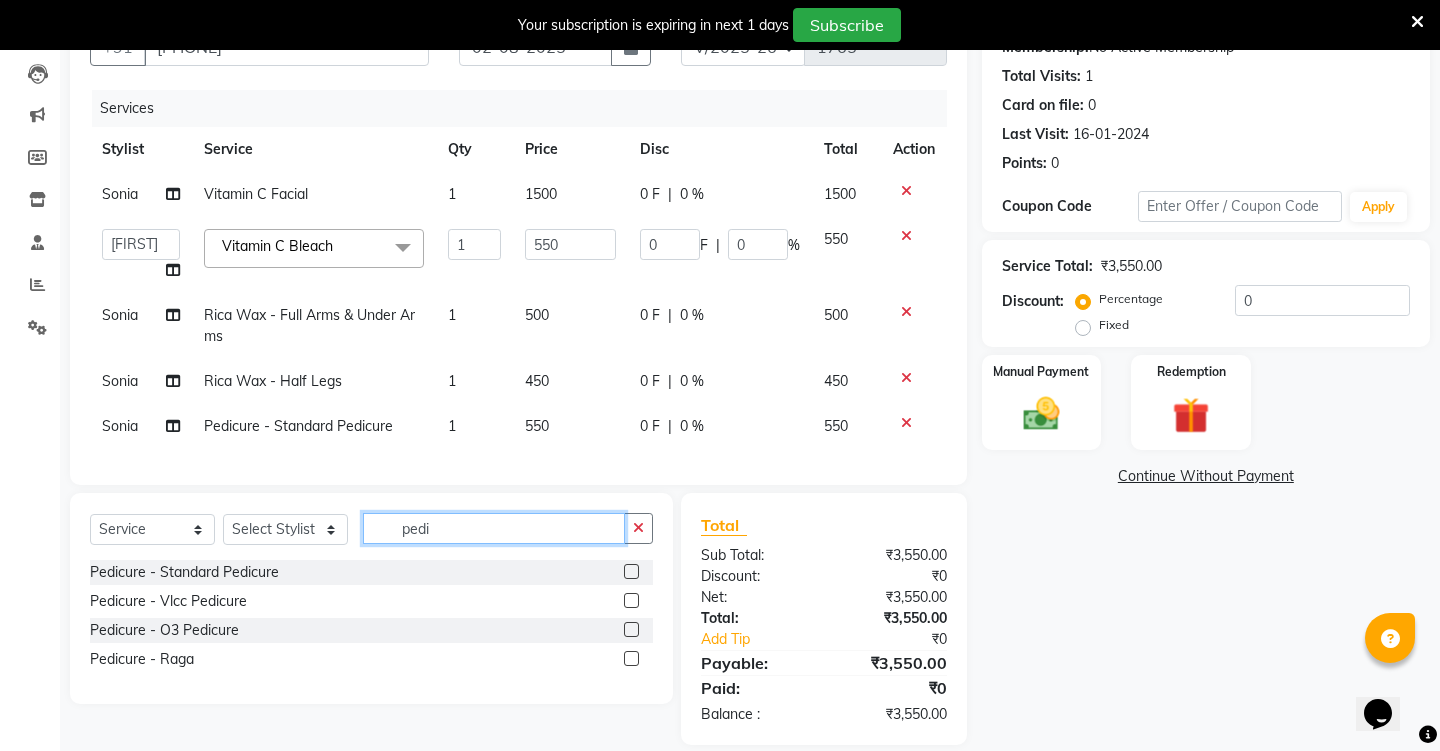 click on "pedi" 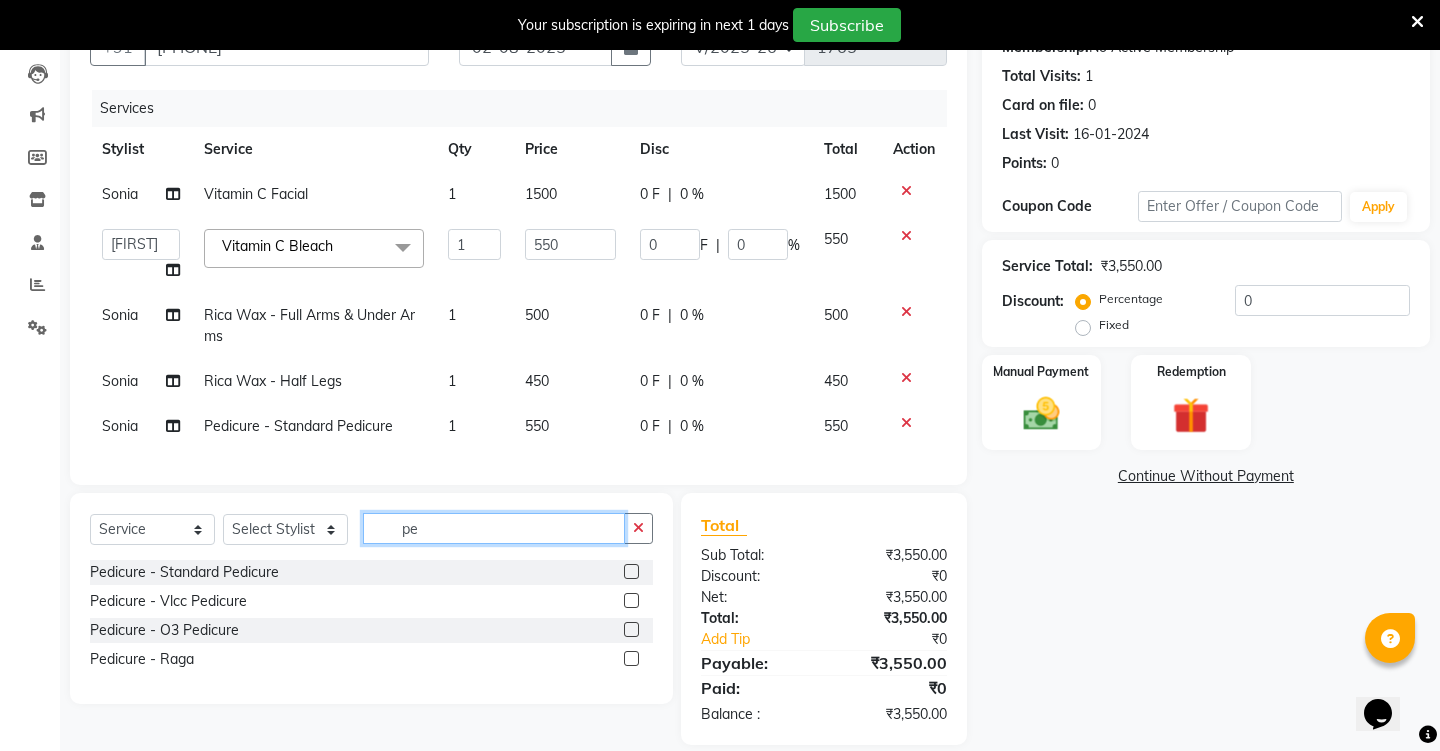 type on "p" 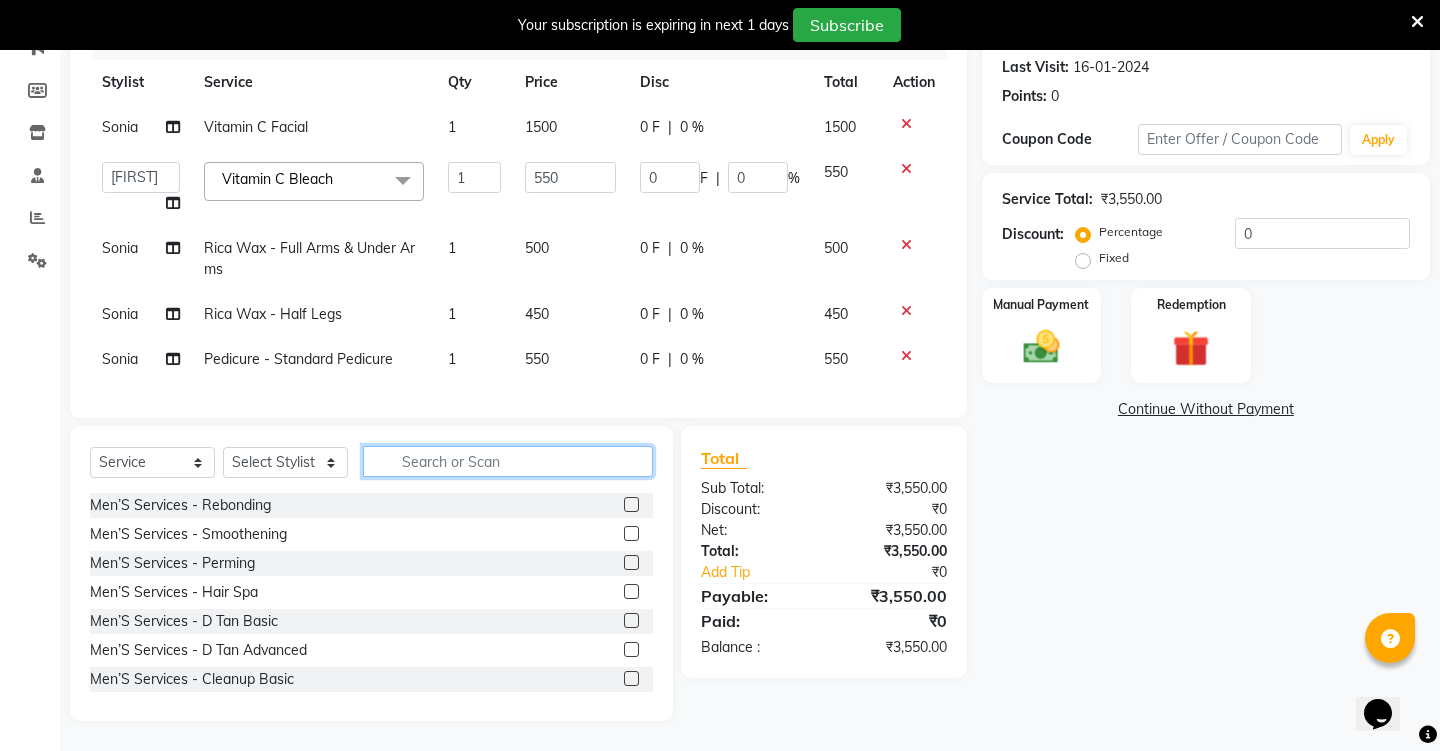scroll, scrollTop: 296, scrollLeft: 0, axis: vertical 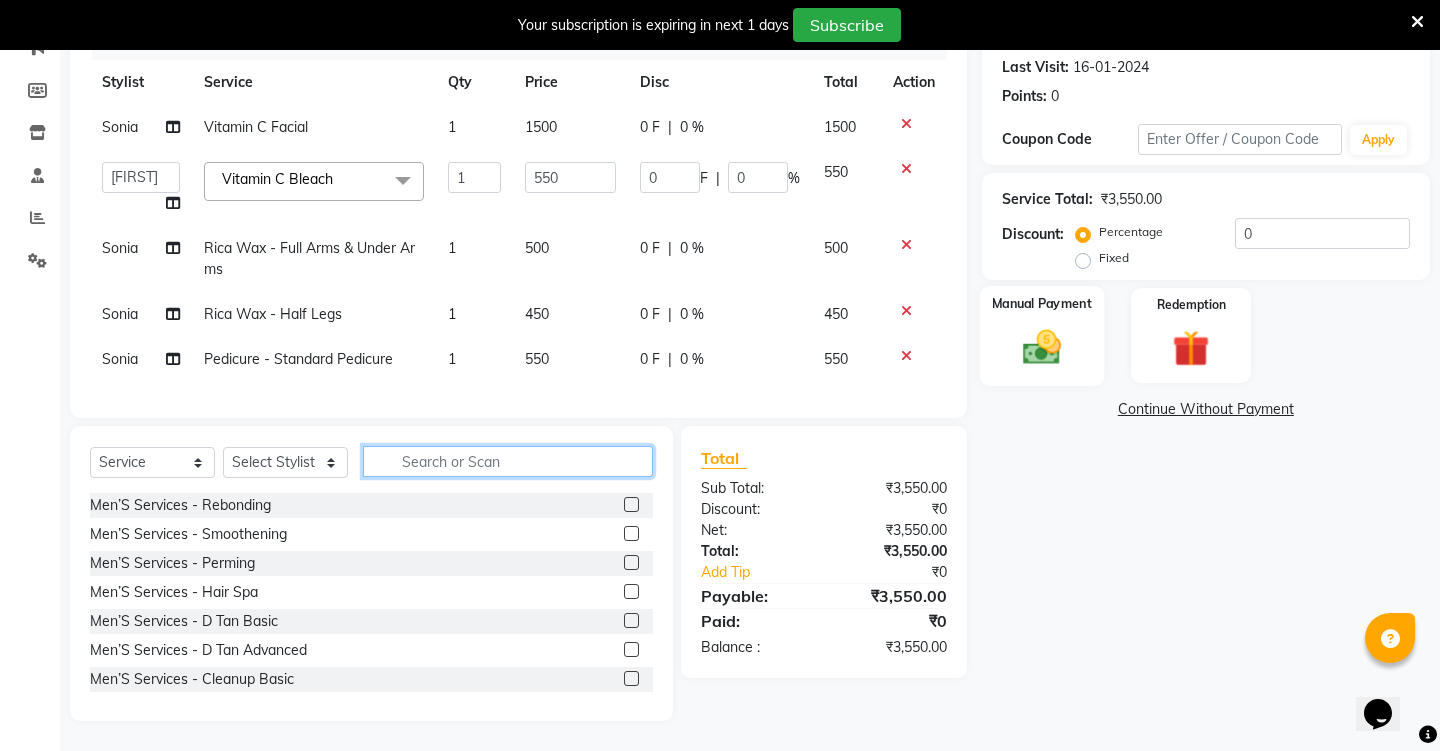 type 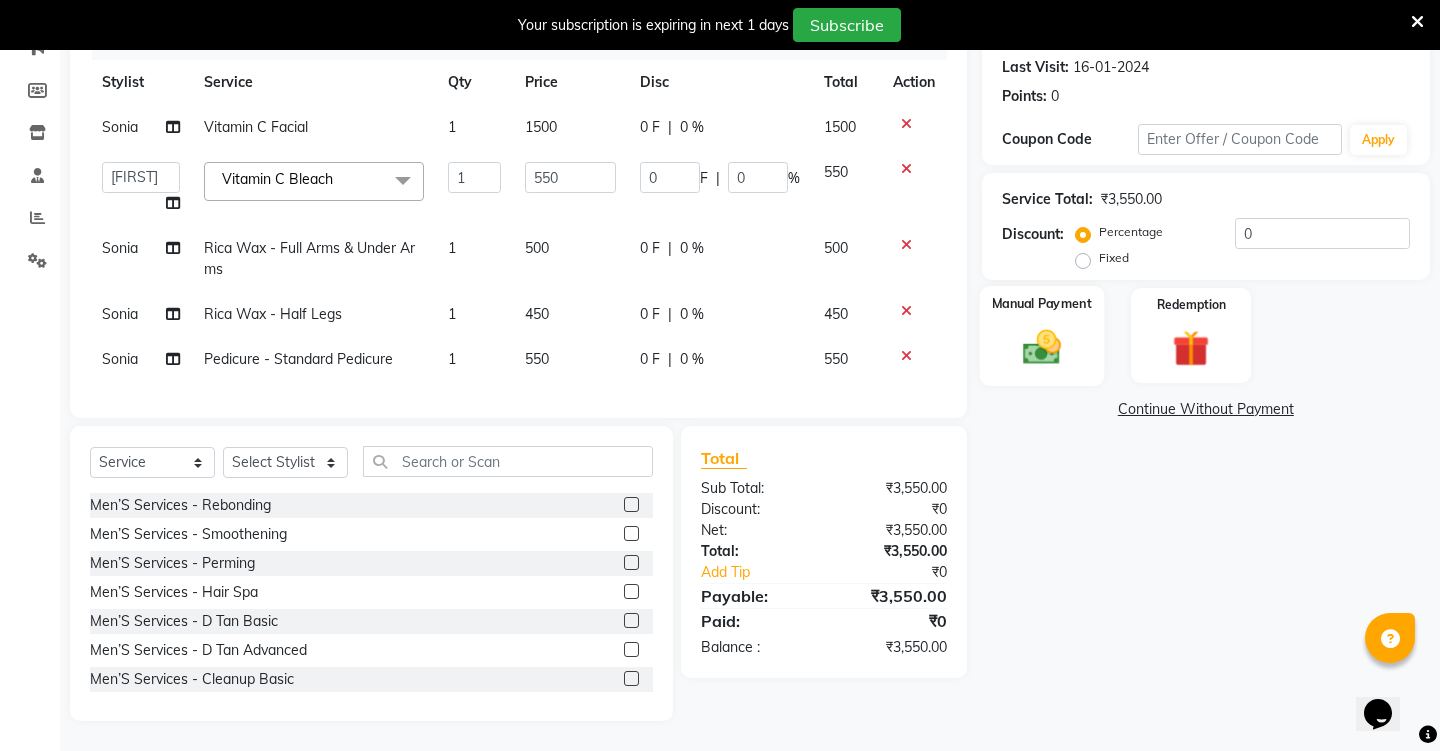 click on "Manual Payment" 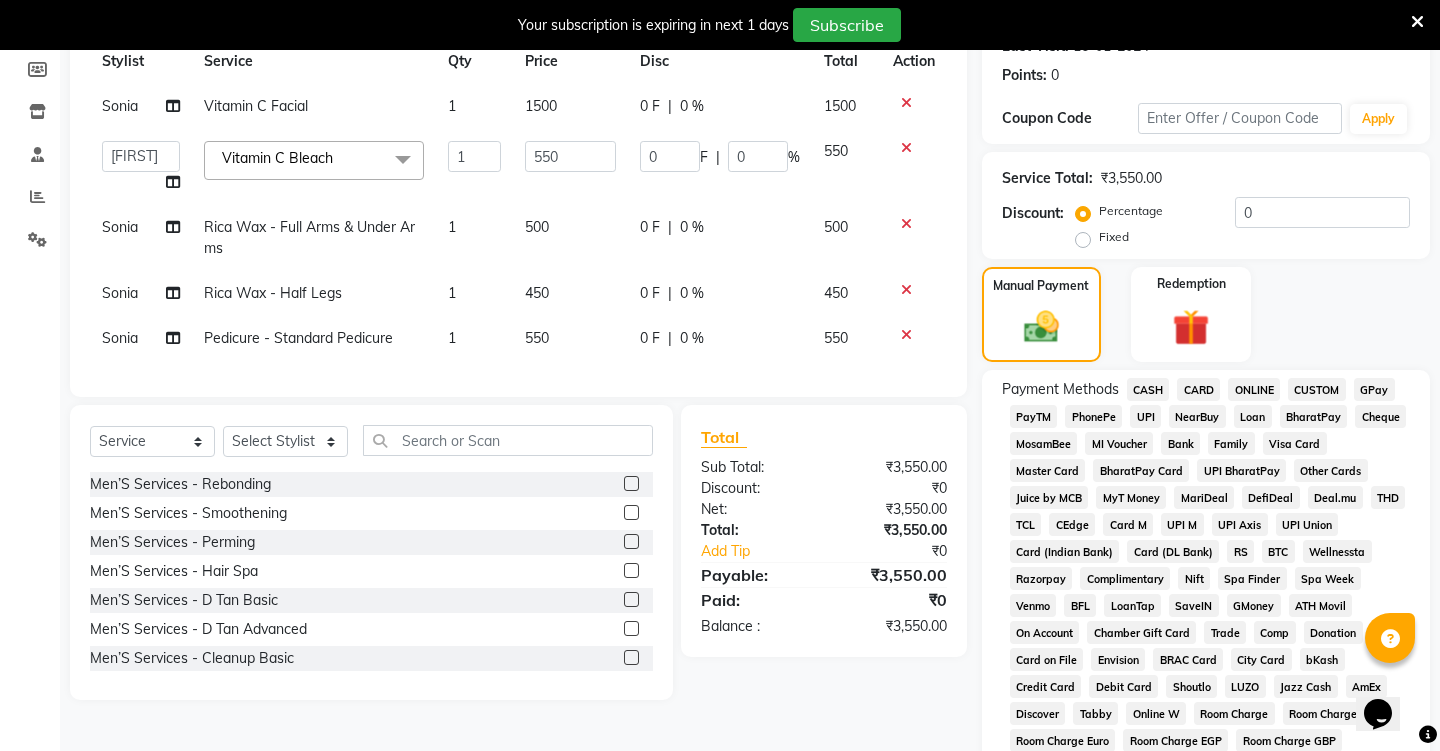 click on "UPI" 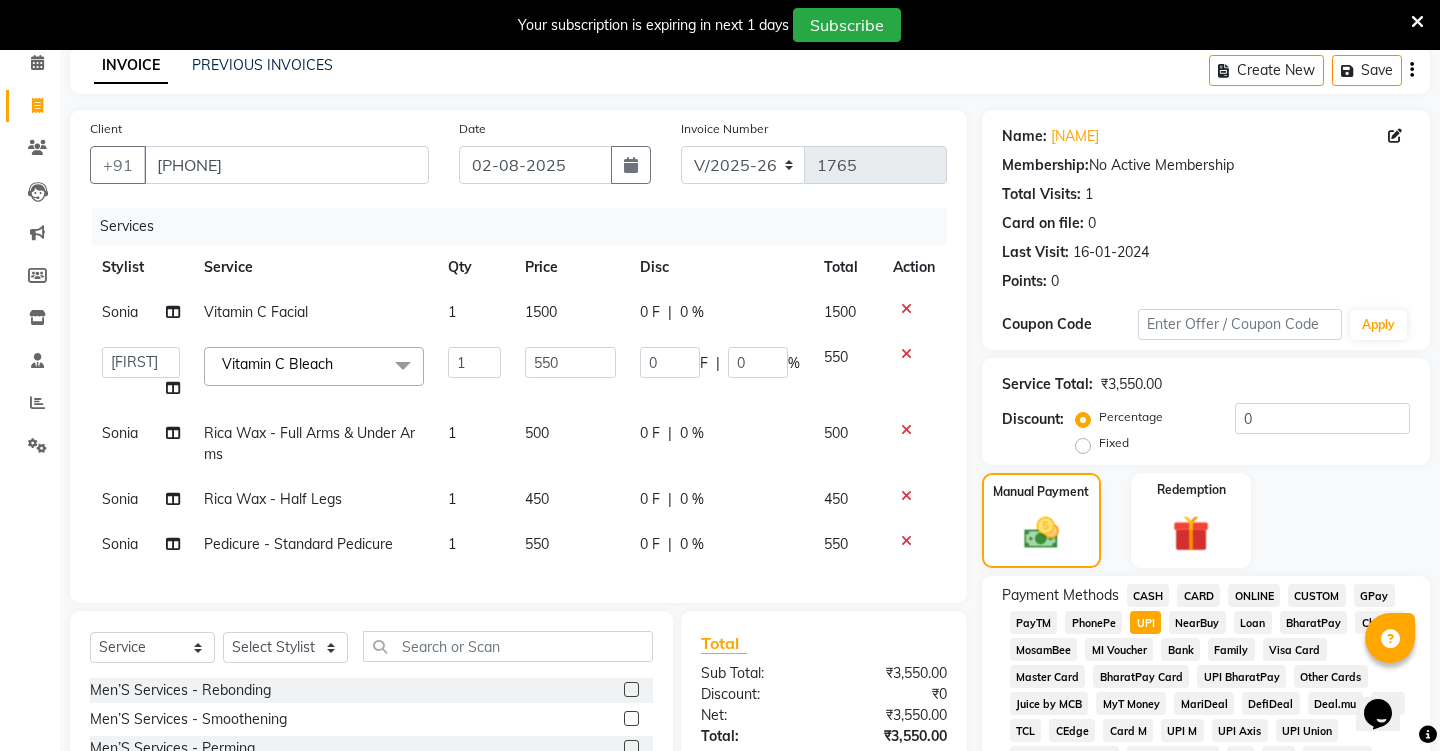 scroll, scrollTop: 106, scrollLeft: 0, axis: vertical 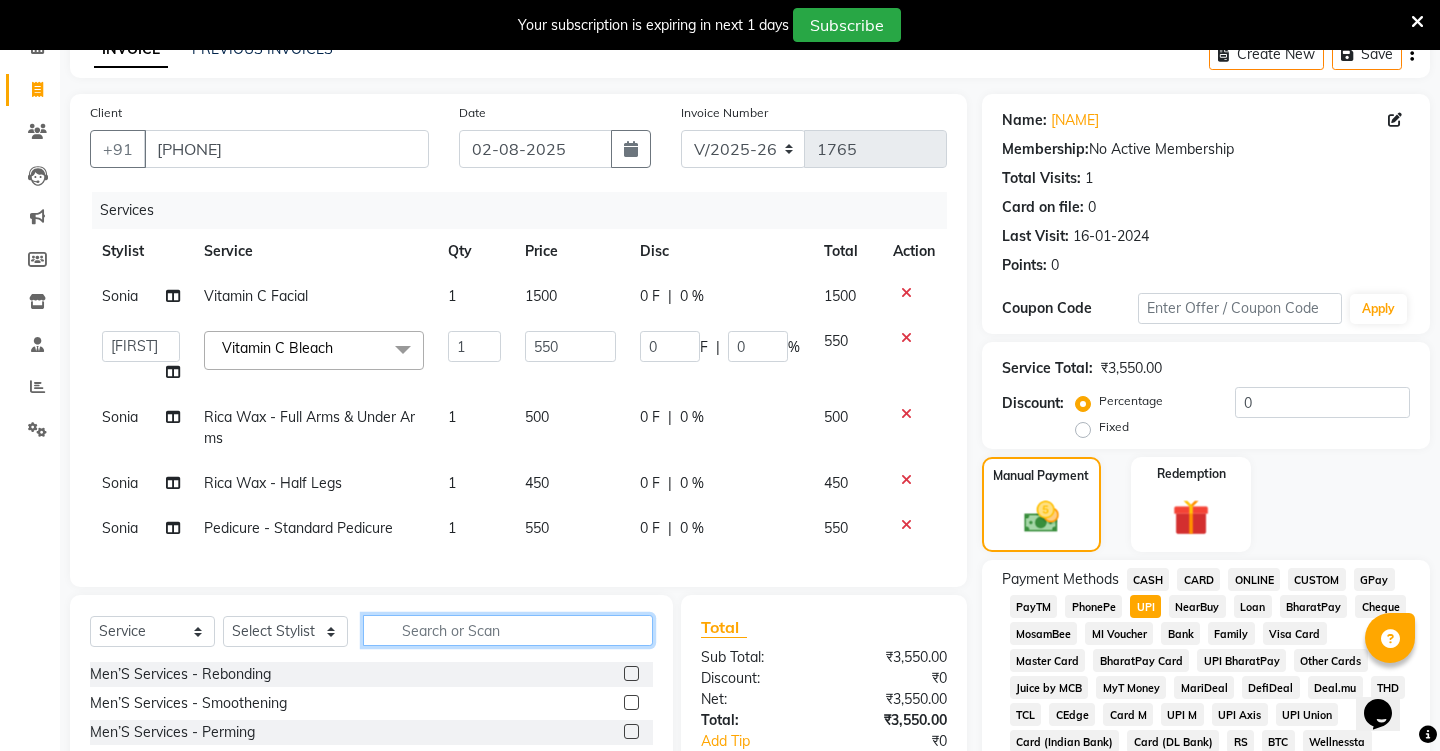click 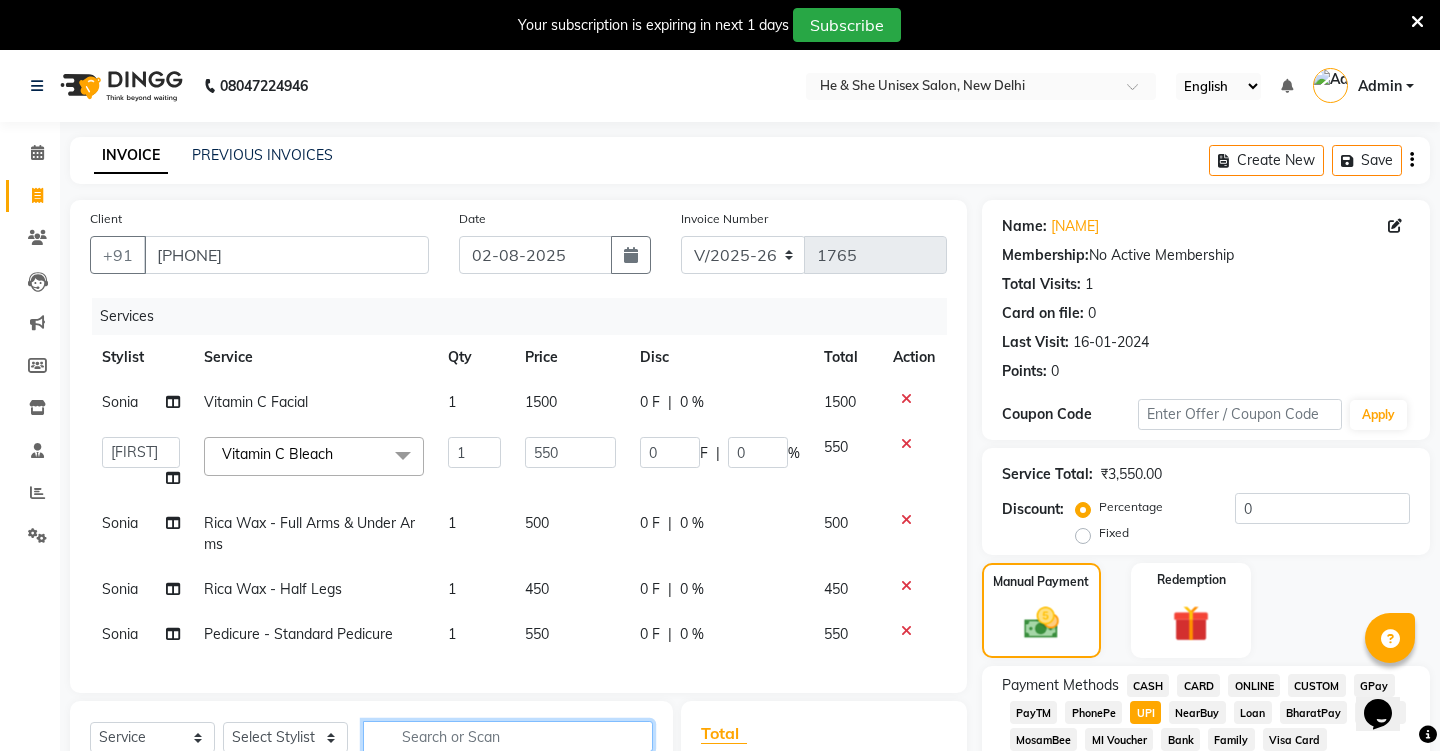 scroll, scrollTop: 0, scrollLeft: 0, axis: both 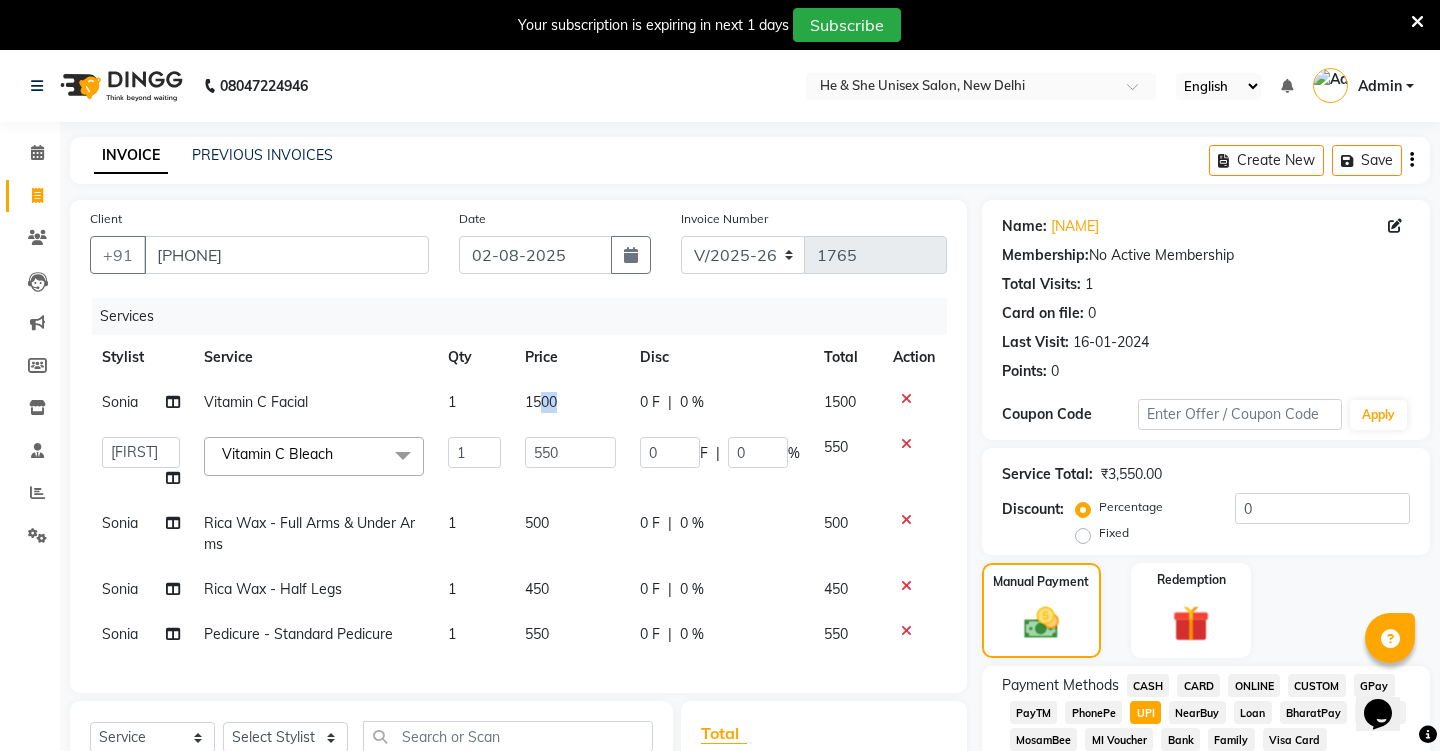 click on "1500" 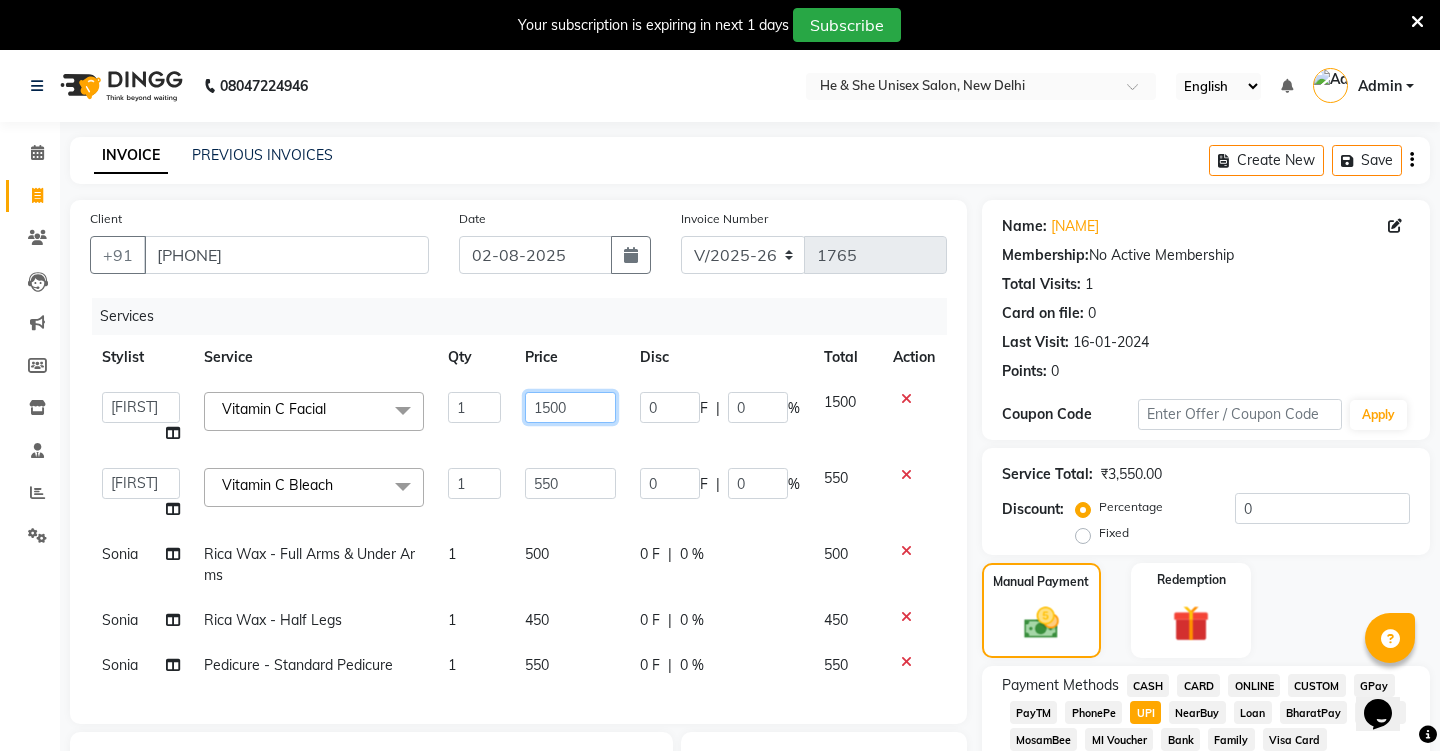 click on "1500" 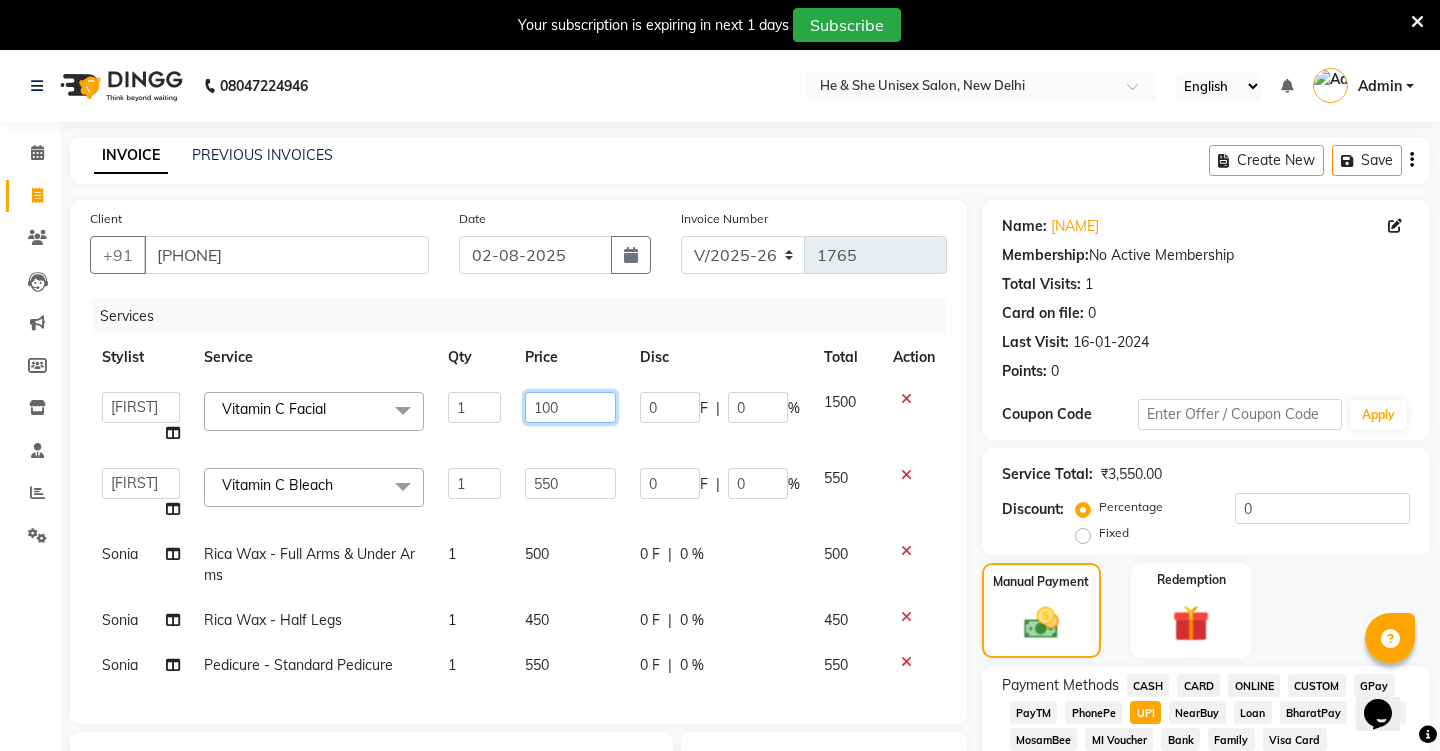 type on "1800" 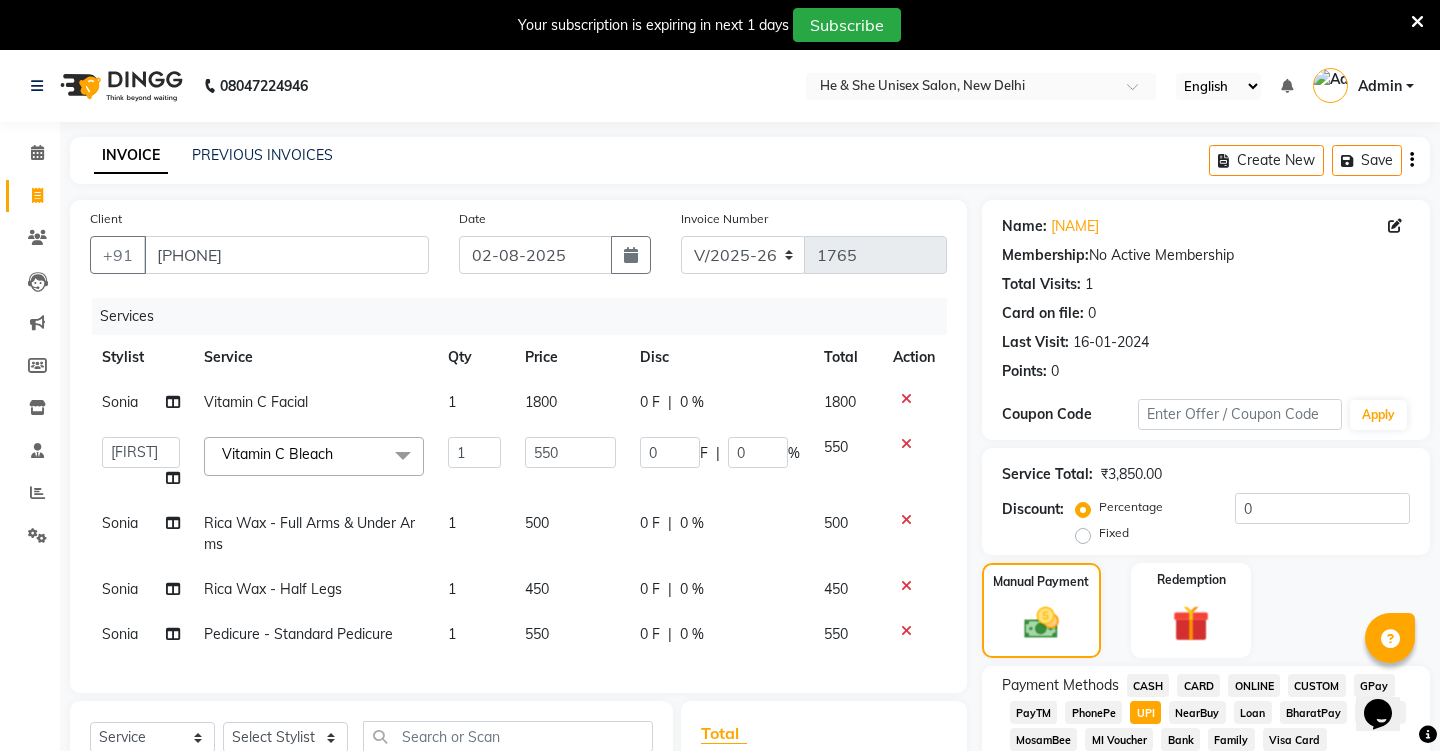 click on "0 F | 0 %" 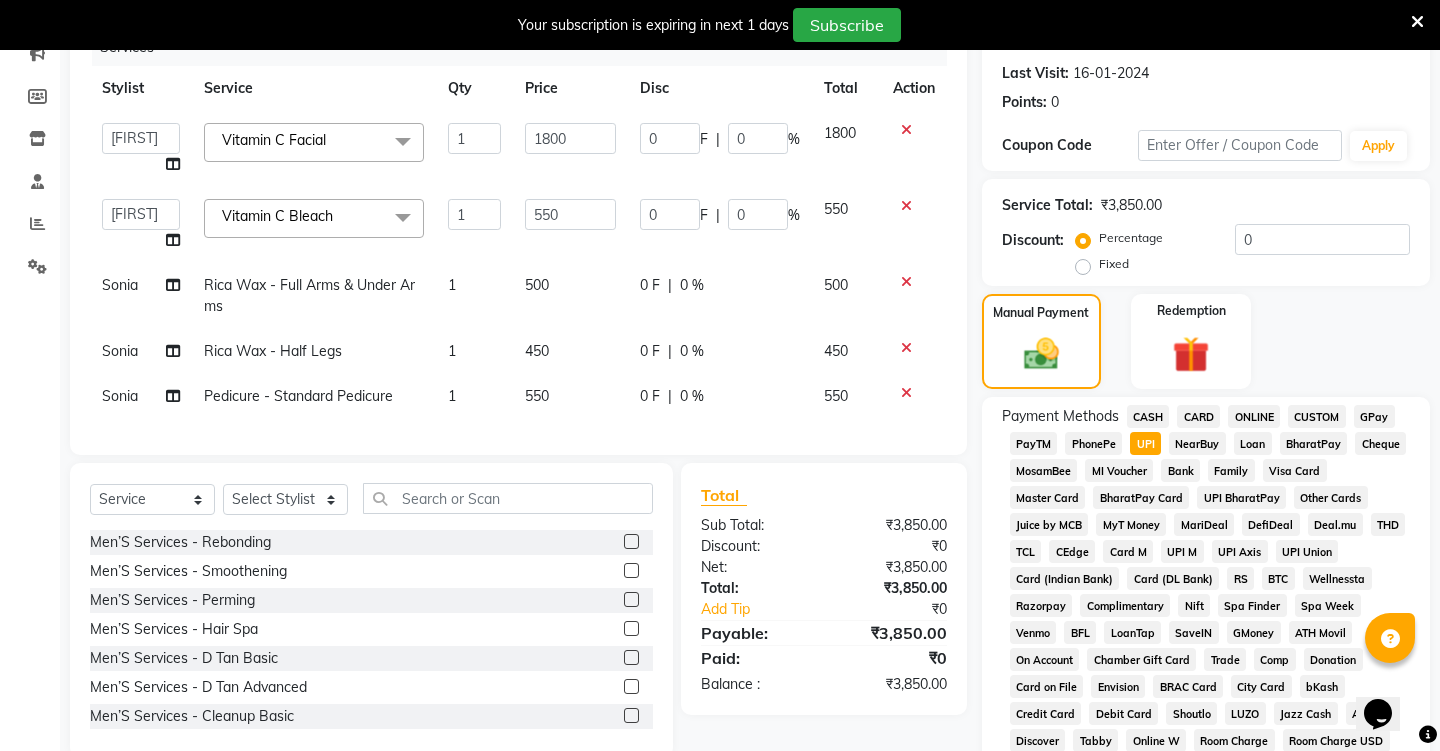 scroll, scrollTop: 274, scrollLeft: 0, axis: vertical 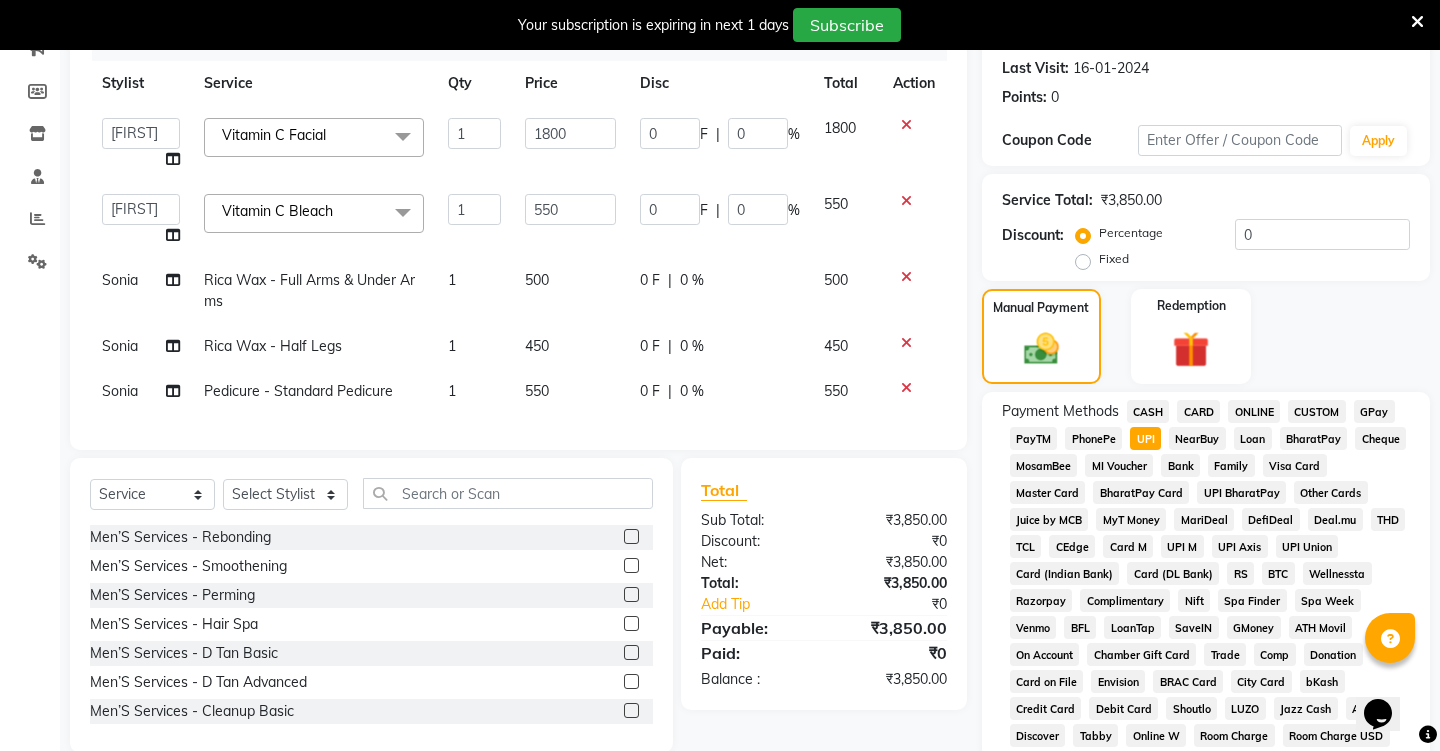 click on "UPI" 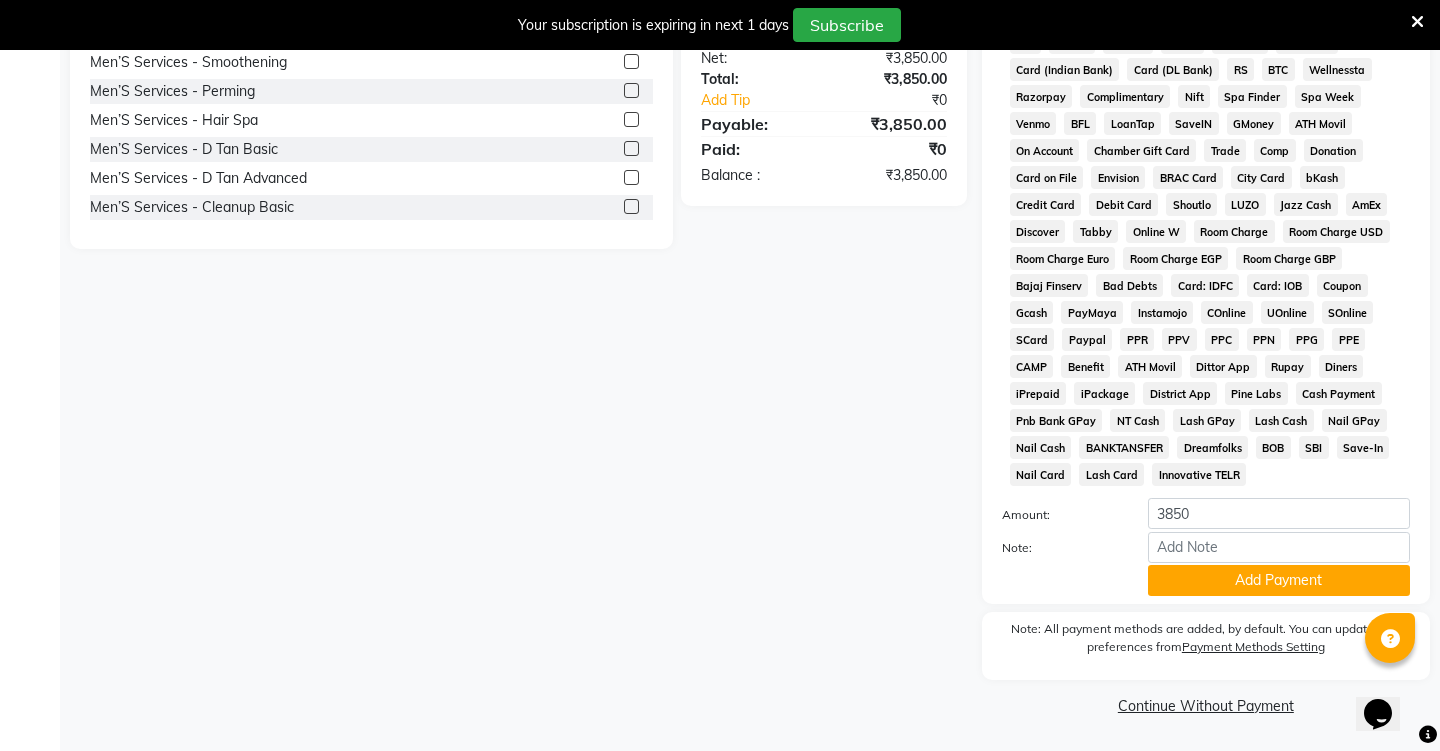 scroll, scrollTop: 777, scrollLeft: 0, axis: vertical 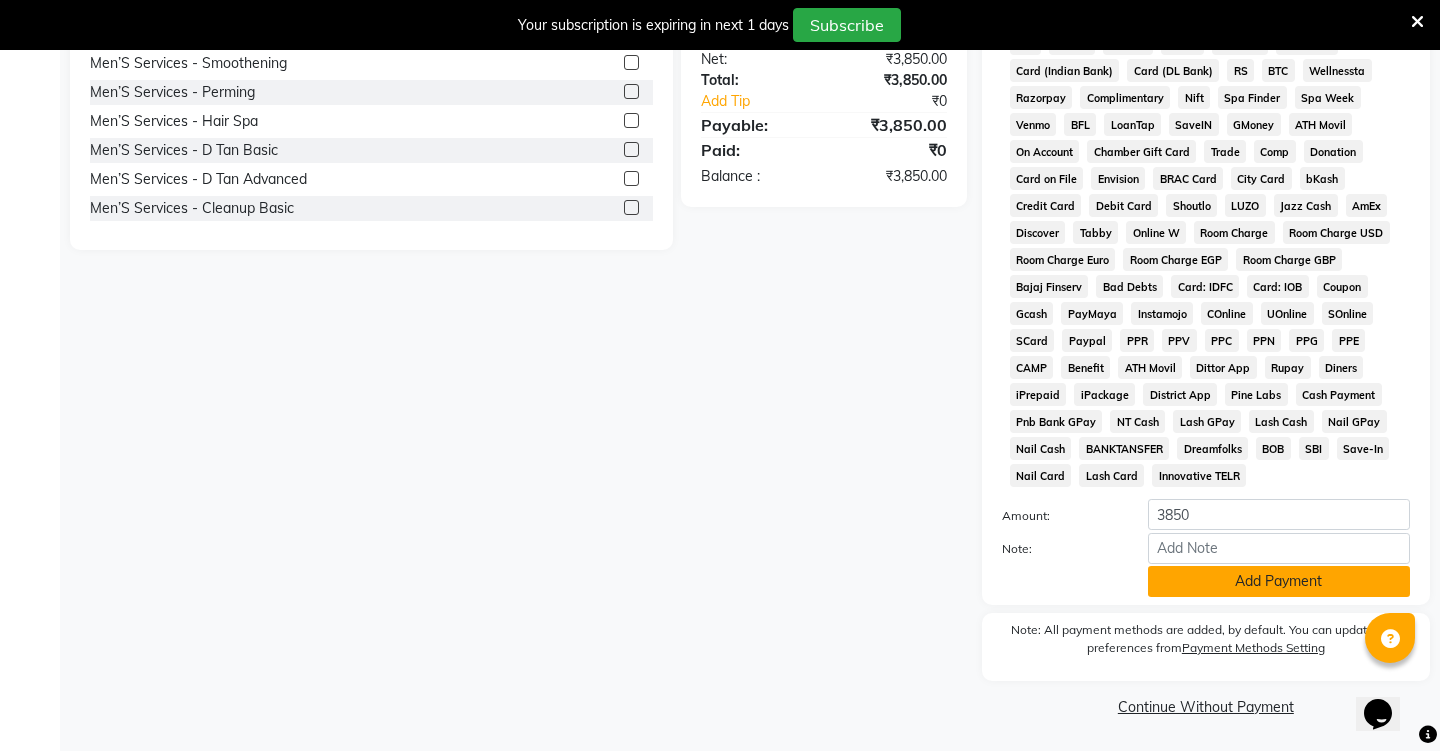 click on "Add Payment" 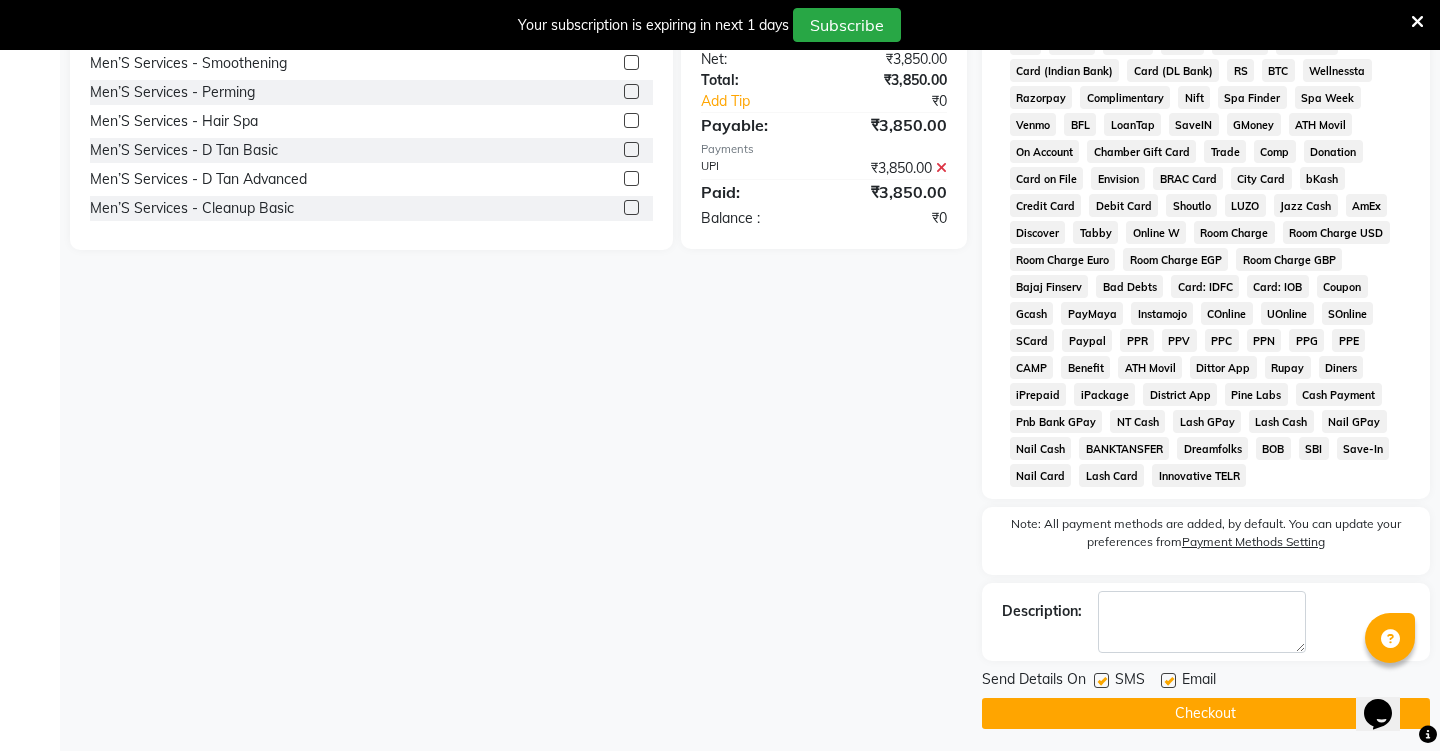 scroll, scrollTop: 785, scrollLeft: 0, axis: vertical 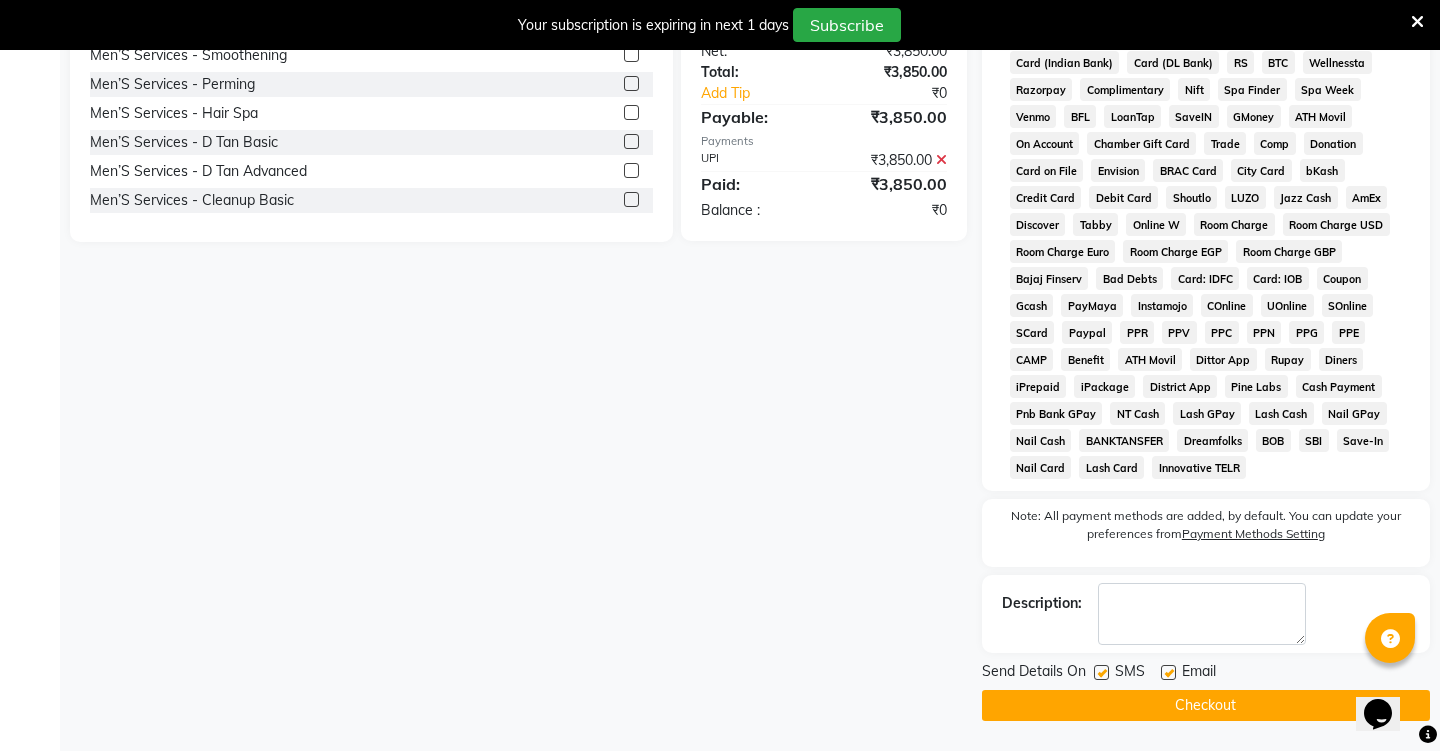 click on "Checkout" 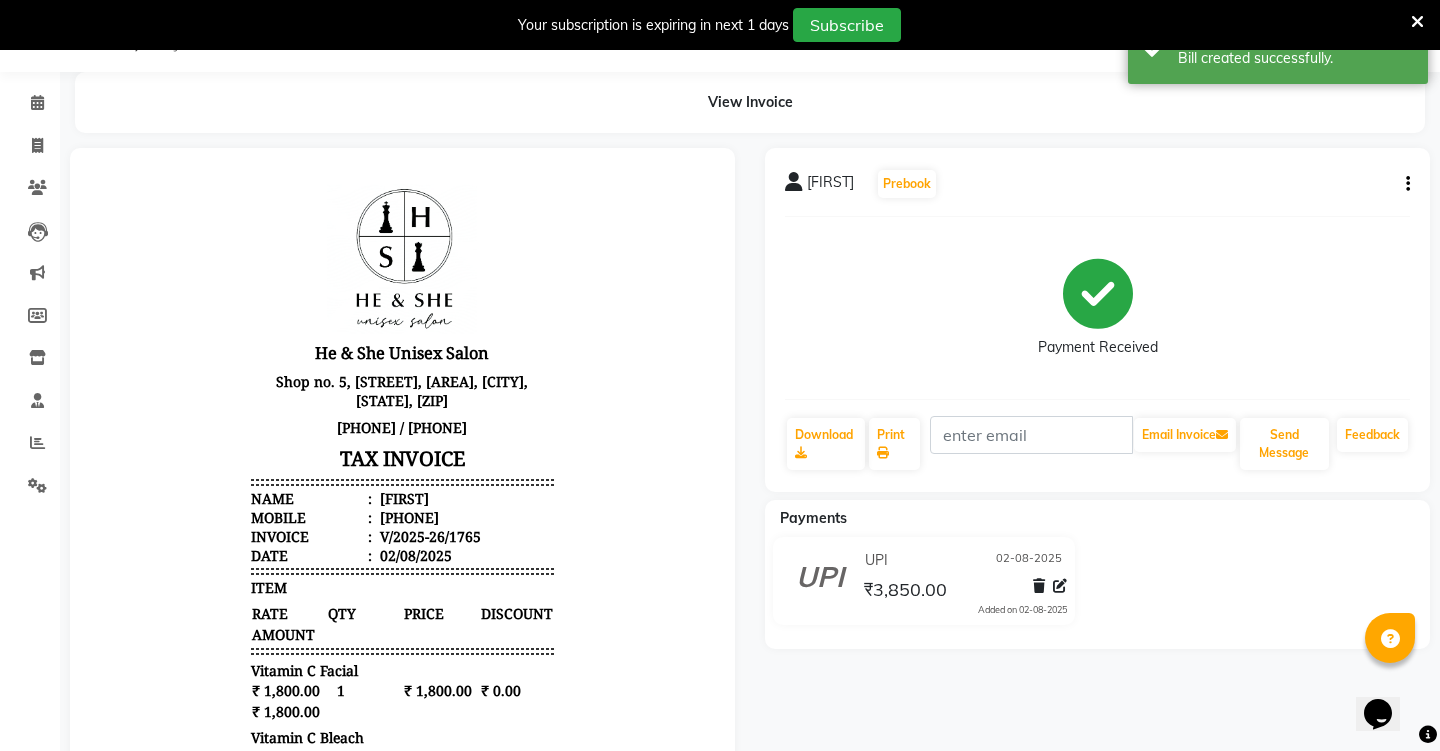 scroll, scrollTop: 0, scrollLeft: 0, axis: both 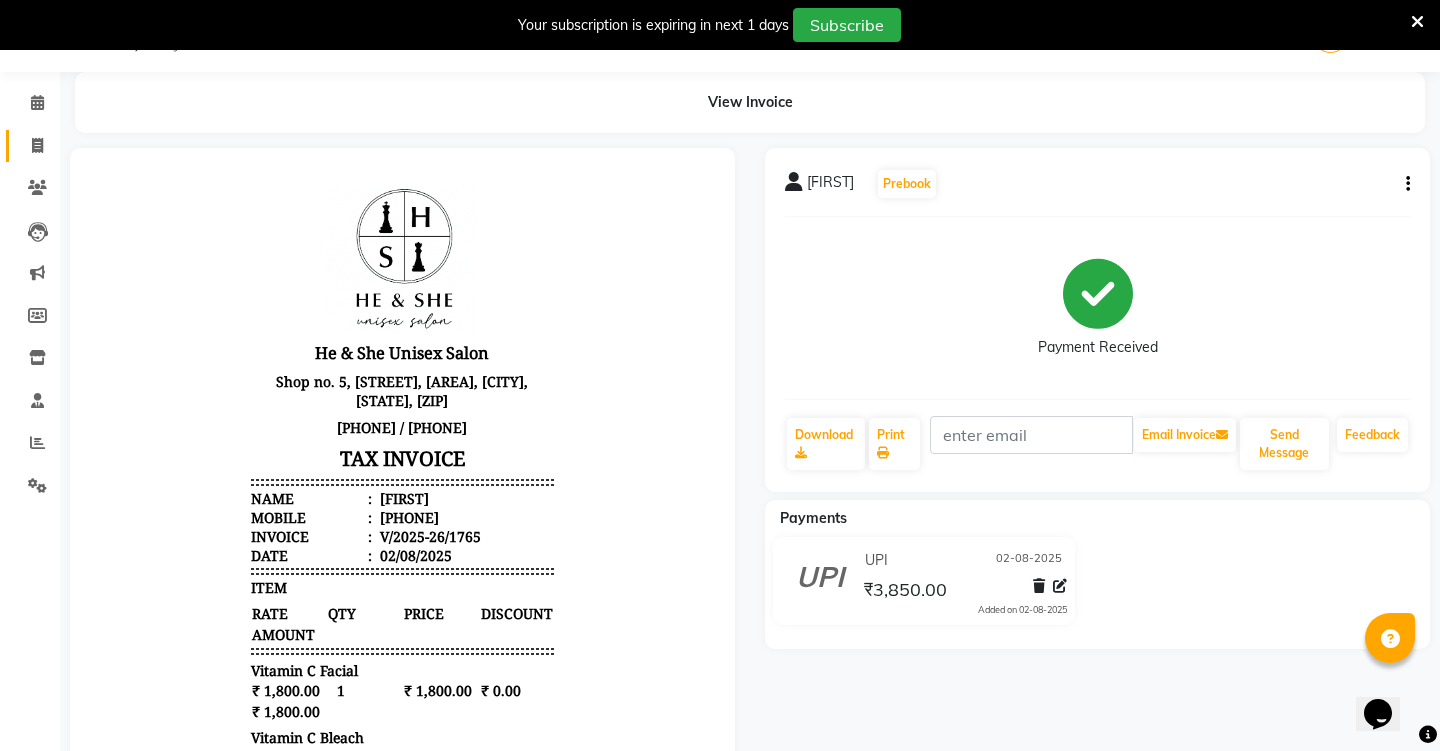 click on "Invoice" 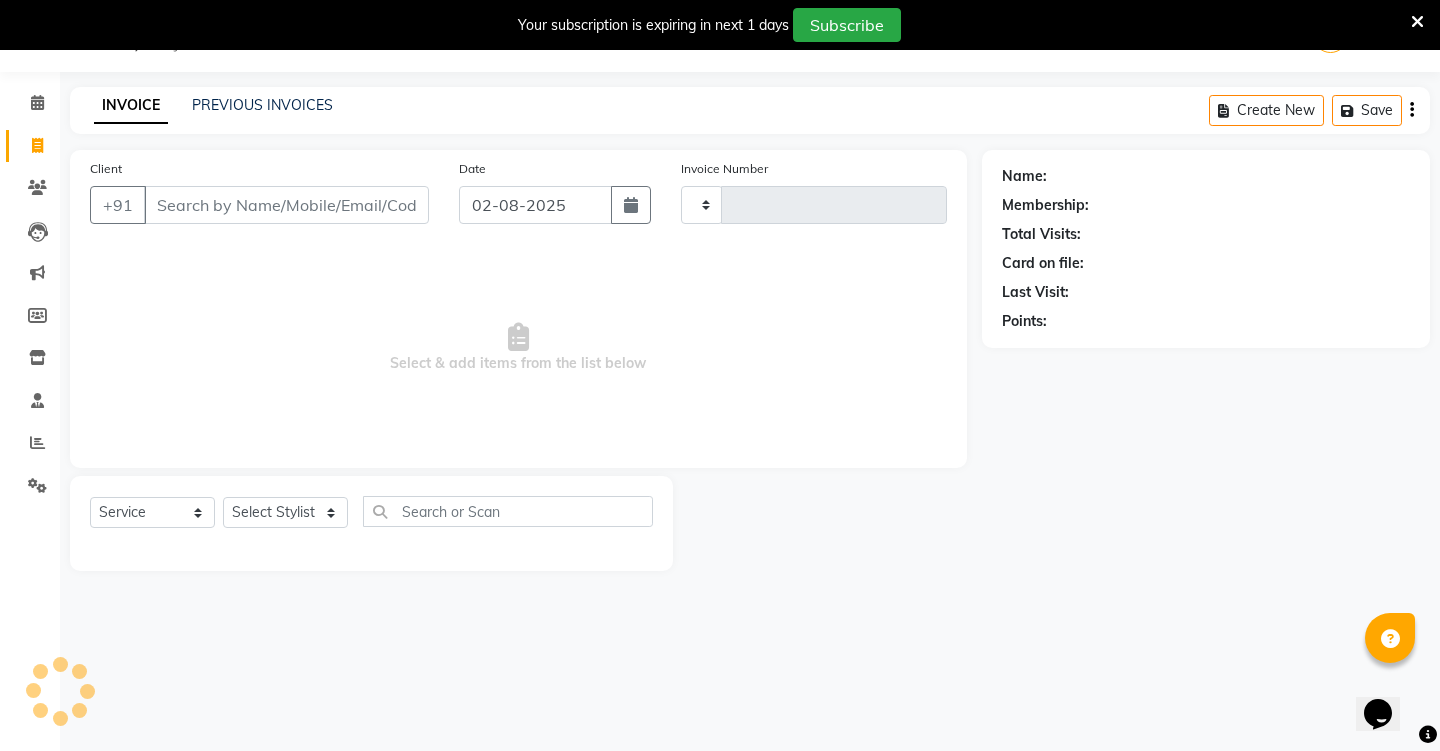 type on "1766" 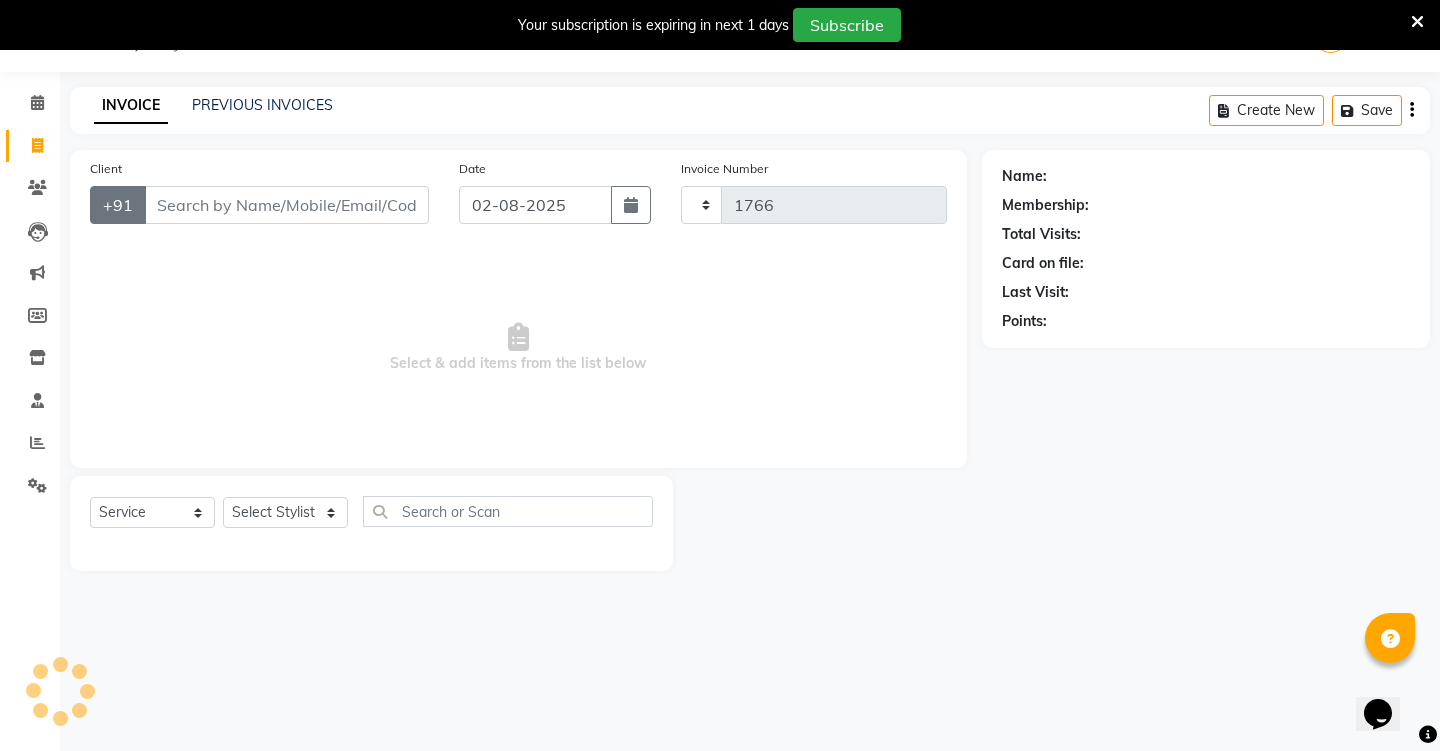 select on "4745" 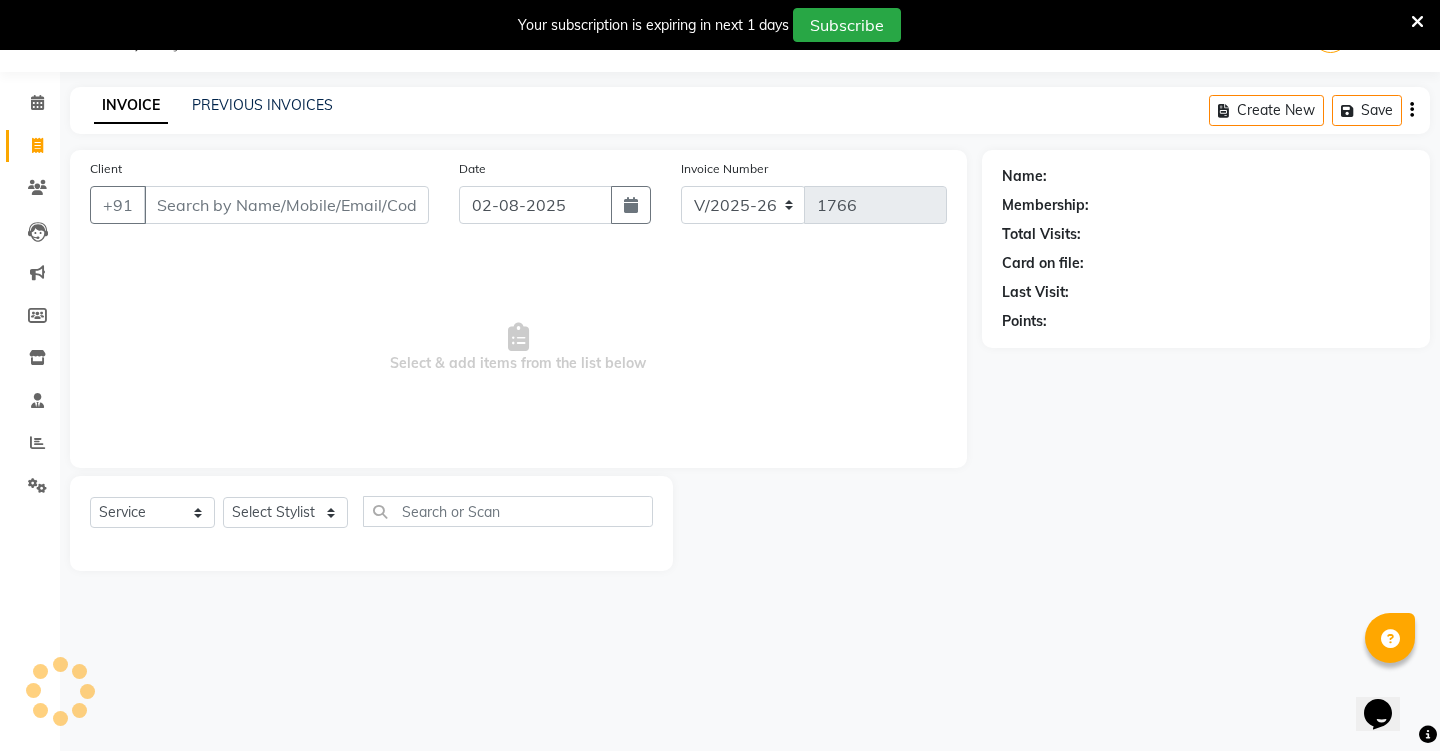 click on "Client" at bounding box center [286, 205] 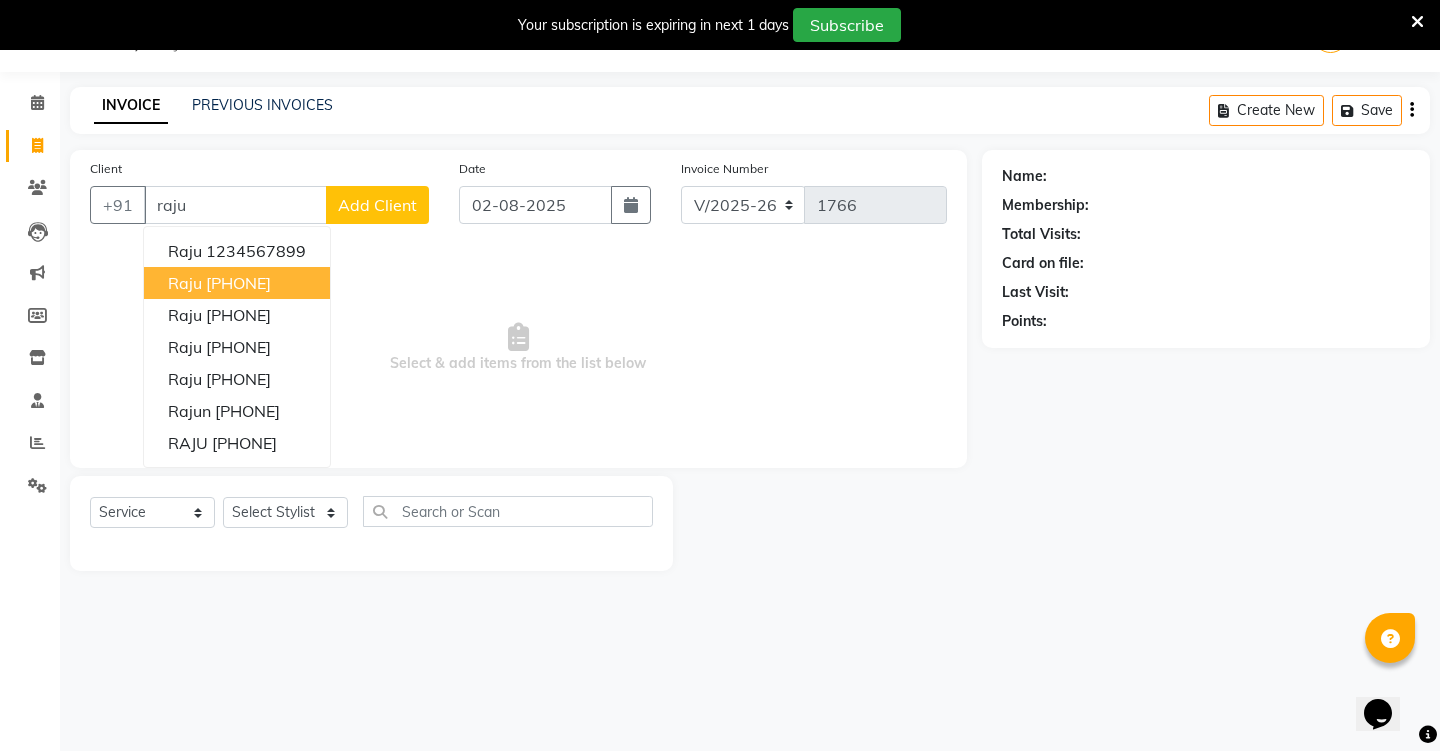 click on "raju" at bounding box center [185, 283] 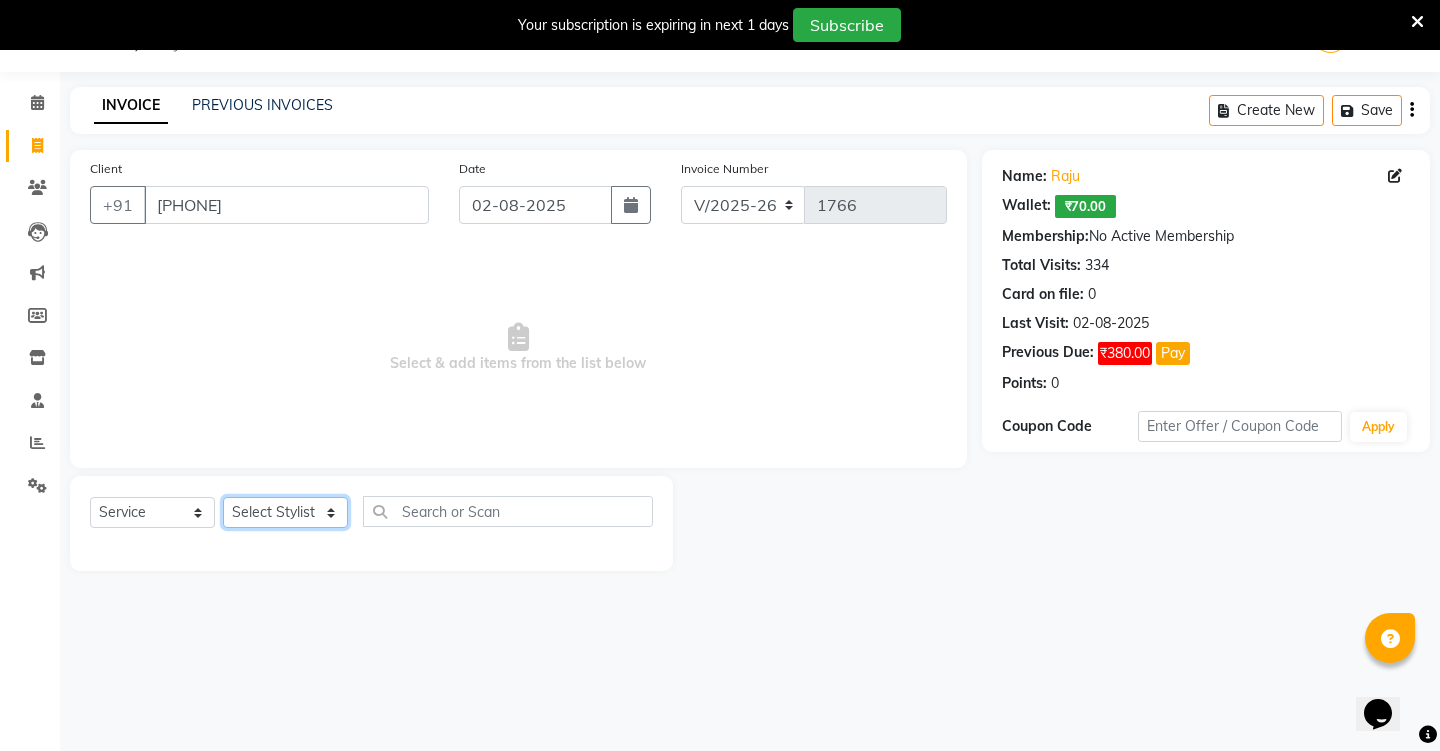 select on "87875" 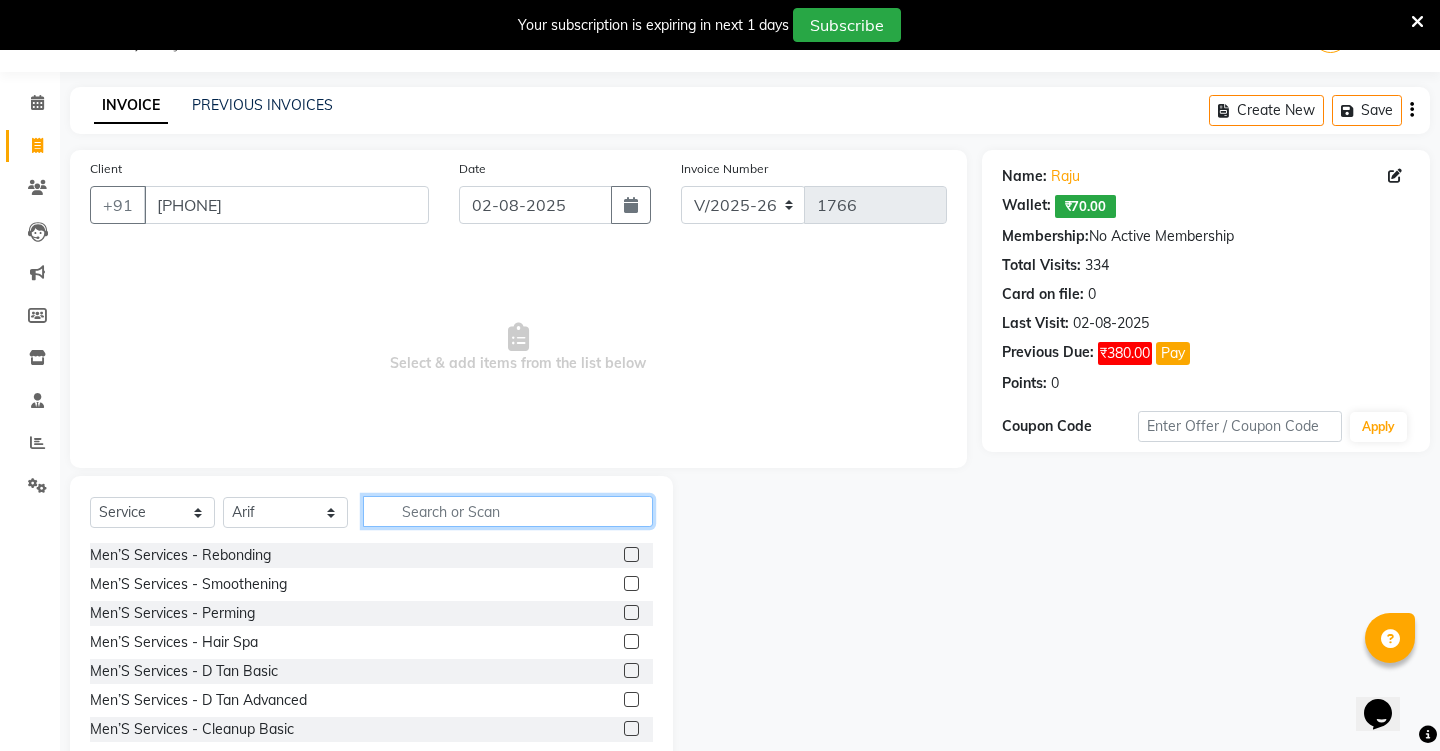 click 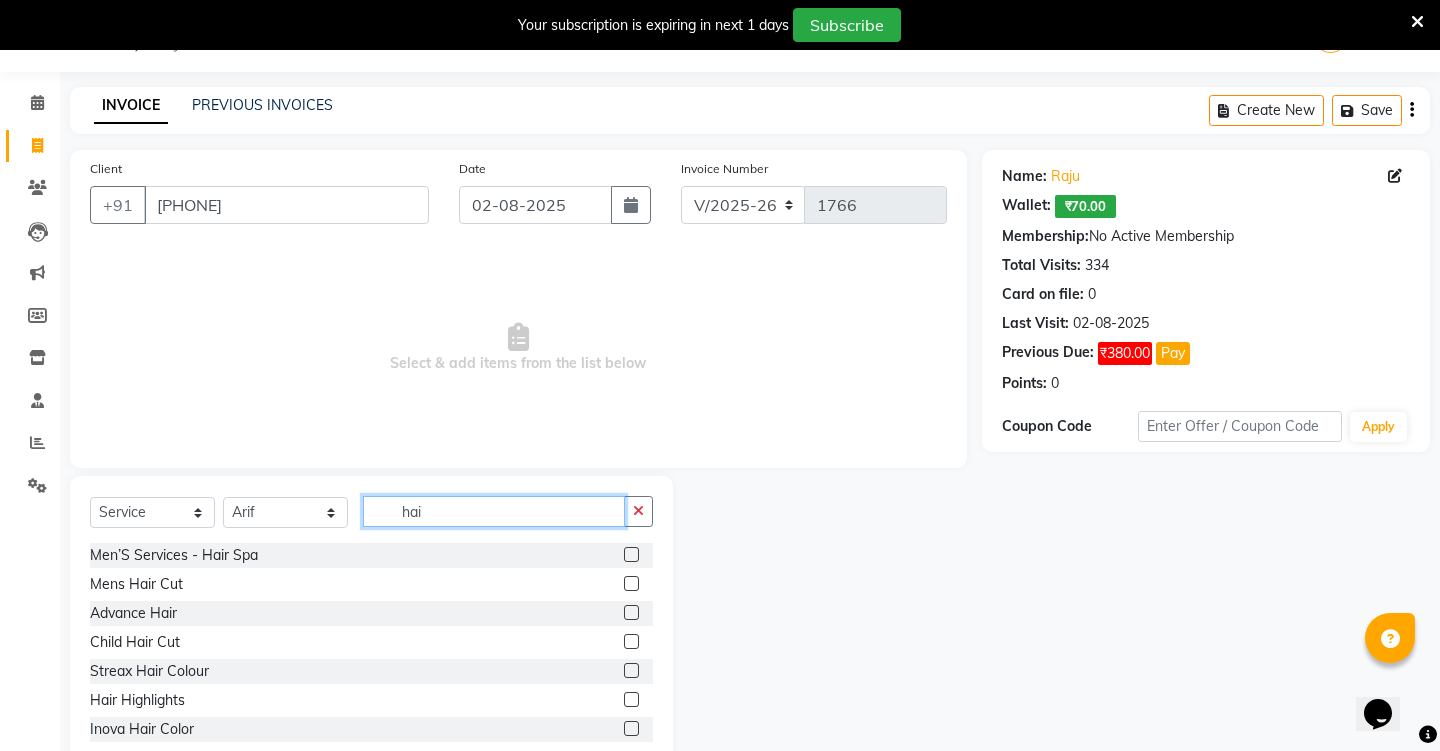 type on "hai" 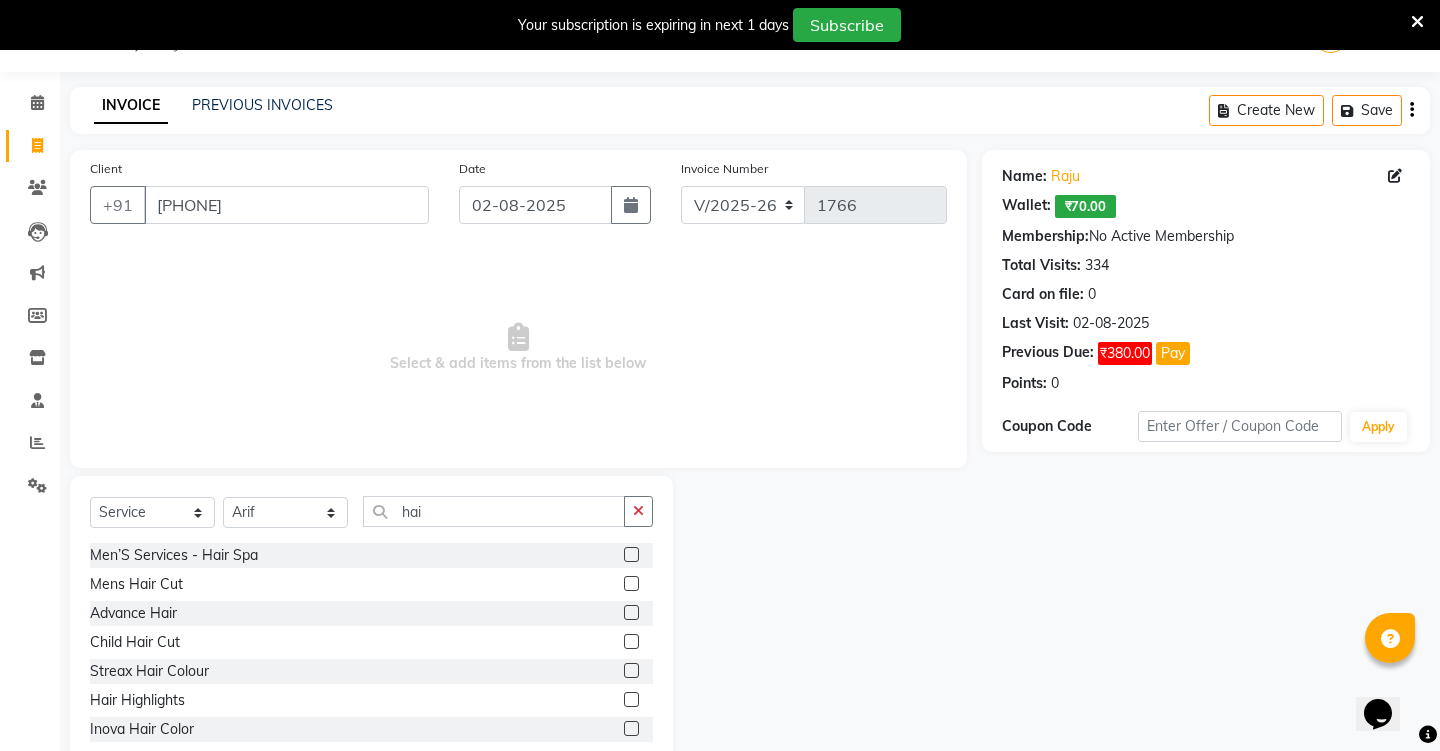 click on "Men’S Services - Hair Spa Mens Hair Cut Advance Hair Child Hair Cut Streax Hair Colour Hair Highlights Inova Hair Color Men's Hair Styling Advance HairCut Men's Haircut and Beard Fade Haircut Hair Mask Application Asim's Signature Haircut Hair DeTangle Advance Hair color and KeraSmooth Botox Hair Hair Services - Hair Color Per Streak Ladies Services - Baby Hair Cut Hair Services - Hair Trimming Hair Services - Haircut Hair Services - Head Massage (Olive Oil) Hair Services - Henna Hair Services - Blow Dry Hair Services - Hair Pressing Hair Services - Hair Curls Hair Services - Styling/Jura Hair Services - Hair Wash (Matrix) Hair Services - Global Hair Color (Inova) Hair Services - Rebonding / Smoothing Hair Services - Hair Spa Hair Services - Hair Touch Up (Ma Jirel) Hair Services - Hair Touch Up (Ino Va) Hair Services - Ombre Balayage Hair Services - Keratin (Treatment) Hair Services - Global Hair Color (Majirel) Hair Shampoo / Wash Ladies Hair Touchup - Loreal Majirel" 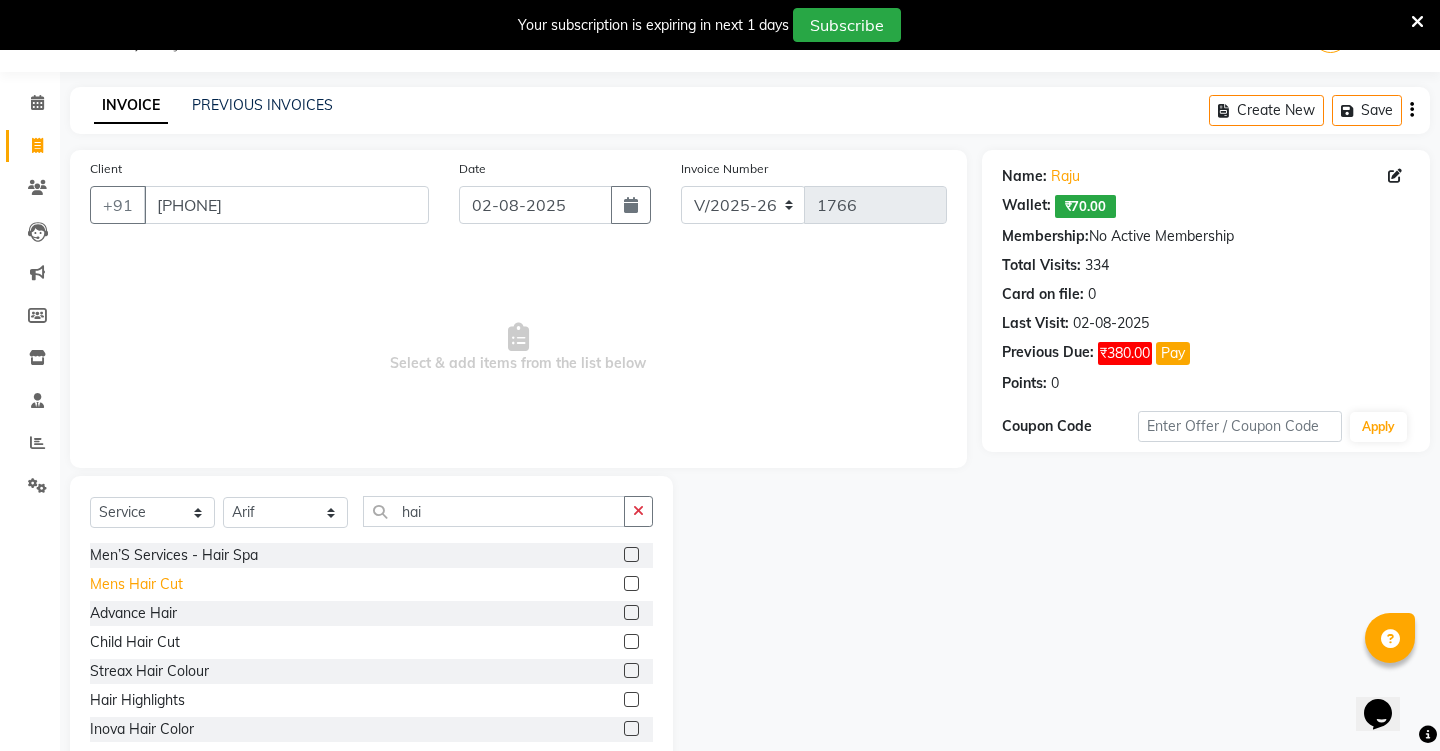 click on "Mens Hair Cut" 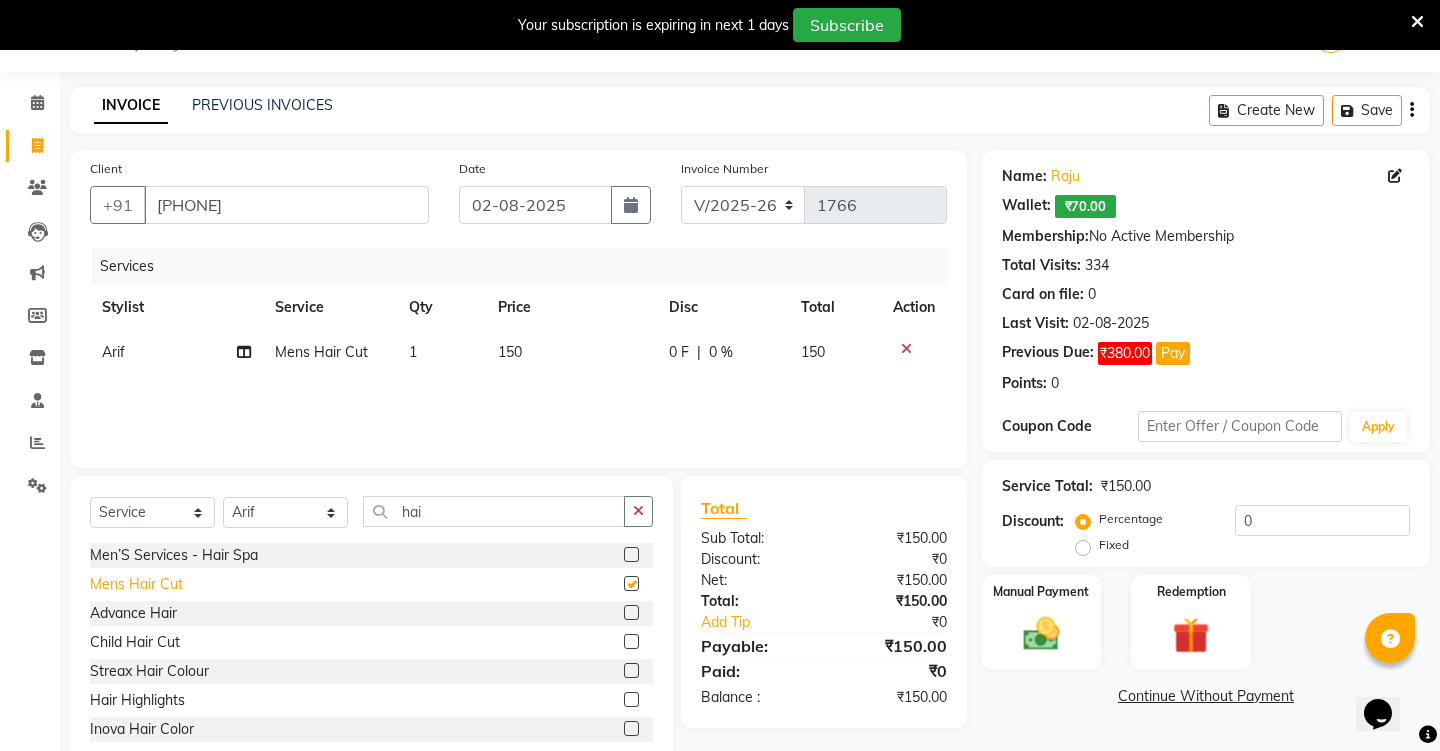 checkbox on "false" 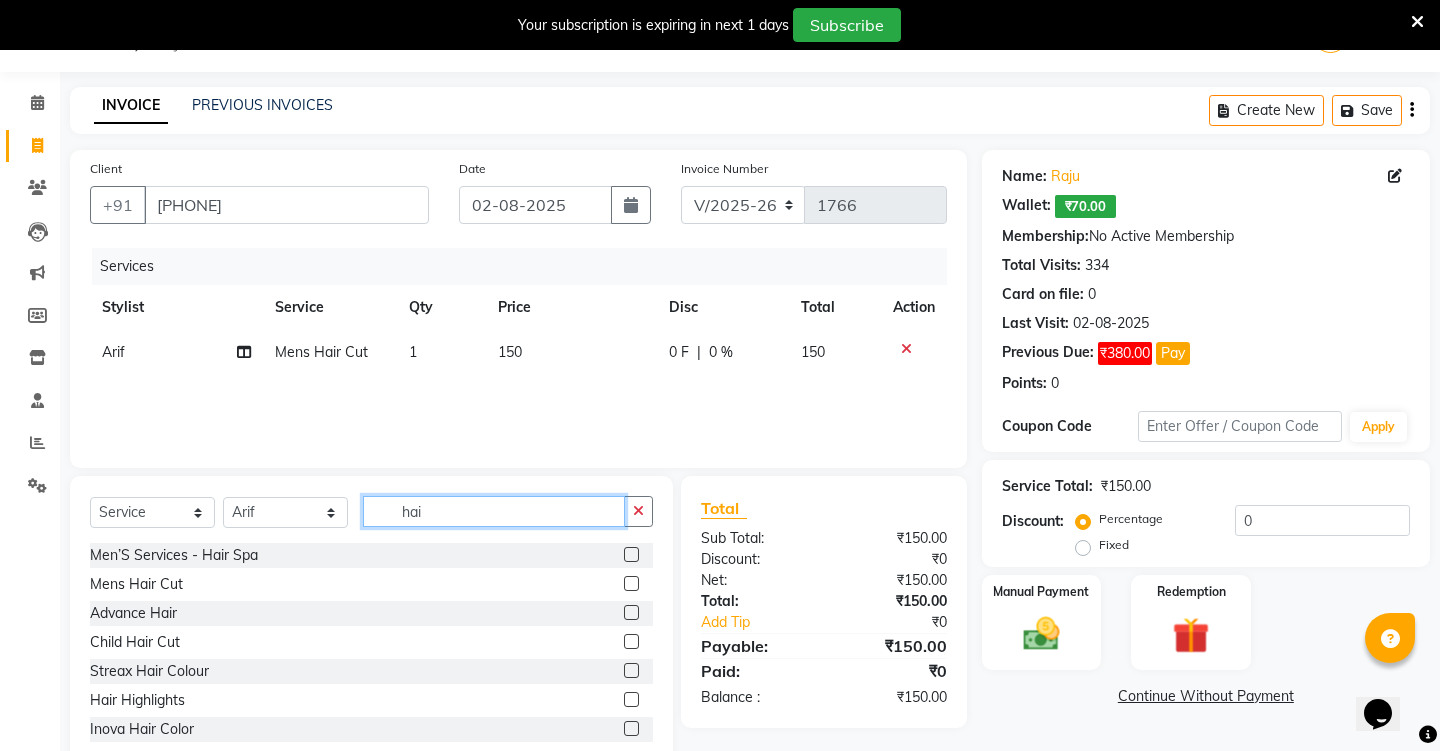 click on "hai" 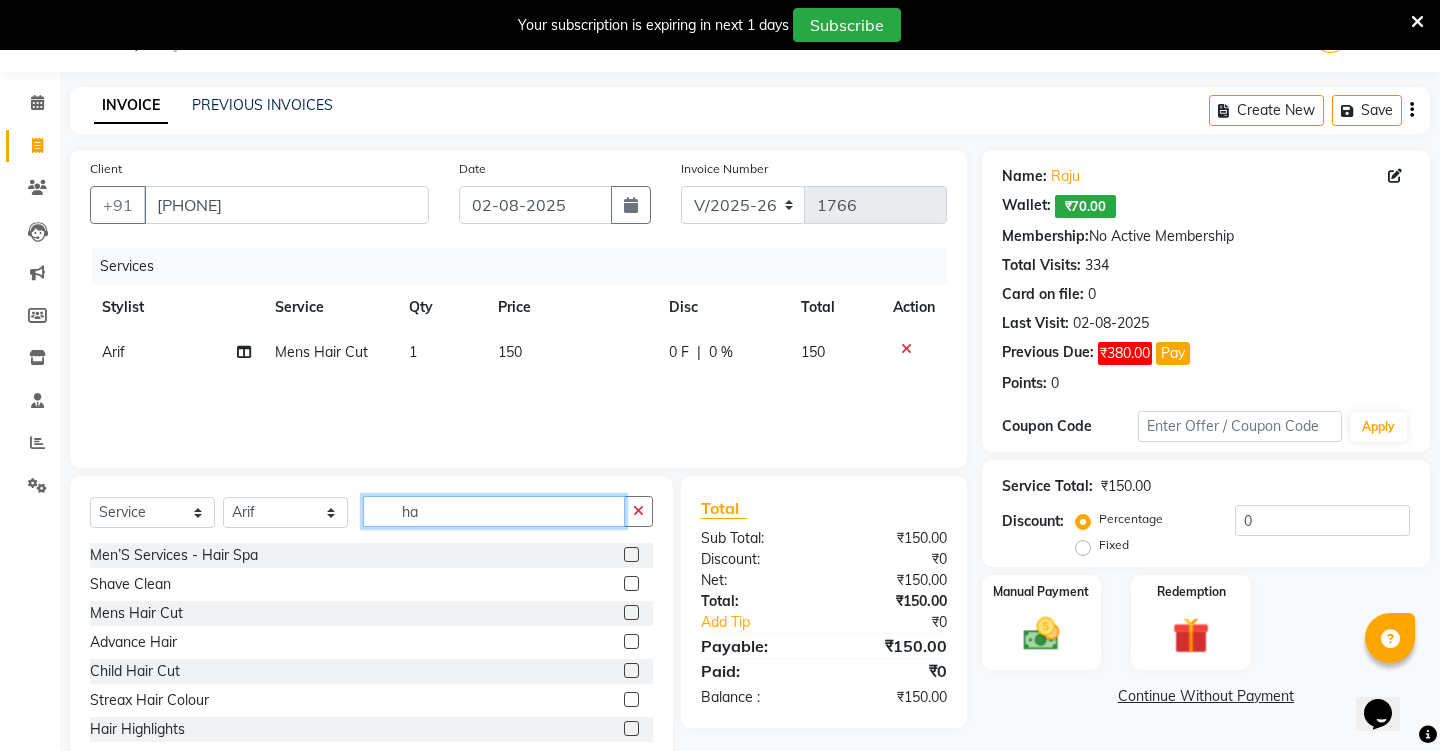 type on "h" 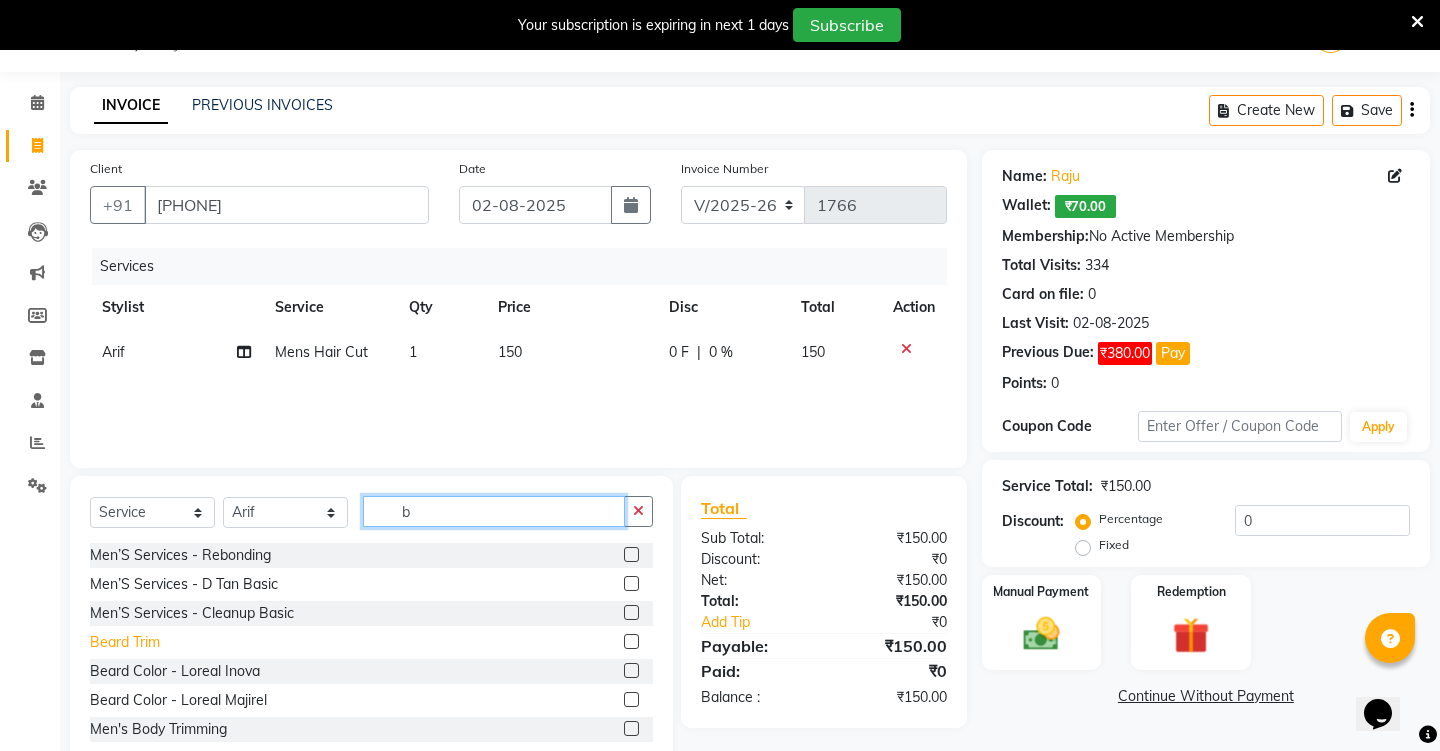 type on "b" 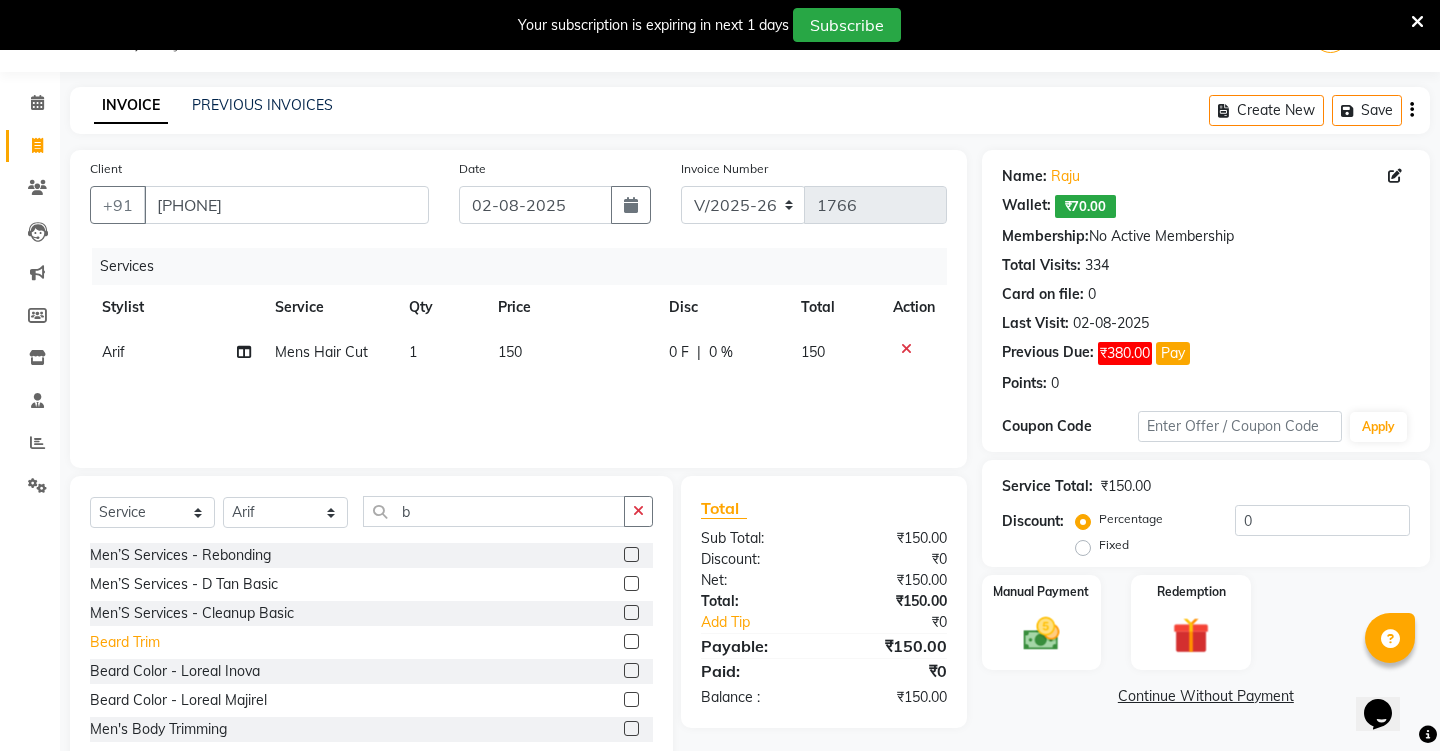 click on "Beard Trim" 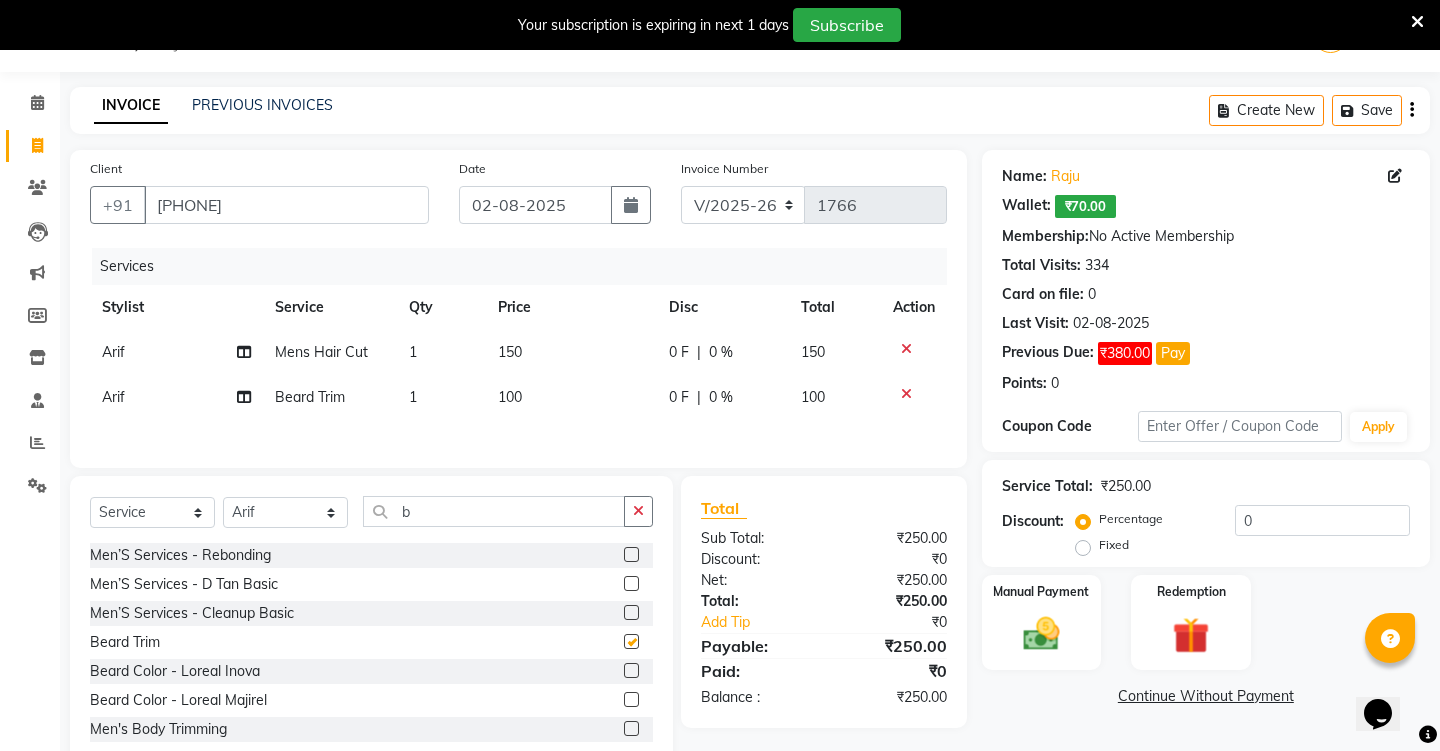 checkbox on "false" 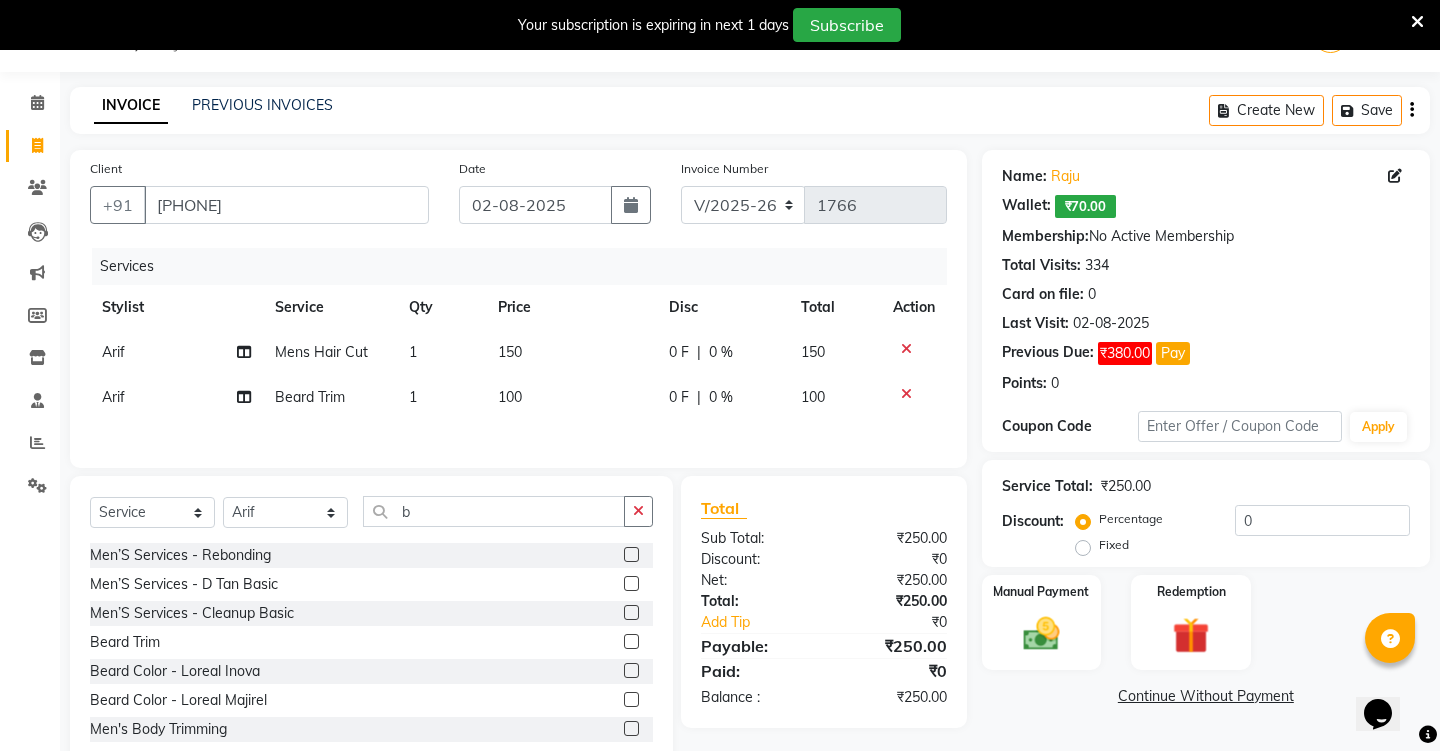 click 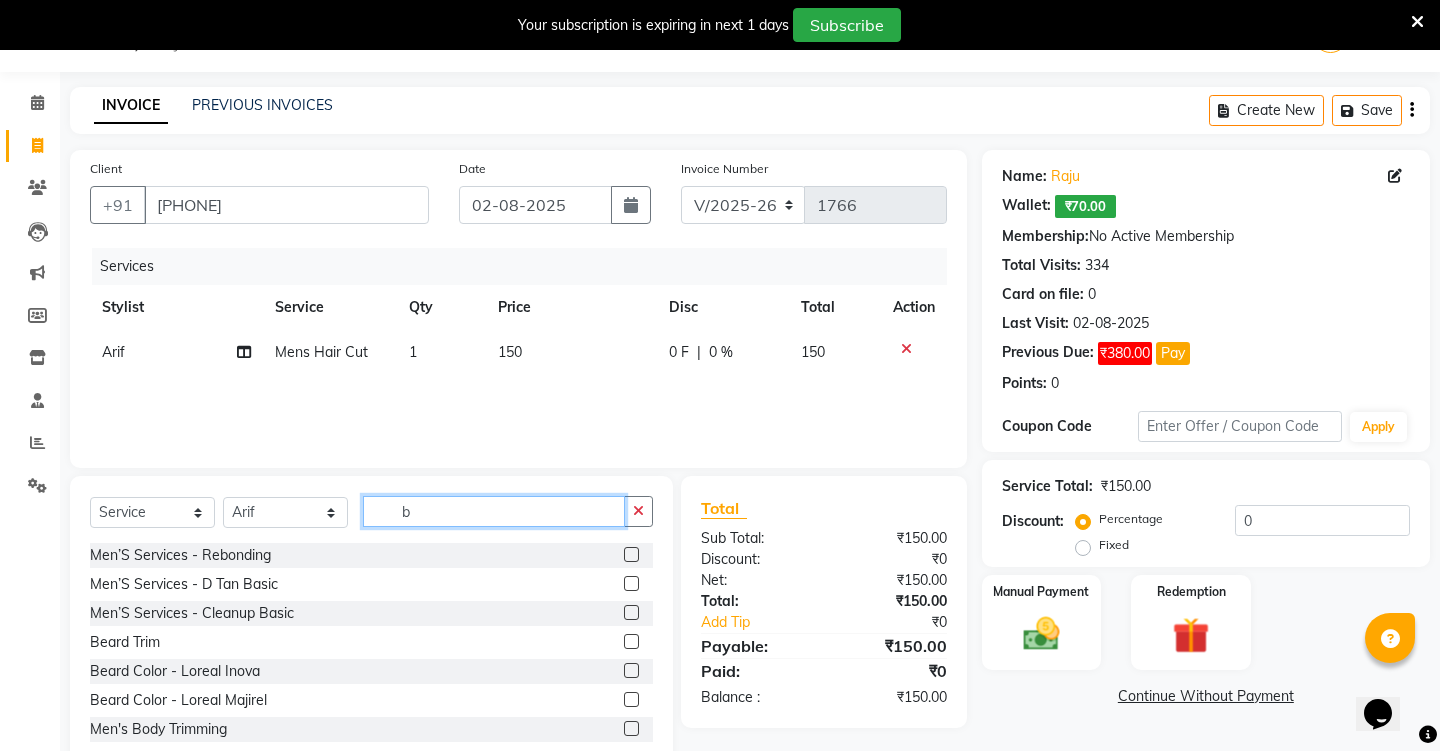 click on "b" 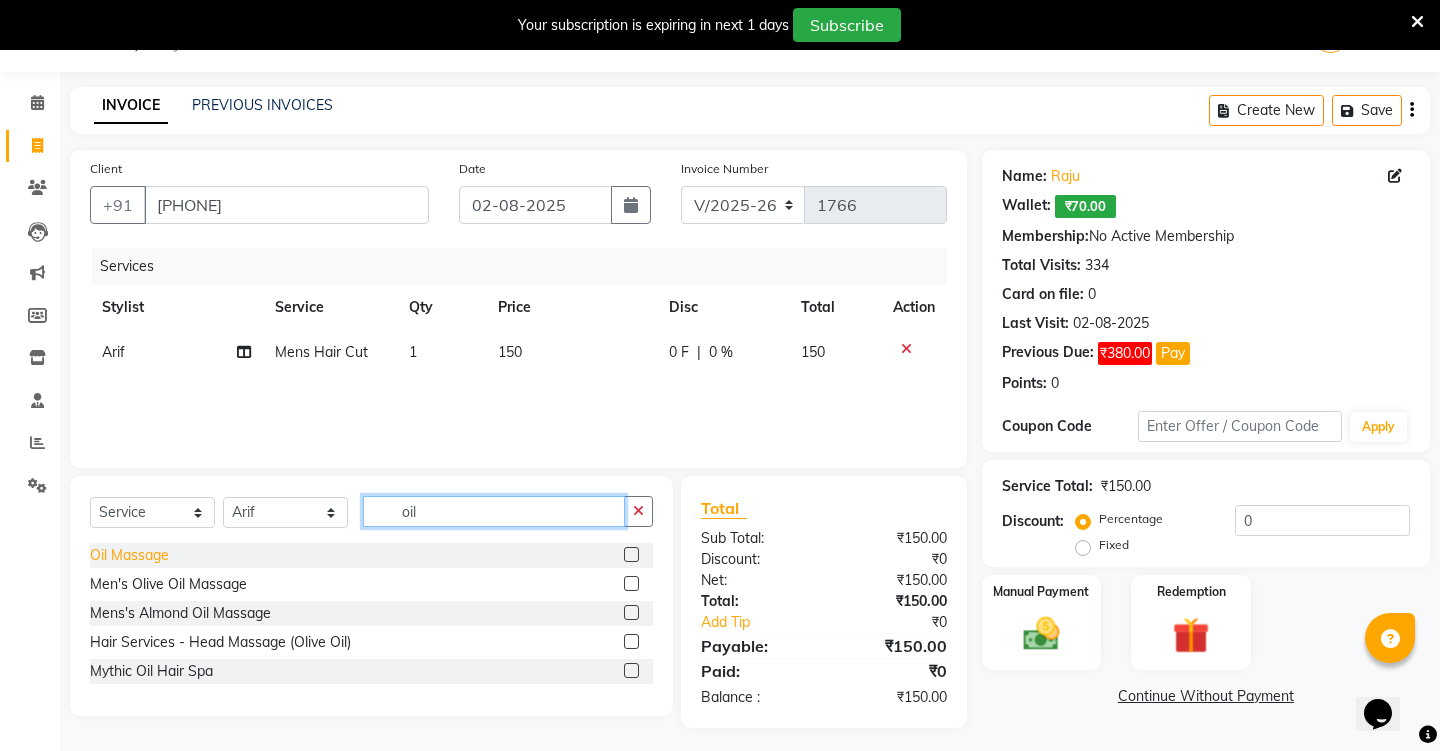 type on "oil" 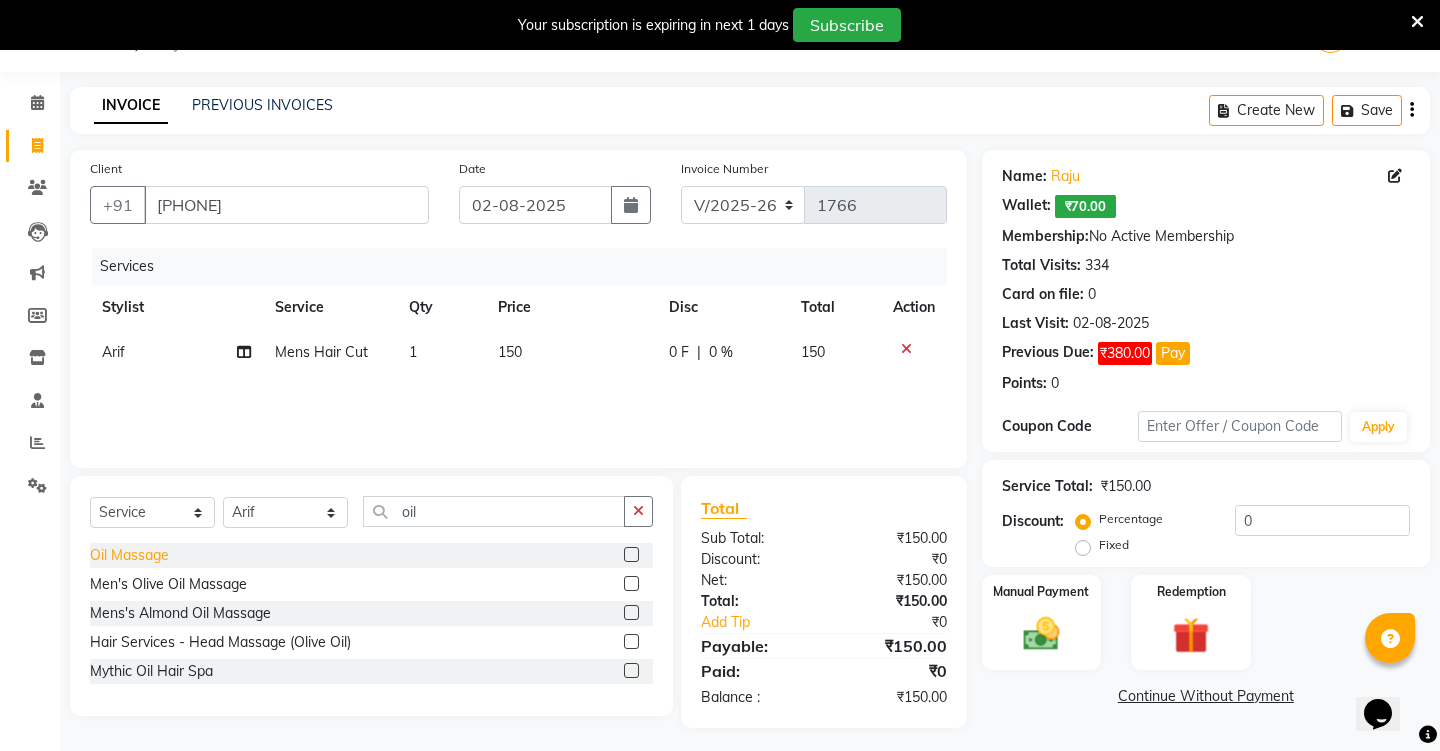 click on "Oil Massage" 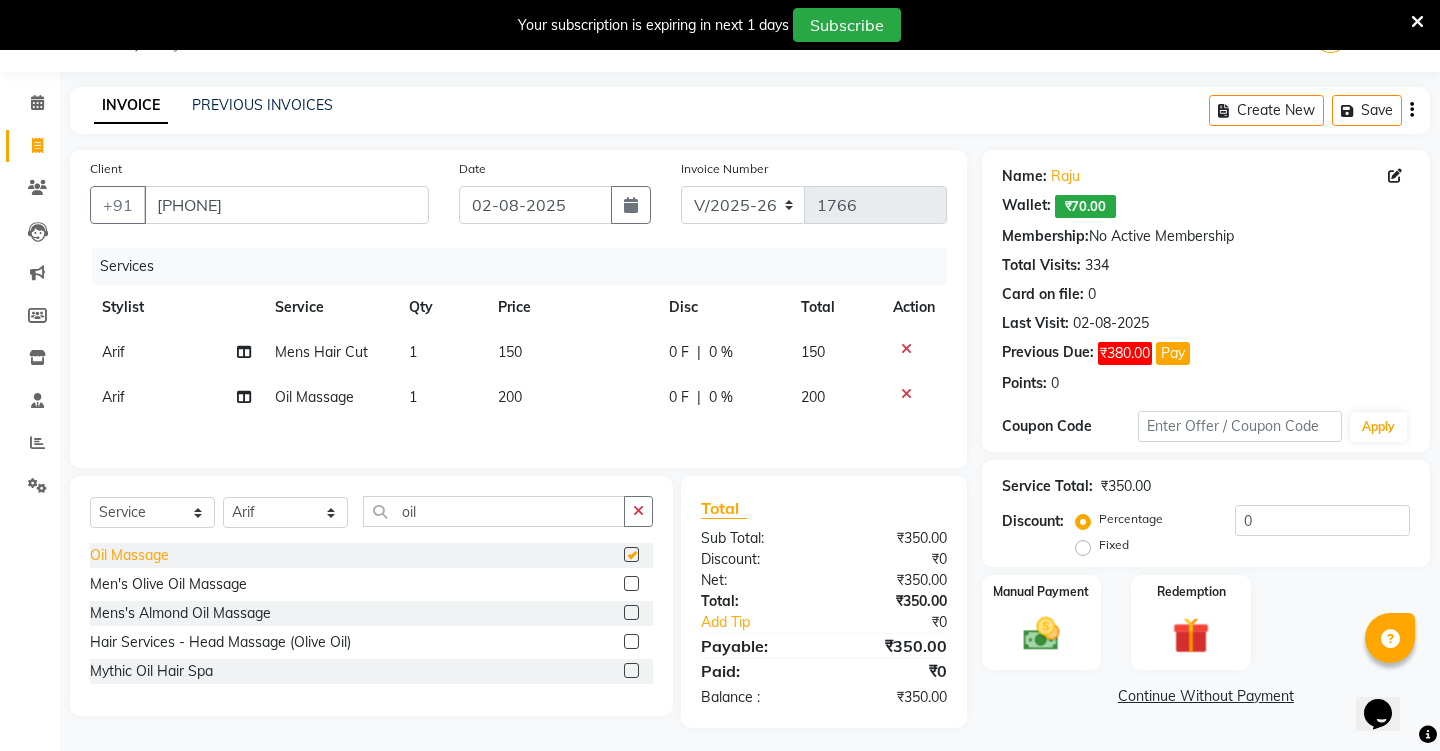 checkbox on "false" 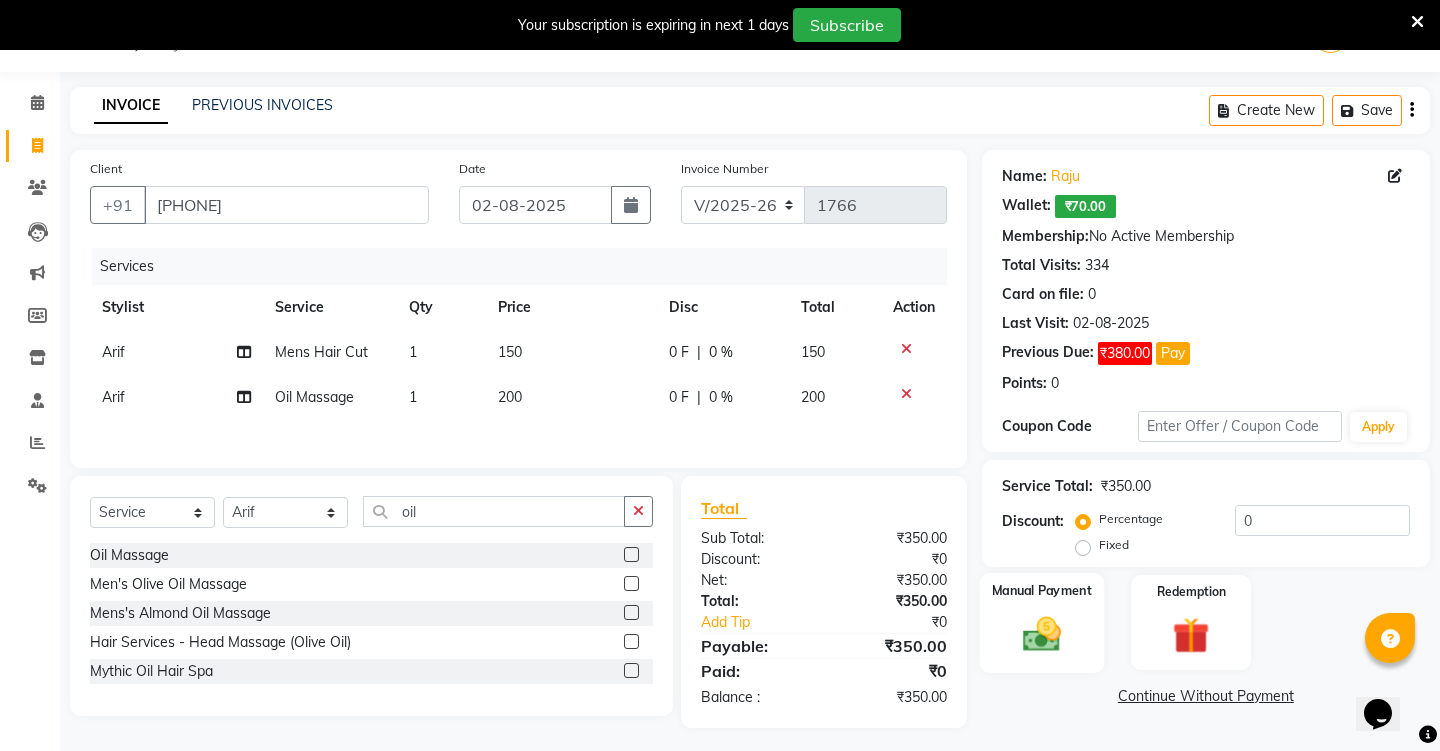 click 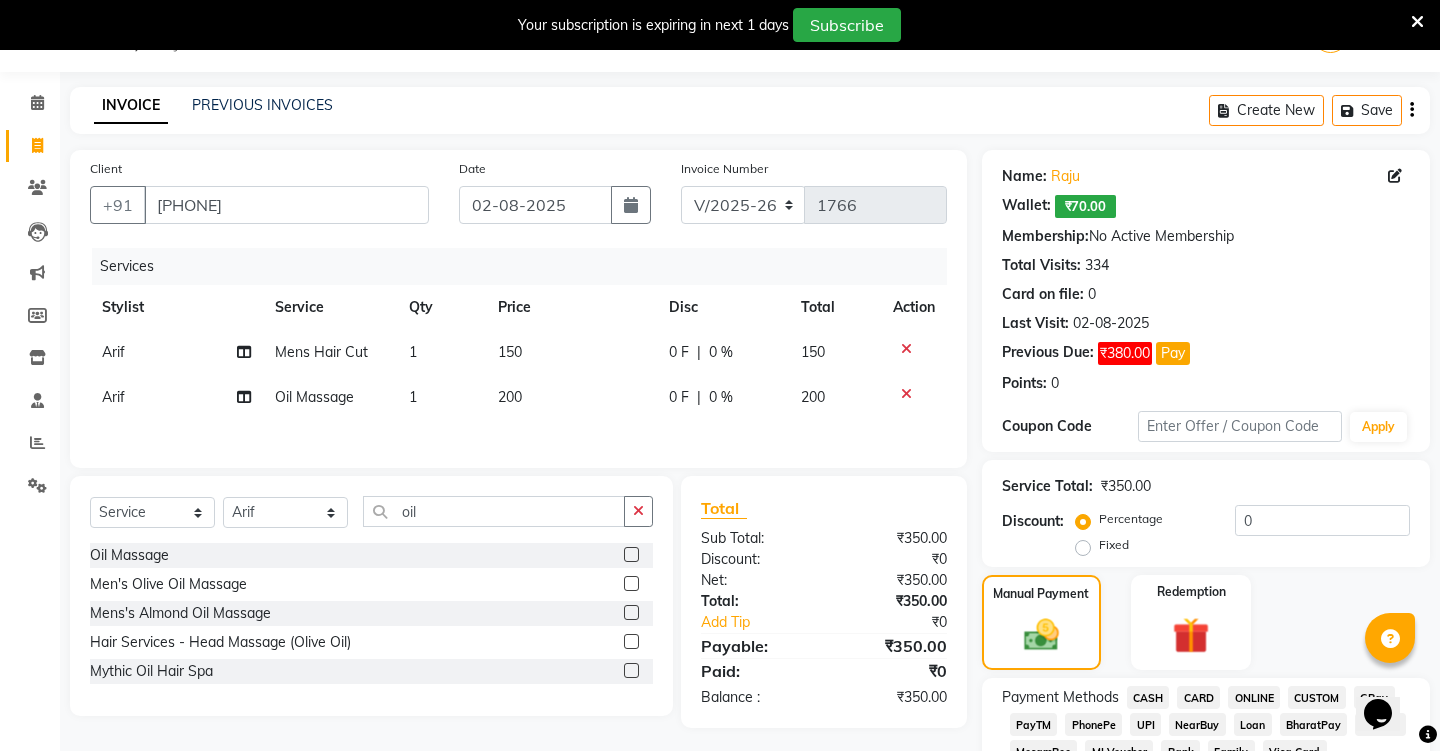 click on "CASH" 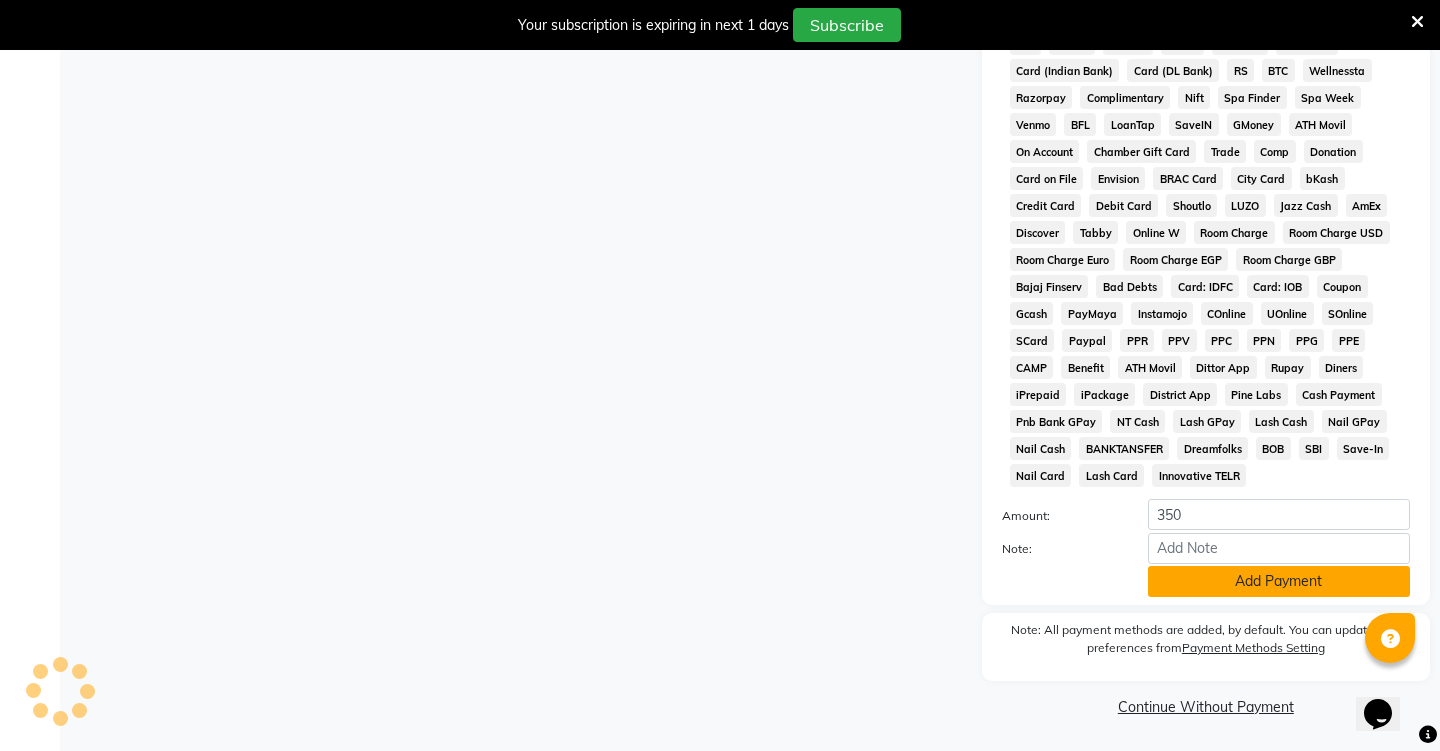 click on "Add Payment" 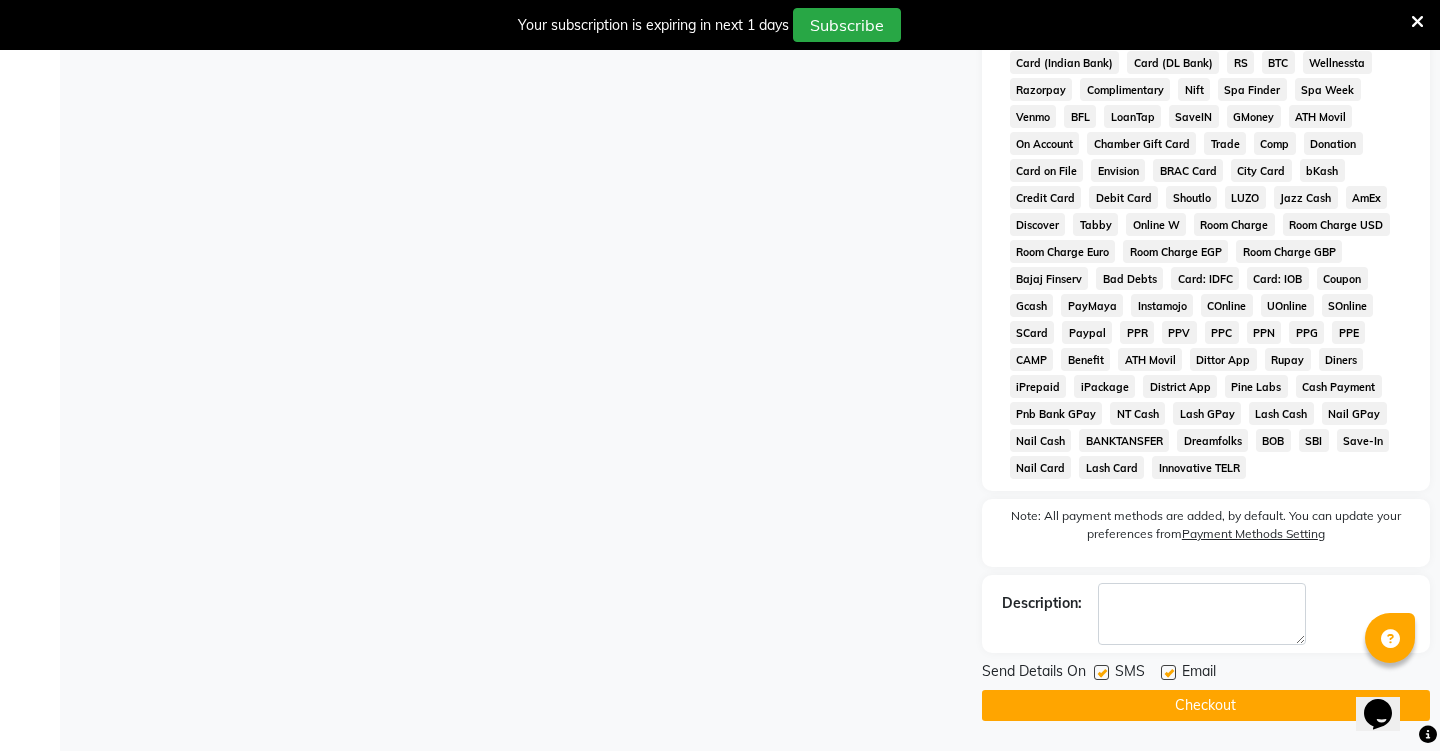 scroll, scrollTop: 847, scrollLeft: 0, axis: vertical 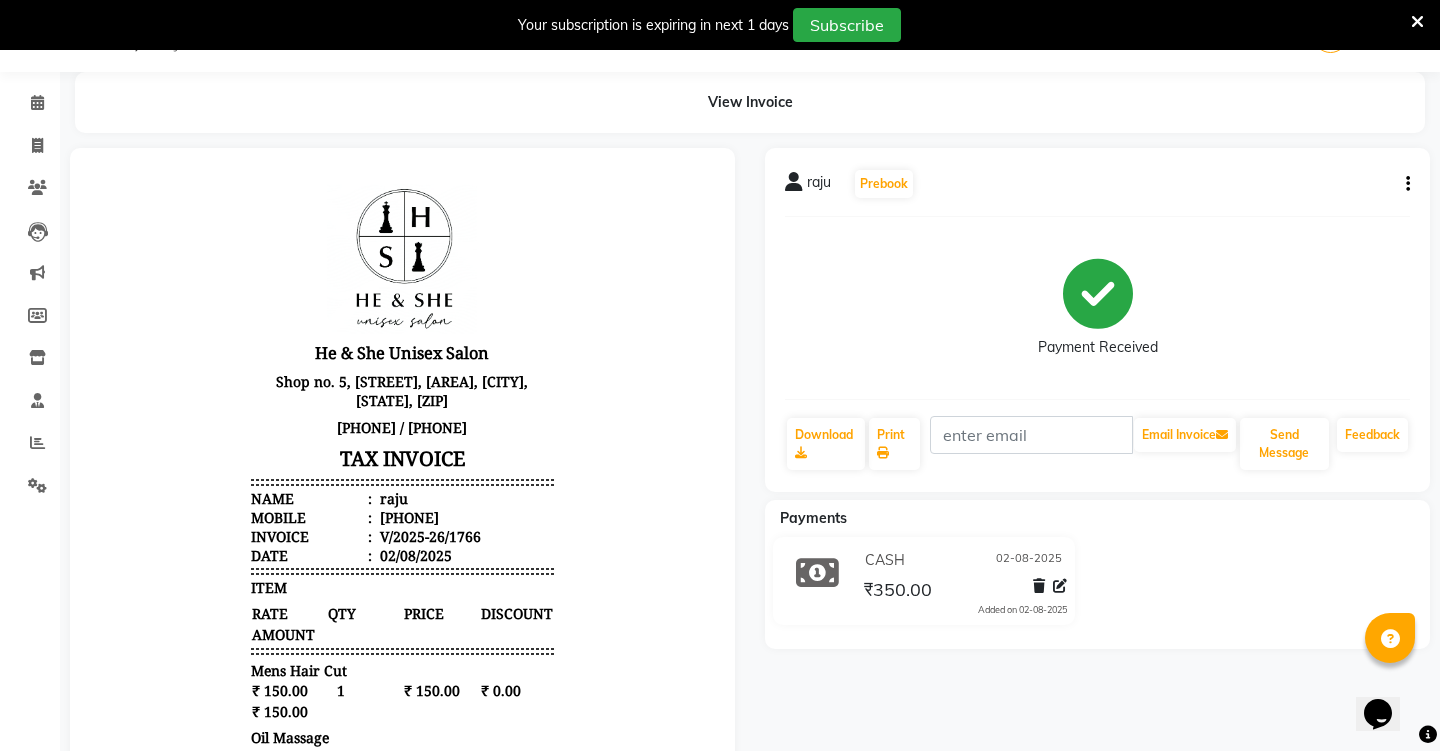 click on "Invoice" 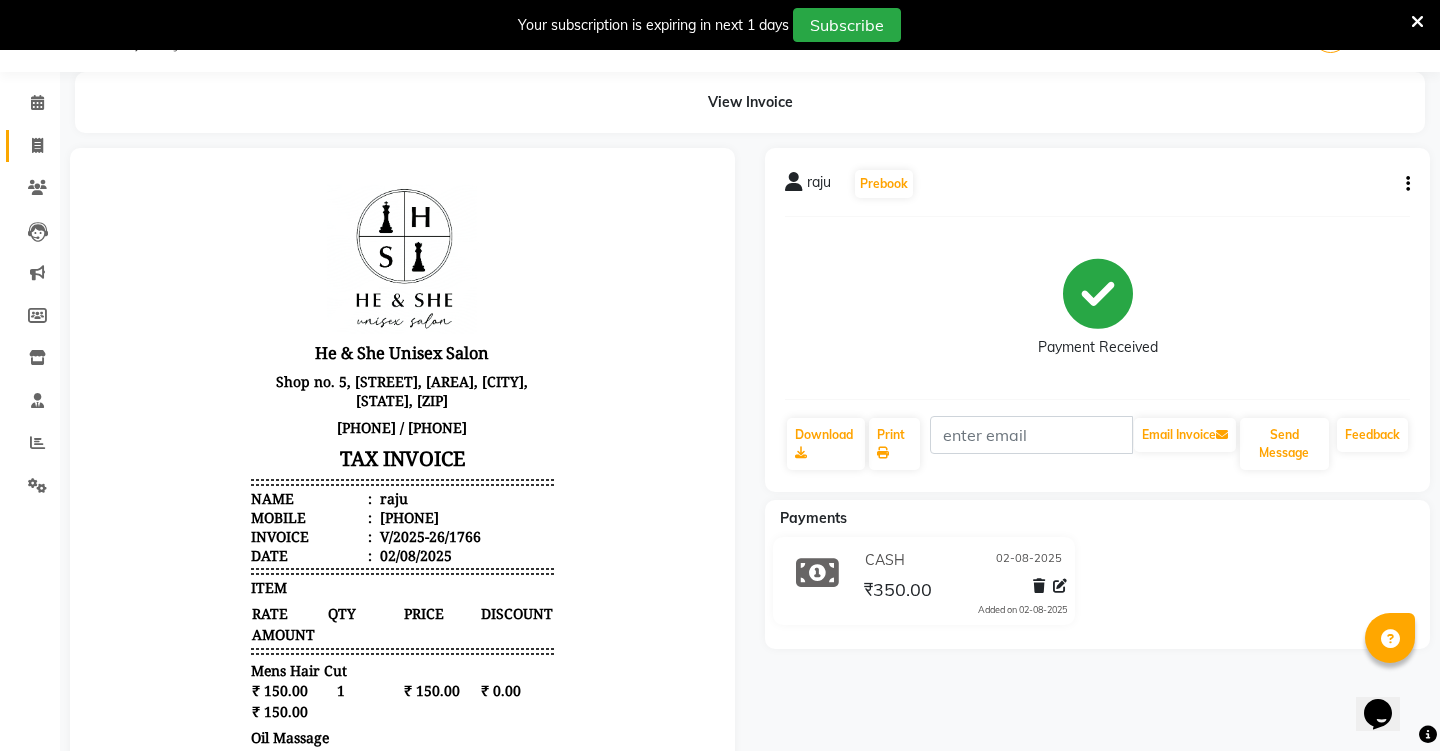 click on "Invoice" 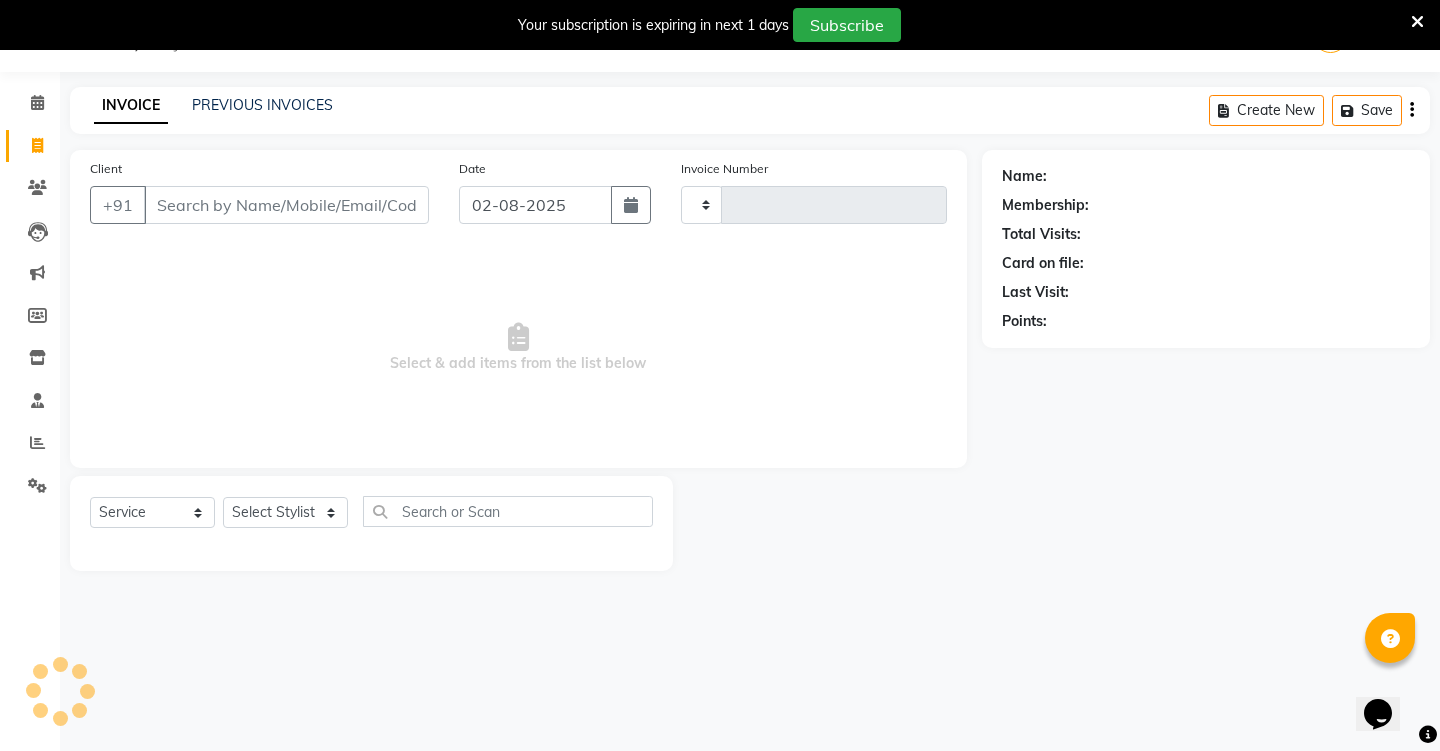 type on "1767" 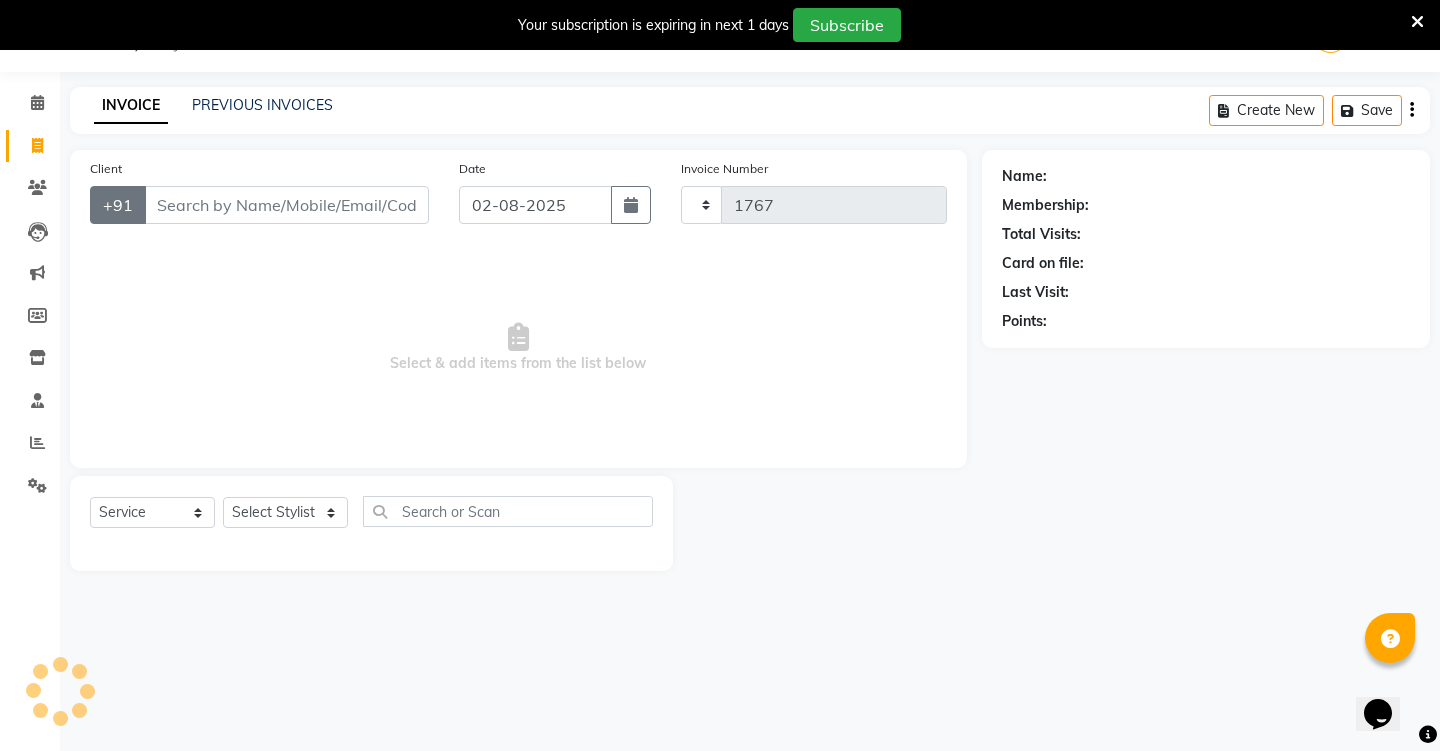select on "4745" 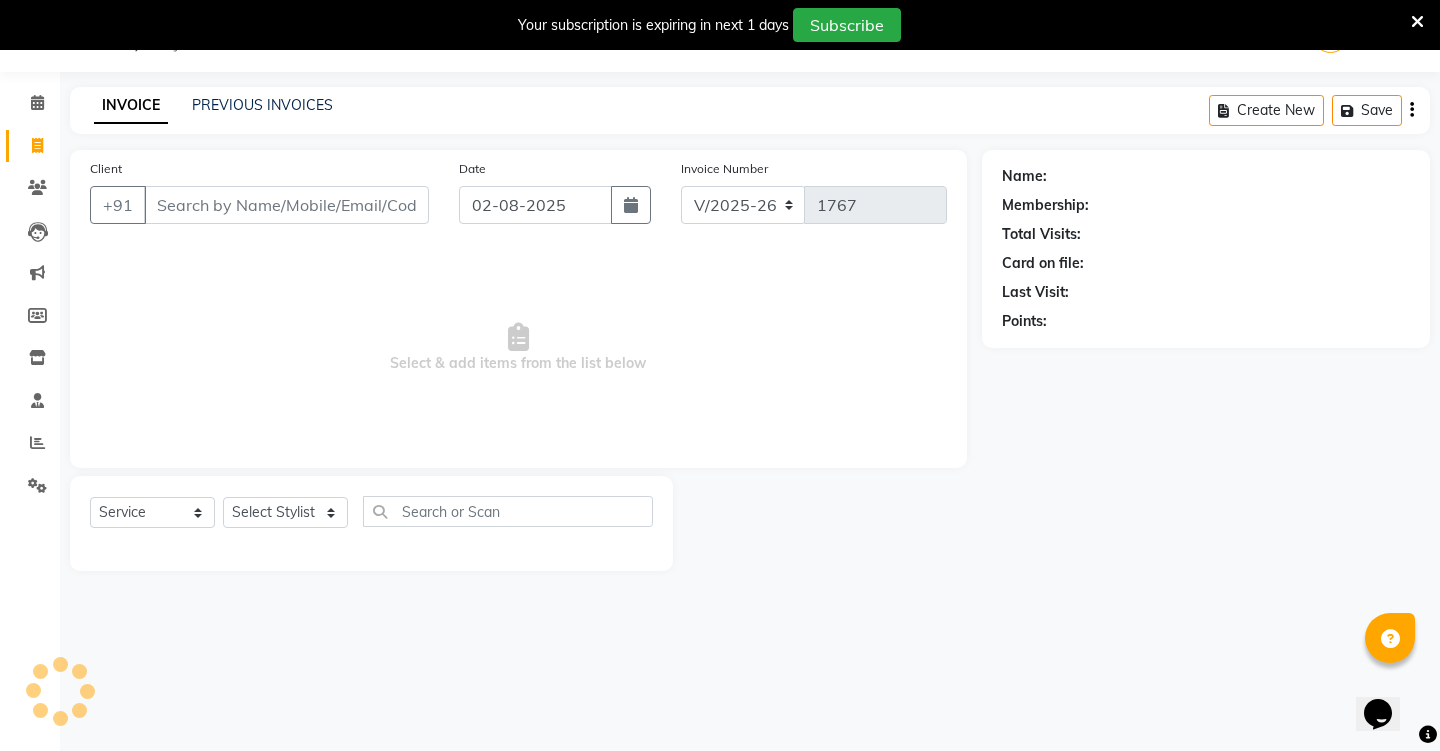 click on "Client" at bounding box center [286, 205] 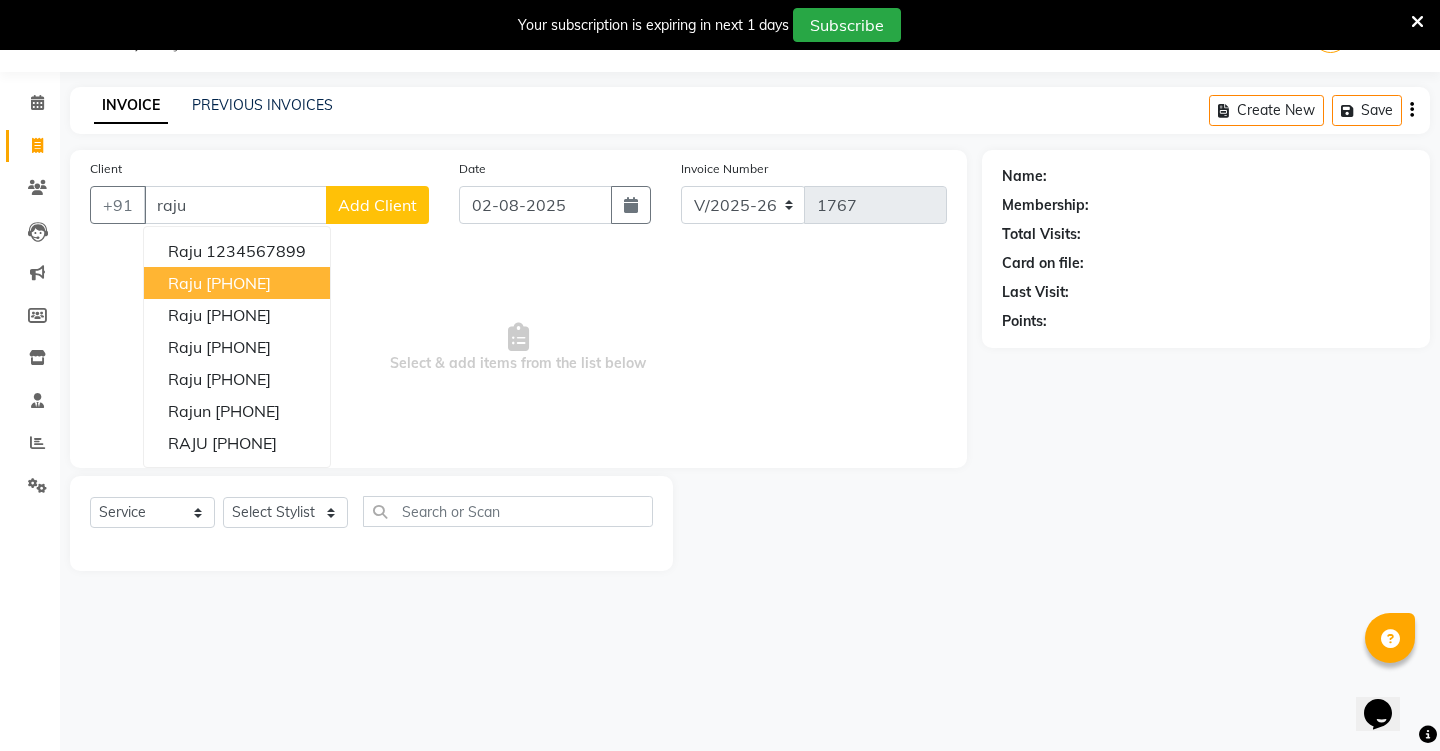 click on "raju" at bounding box center [185, 283] 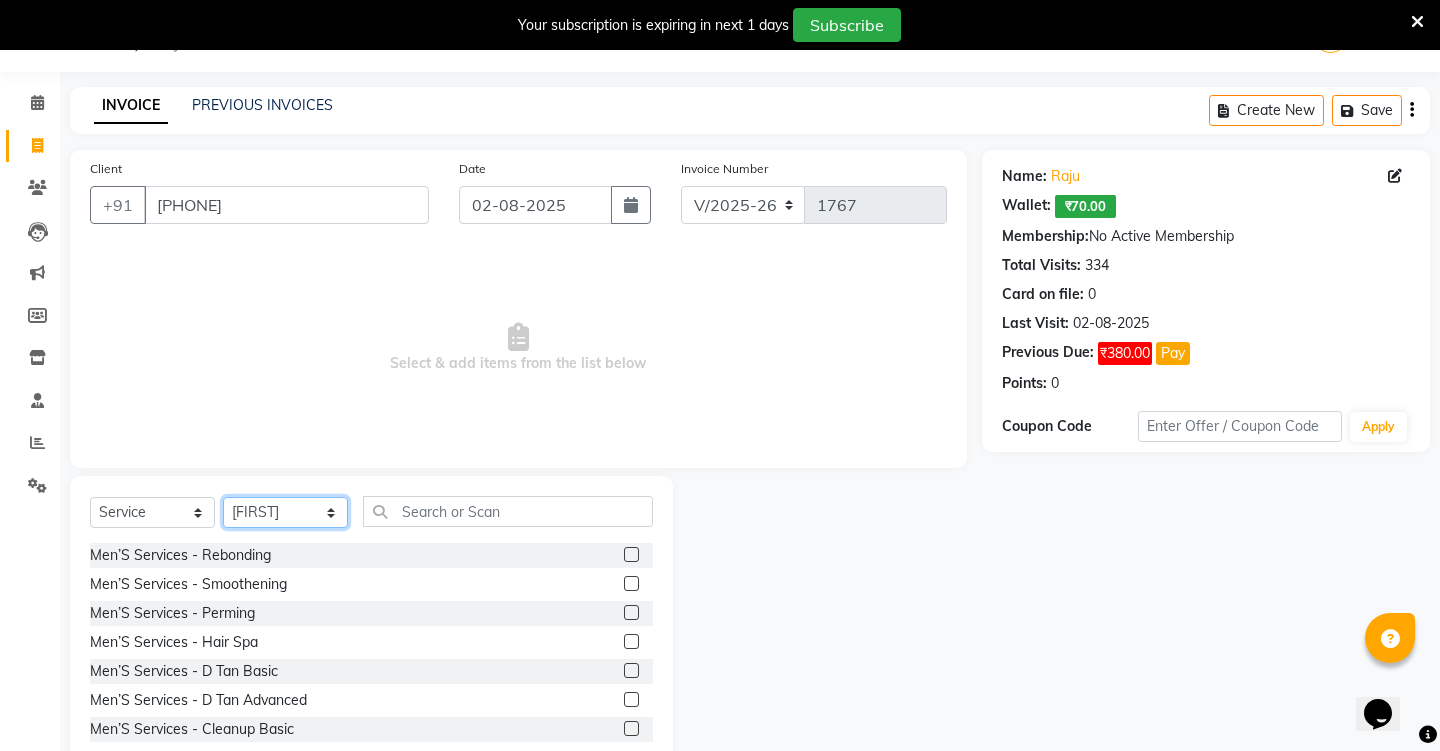 select on "[PHONE]" 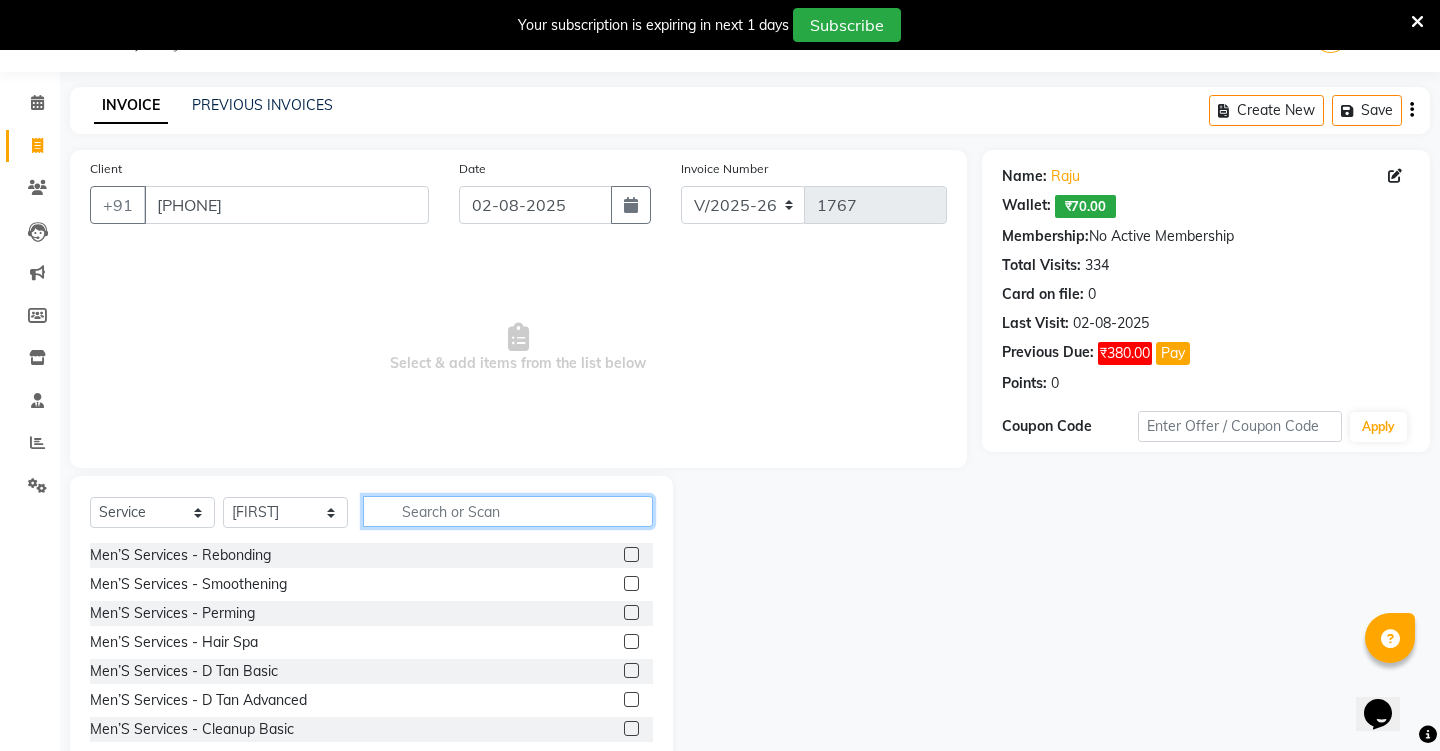 click 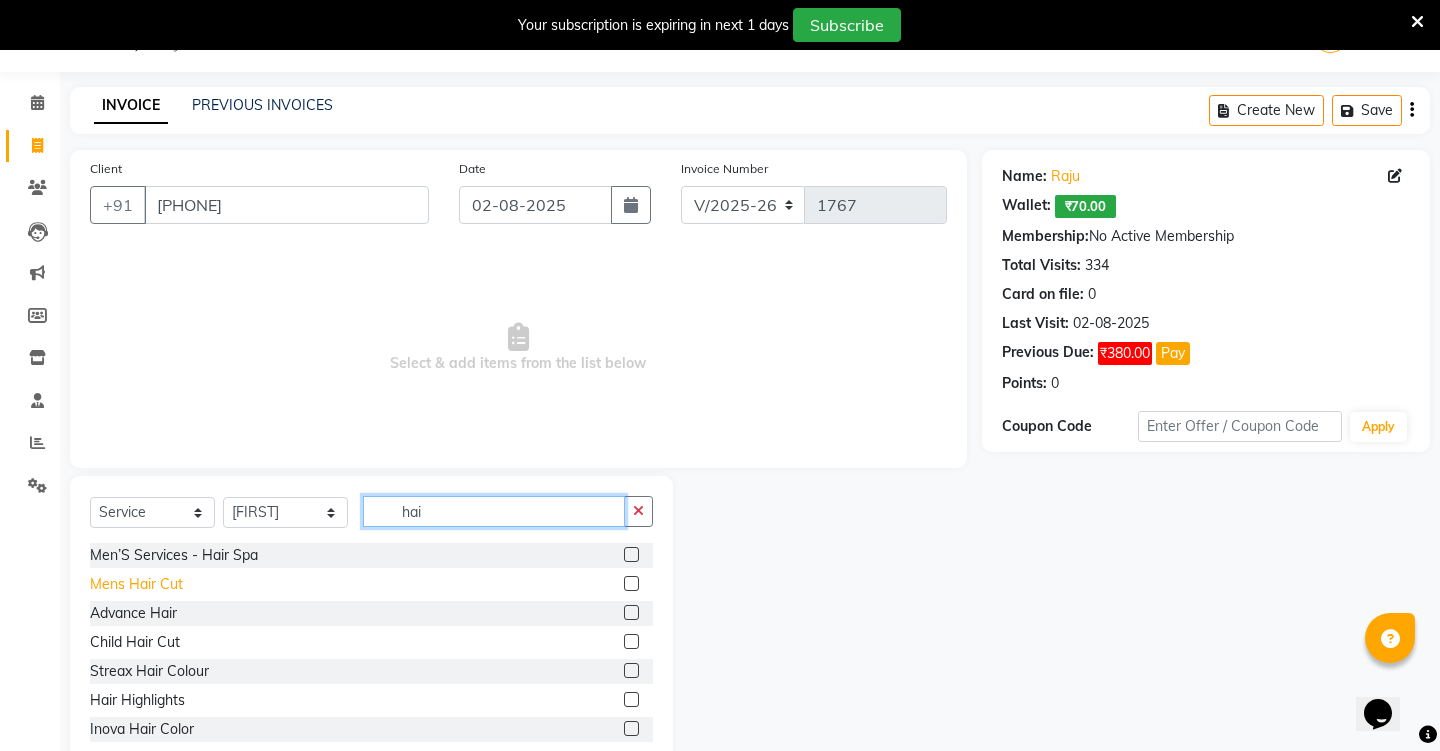 type on "hai" 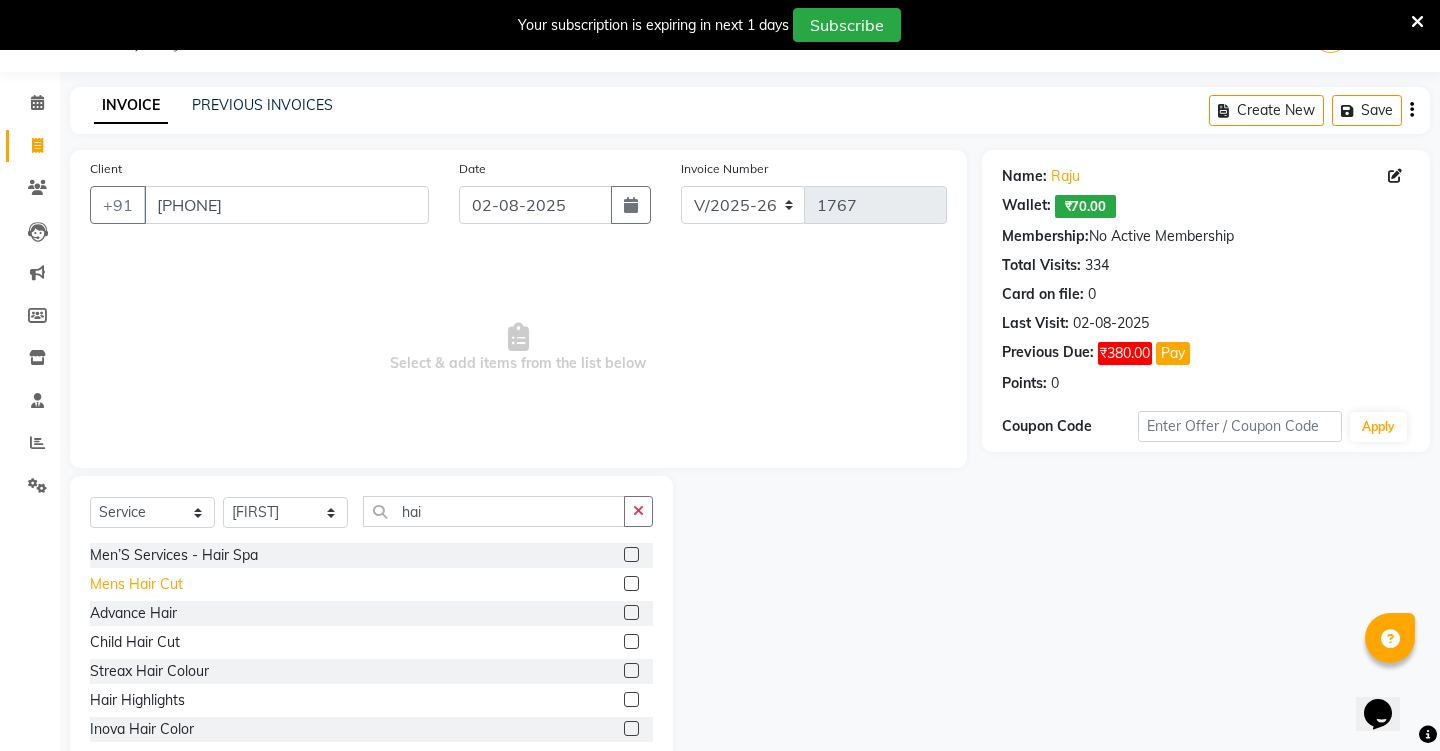 click on "Mens Hair Cut" 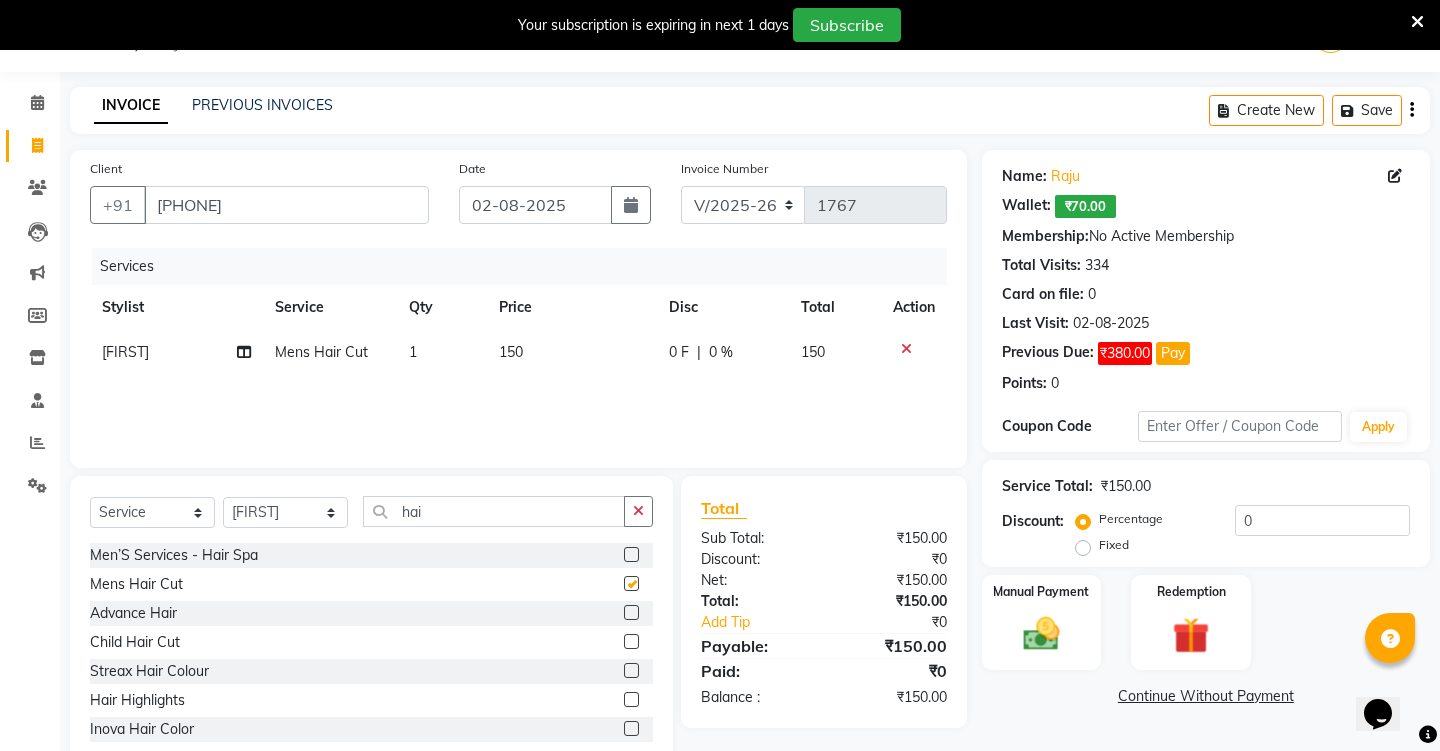 checkbox on "false" 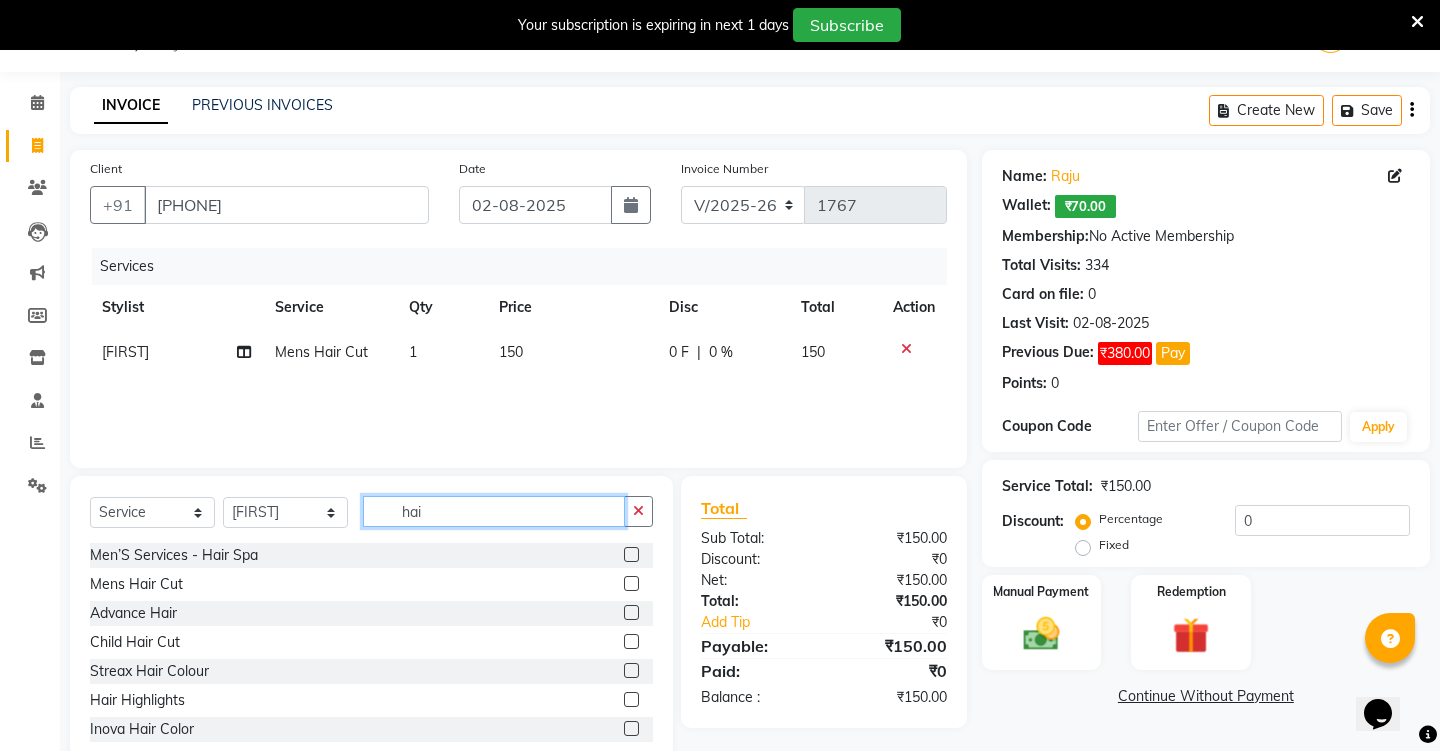 click on "hai" 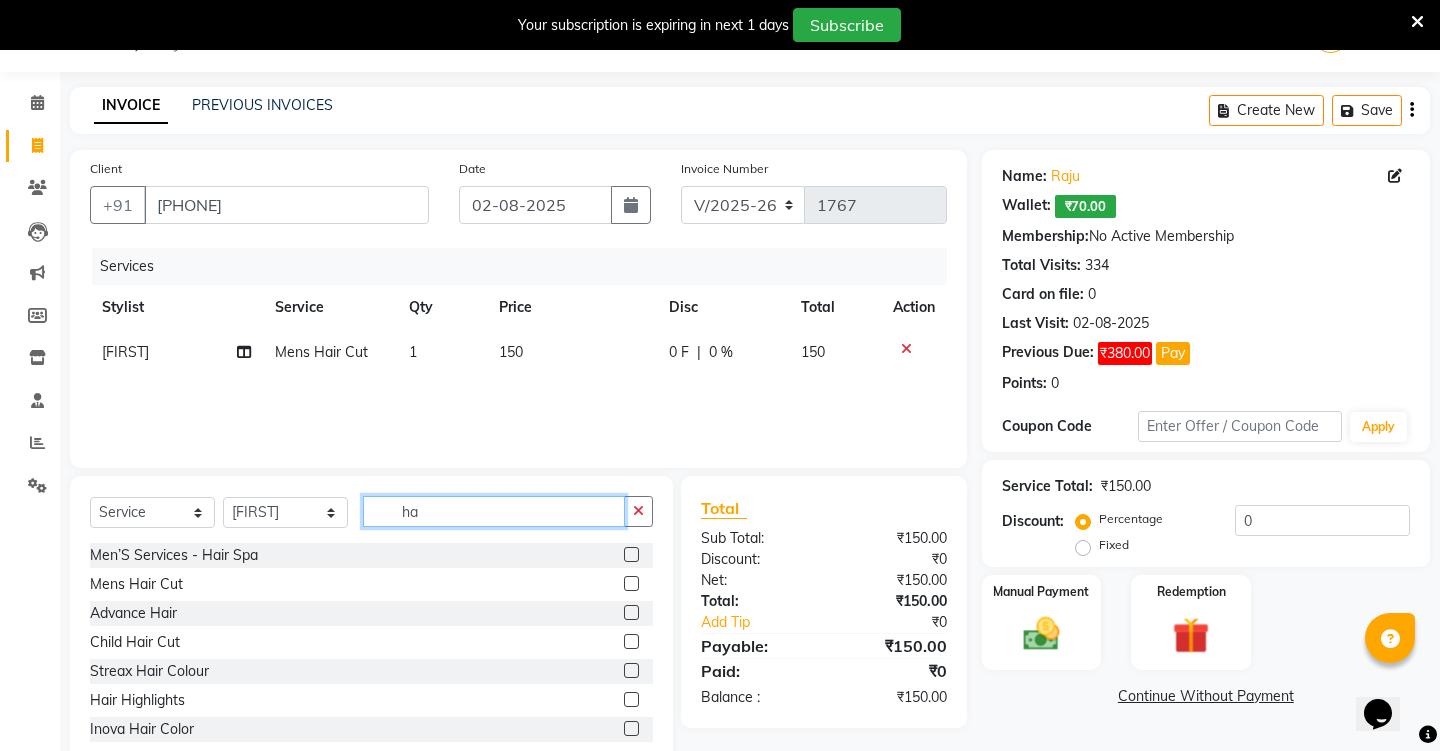 type on "h" 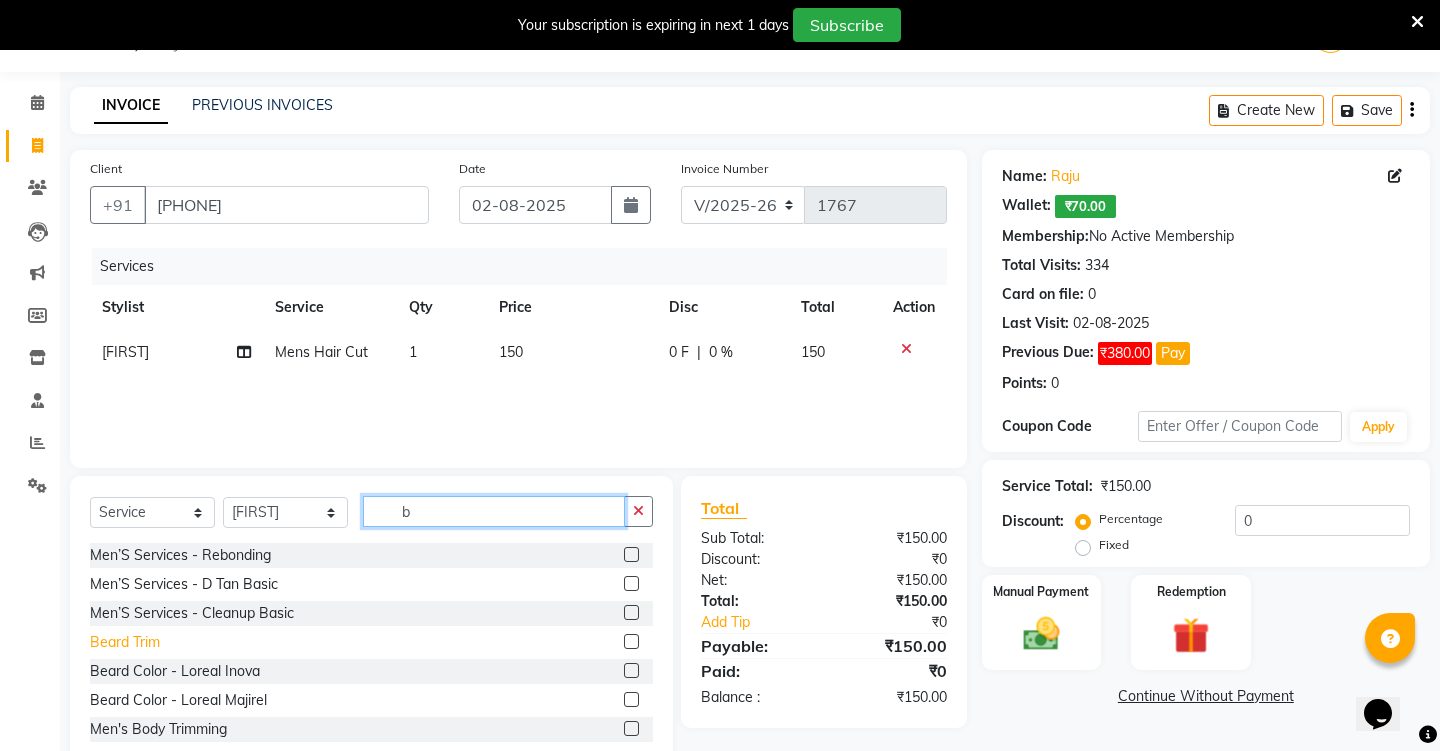 type on "b" 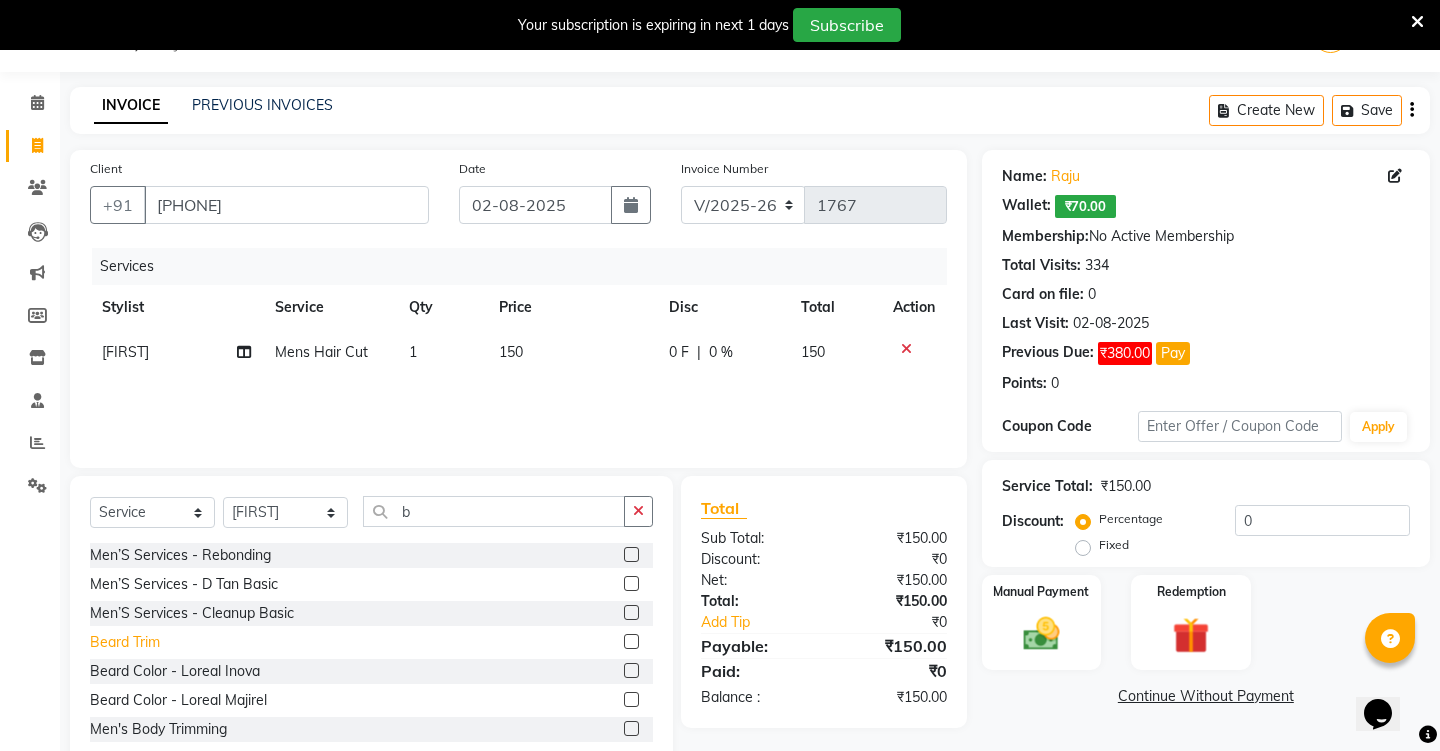 click on "Beard Trim" 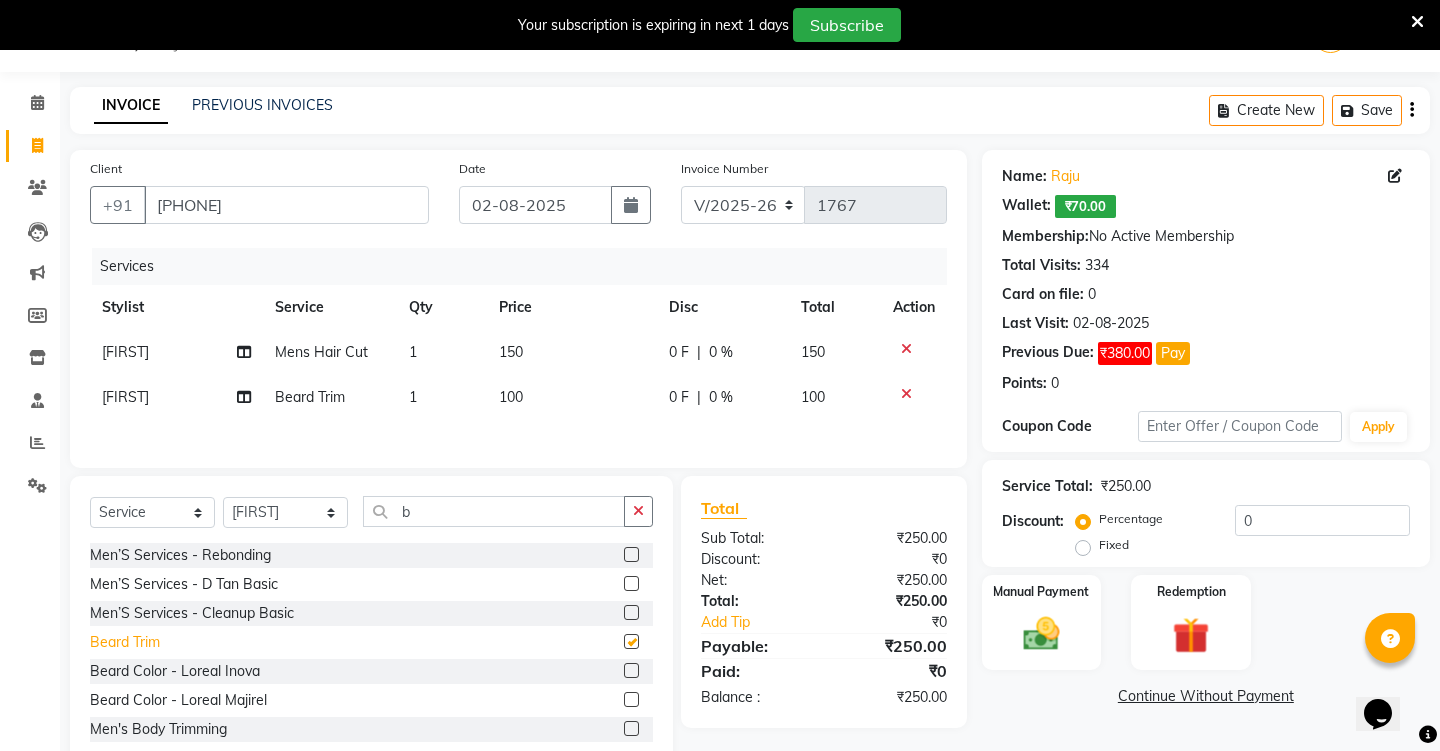 checkbox on "false" 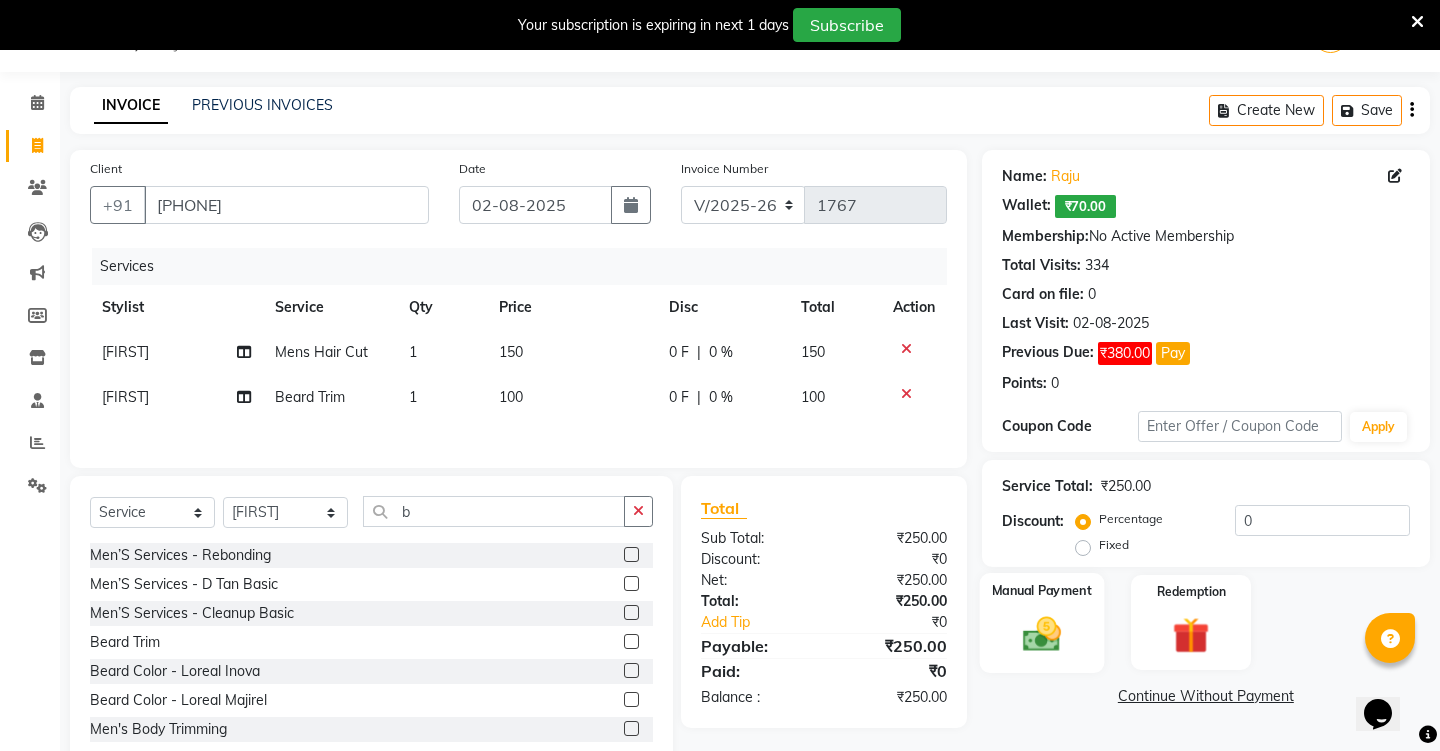 click 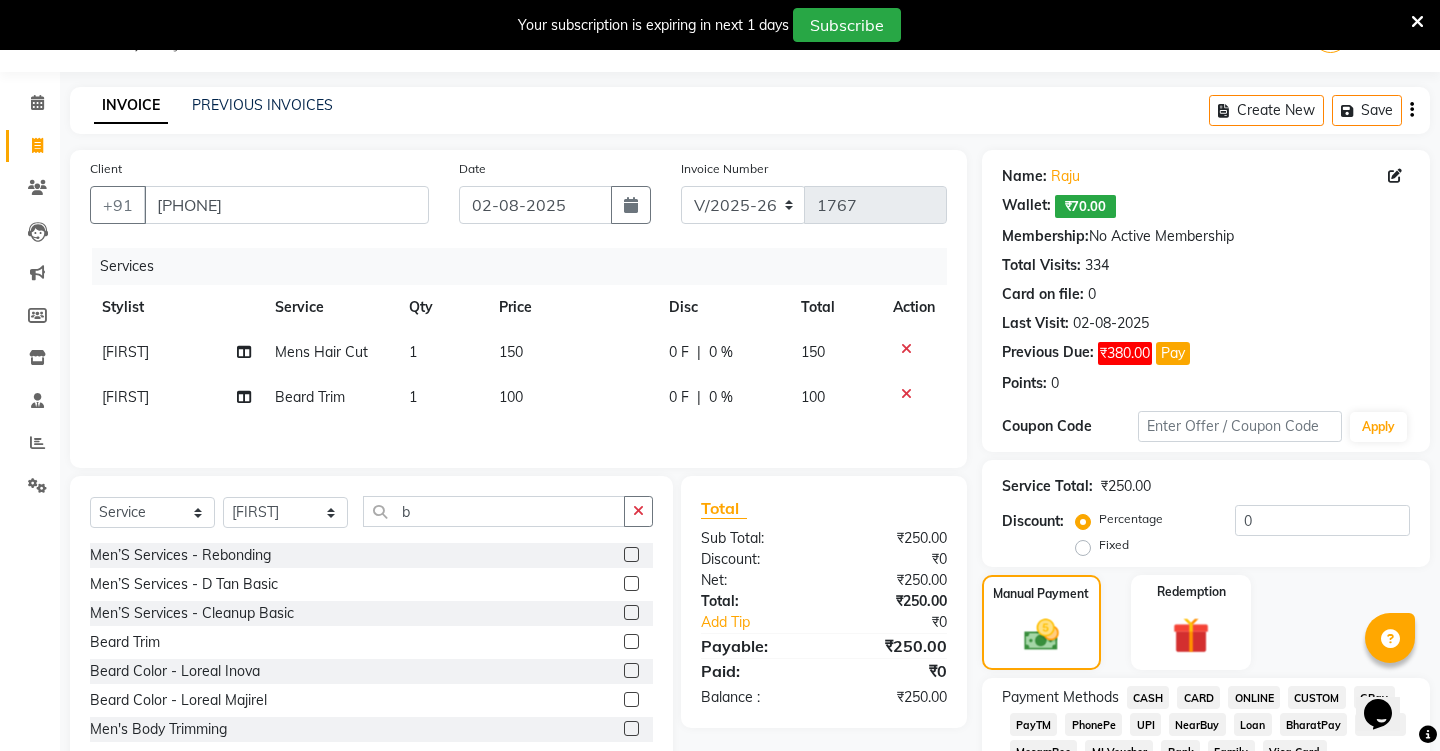 click on "CASH" 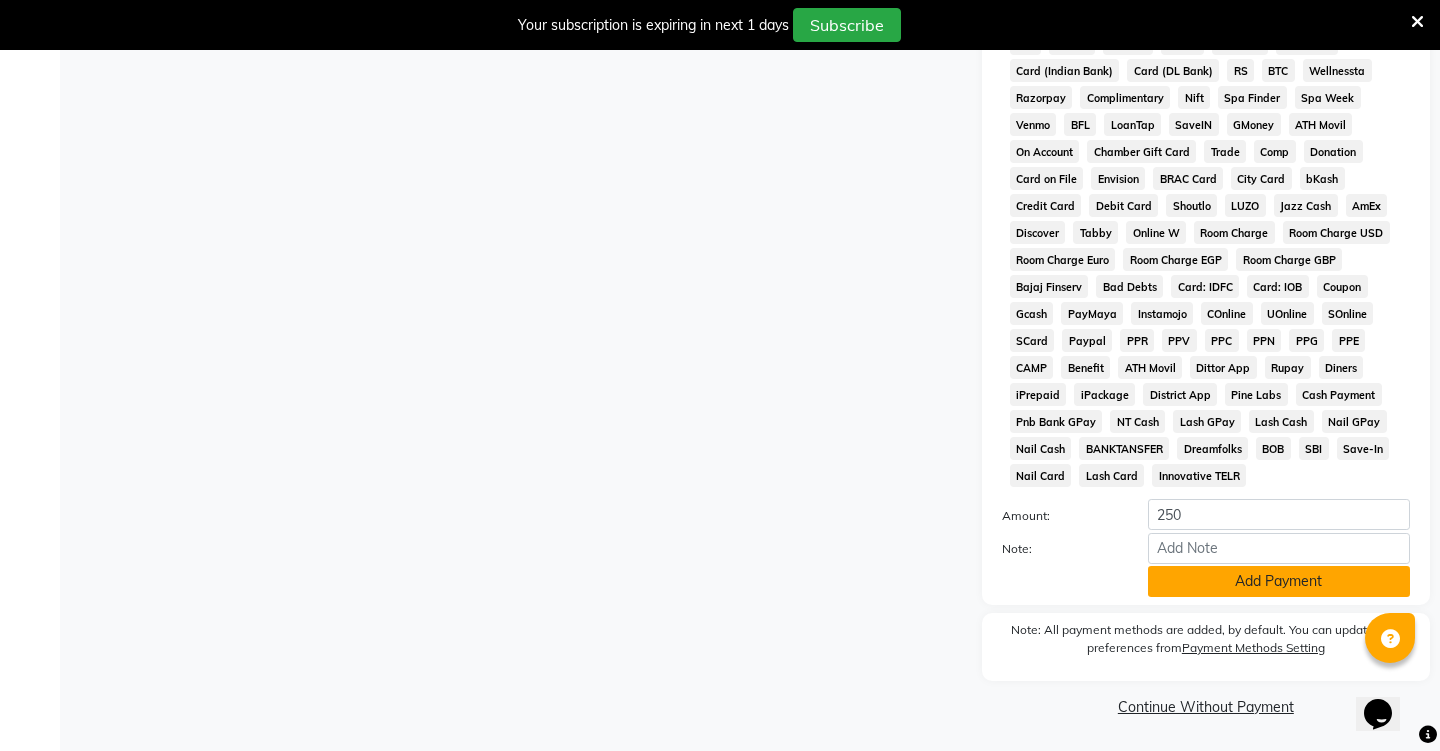 click on "Add Payment" 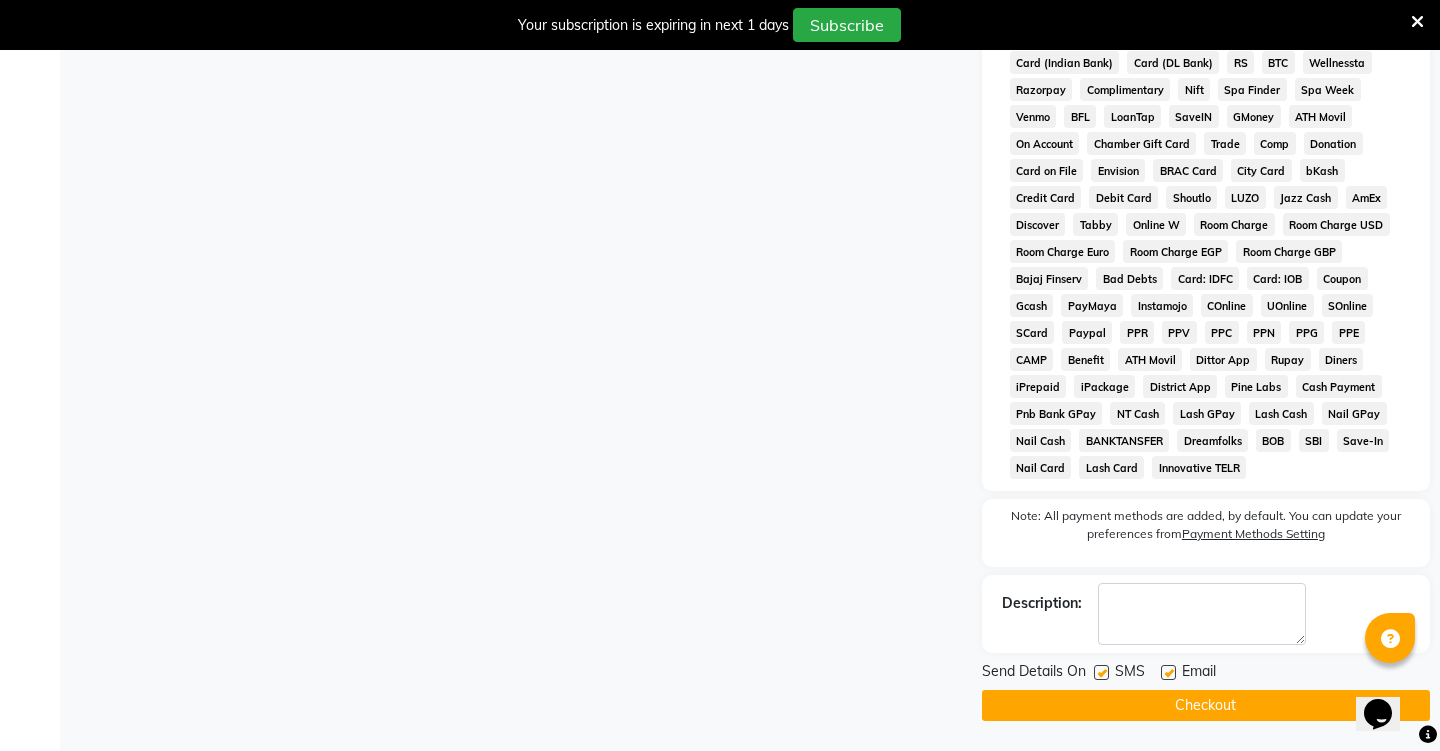 scroll, scrollTop: 847, scrollLeft: 0, axis: vertical 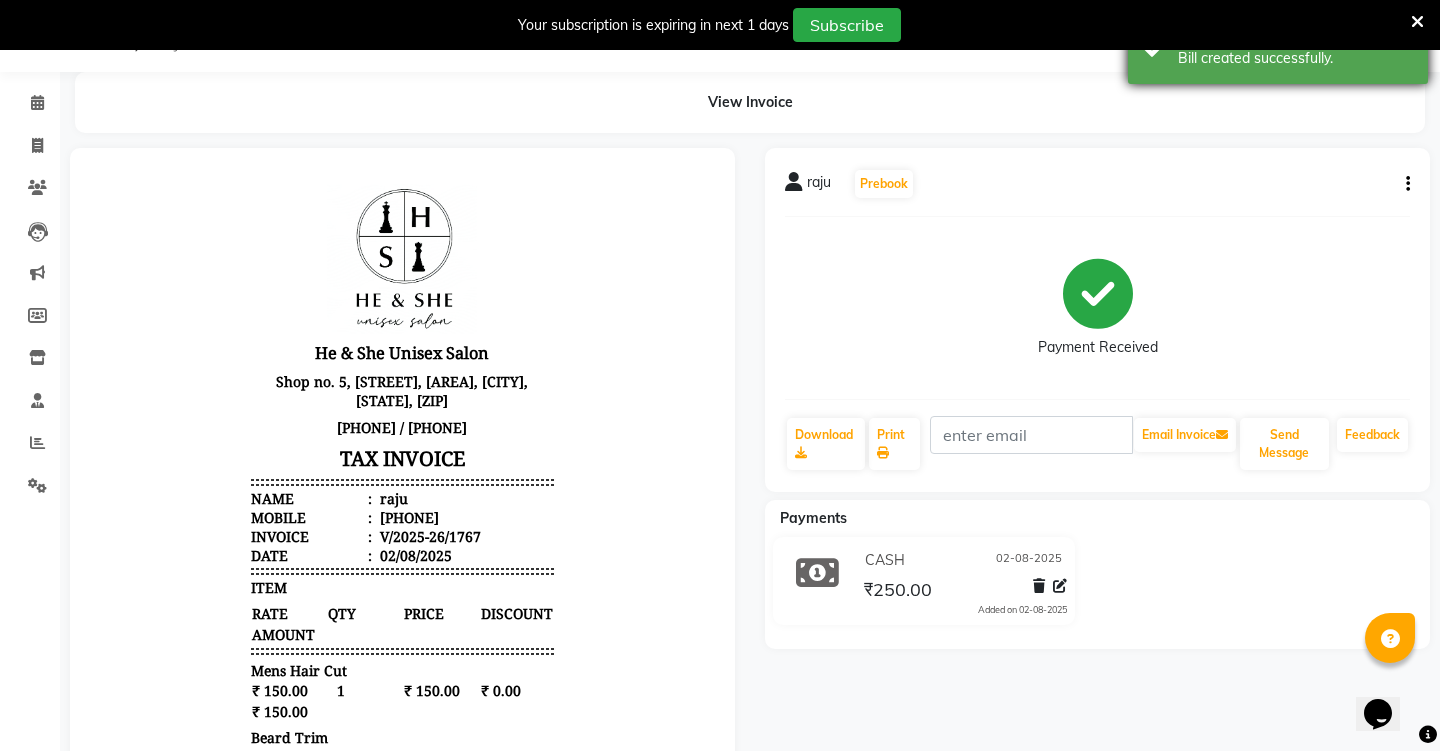 click on "Bill created successfully." at bounding box center [1295, 58] 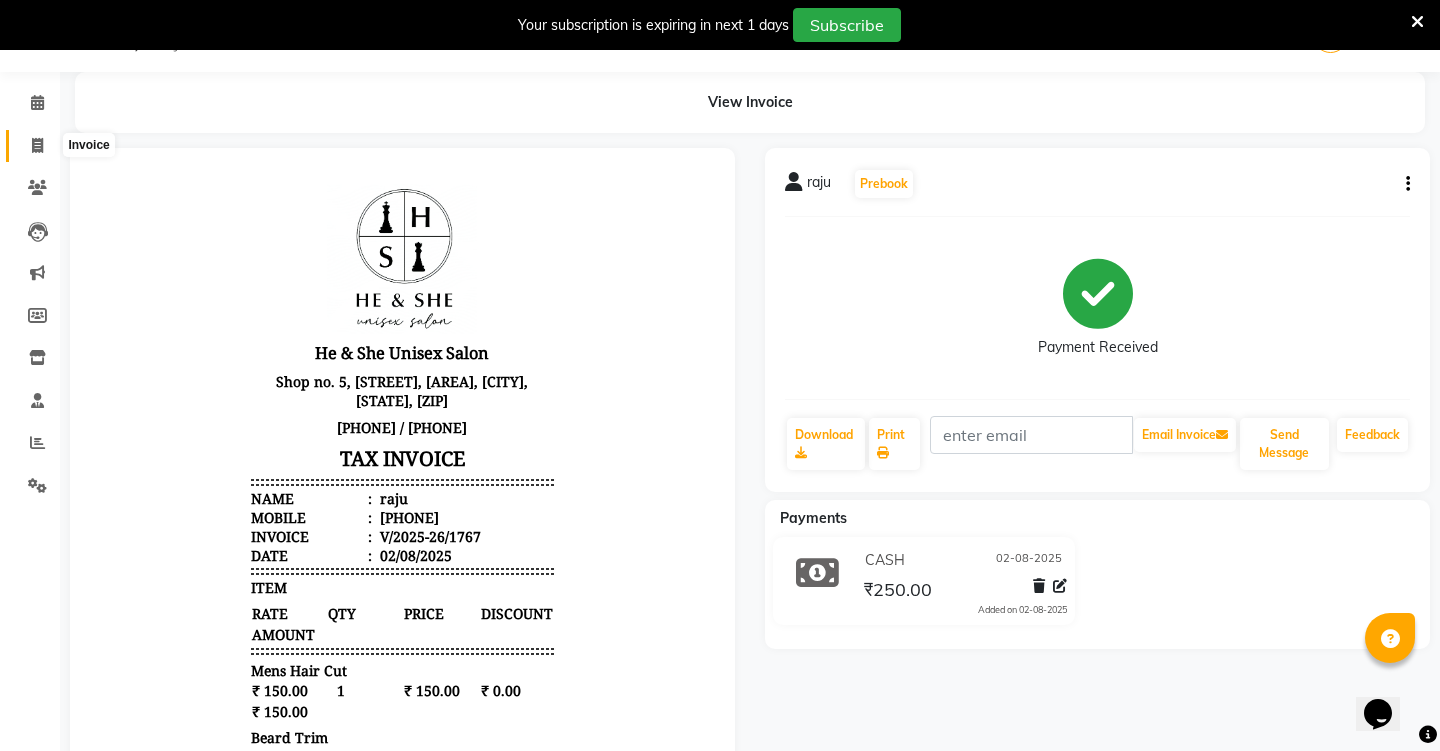 click 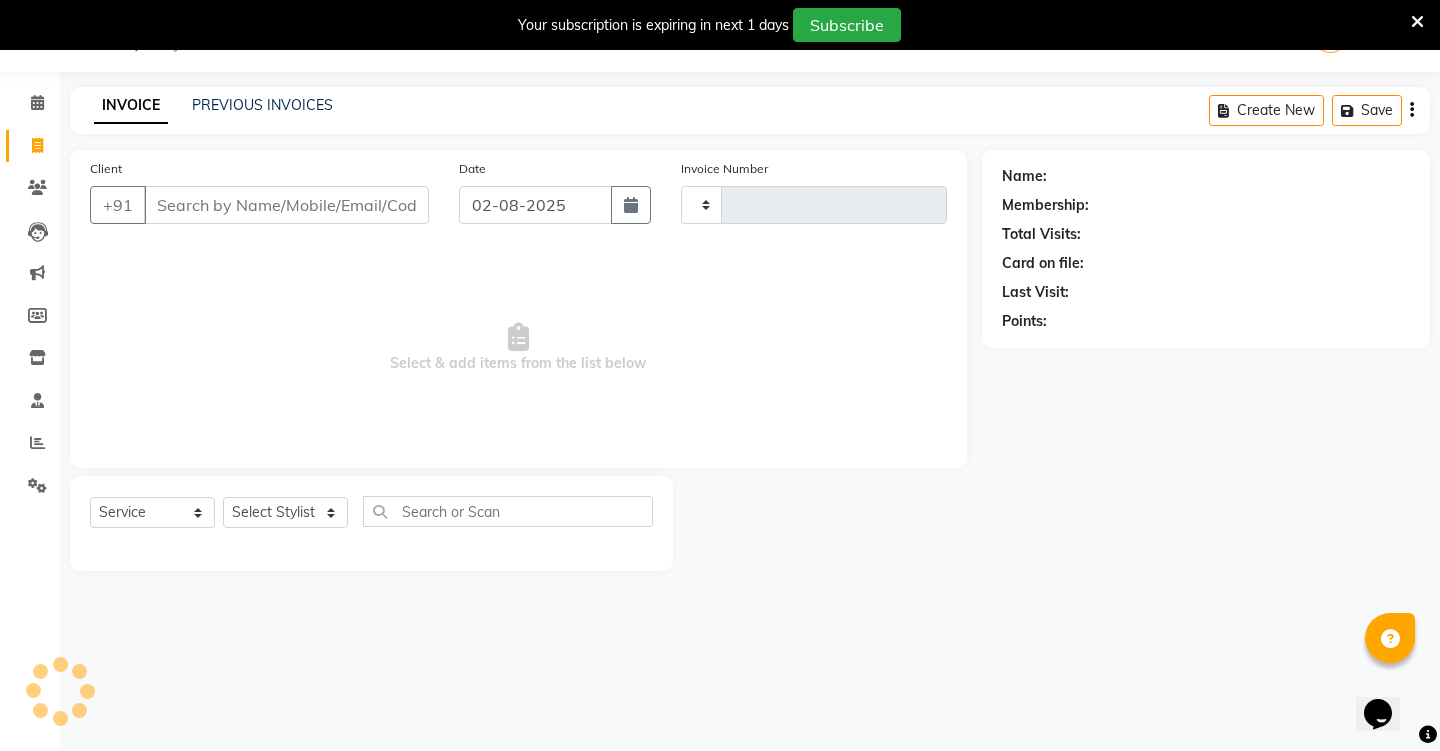 type on "1768" 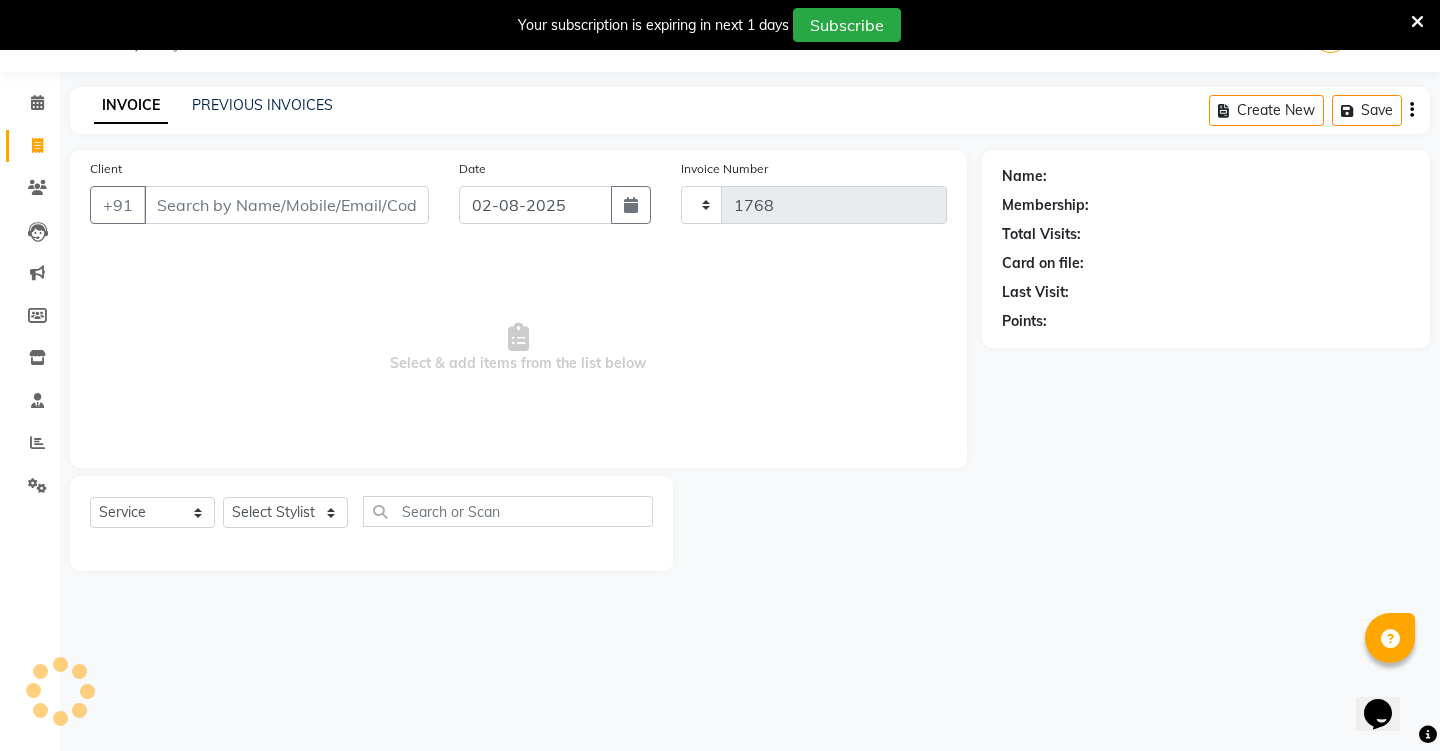 select on "4745" 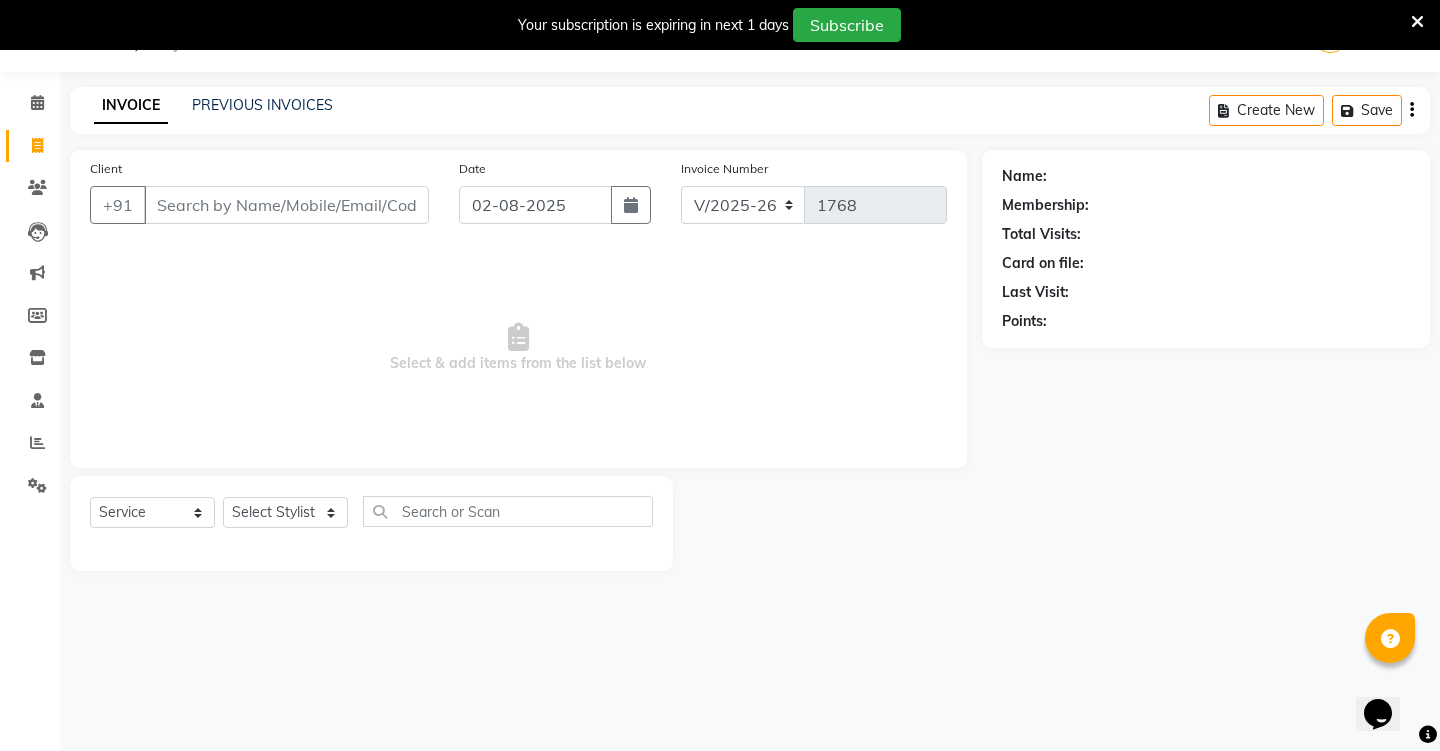 click on "Client" at bounding box center [286, 205] 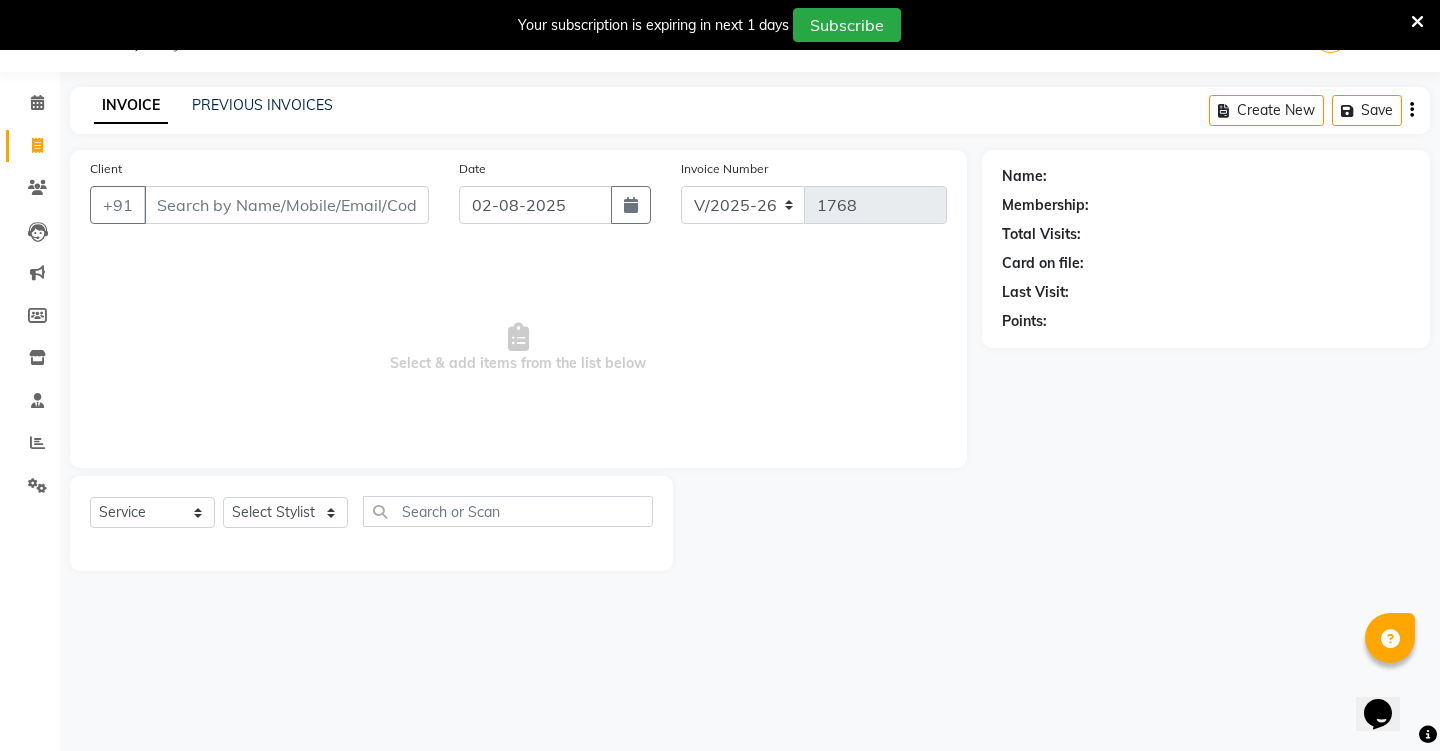 click on "Client" at bounding box center [286, 205] 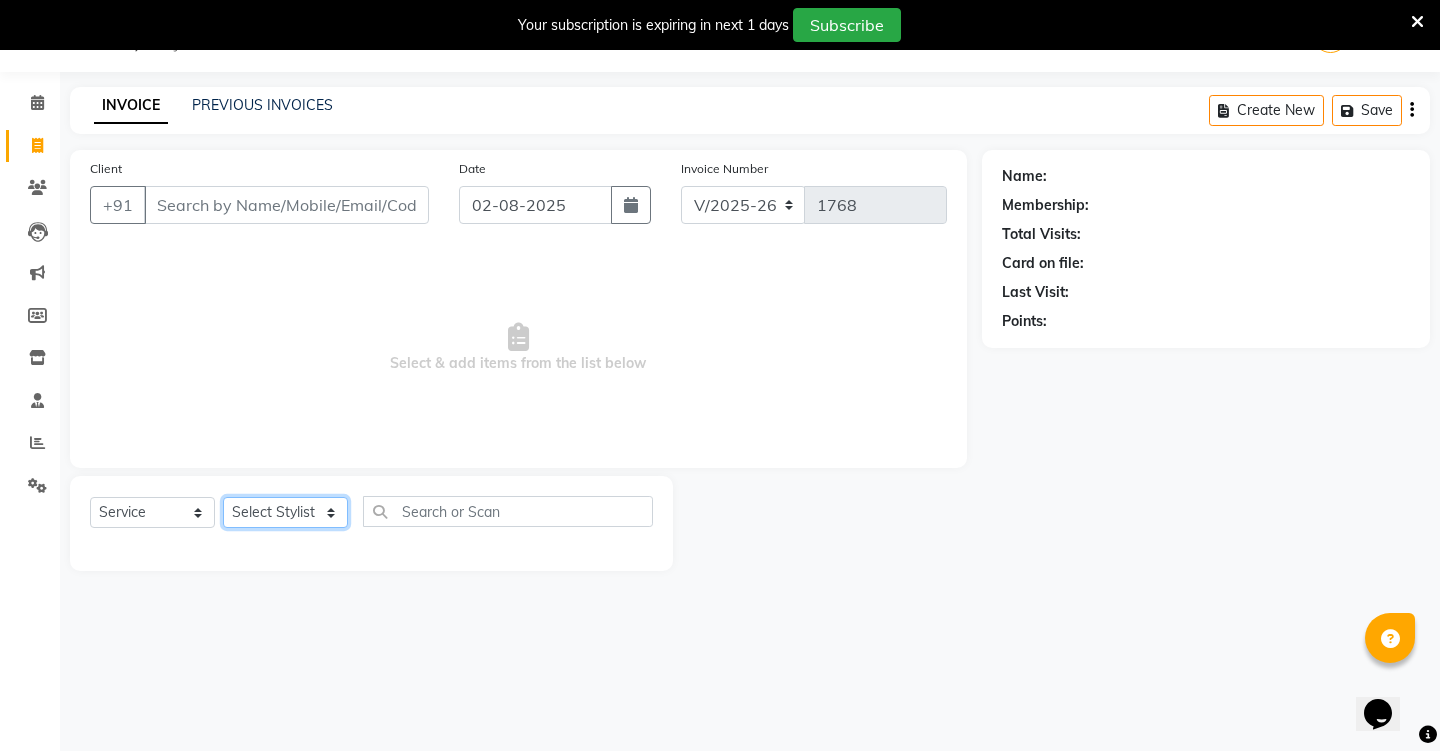 select on "[PHONE]" 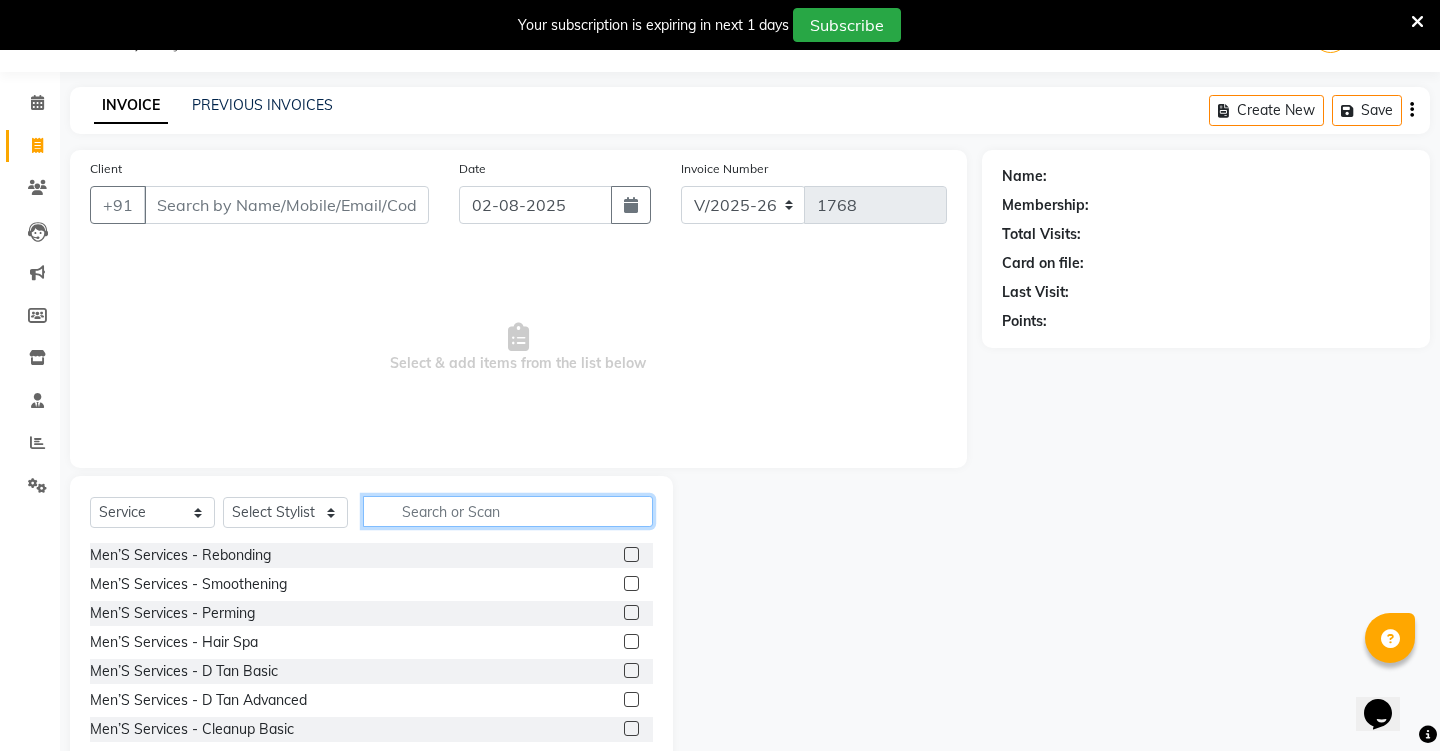 click 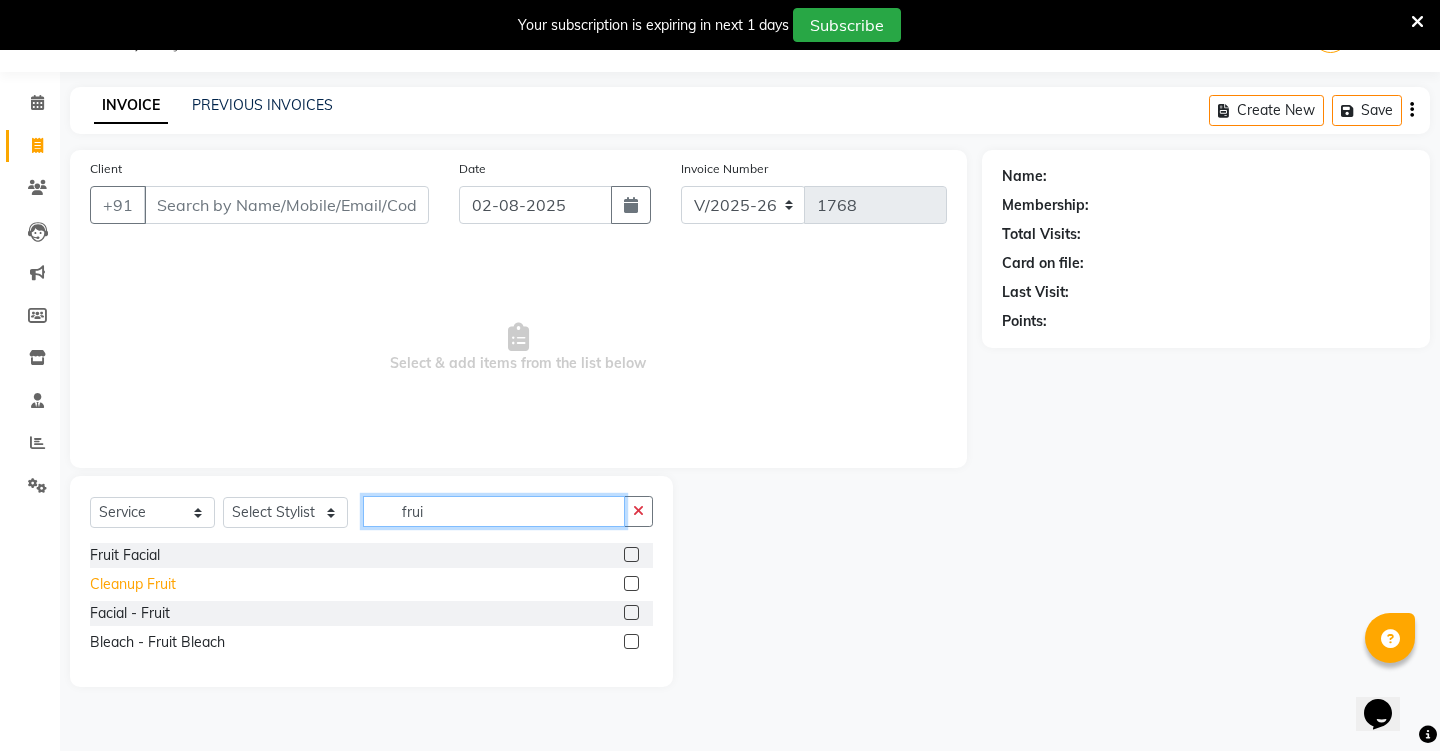 type on "frui" 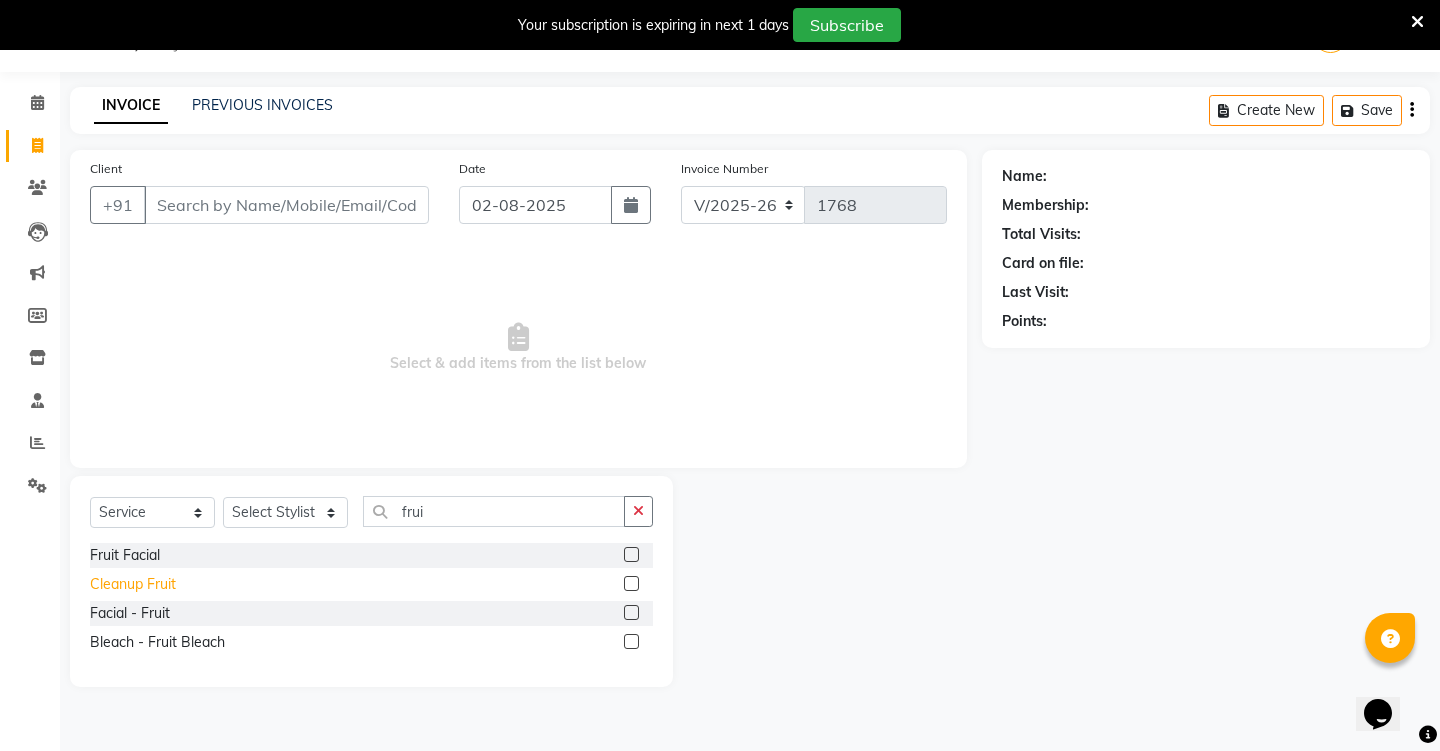 click on "Cleanup Fruit" 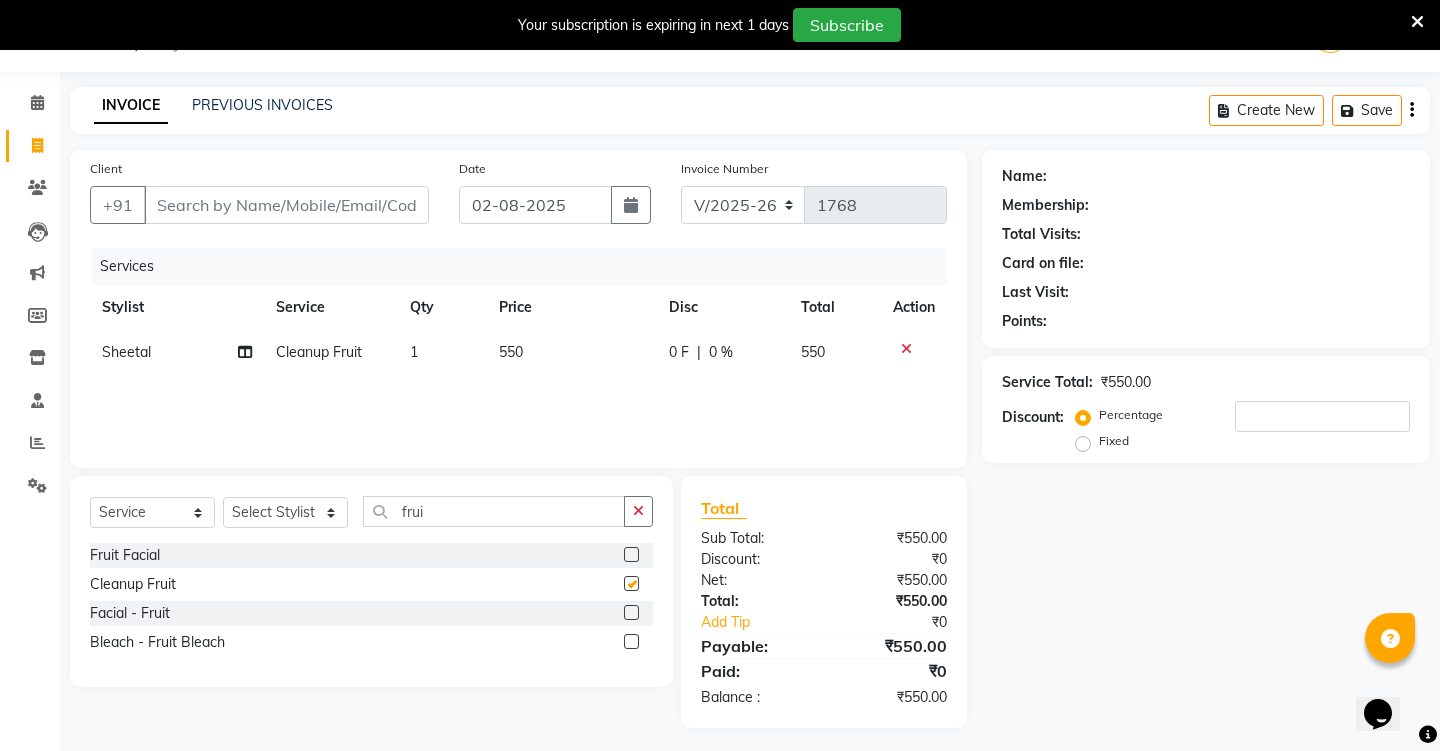 checkbox on "false" 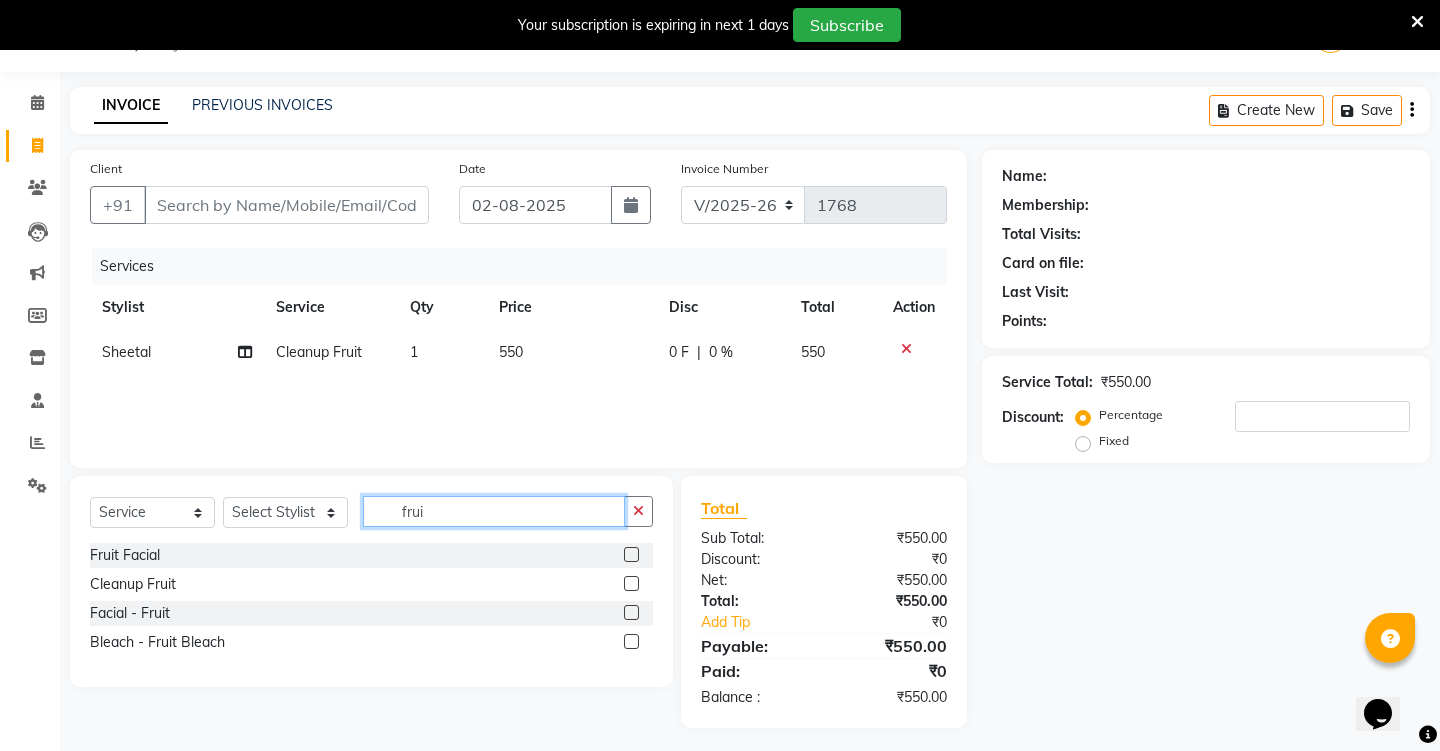 click on "frui" 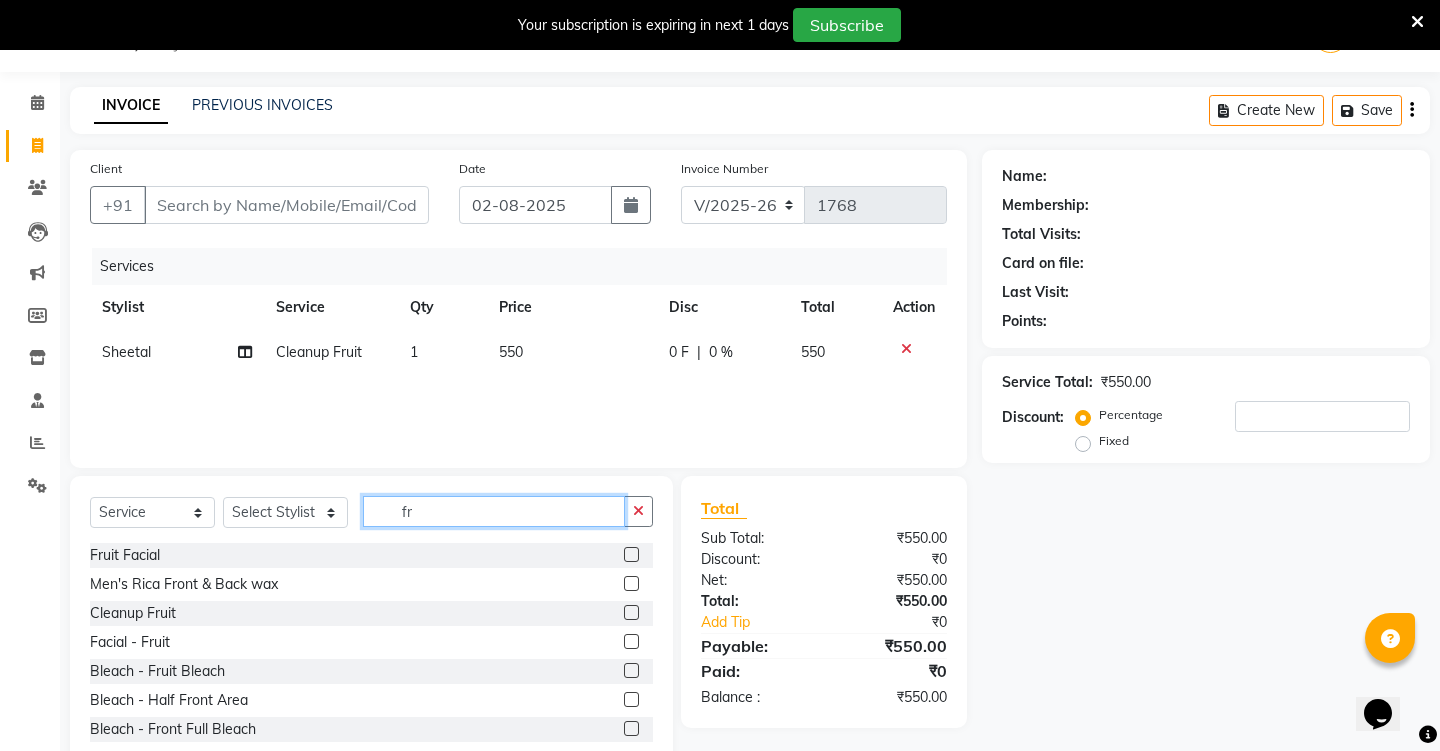 type on "f" 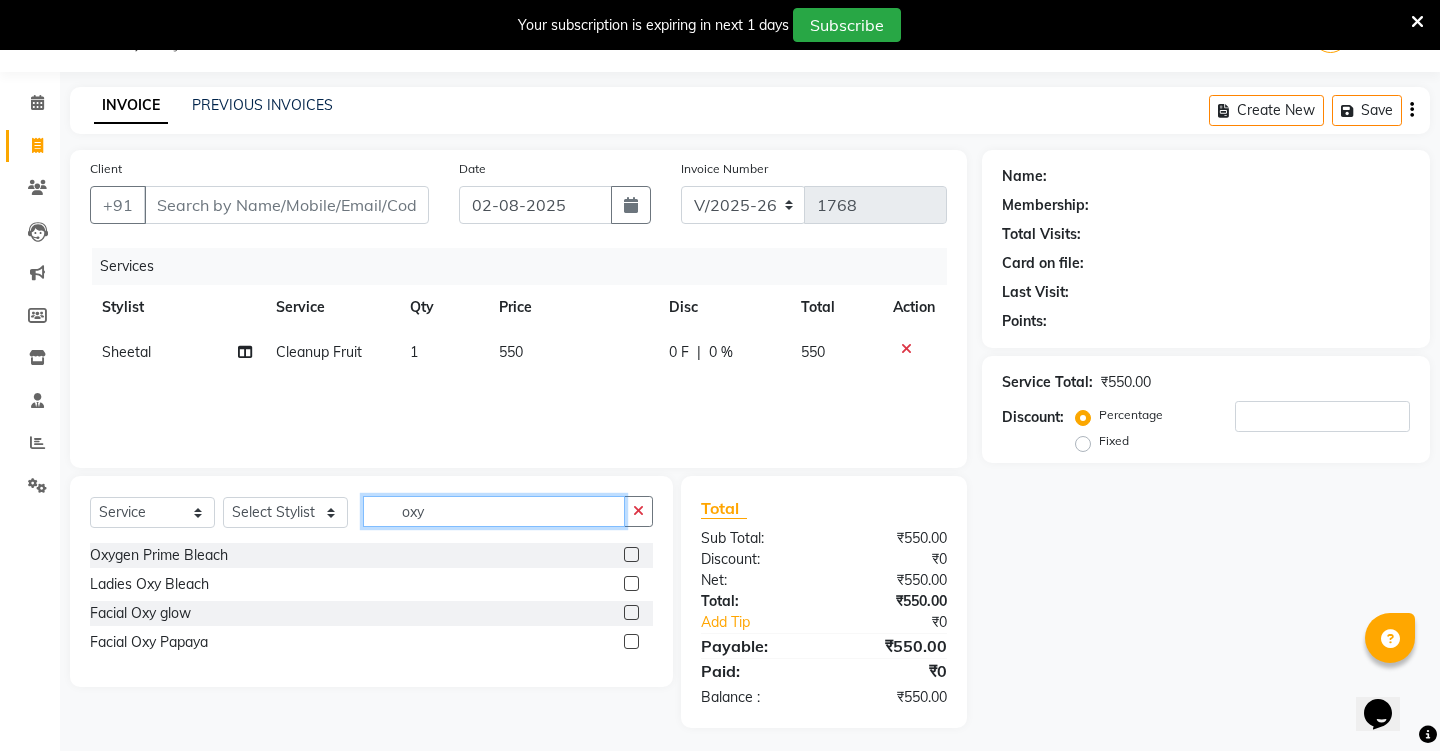 type on "[FIRST]" 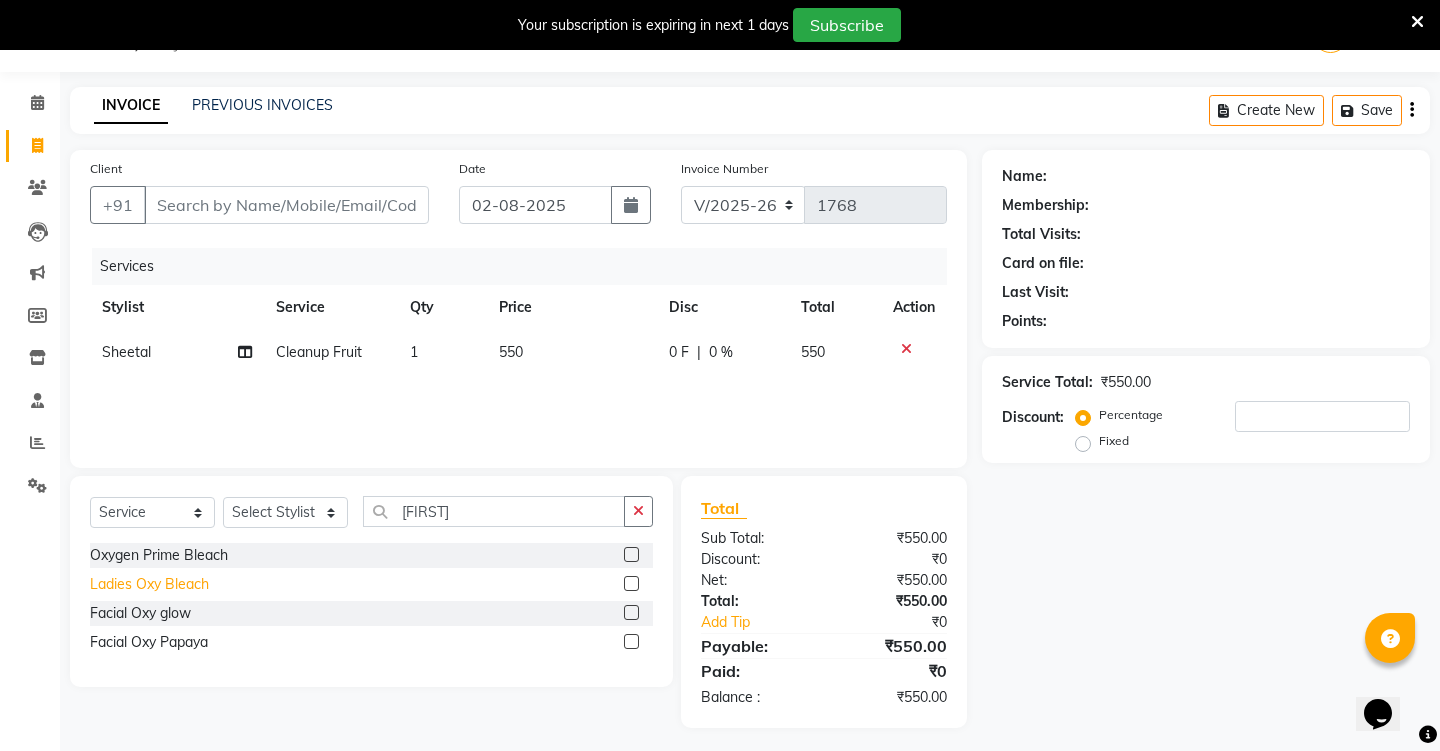 drag, startPoint x: 384, startPoint y: 548, endPoint x: 176, endPoint y: 582, distance: 210.76053 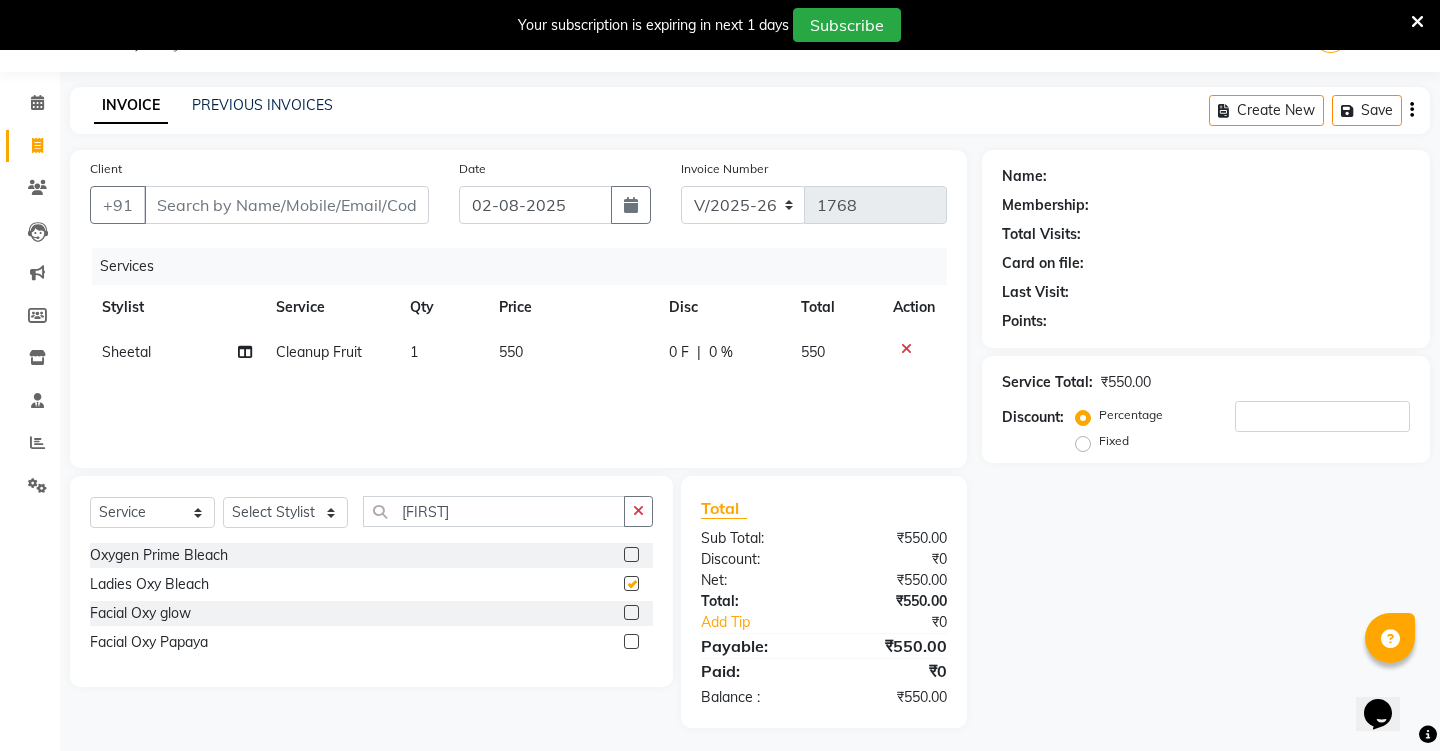 checkbox on "false" 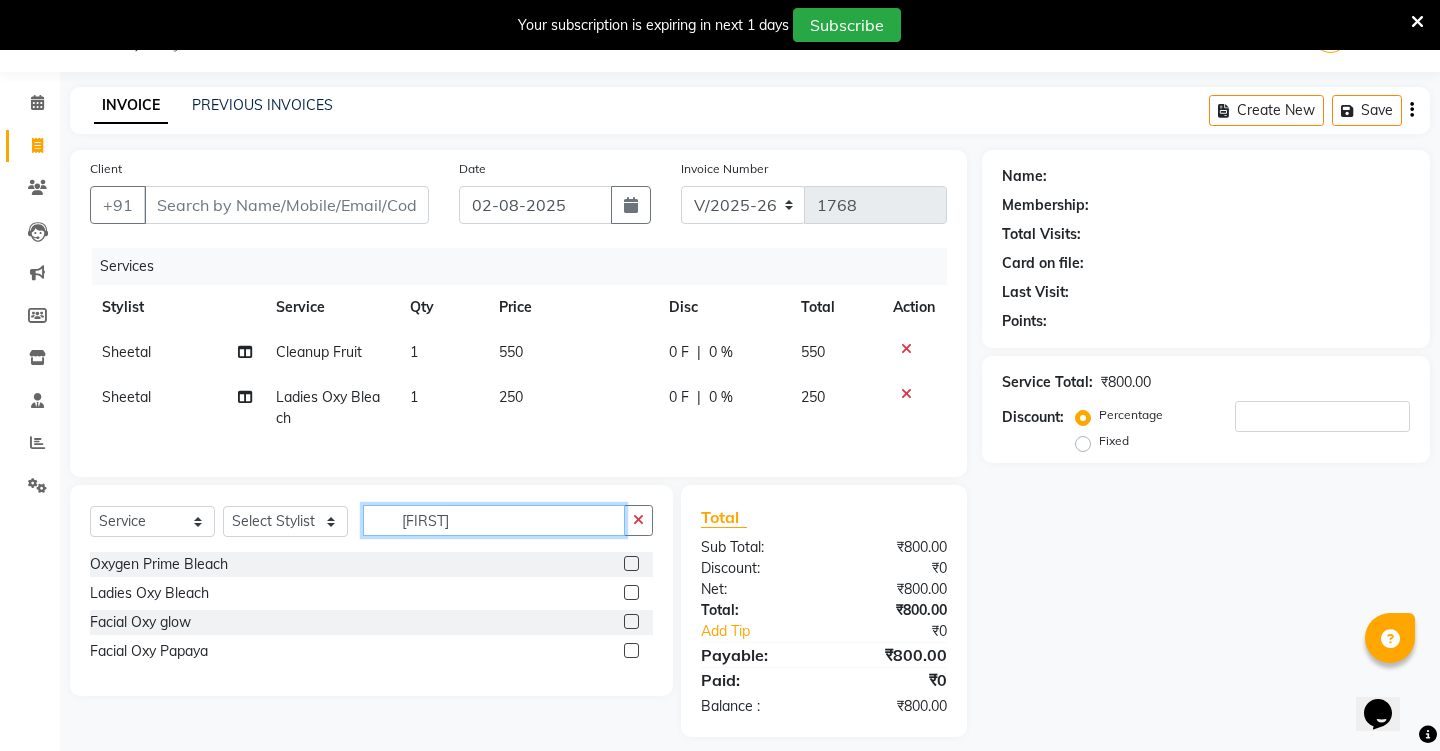 click on "[FIRST]" 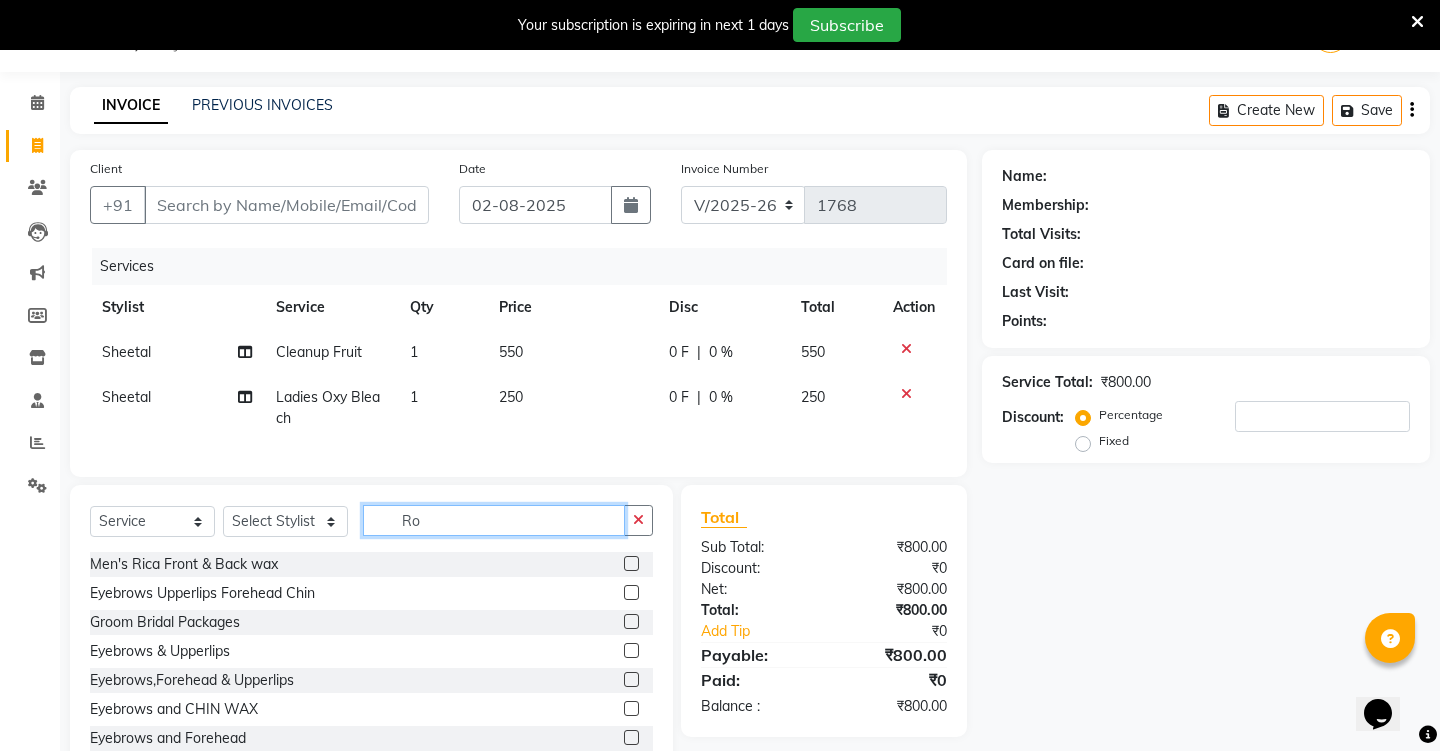 type on "R" 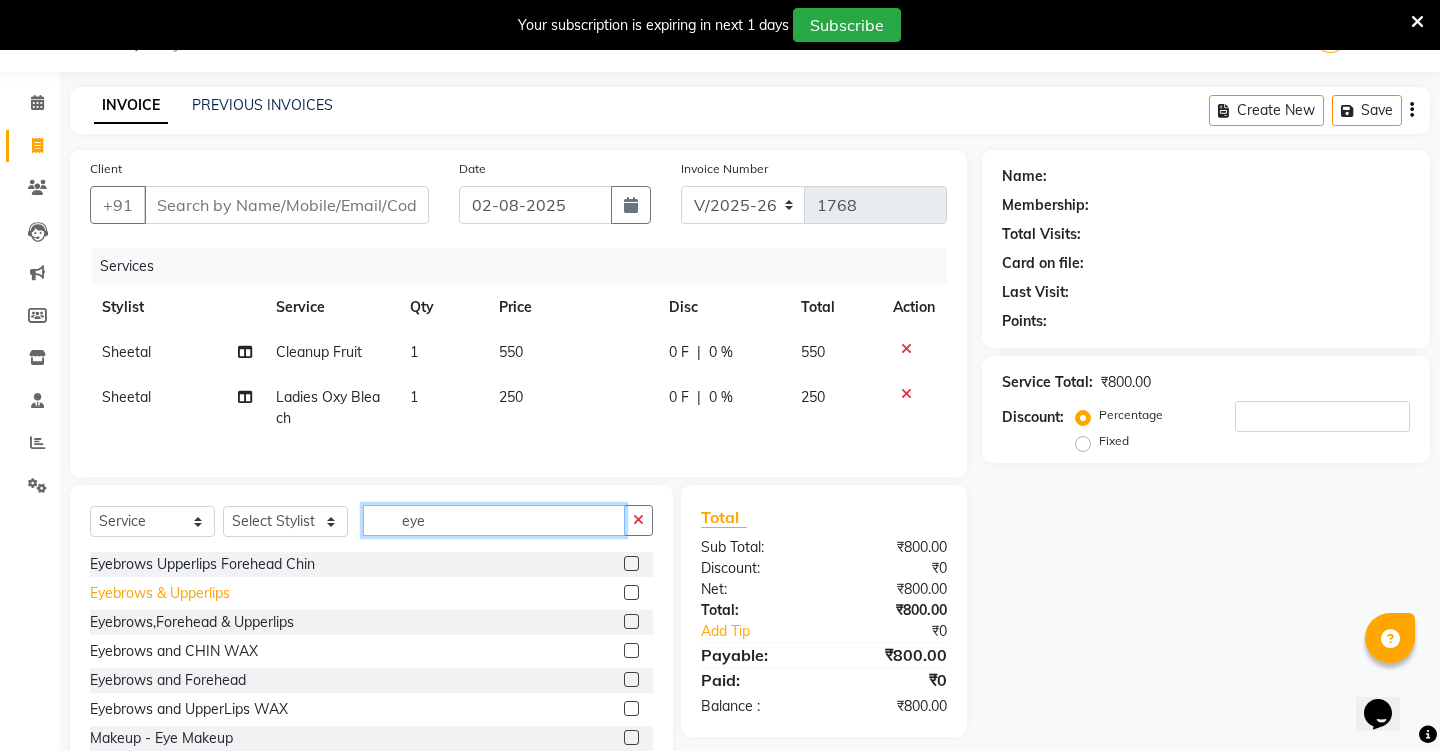type on "eye" 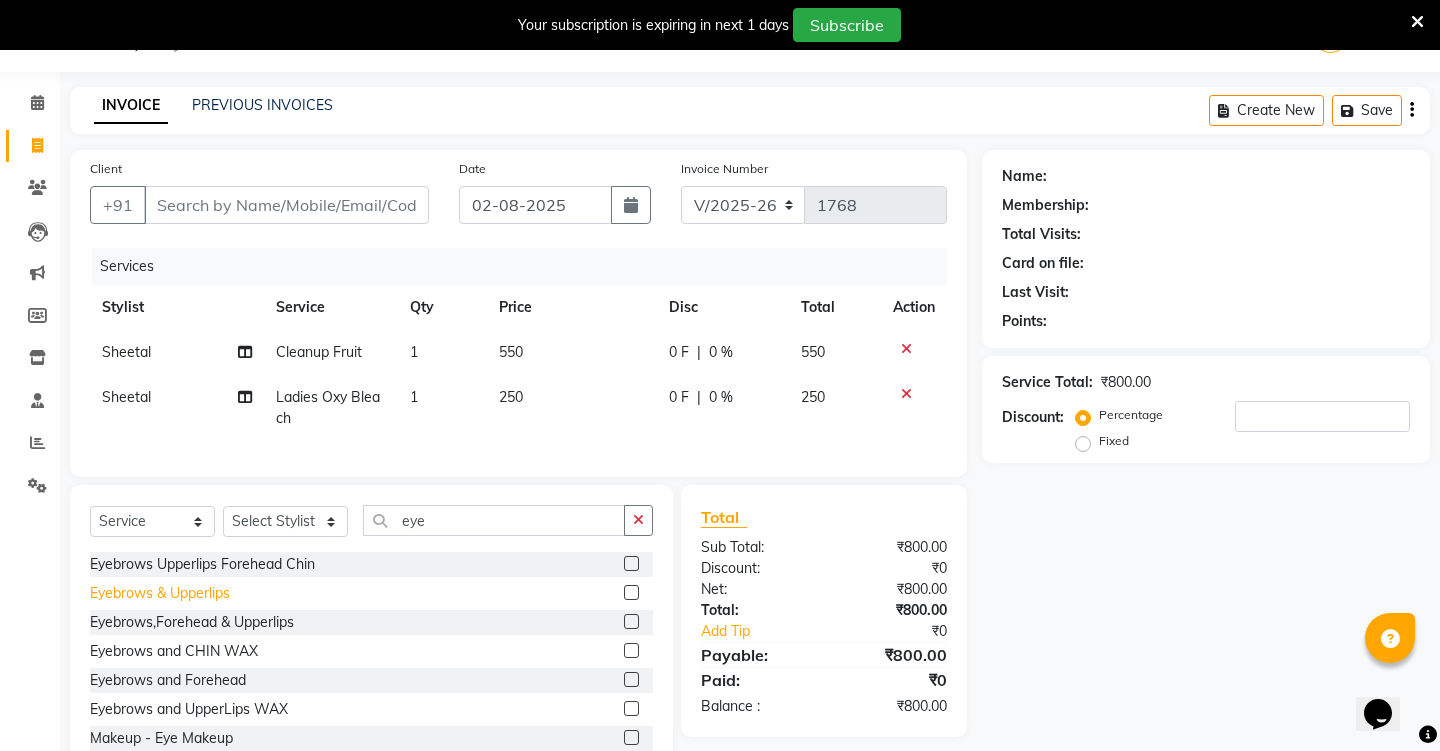 click on "Eyebrows & Upperlips" 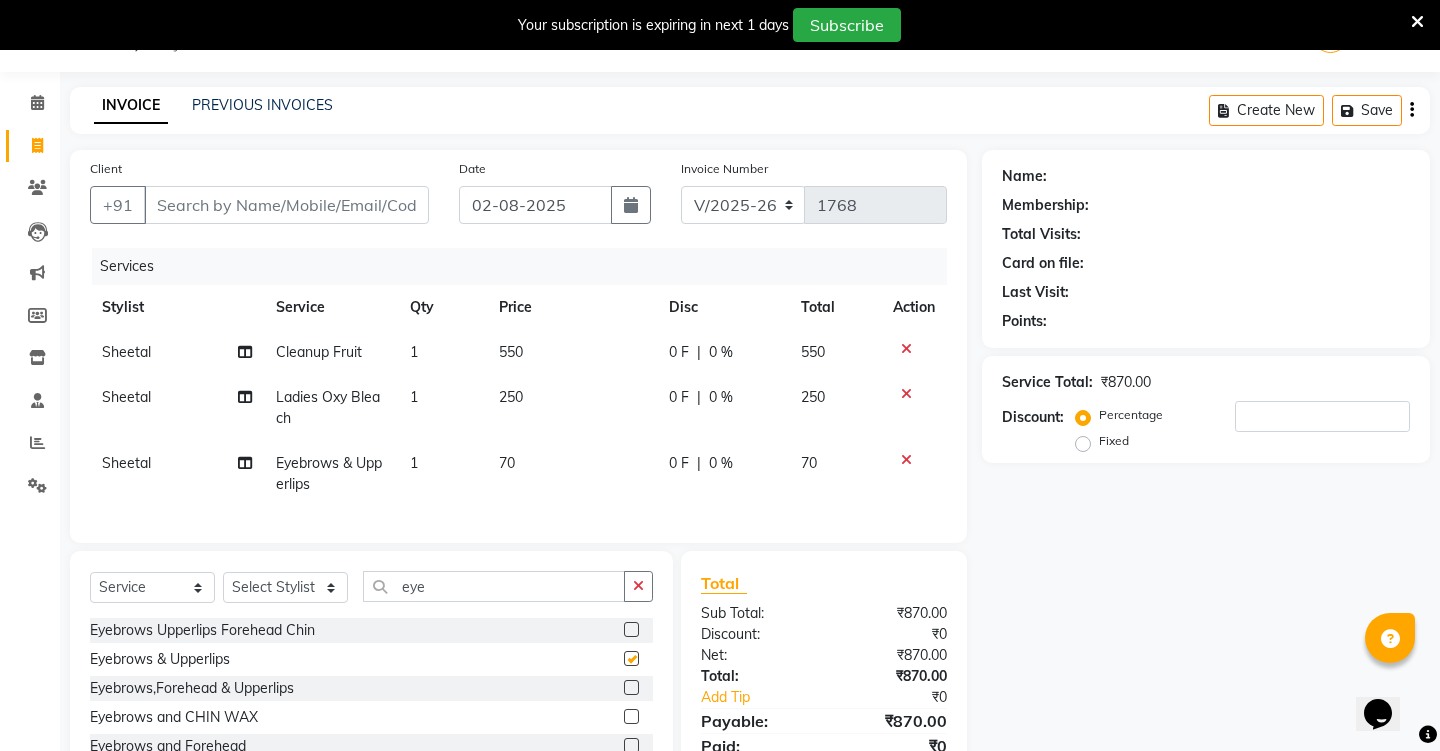 checkbox on "false" 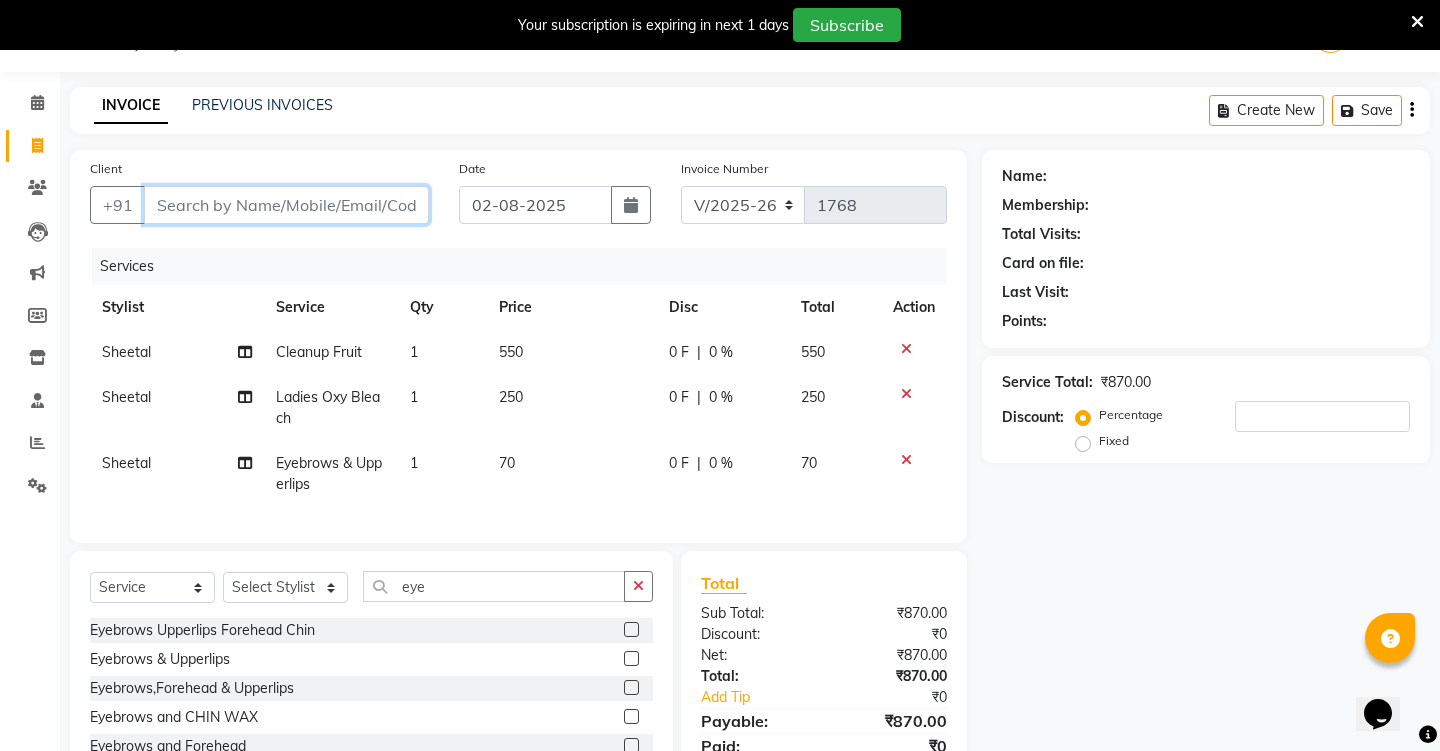 click on "Client" at bounding box center (286, 205) 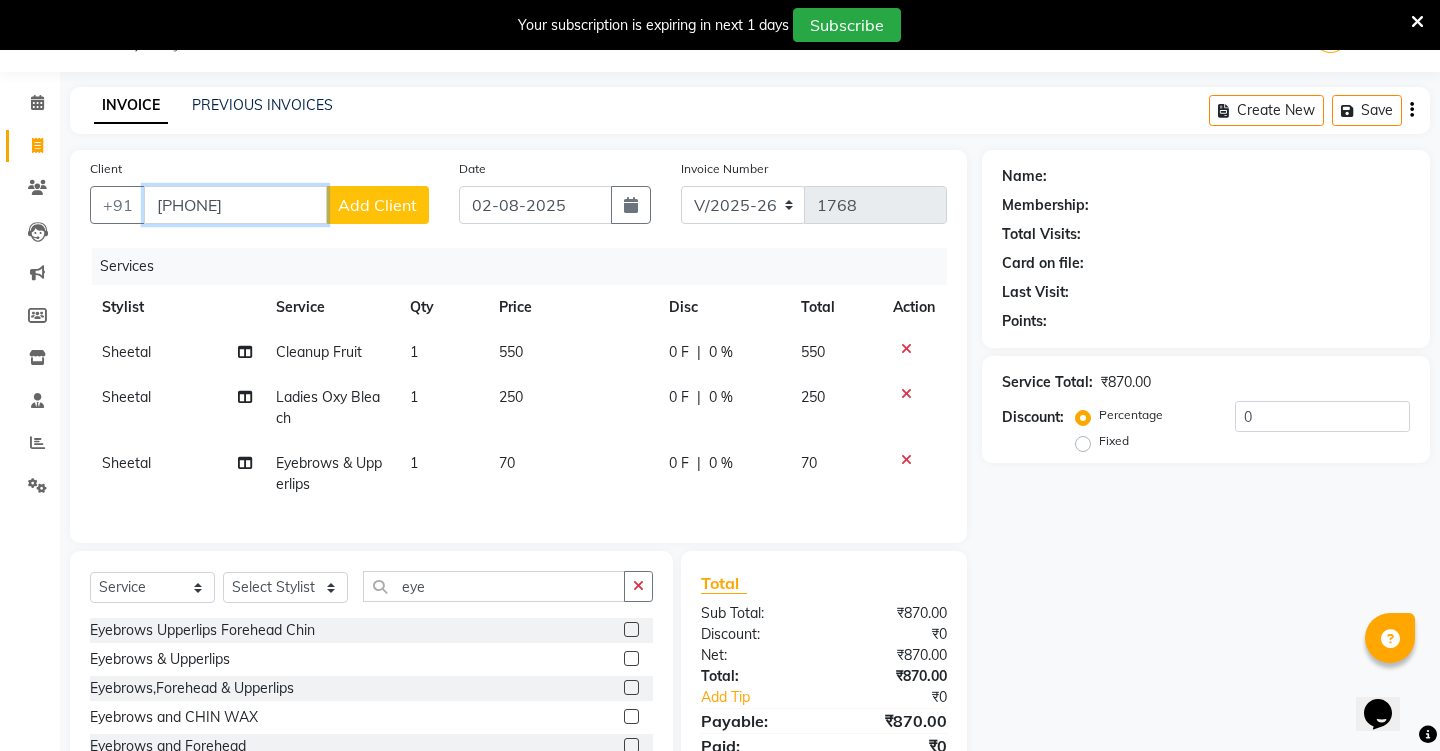 type on "[PHONE]" 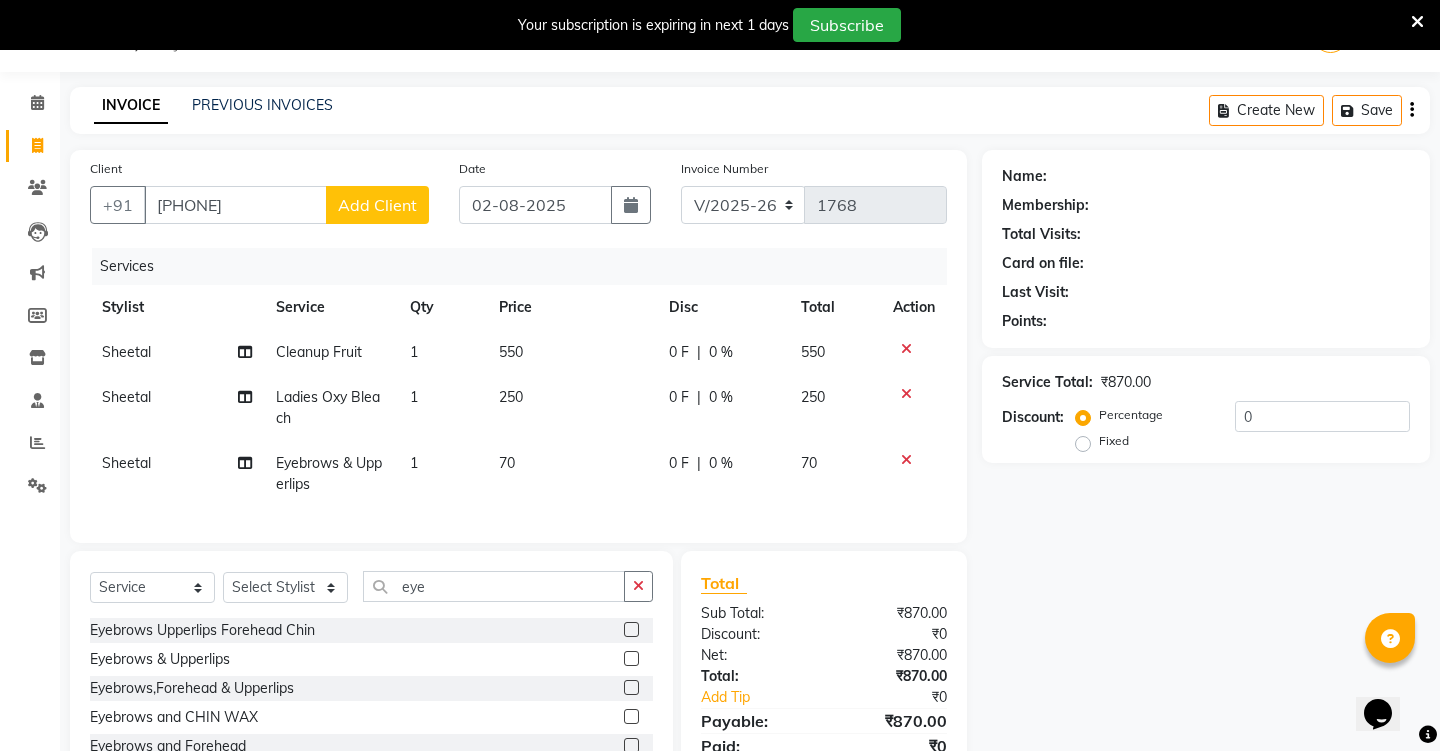 click on "Add Client" 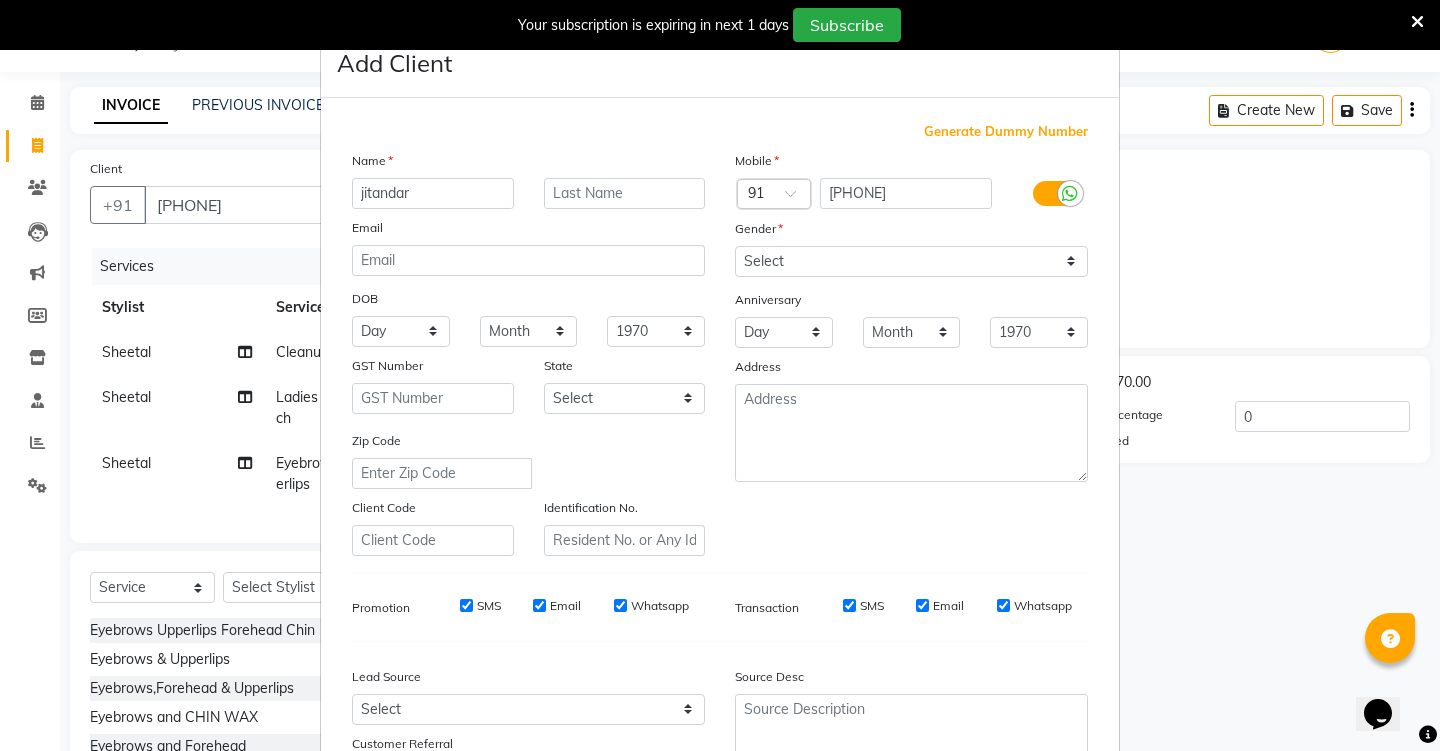 type on "jitandar" 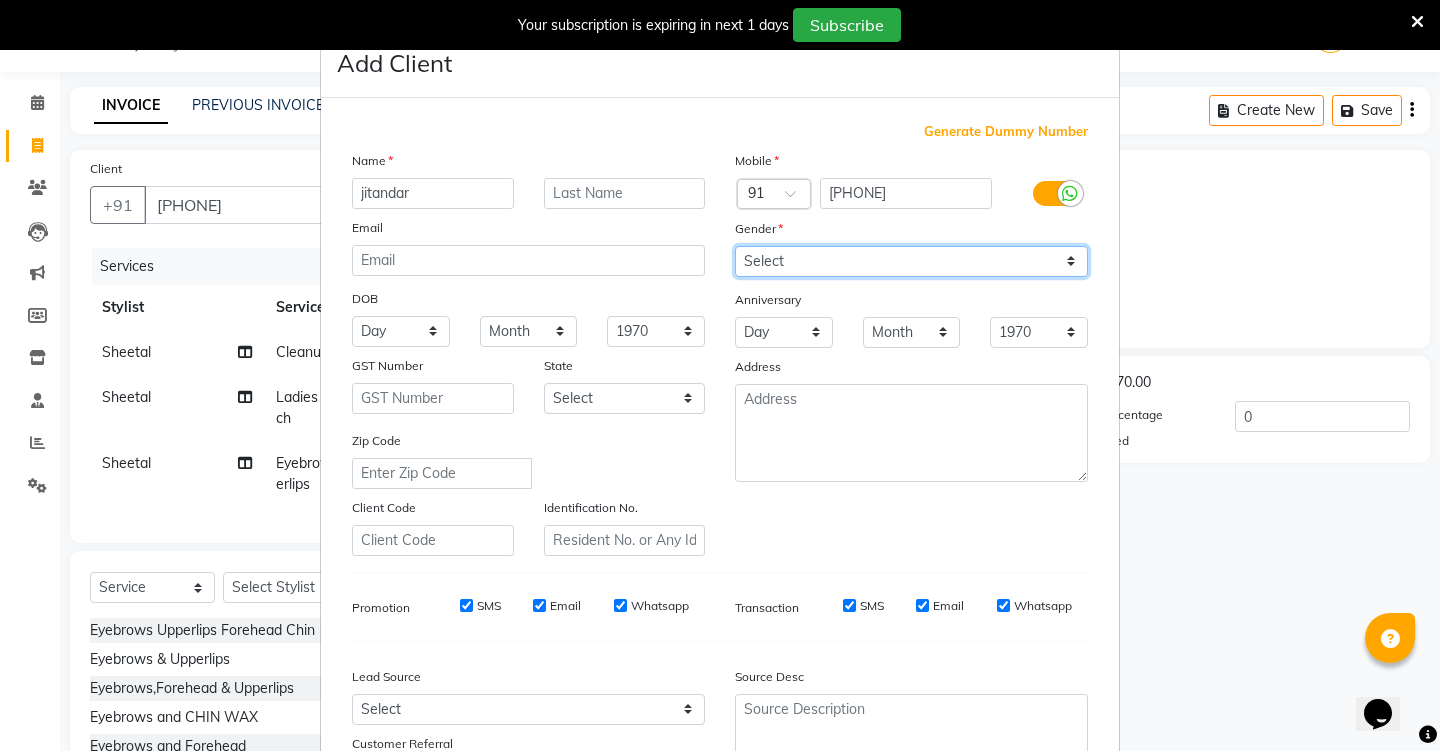 select on "female" 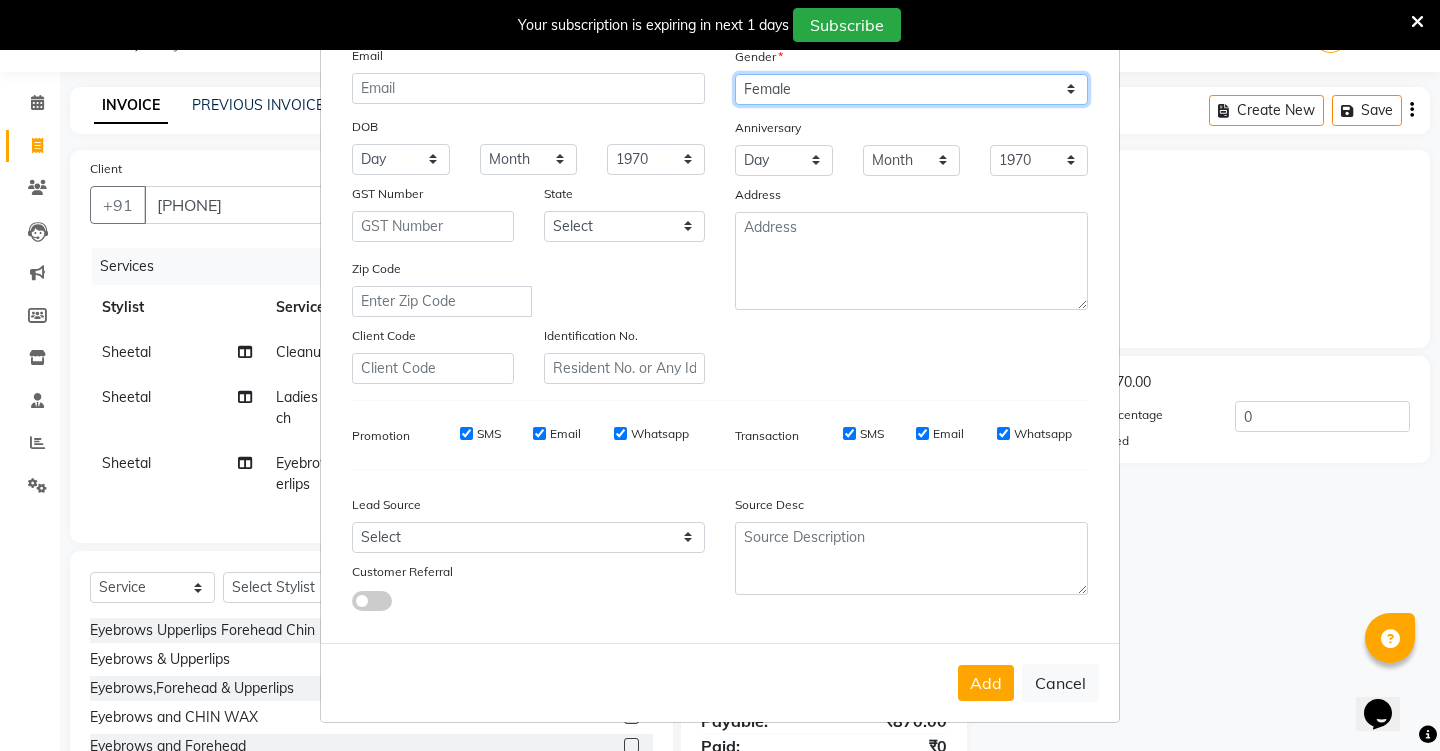 scroll, scrollTop: 171, scrollLeft: 0, axis: vertical 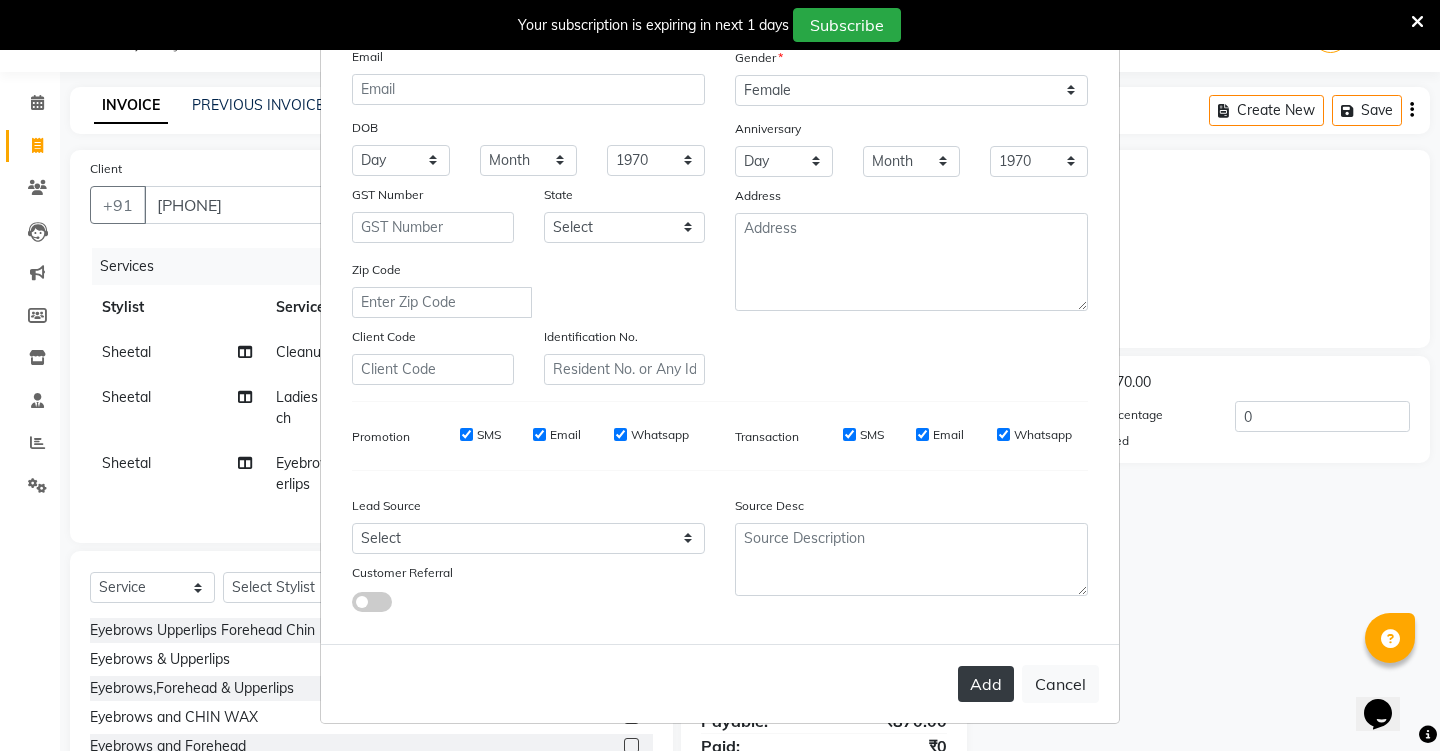 click on "Add" at bounding box center (986, 684) 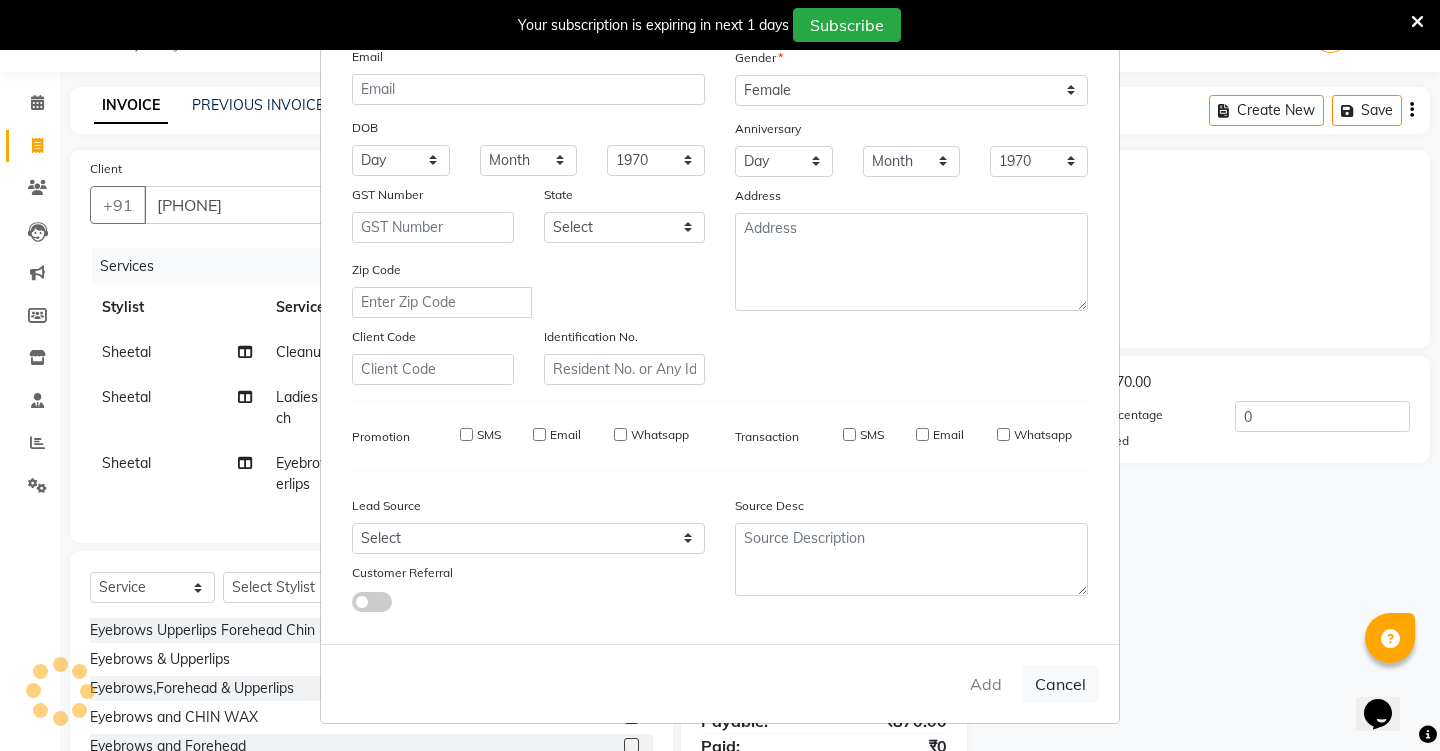 type 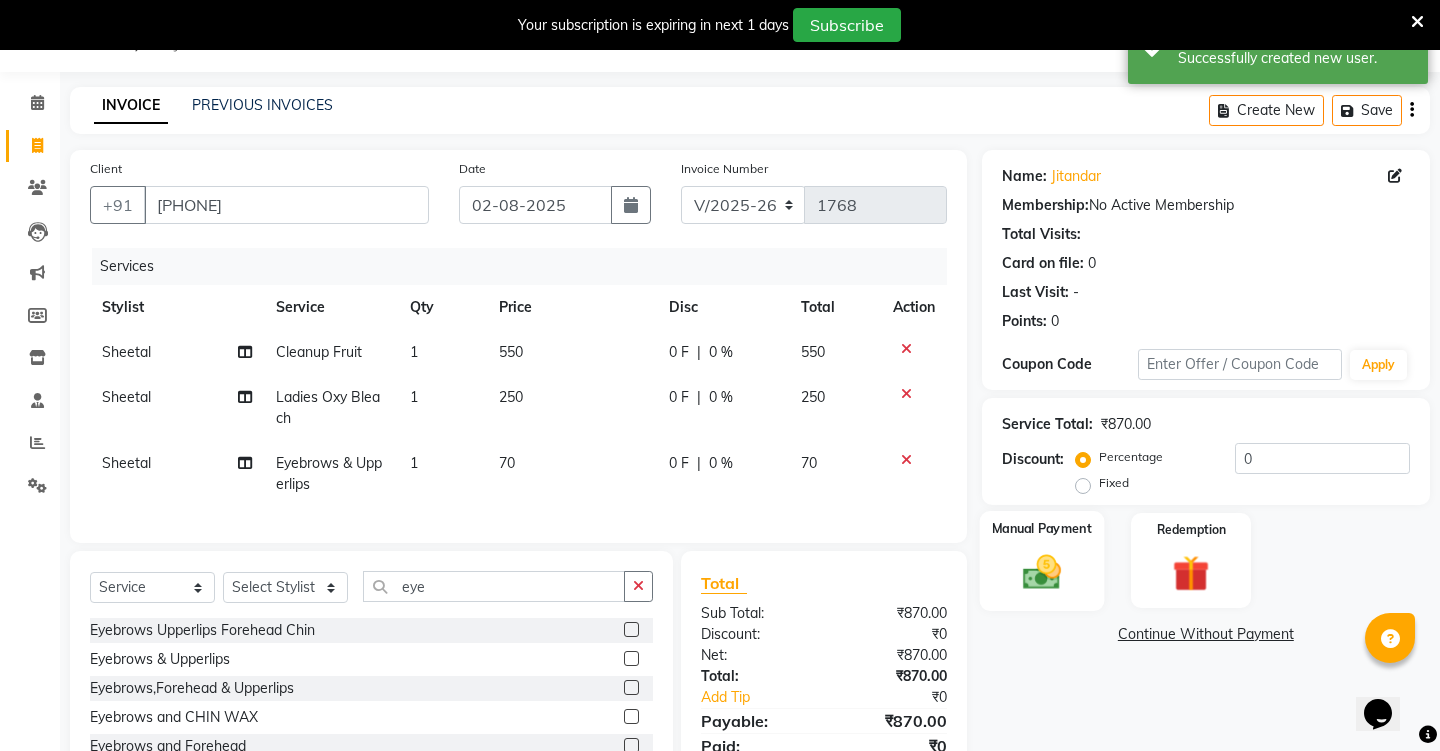 click 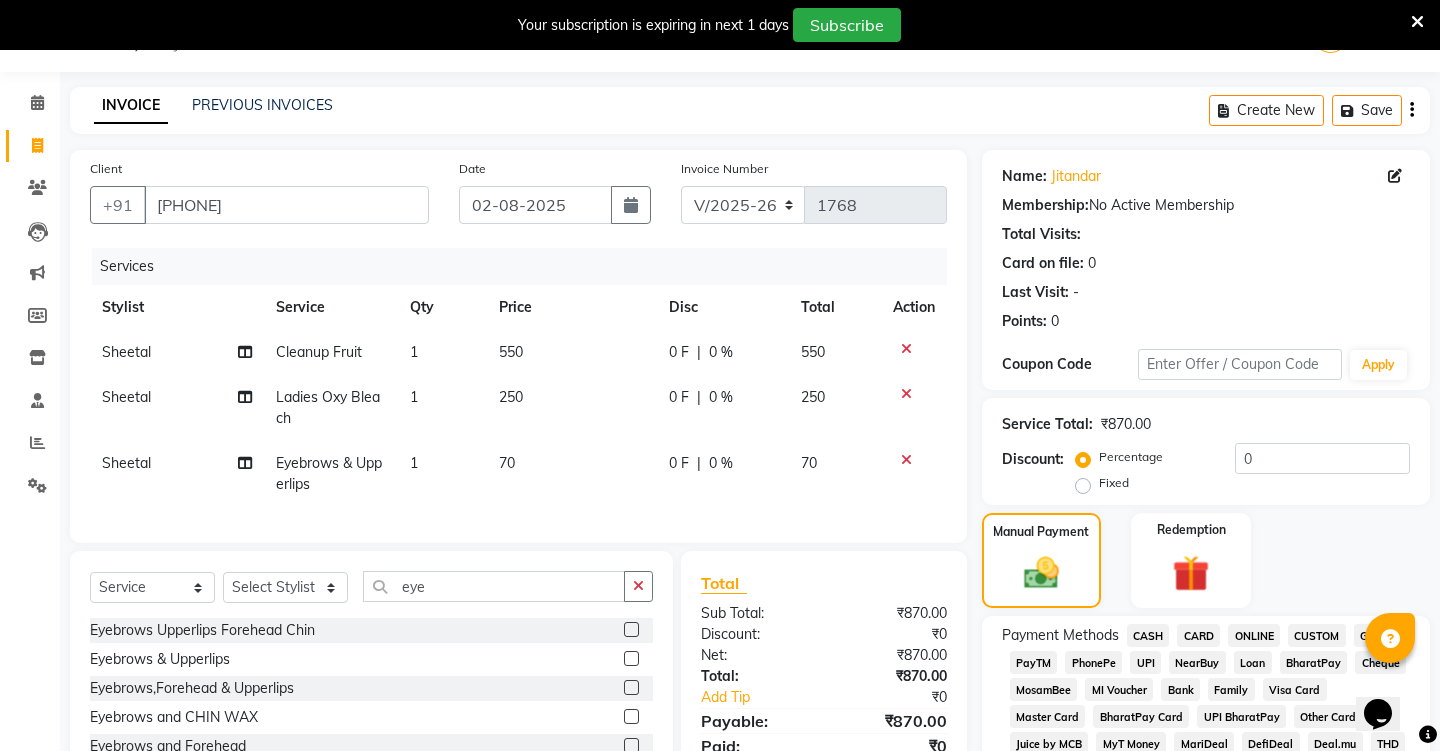 click on "250" 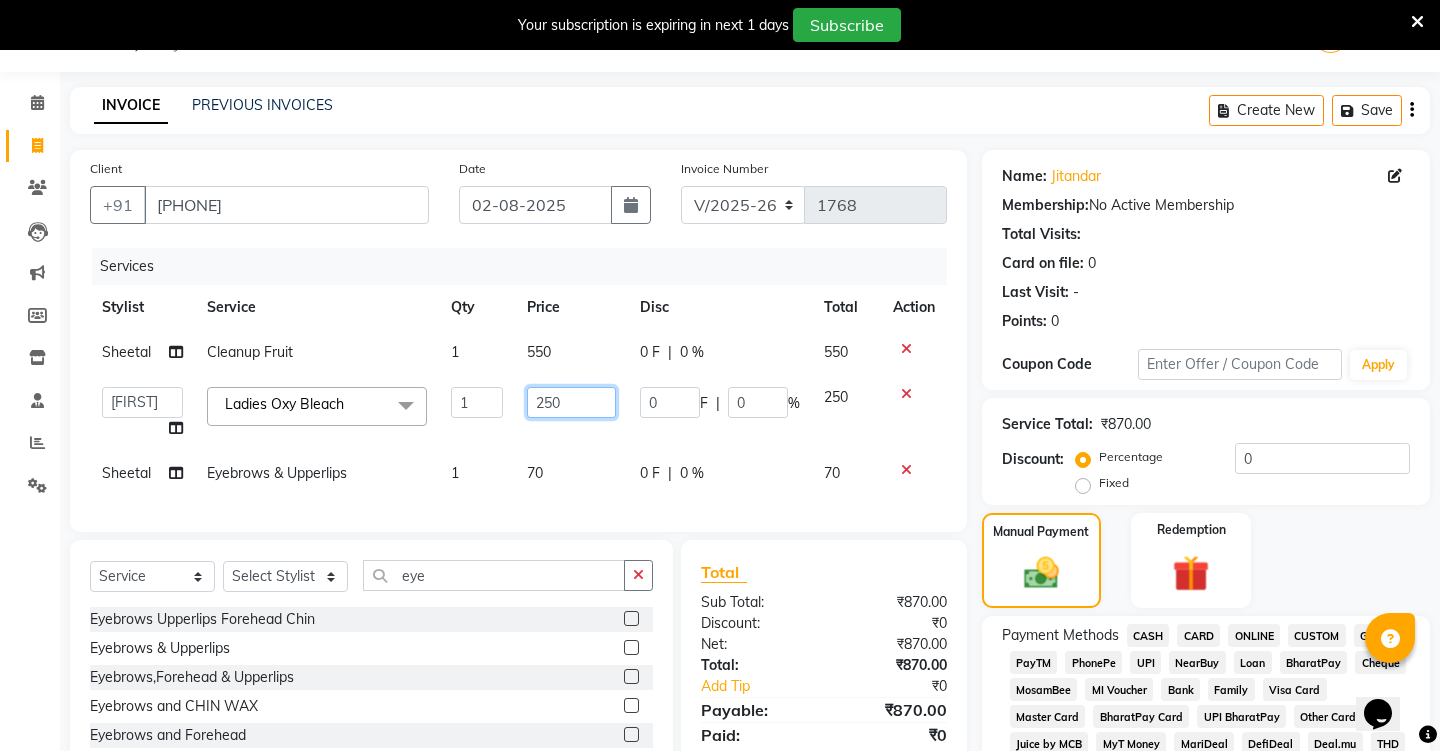 click on "250" 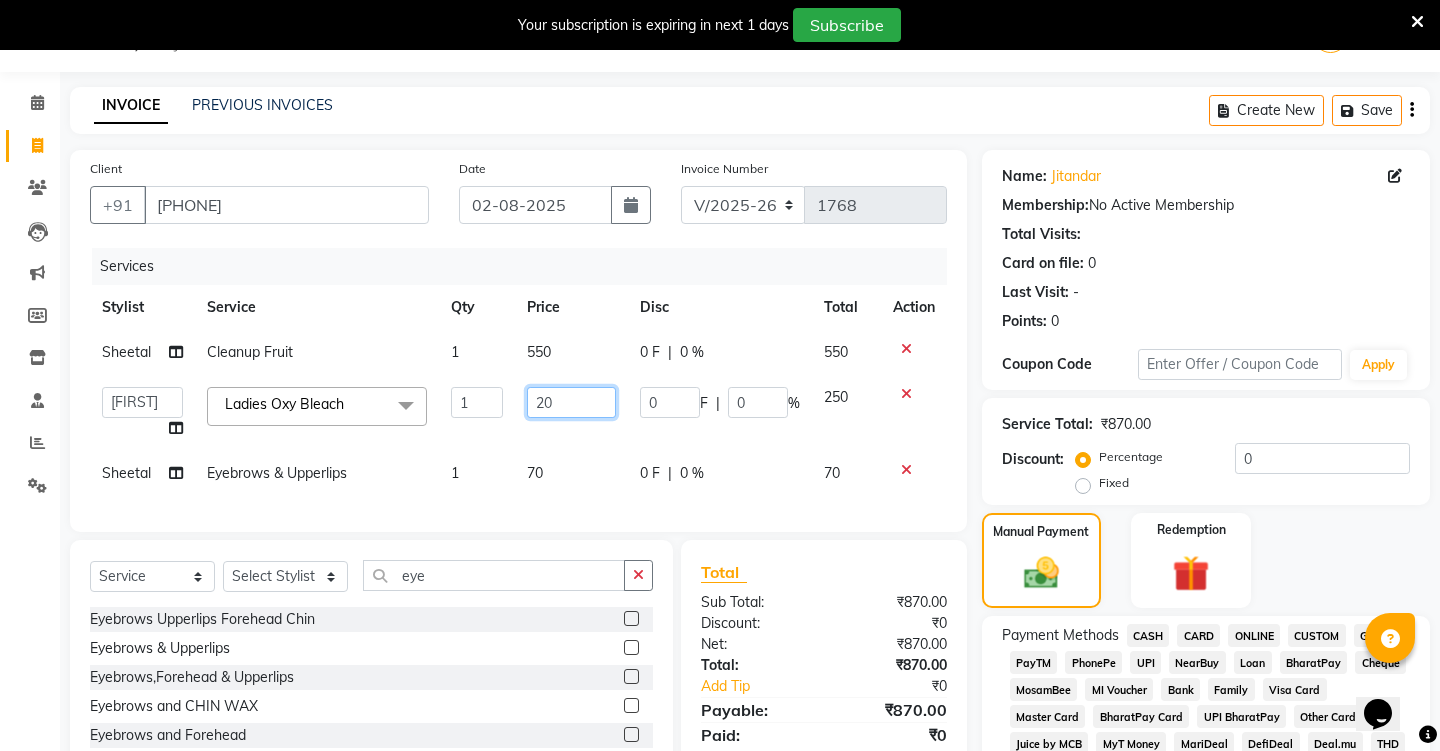 type on "200" 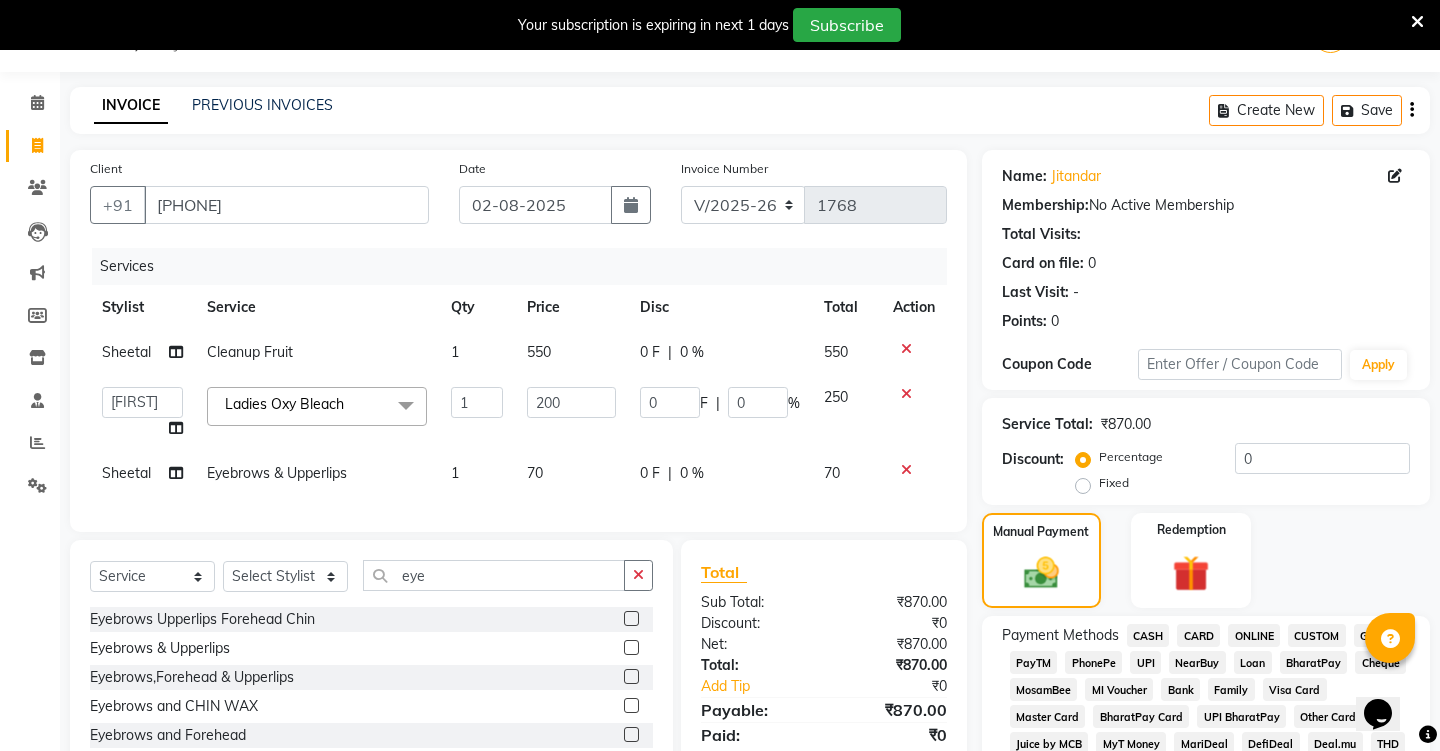 click on "CASH" 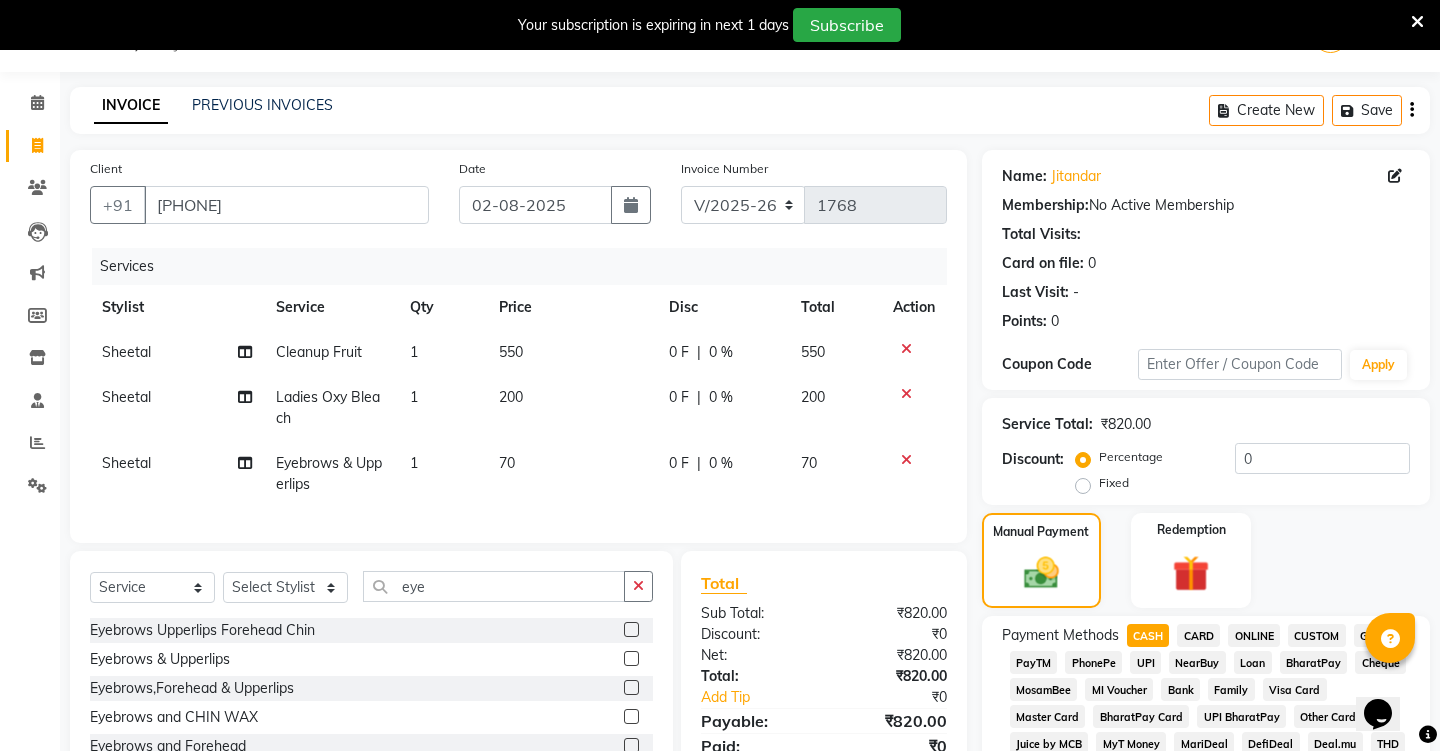 click 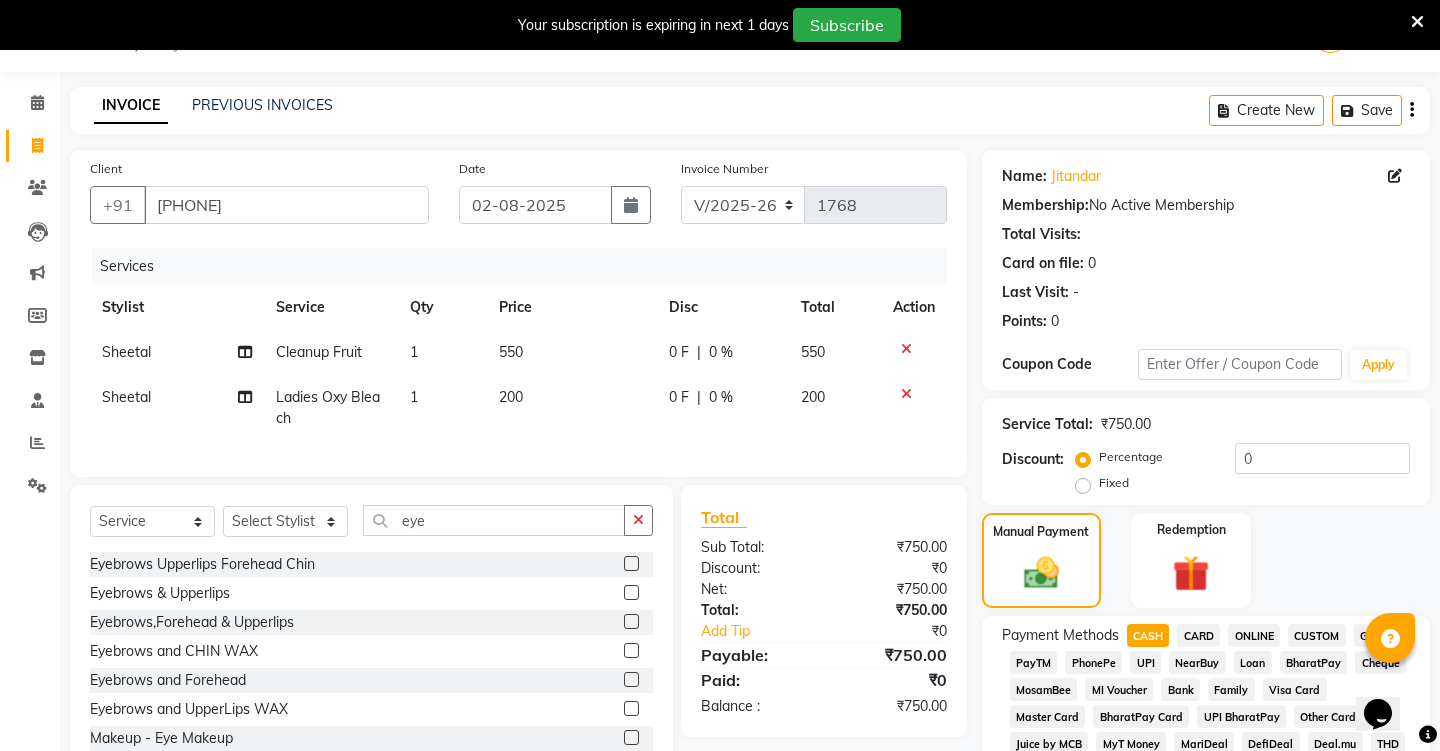 click on "CASH" 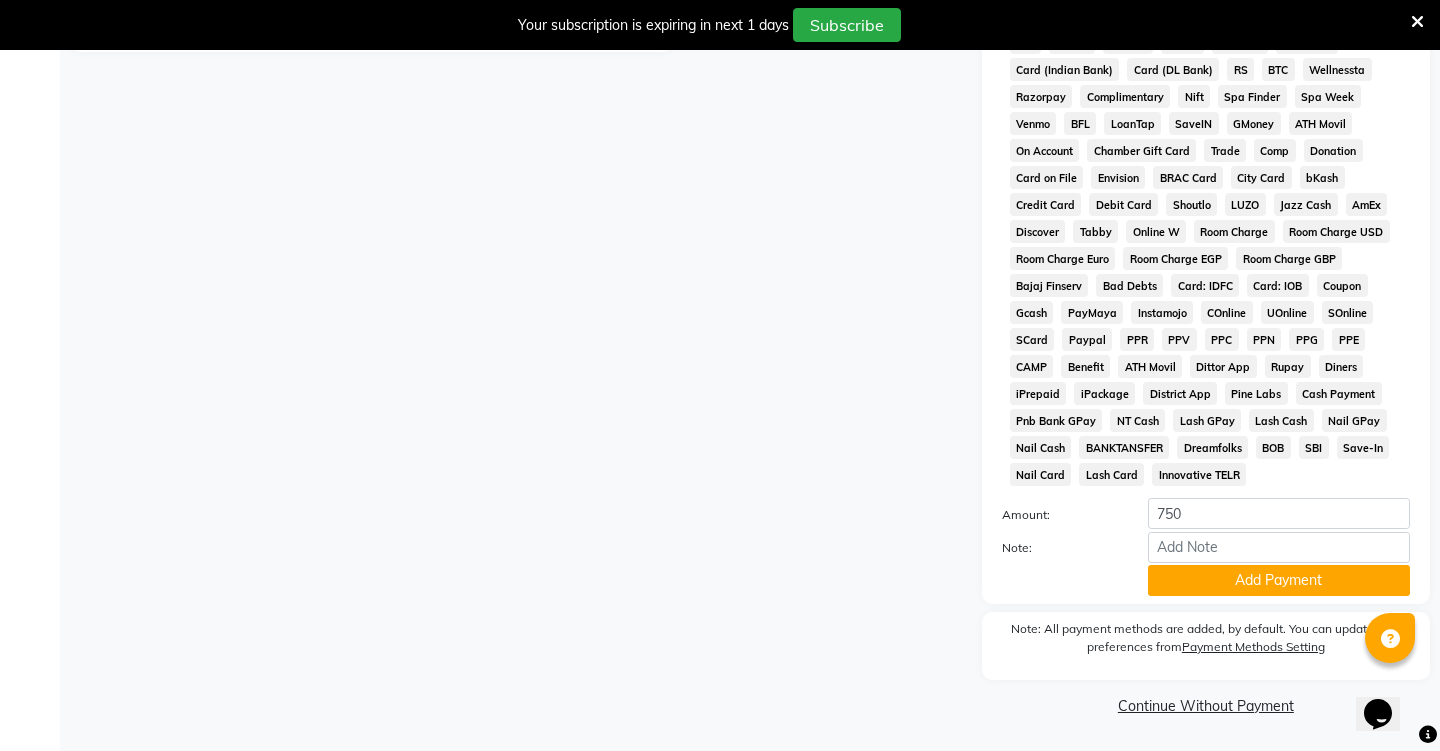scroll, scrollTop: 777, scrollLeft: 0, axis: vertical 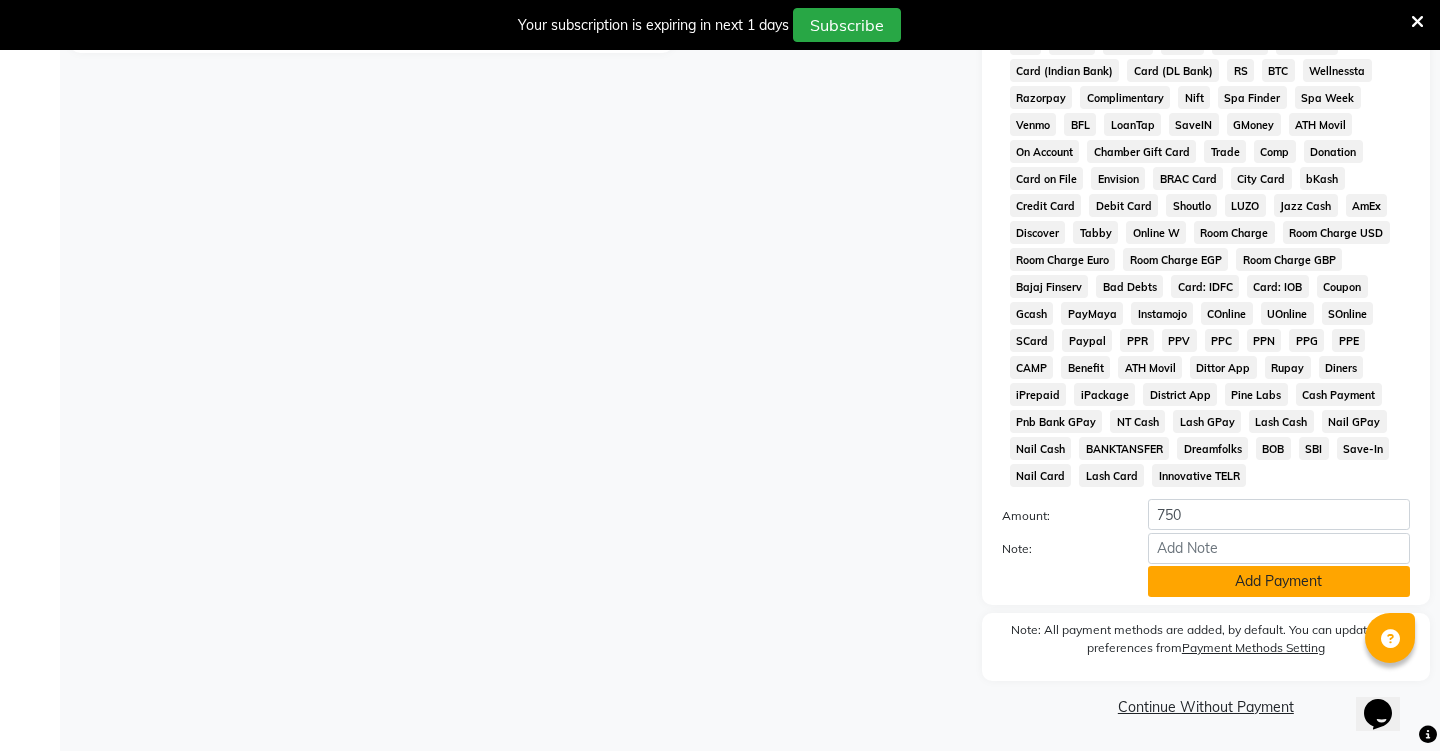 click on "Add Payment" 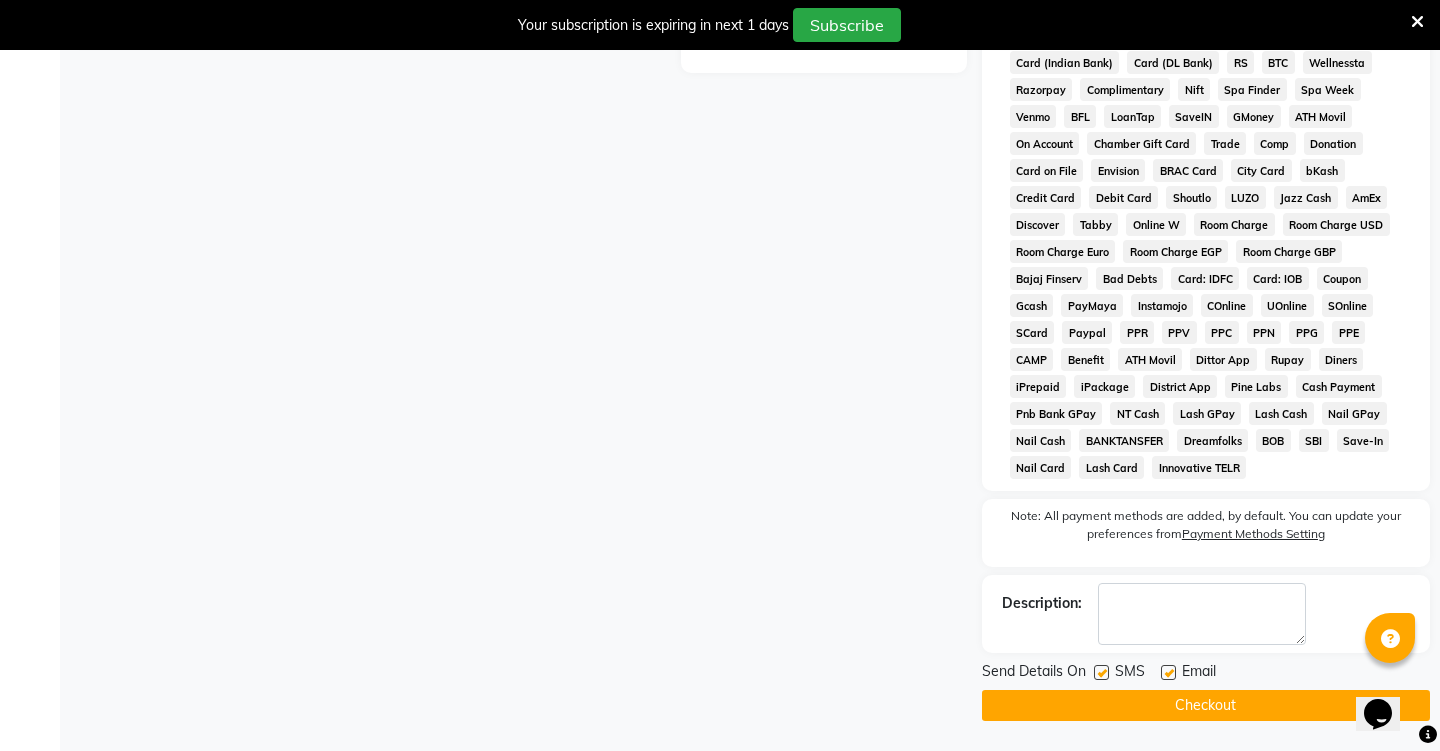 scroll, scrollTop: 785, scrollLeft: 0, axis: vertical 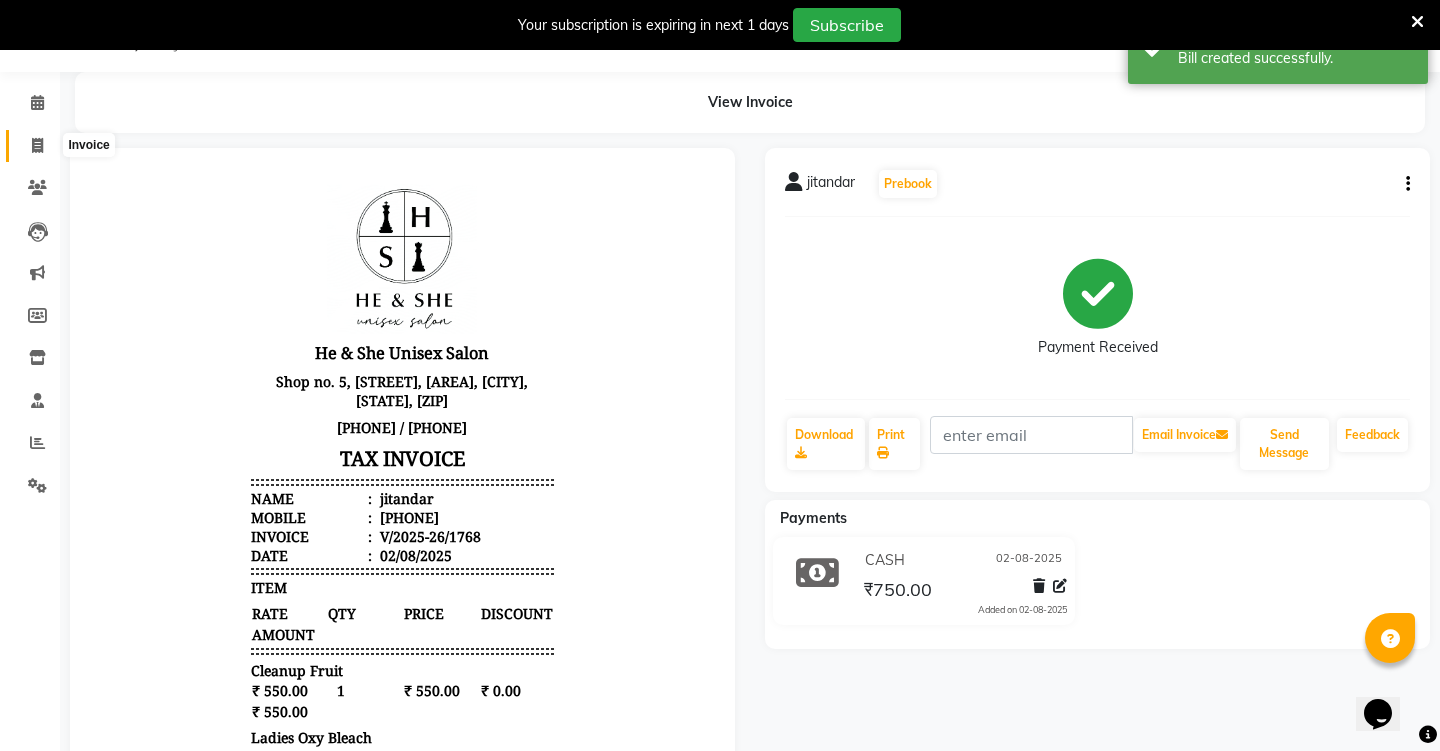 click 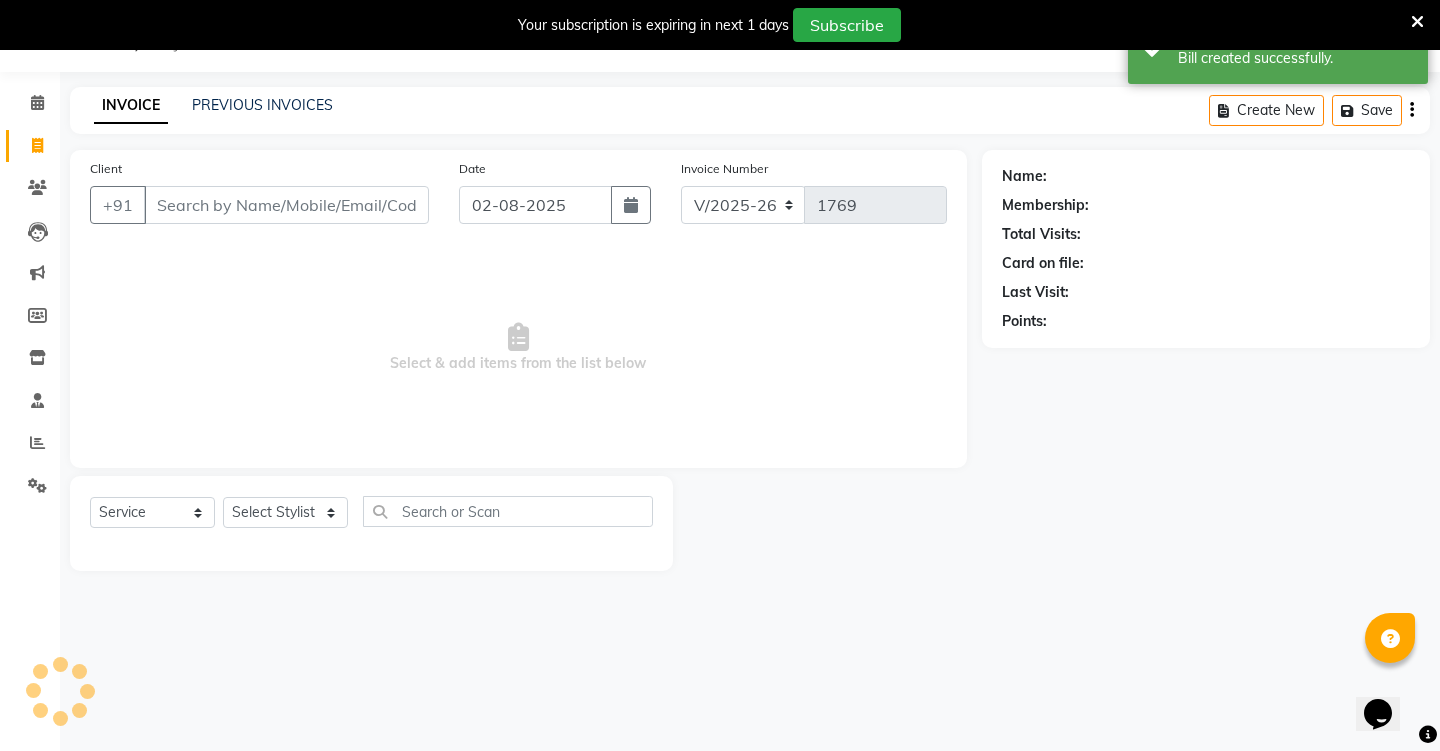 click 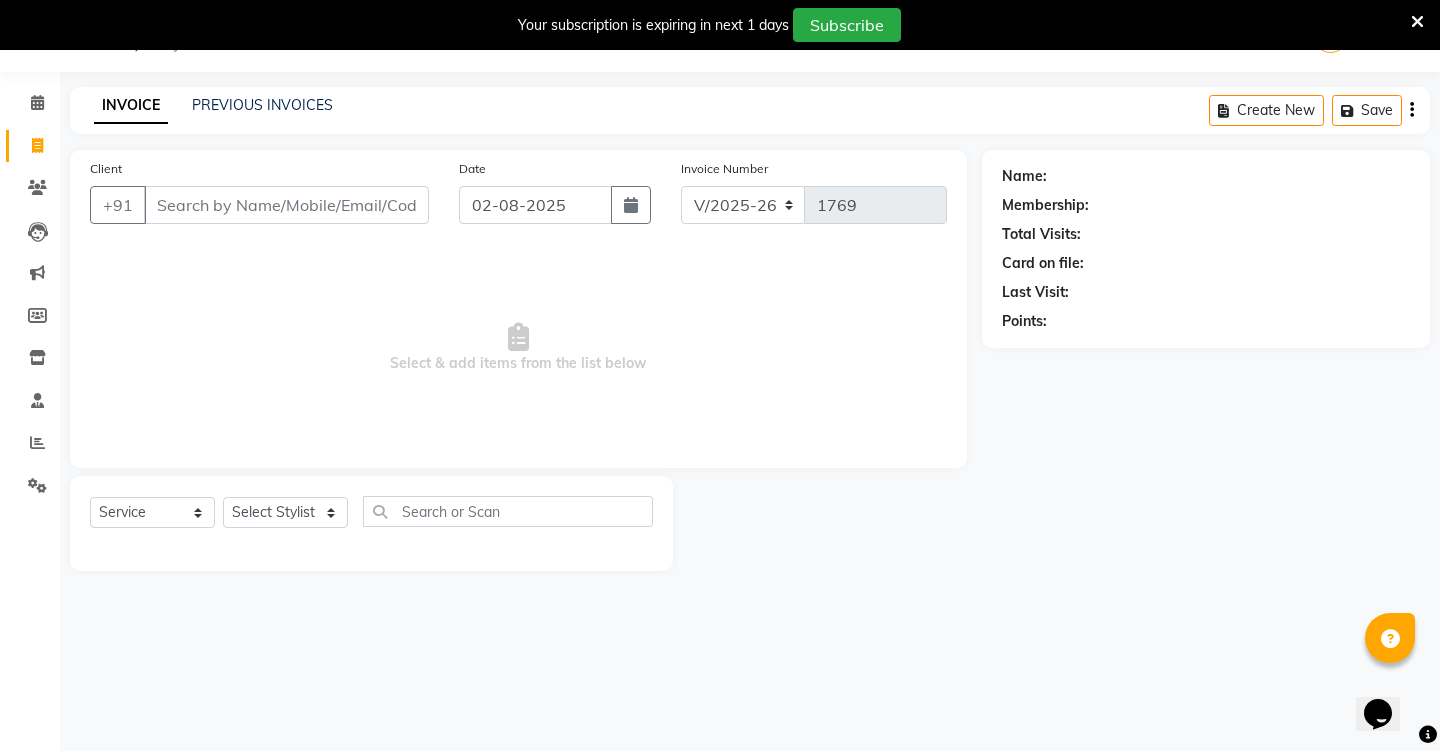click on "Client" at bounding box center [286, 205] 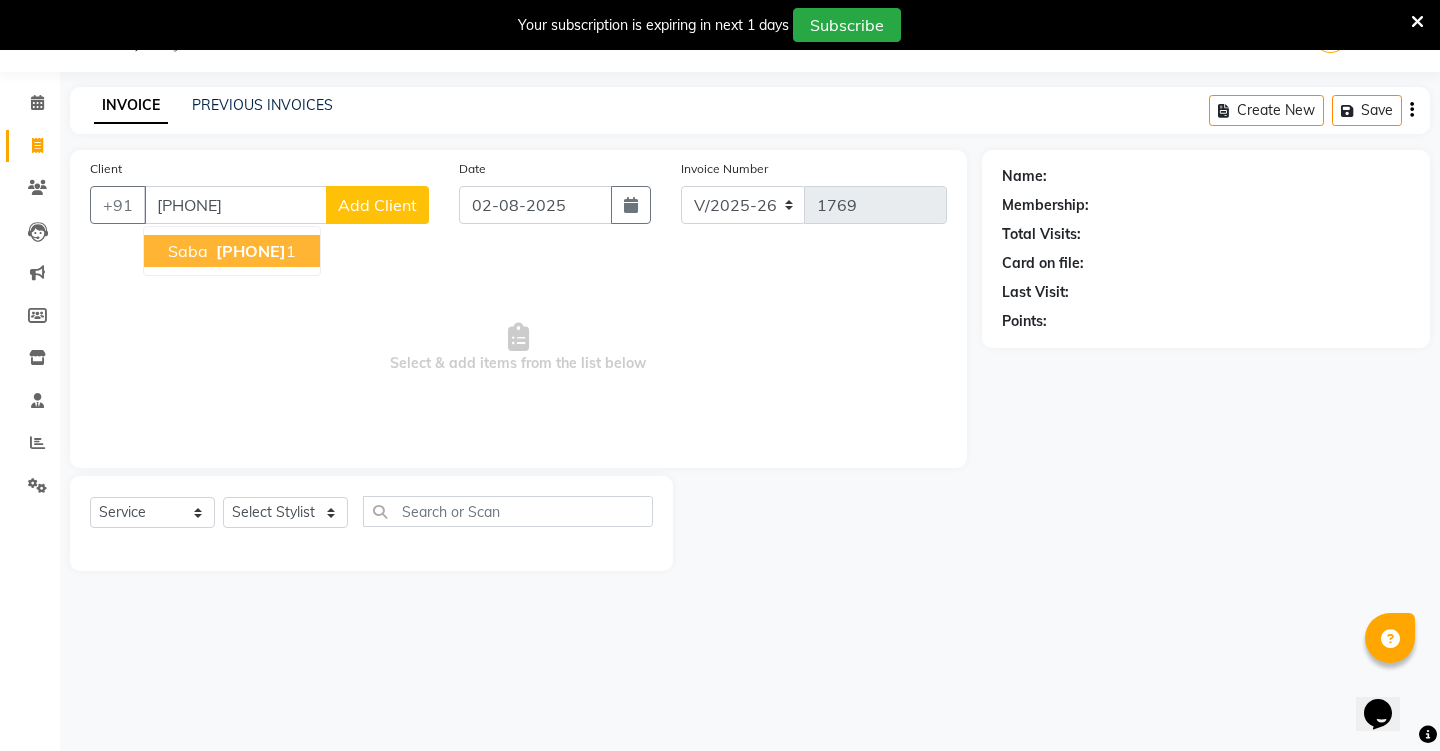 click on "[FIRST] [PHONE] 1" at bounding box center [232, 251] 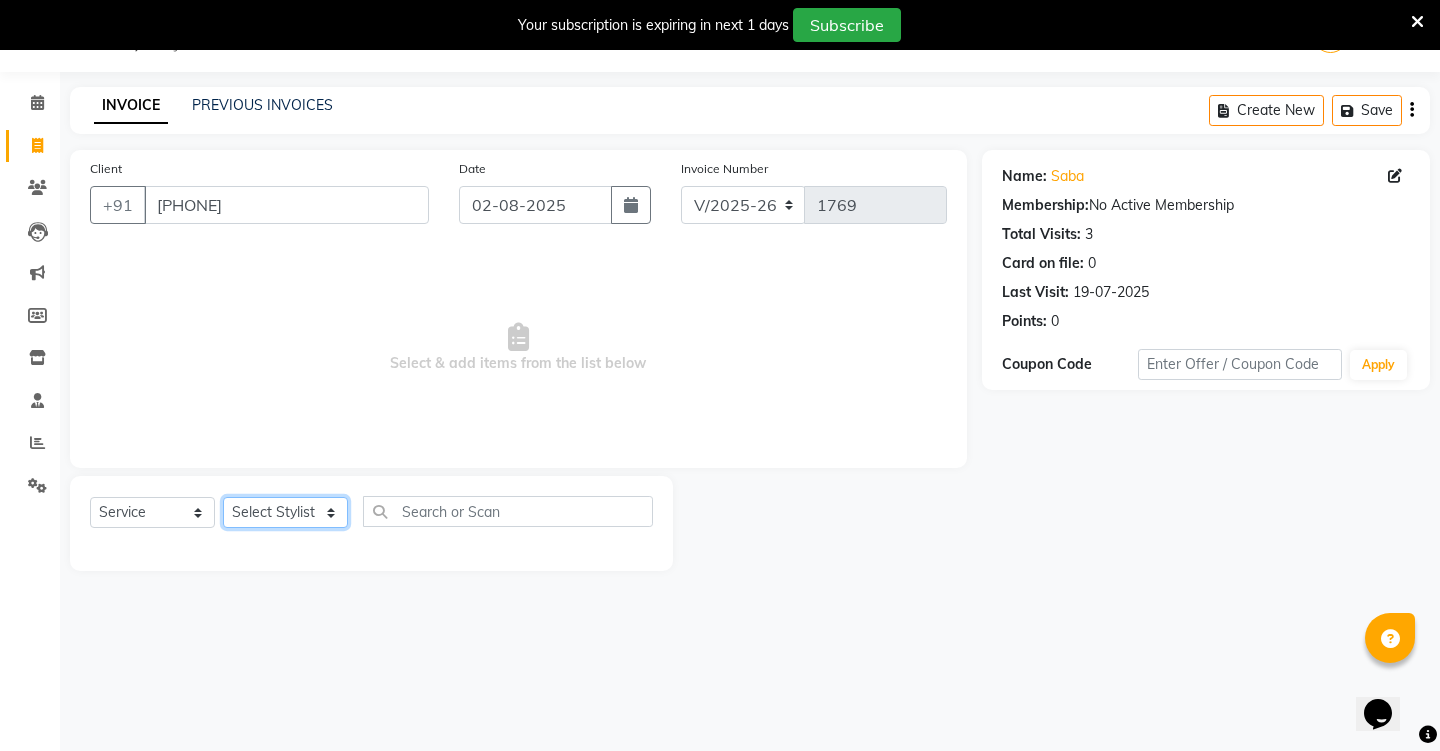select on "73954" 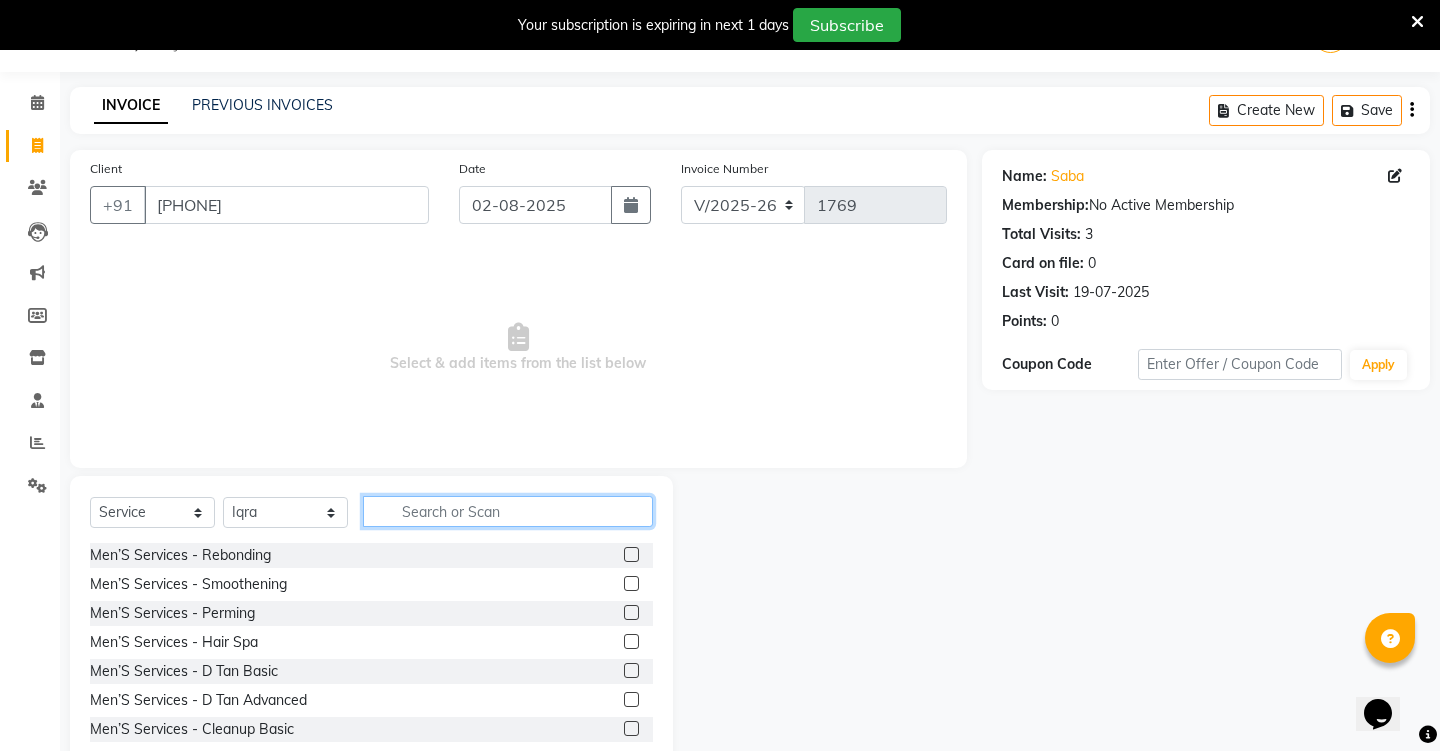 click 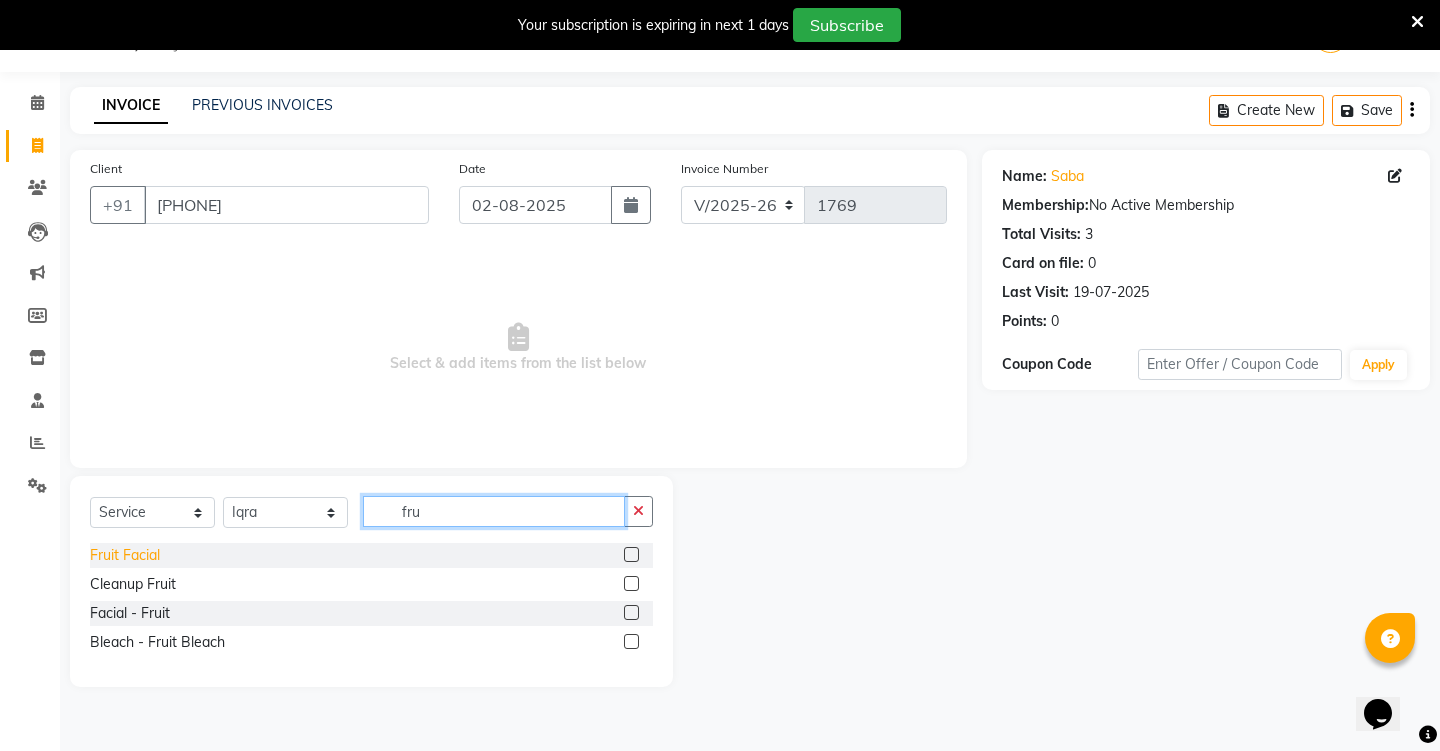 type on "fru" 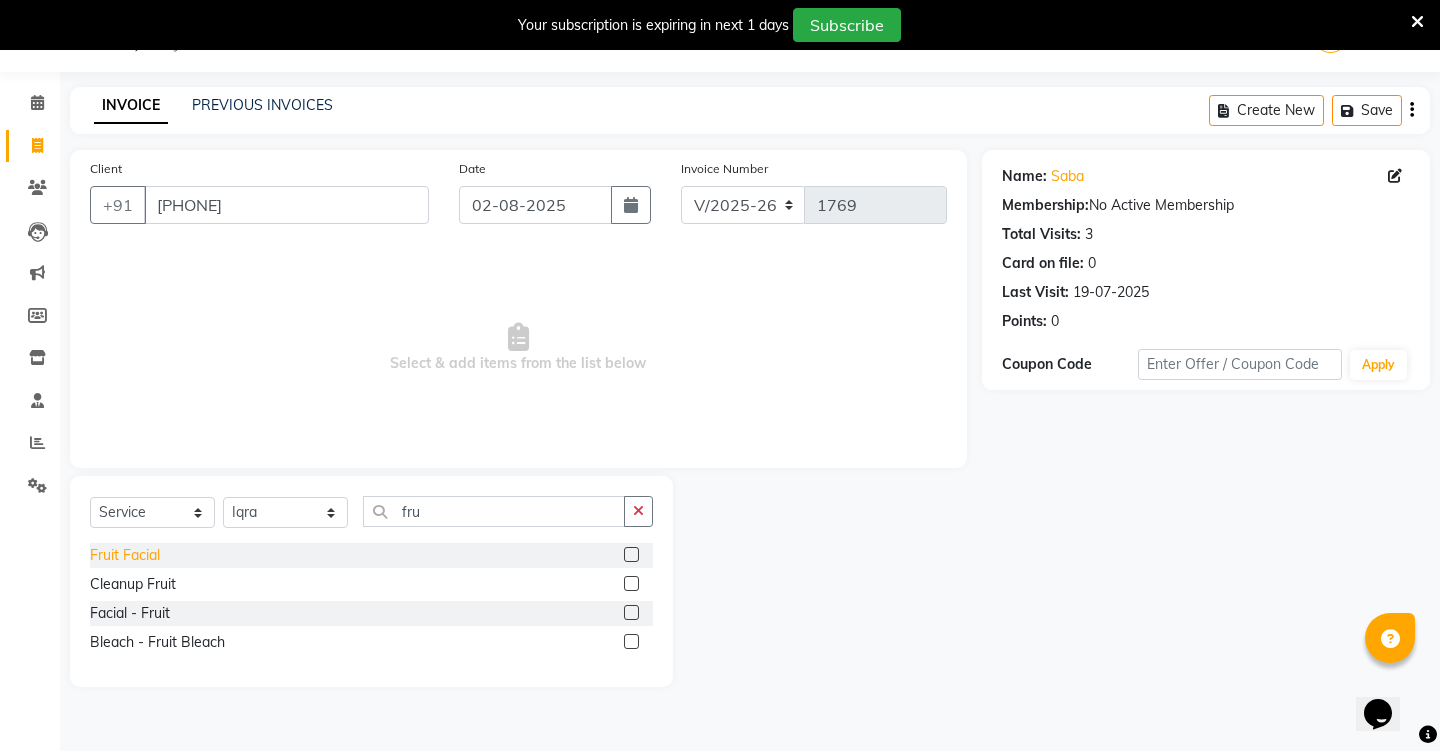 click on "Fruit Facial" 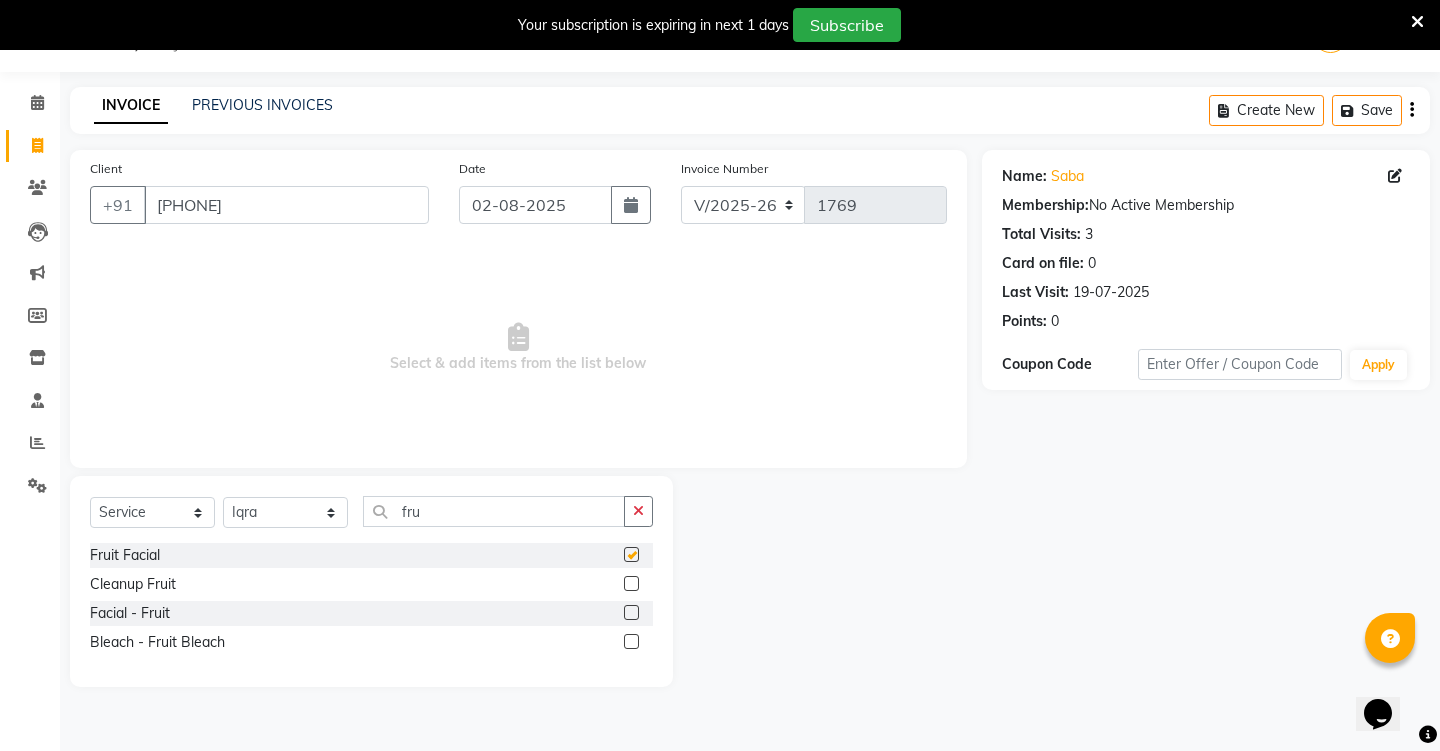 checkbox on "false" 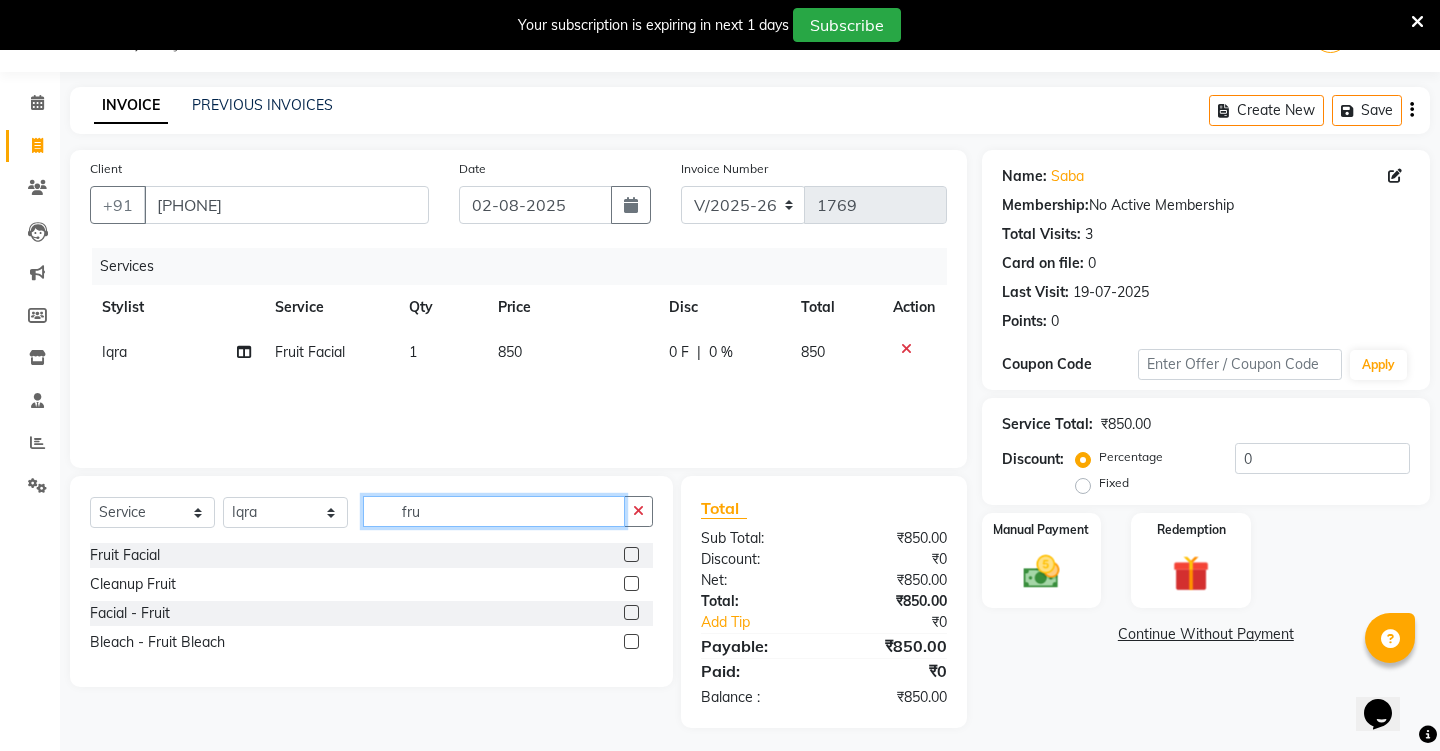 click on "fru" 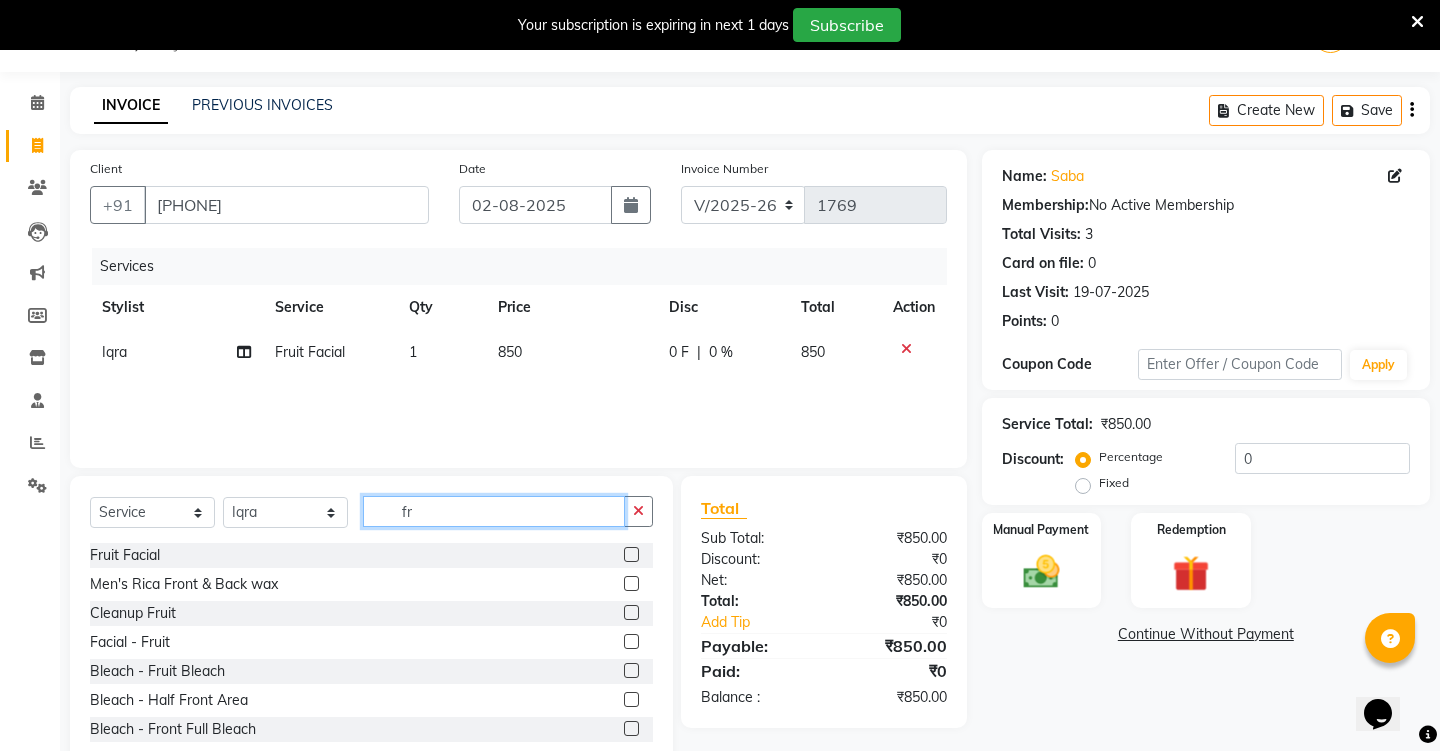 type on "f" 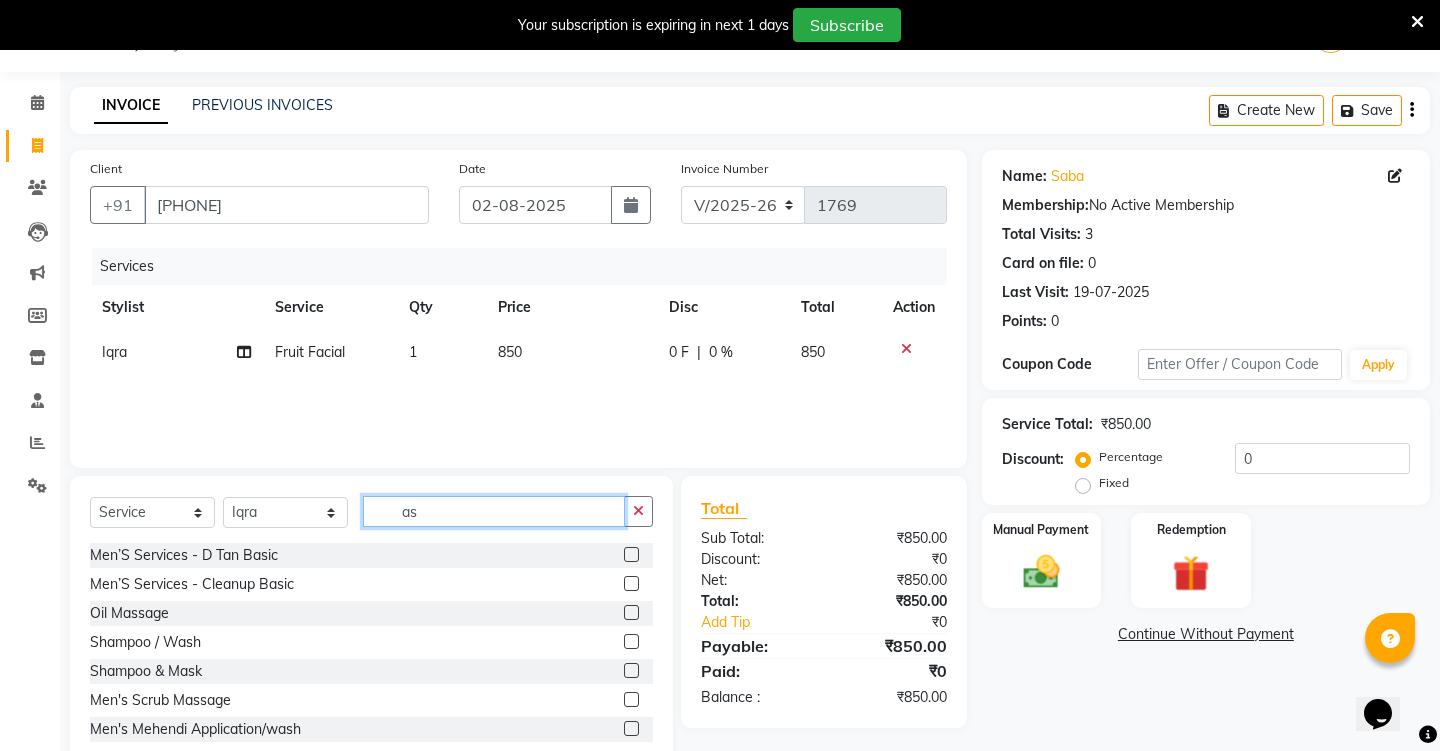 type on "a" 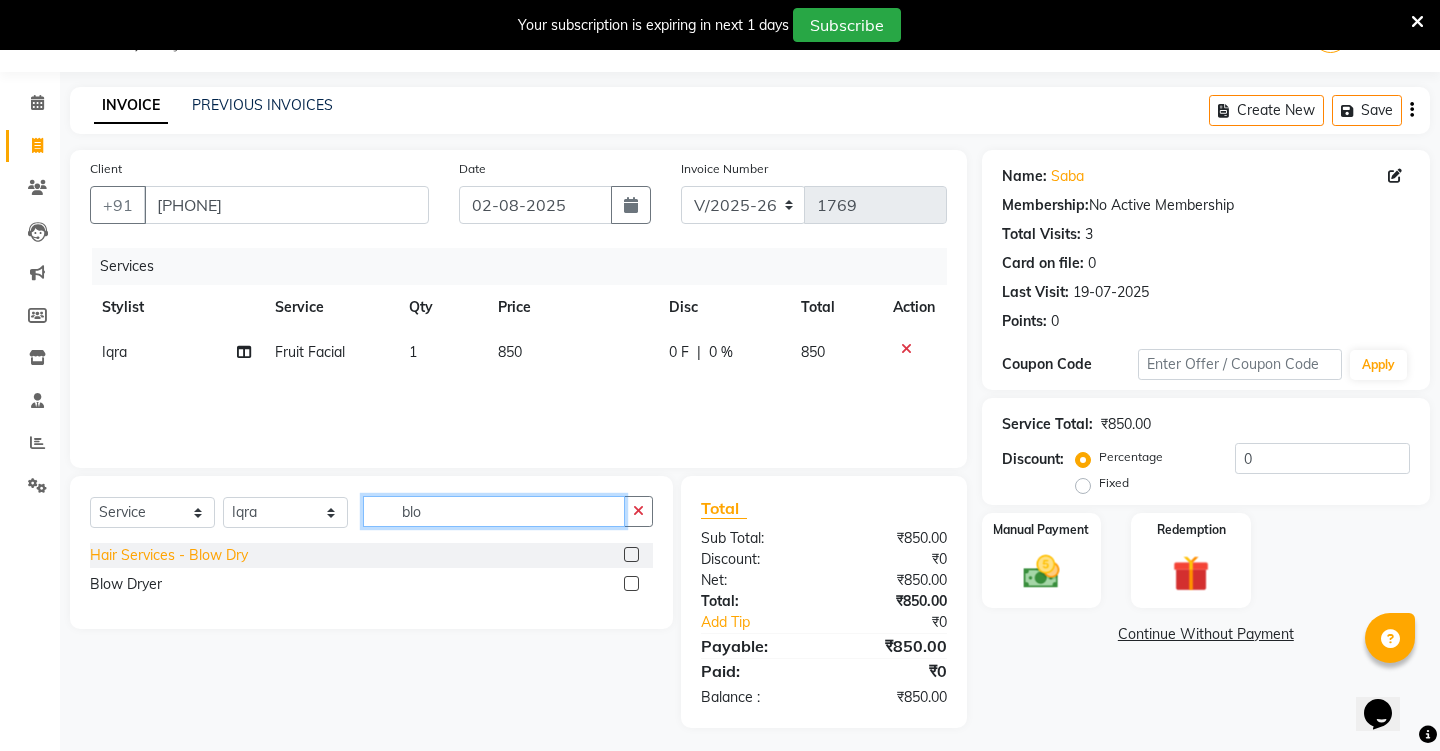 type on "blo" 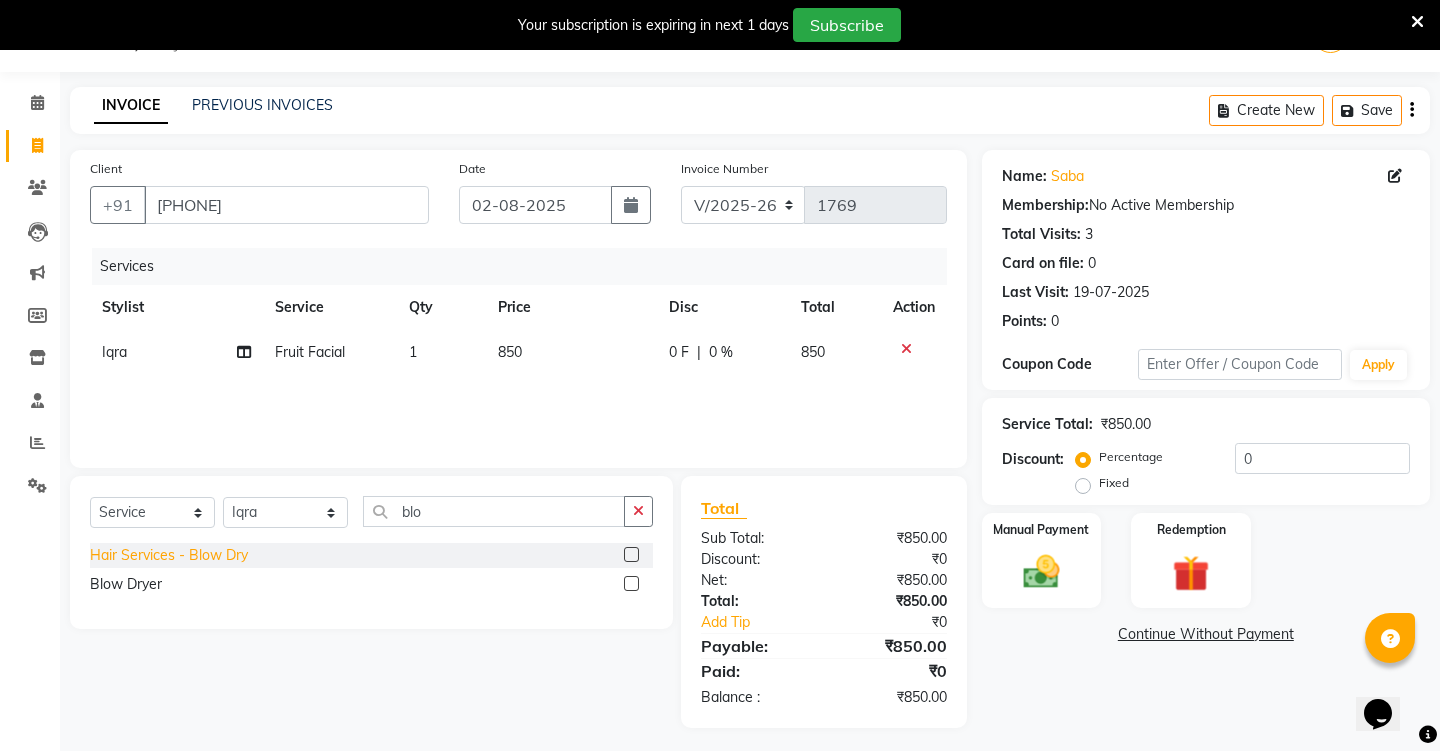 click on "Hair Services - Blow Dry" 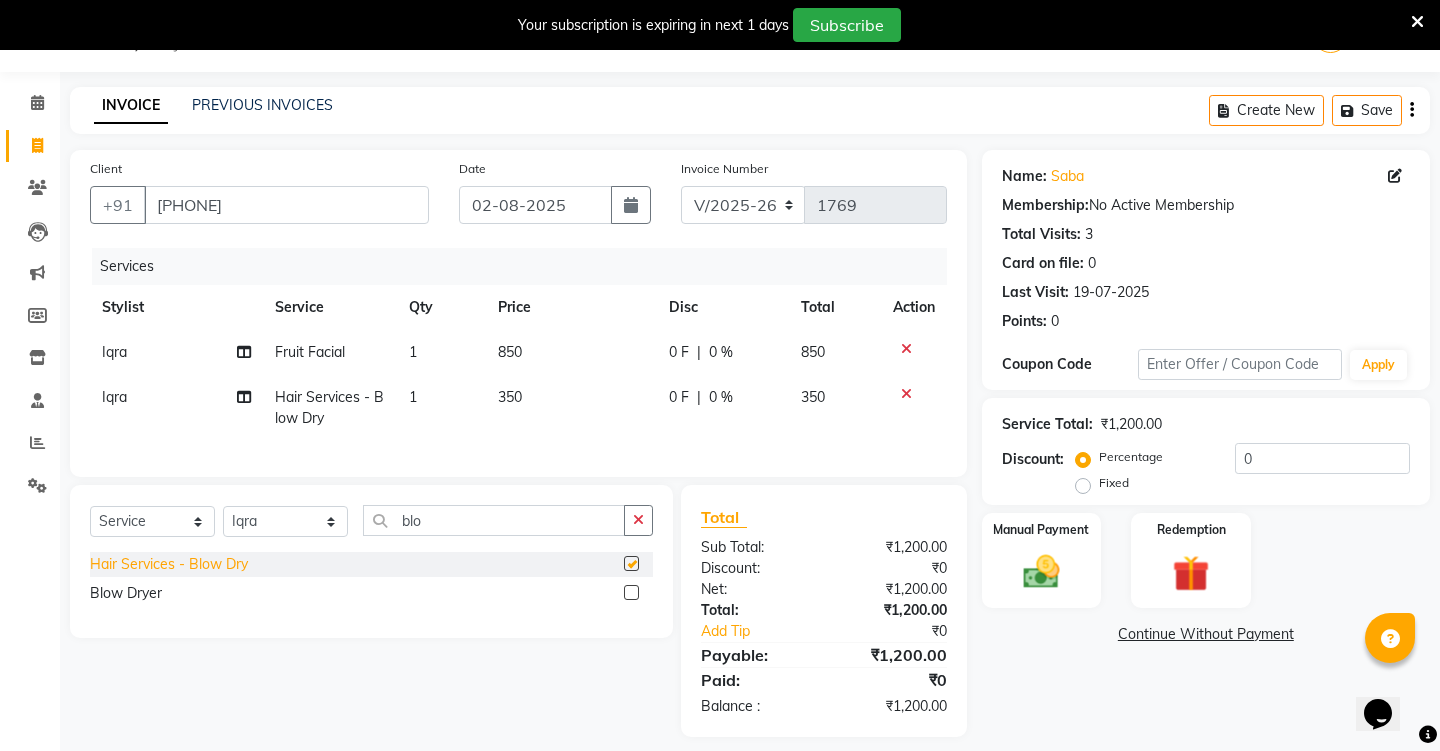 checkbox on "false" 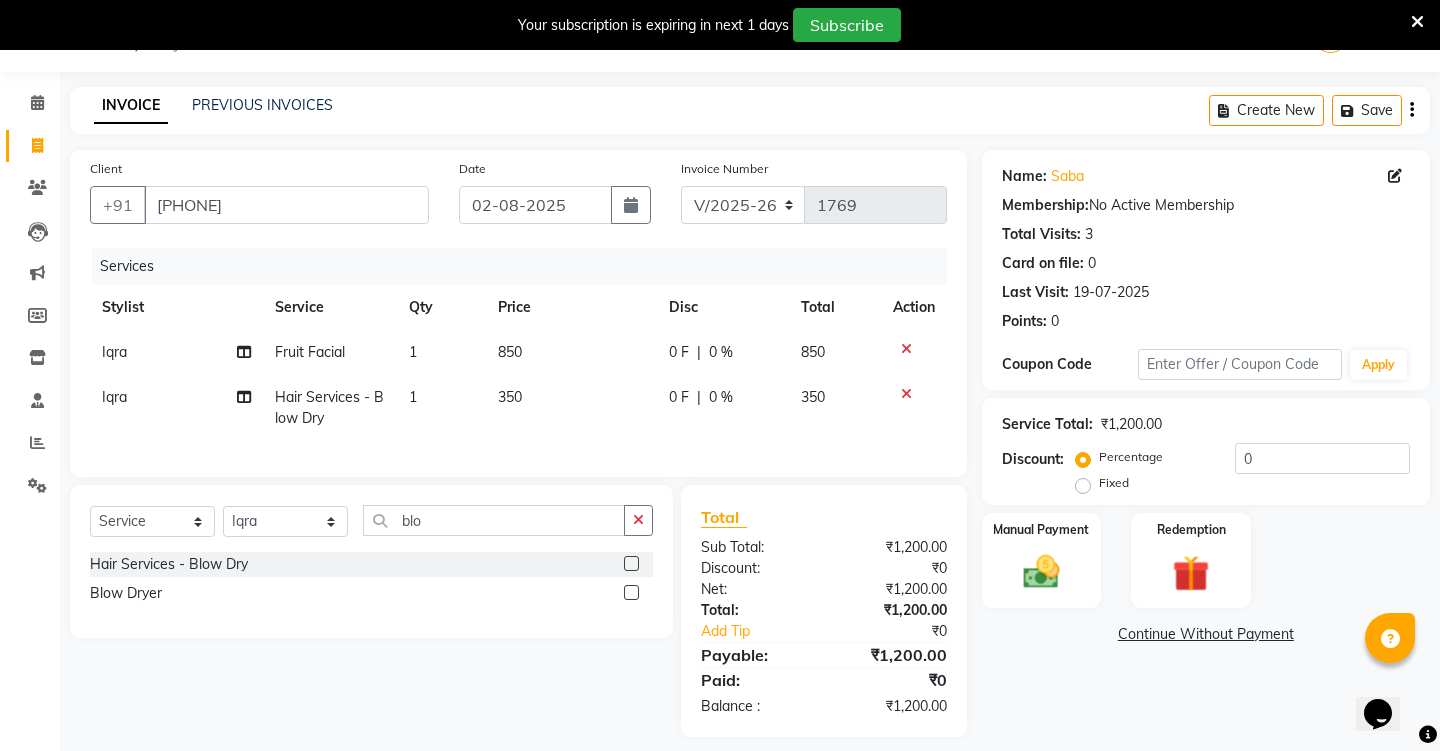 click on "350" 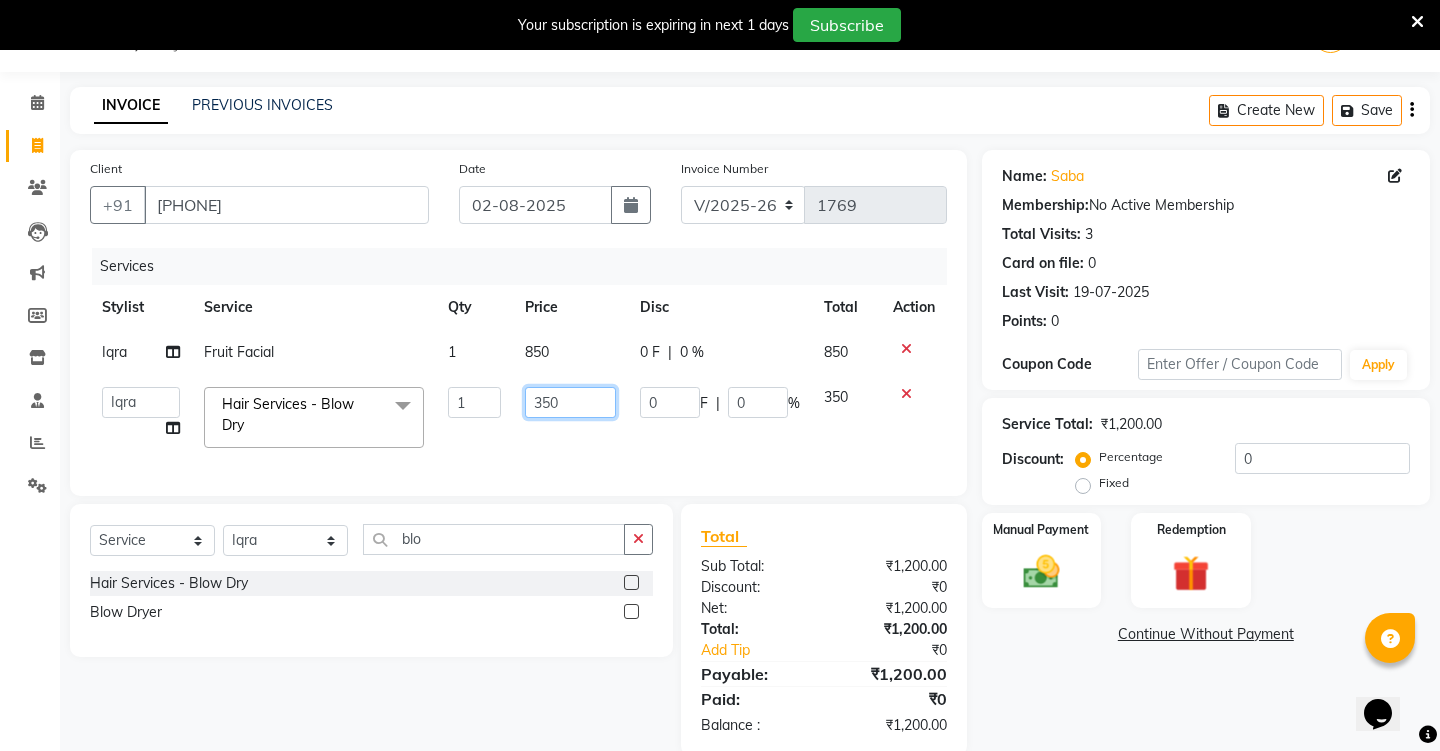 click on "350" 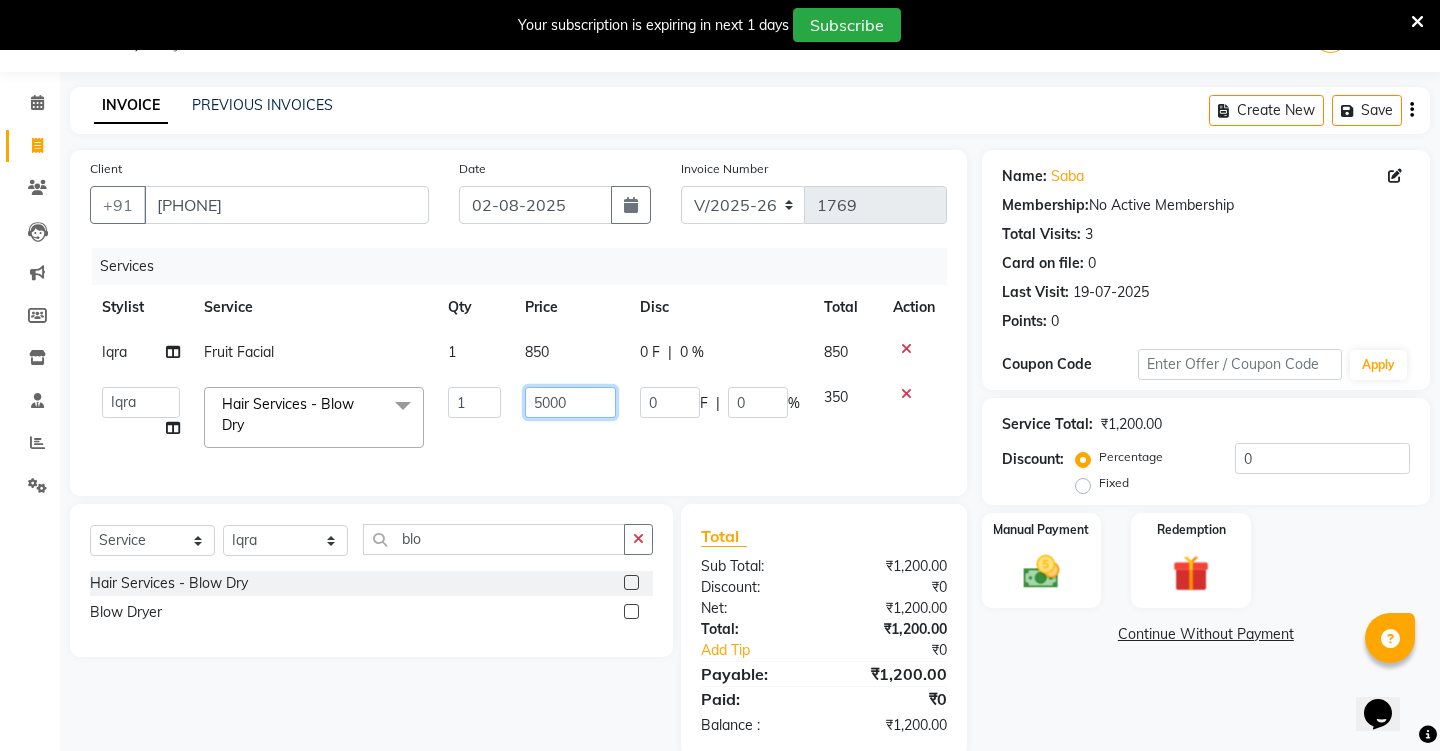 type on "500" 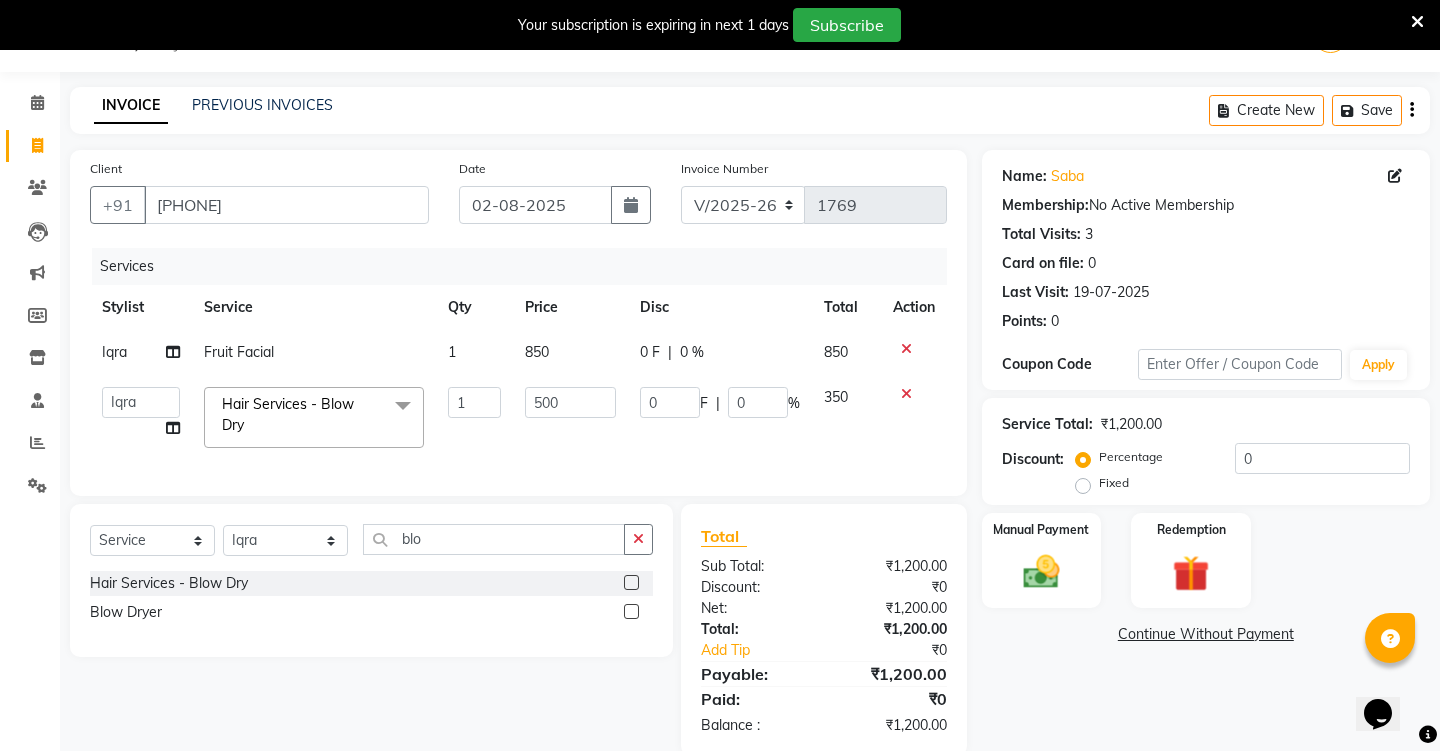 click on "Client +91 [PHONE] Date 02-08-2025 Invoice Number V/2025 V/2025-26 1769 Services Stylist Service Qty Price Disc Total Action Iqra Fruit Facial 1 850 0 F | 0 % 850 Abdulla Arif Arshad Asim Hussain Iqra Samad Sheetal Shruti Sonia Uwess Hair Services - Blow Dry x Men’S Services - Rebonding Men’S Services - Smoothening Men’S Services - Perming Men’S Services - Hair Spa Men’S Services - D Tan Basic Men’S Services - D Tan Advanced Men’S Services - Cleanup Basic Men'S Services - Cleanup Advanced Fruit Facial Facial Advance Shave Clean Beard Trim Mens Hair Cut Advance Hair Child Hair Cut Streax Hair Colour Hair Highlights Oil Massage Loreal Color Inova Hair Color Shampoo / Wash Shampoo & Mask Men's D Tan - Raga Men'S D Tan - O3 Beard Color - Loreal Inova Beard Color - Loreal Majirel Men's Hair Styling Men's Body Trimming Ladies D-Tan Raga Ladies D-Tan o3 plus Men's Scrub Massage Men's Mehendi Application/wash Men's Rica Body wax Mens's Rica under Arms Men's Face Wash Chin Wax" 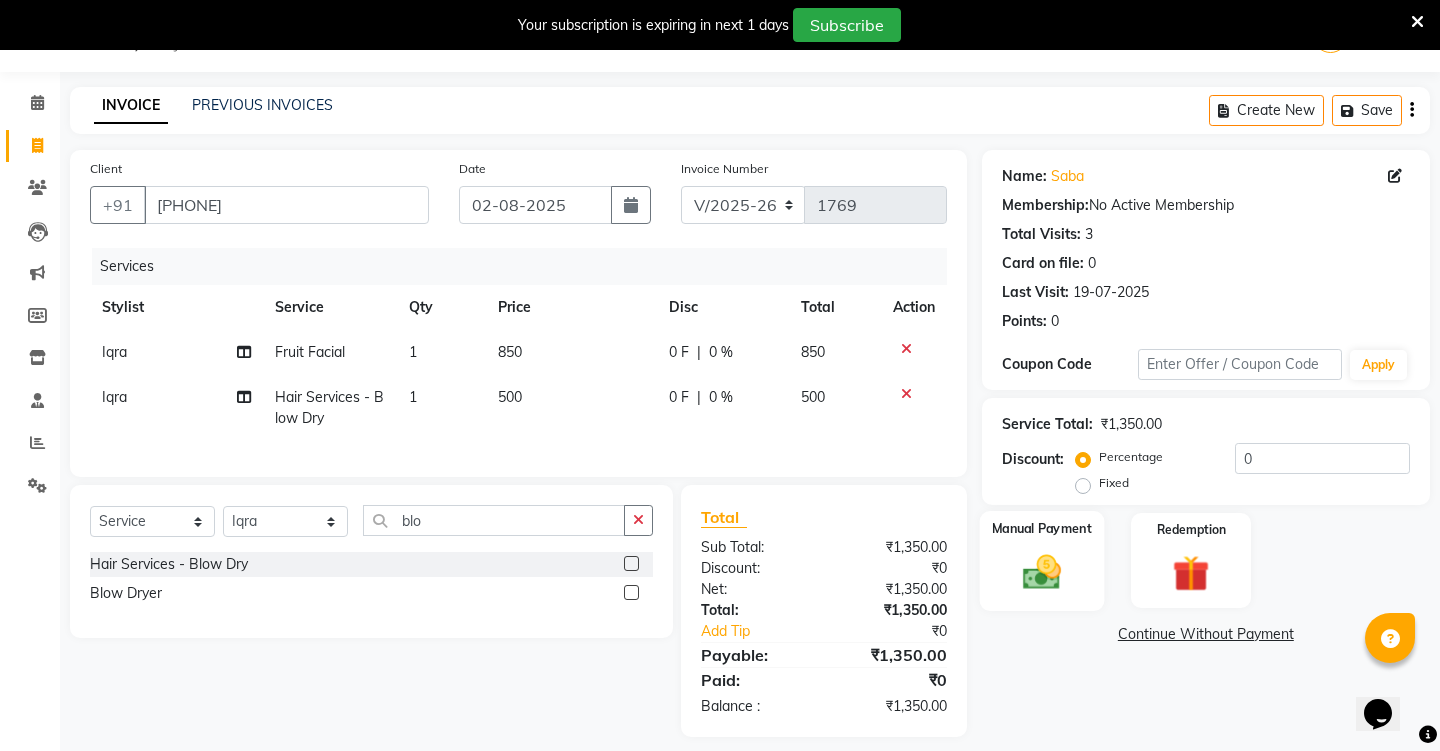 click 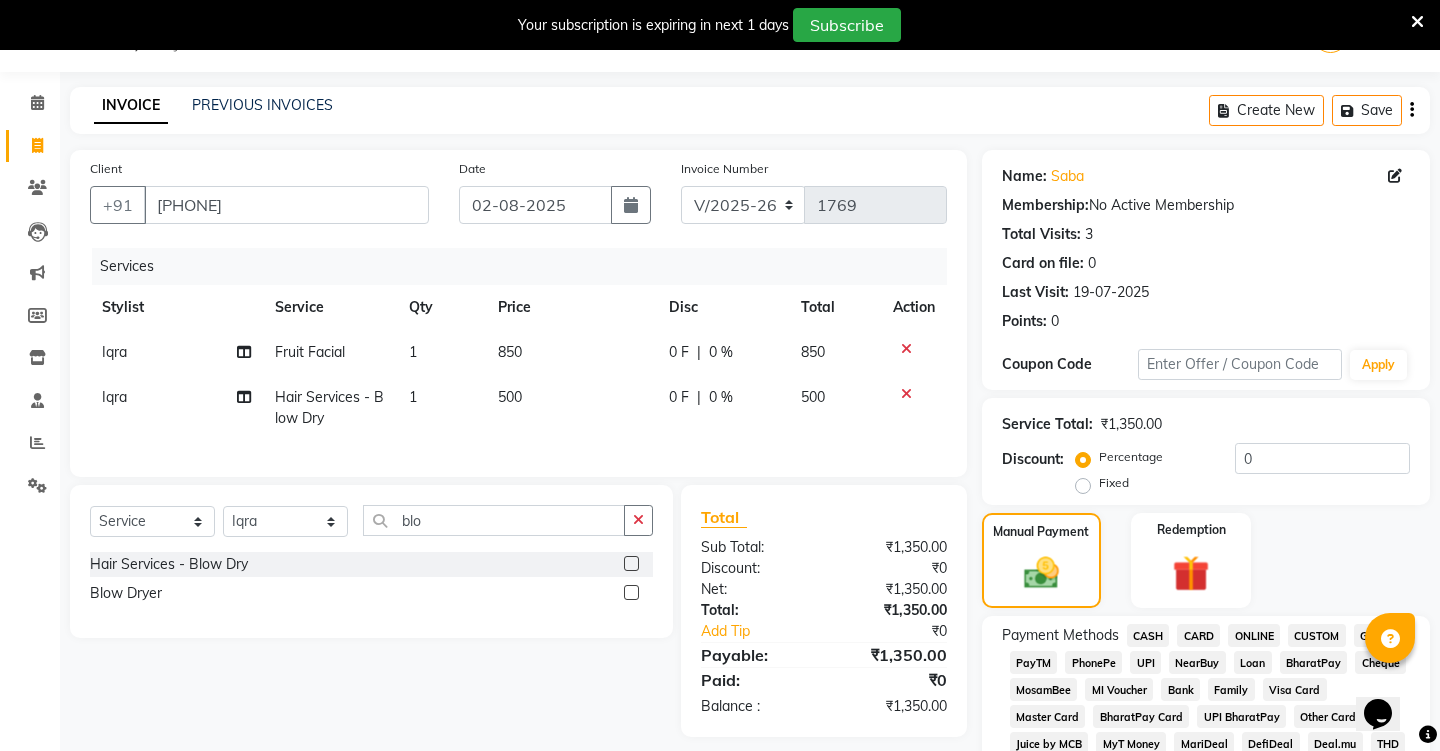 click on "UPI" 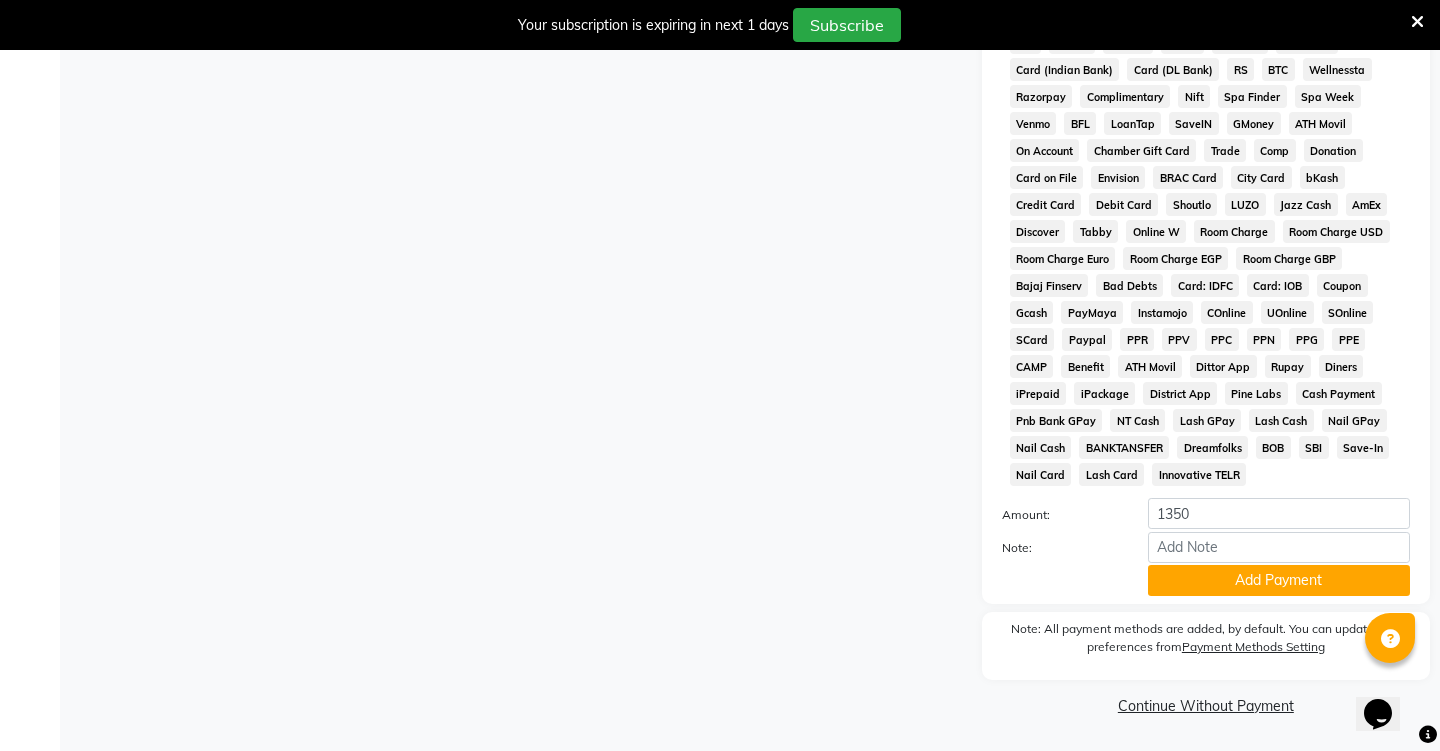 scroll, scrollTop: 777, scrollLeft: 0, axis: vertical 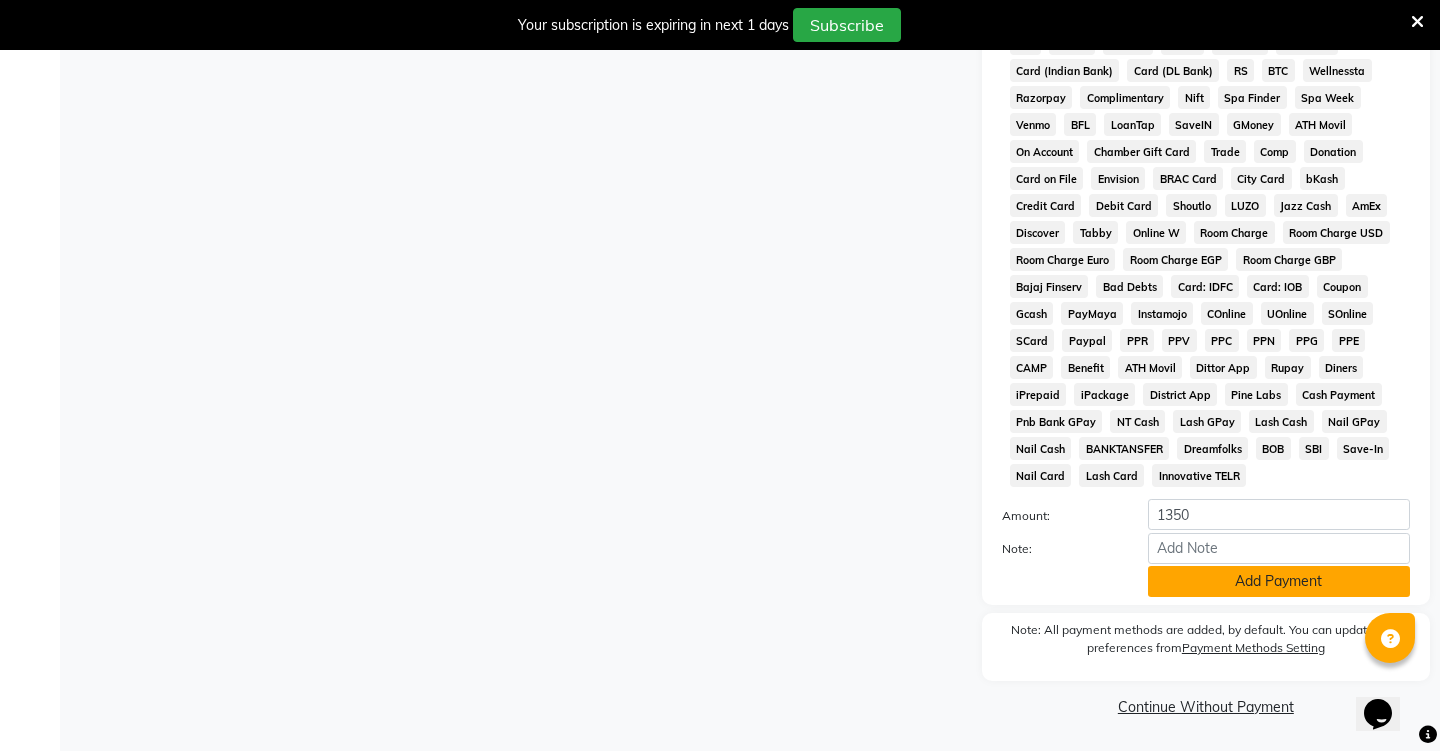 click on "Add Payment" 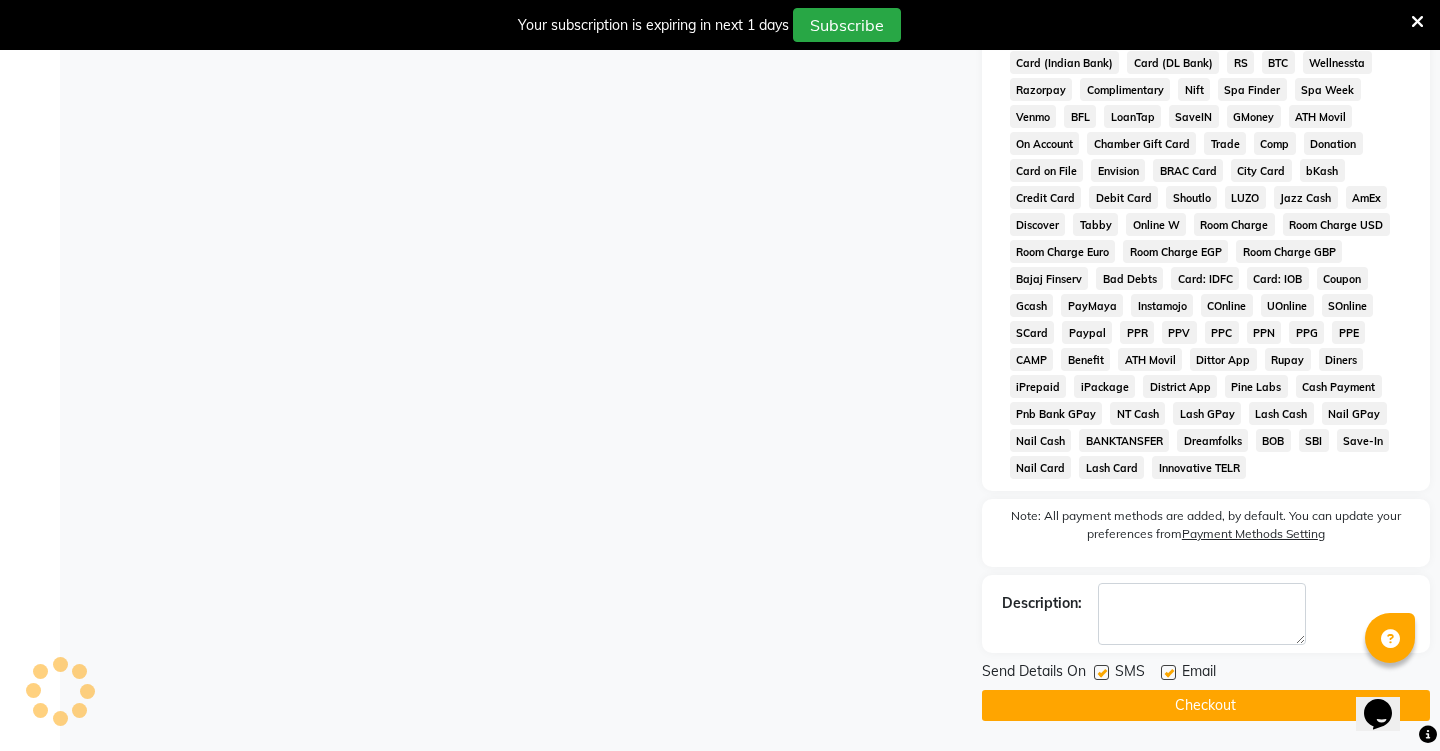 scroll, scrollTop: 785, scrollLeft: 0, axis: vertical 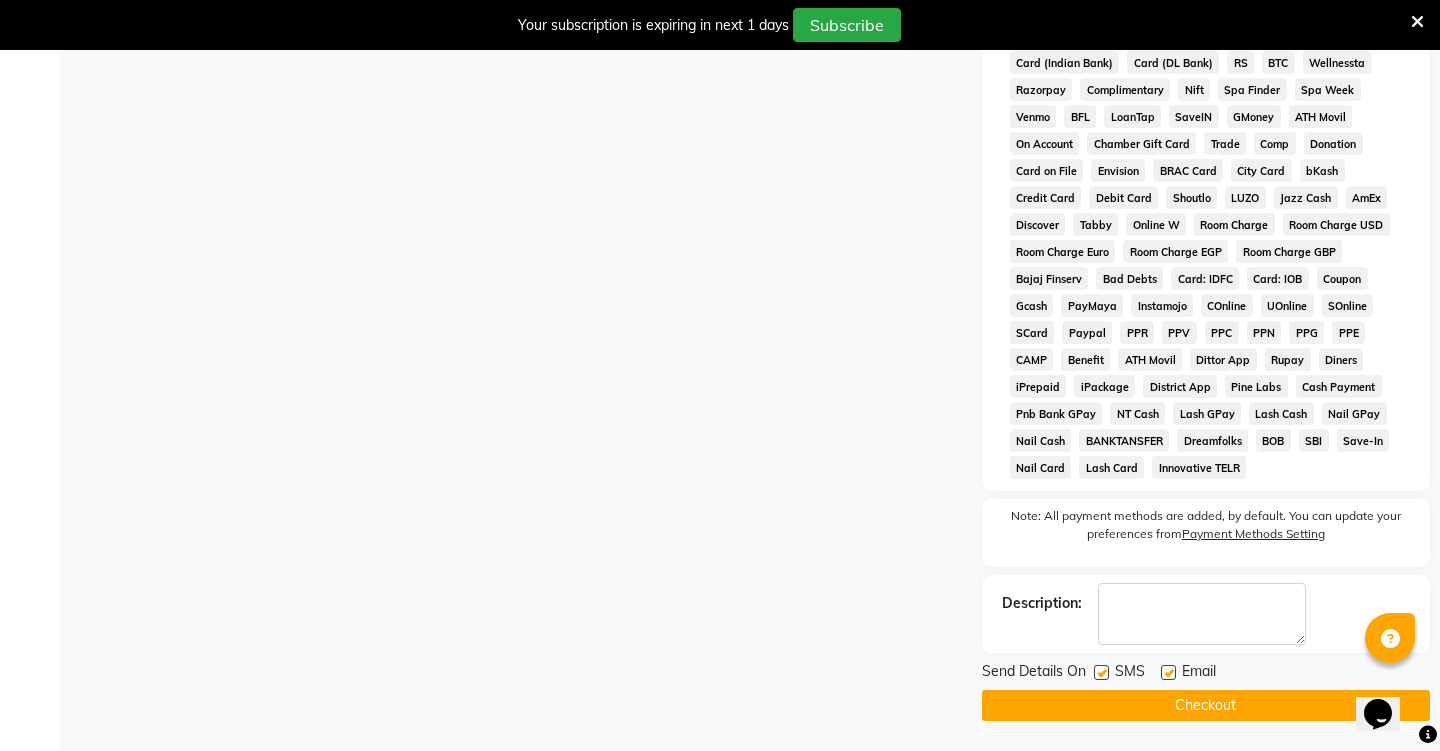 click on "Checkout" 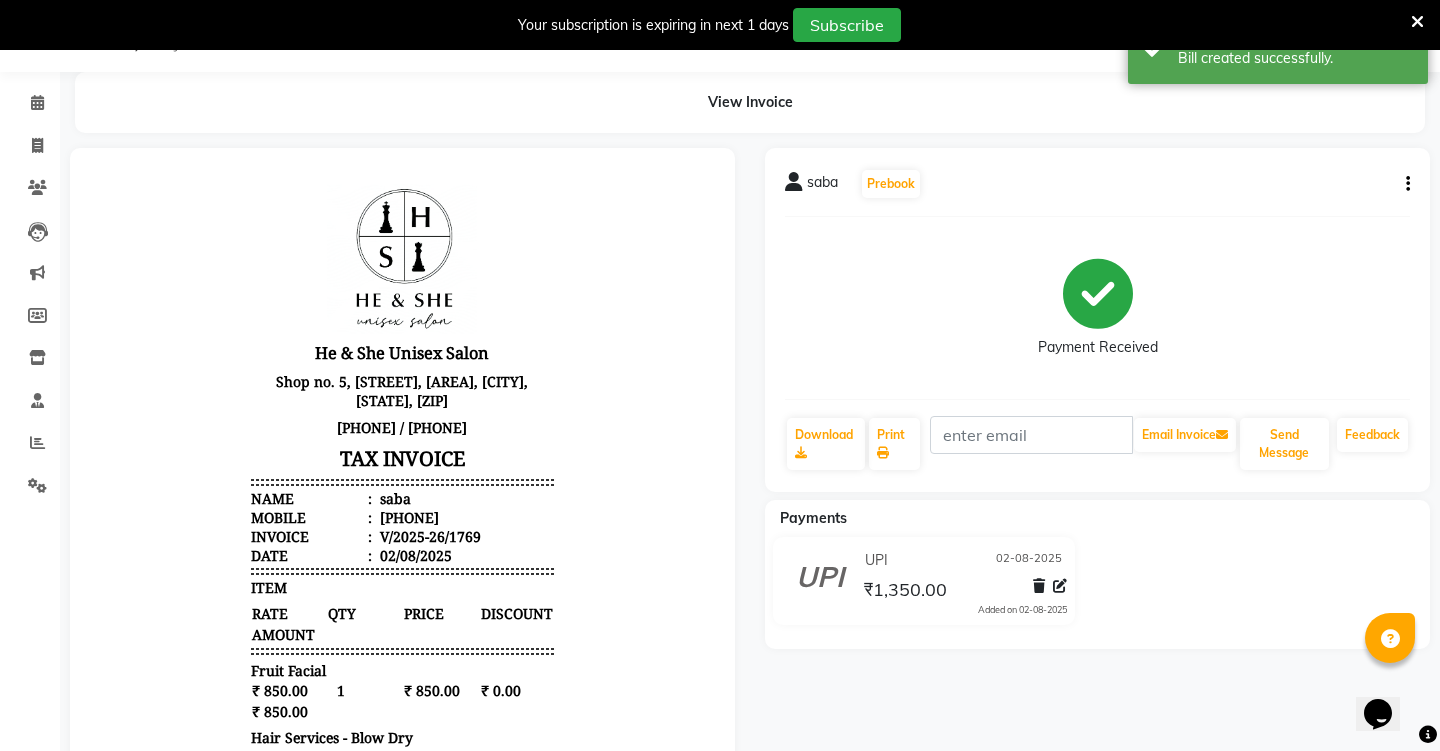 scroll, scrollTop: 0, scrollLeft: 0, axis: both 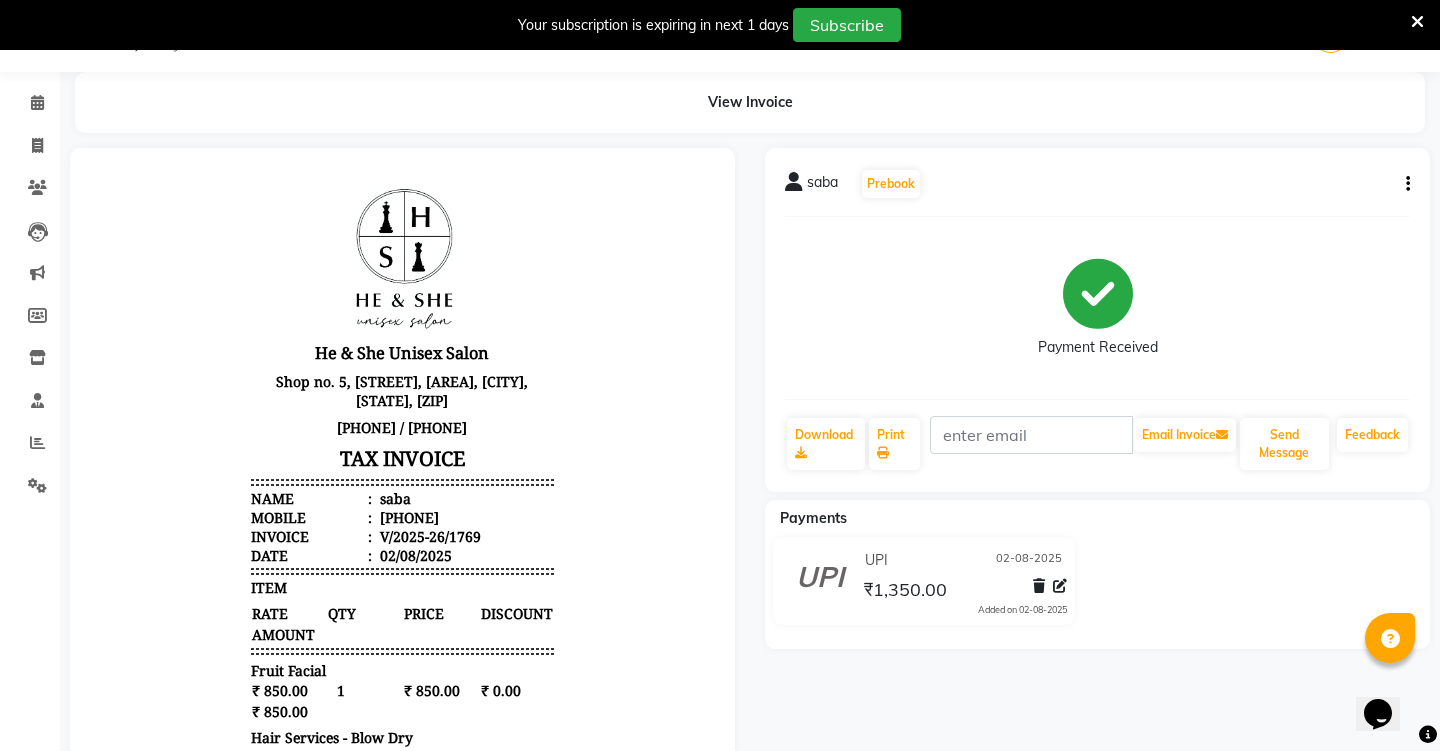 click on "Your subscription is expiring in next 1 days   Subscribe" at bounding box center [709, 25] 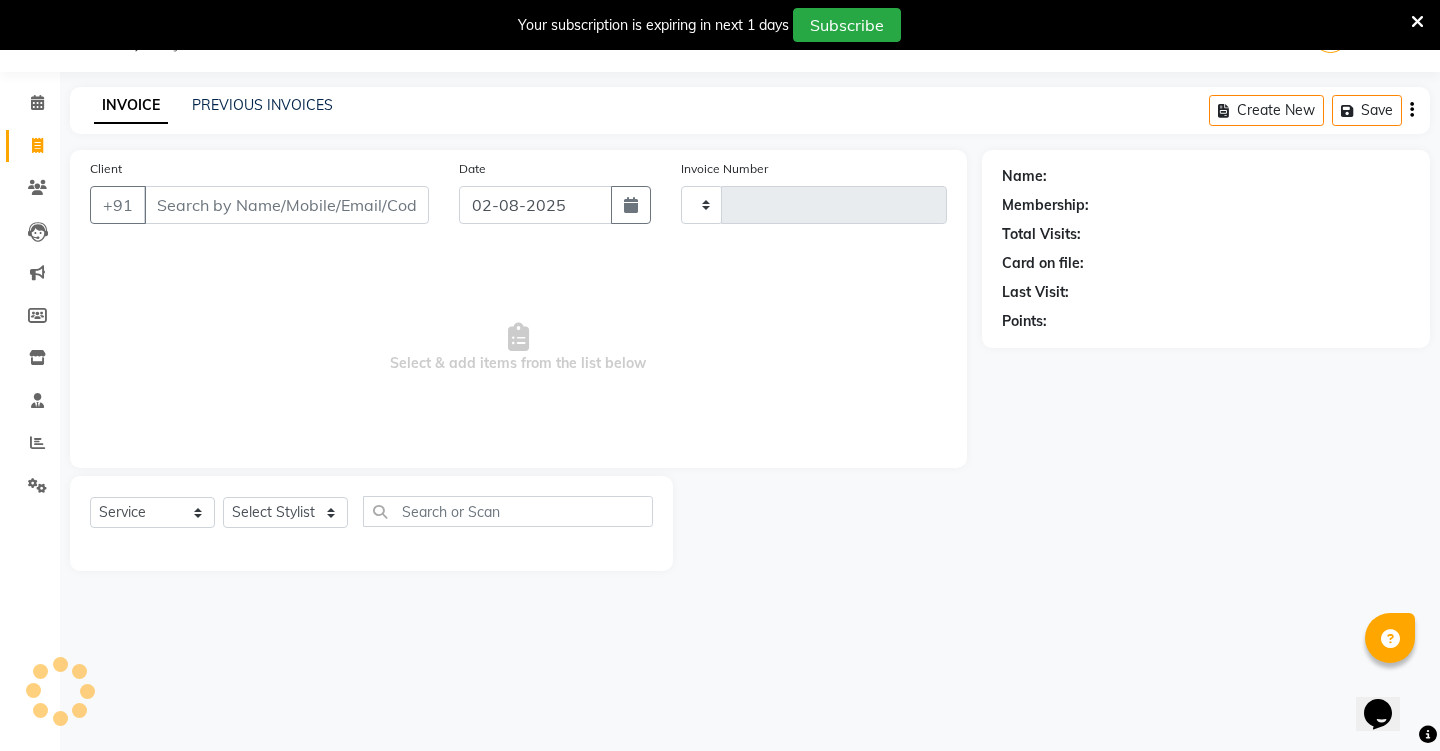 type on "1770" 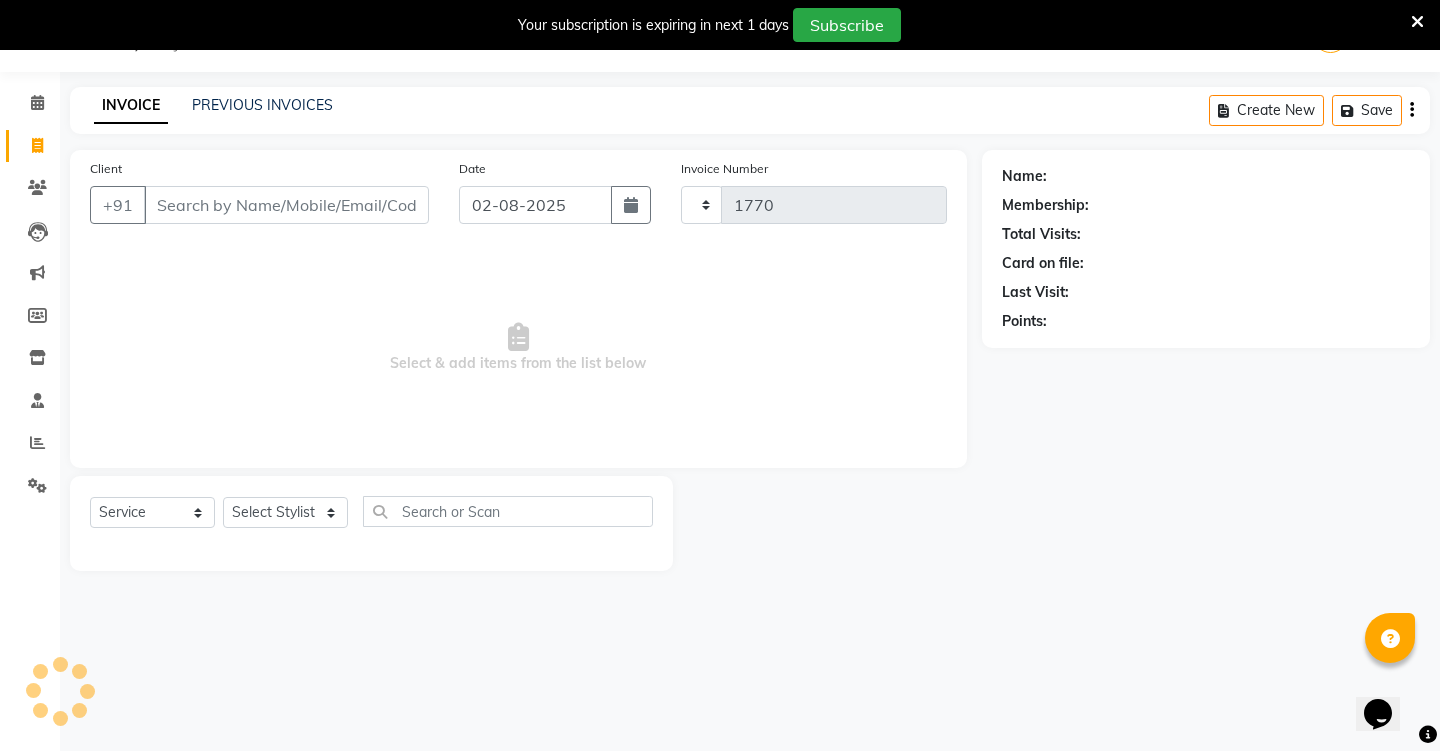 select on "4745" 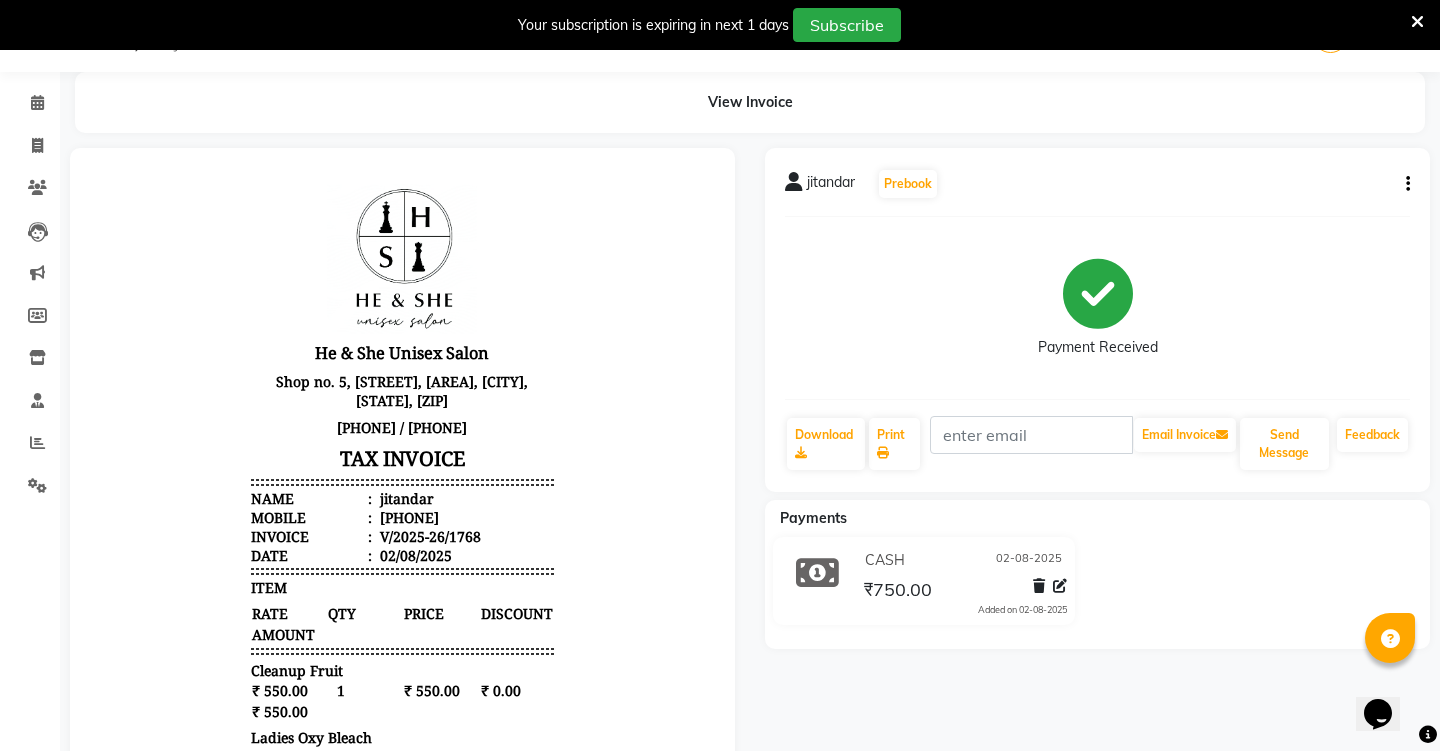 scroll, scrollTop: 0, scrollLeft: 0, axis: both 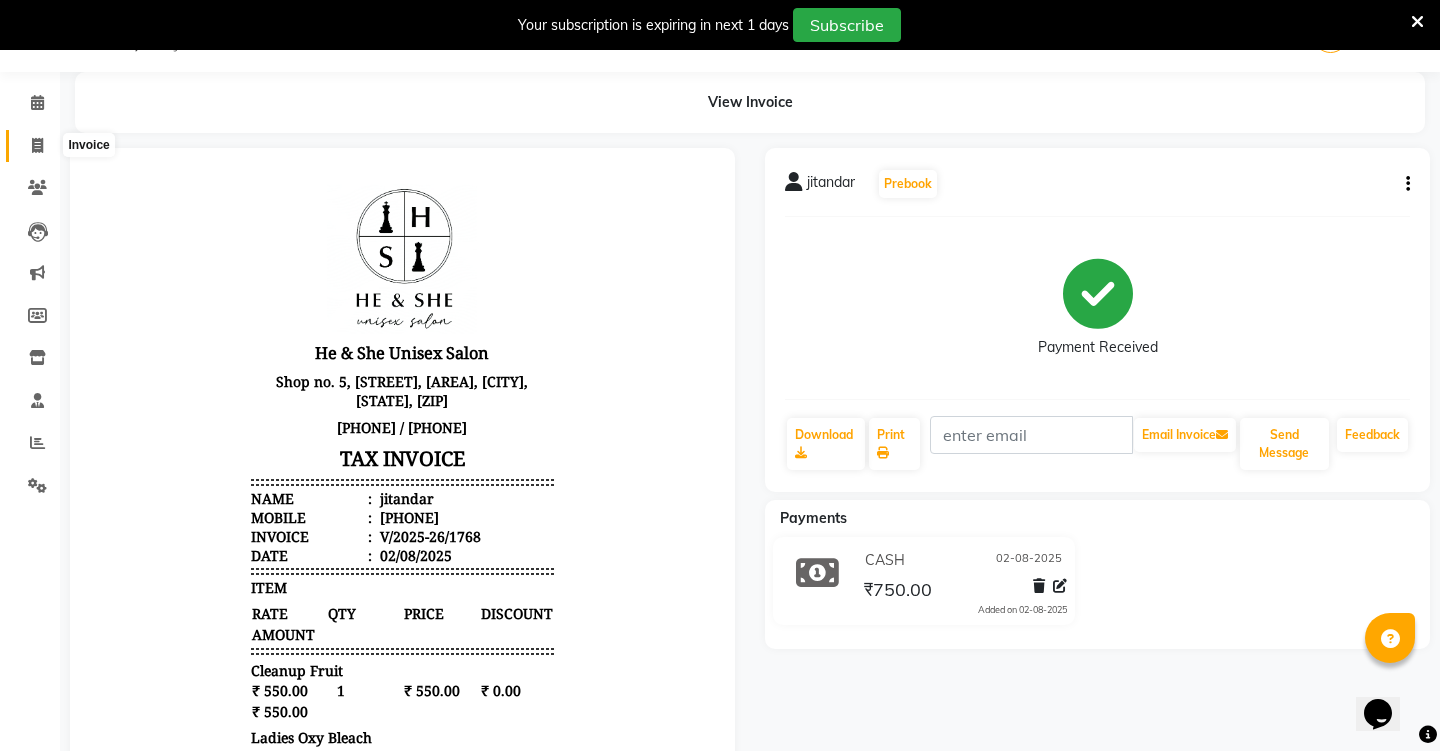 click 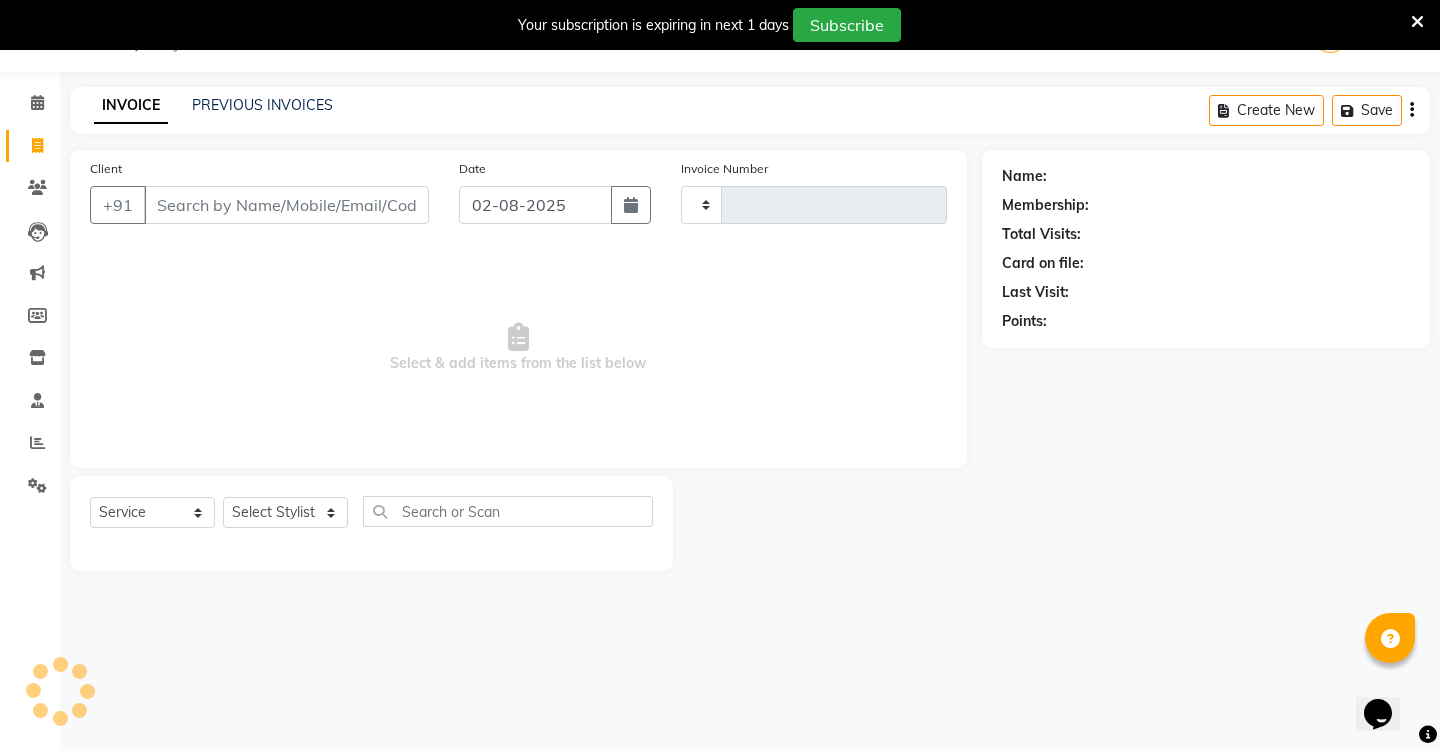 type on "1770" 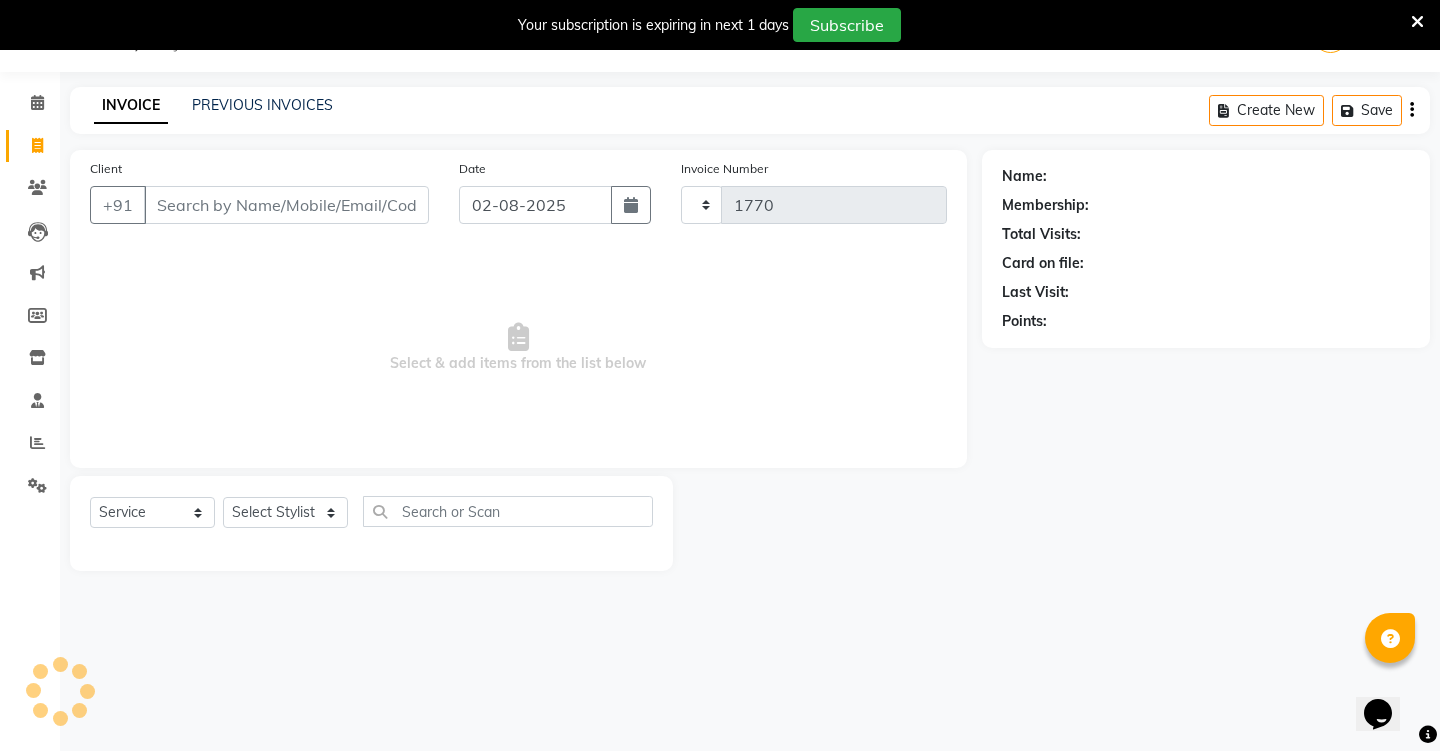 select on "4745" 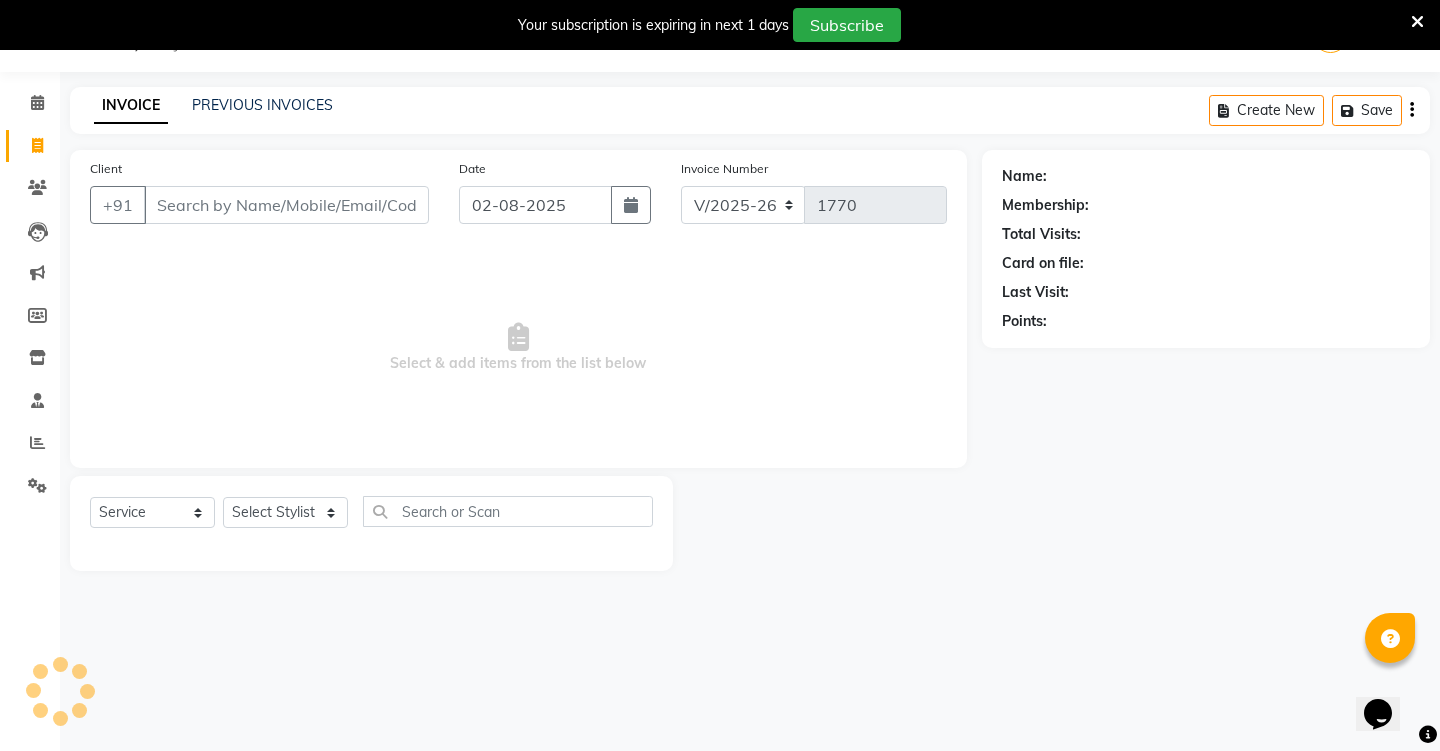 click on "Client" at bounding box center (286, 205) 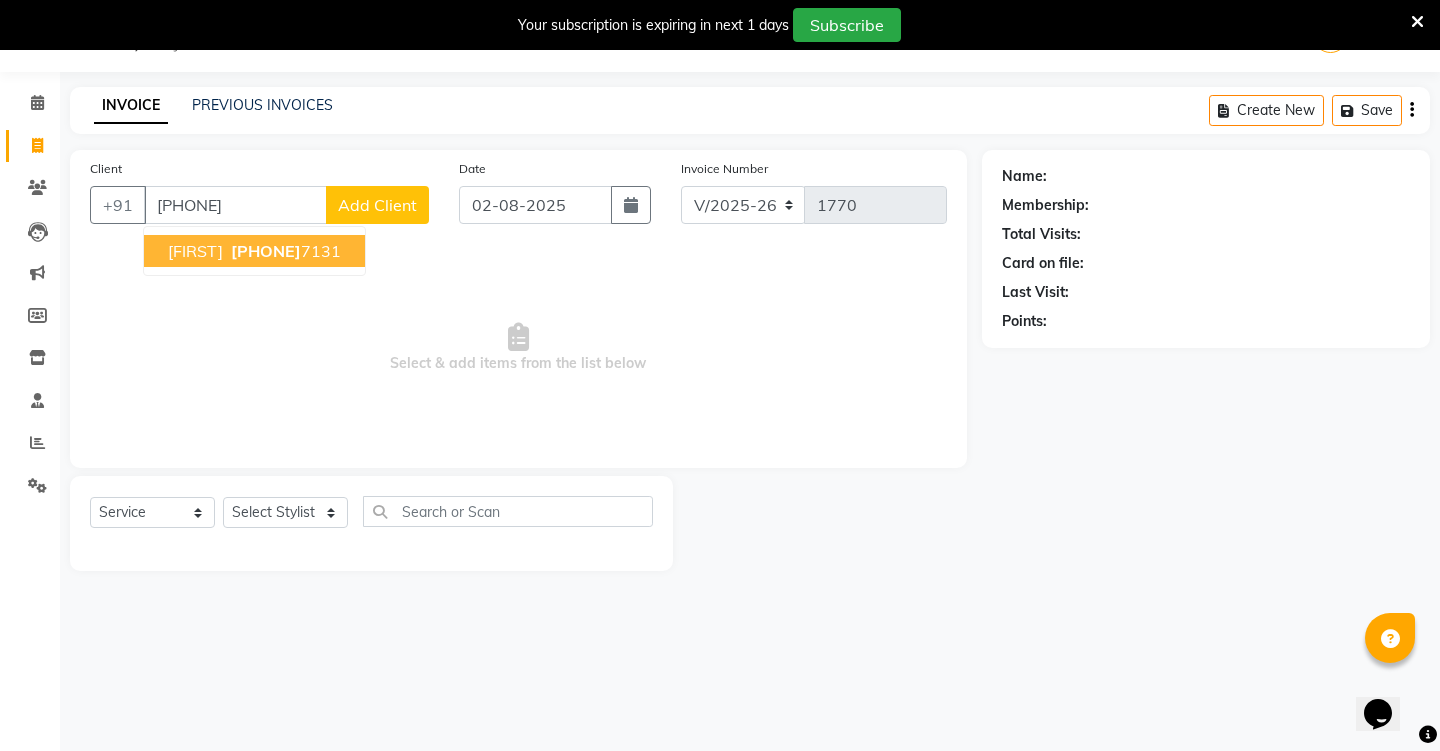 click on "[FIRST]" at bounding box center (195, 251) 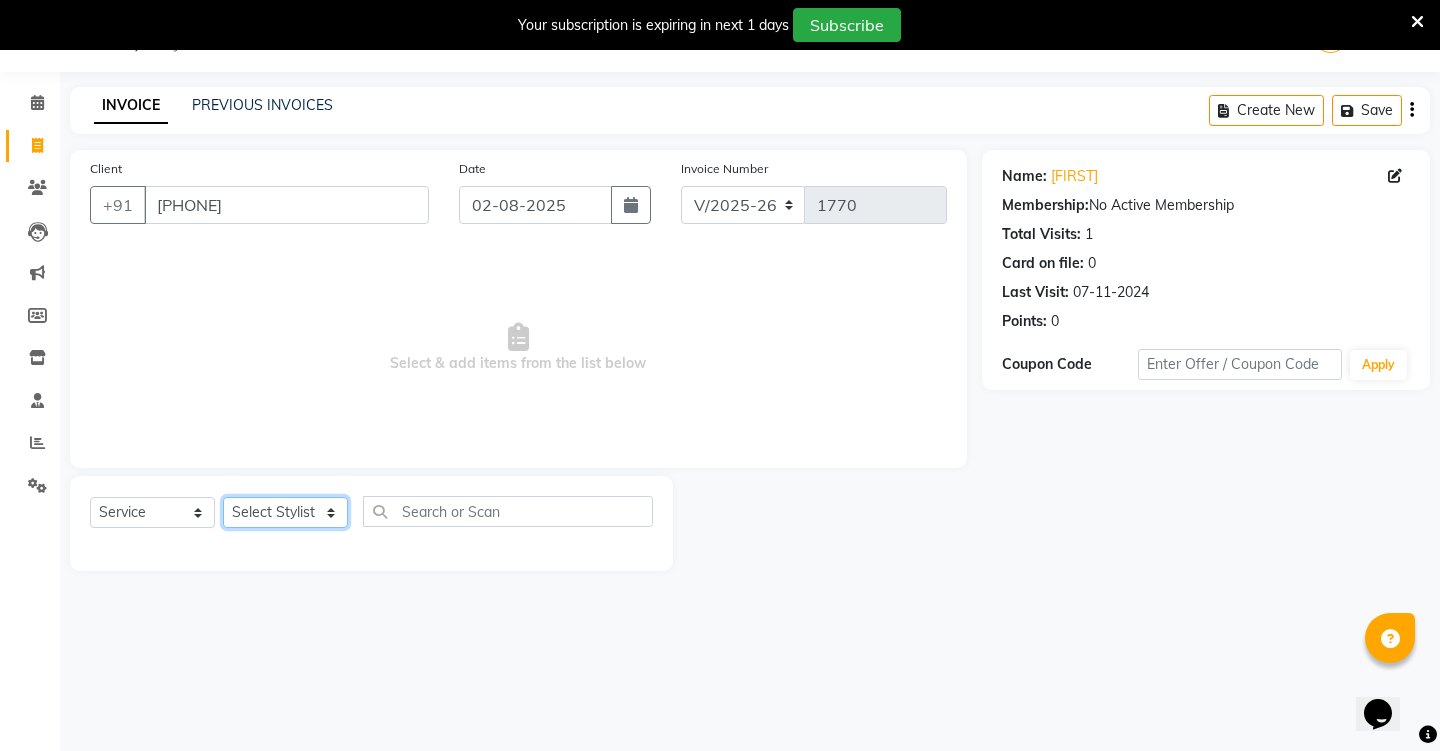 select on "[PHONE]" 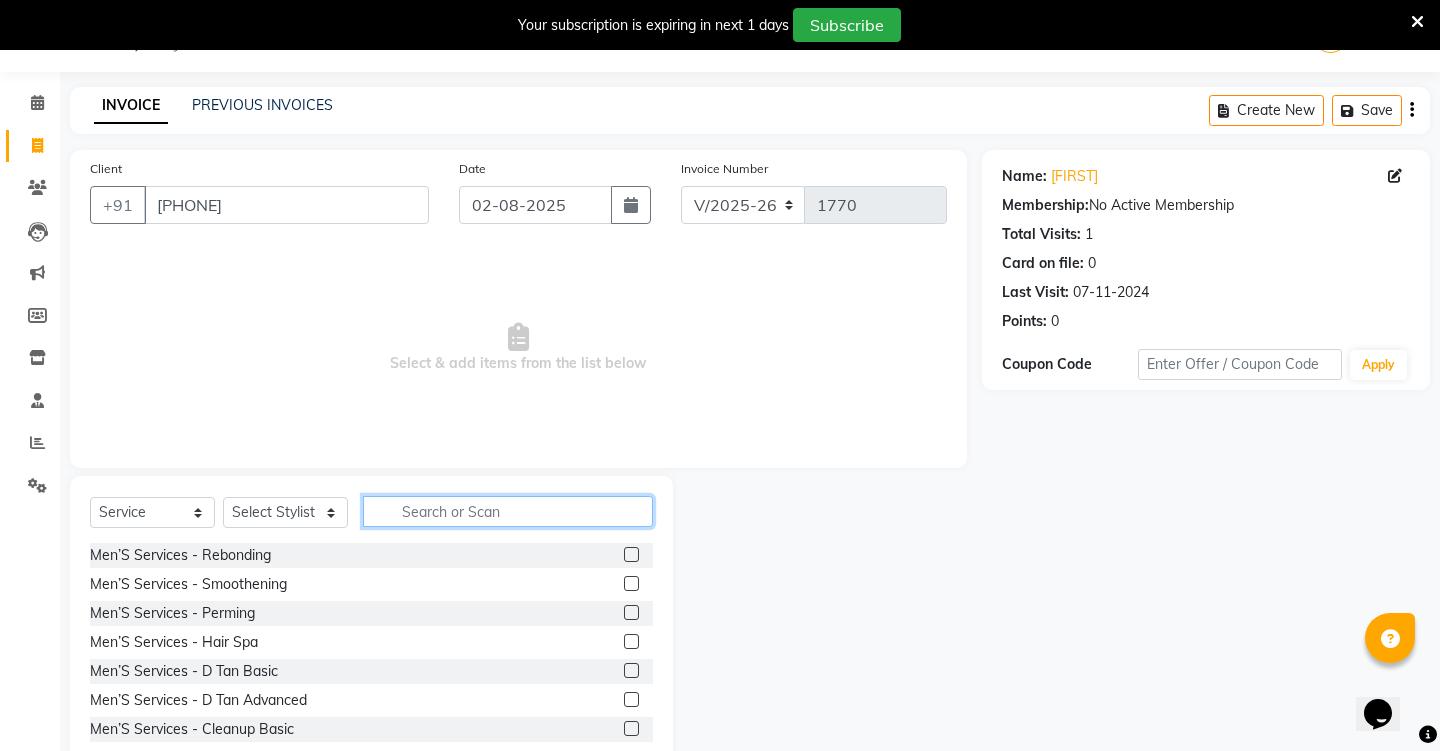 click 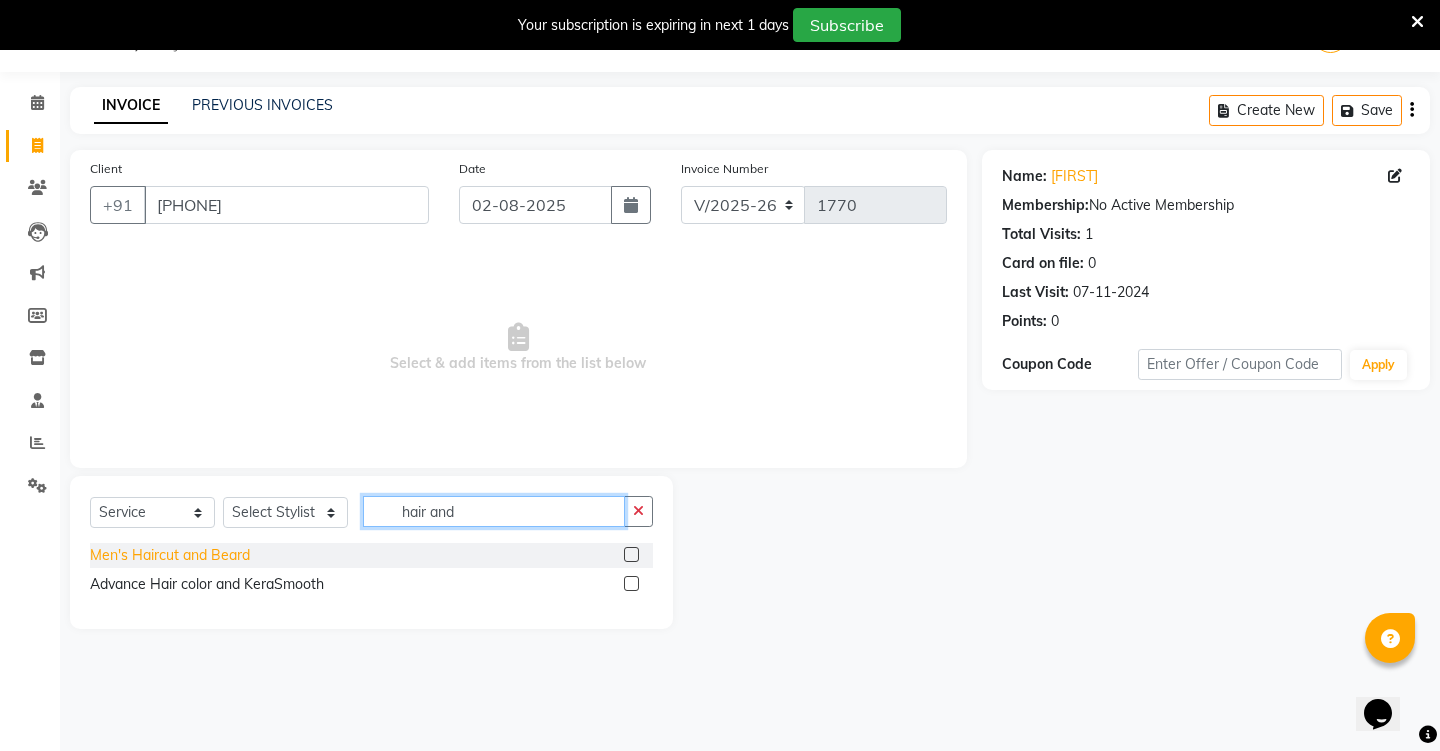 type on "hair and" 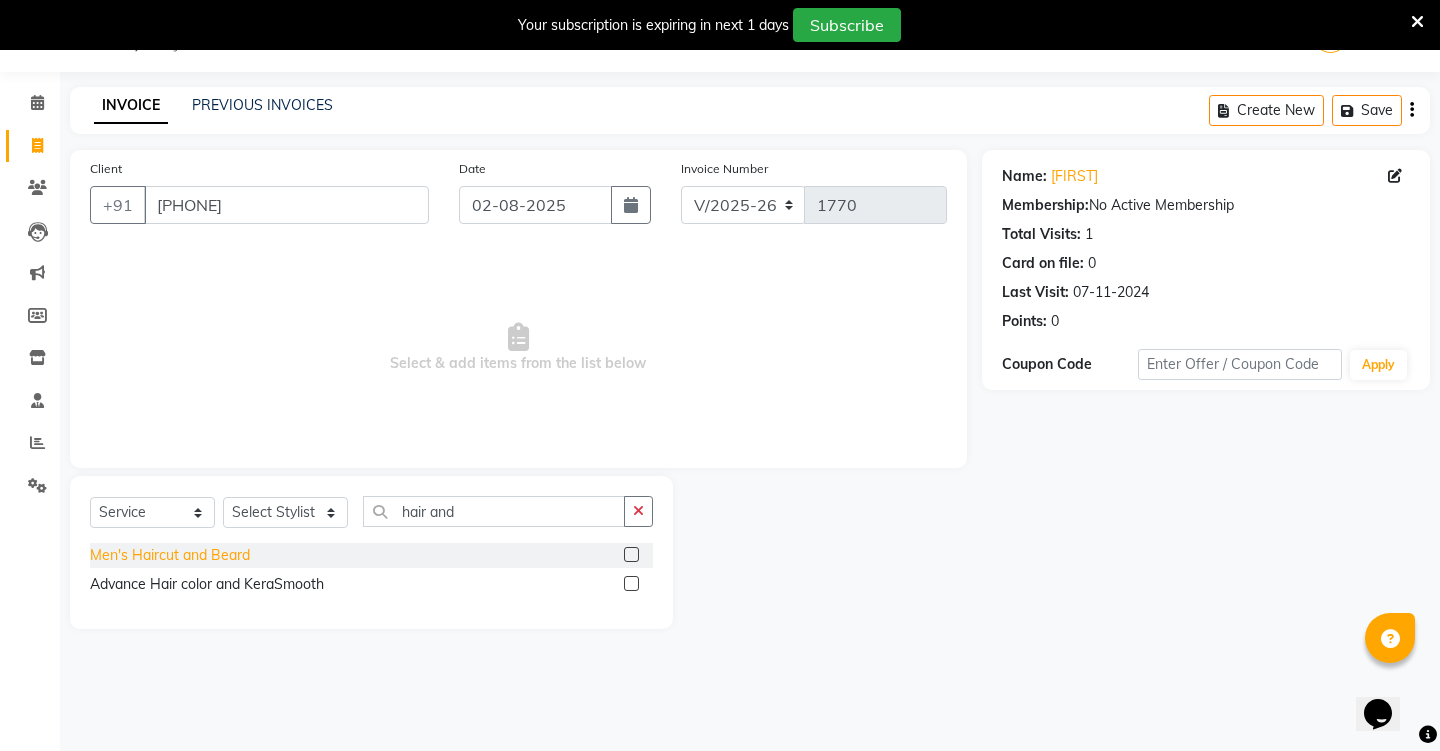 click on "Men's Haircut and Beard" 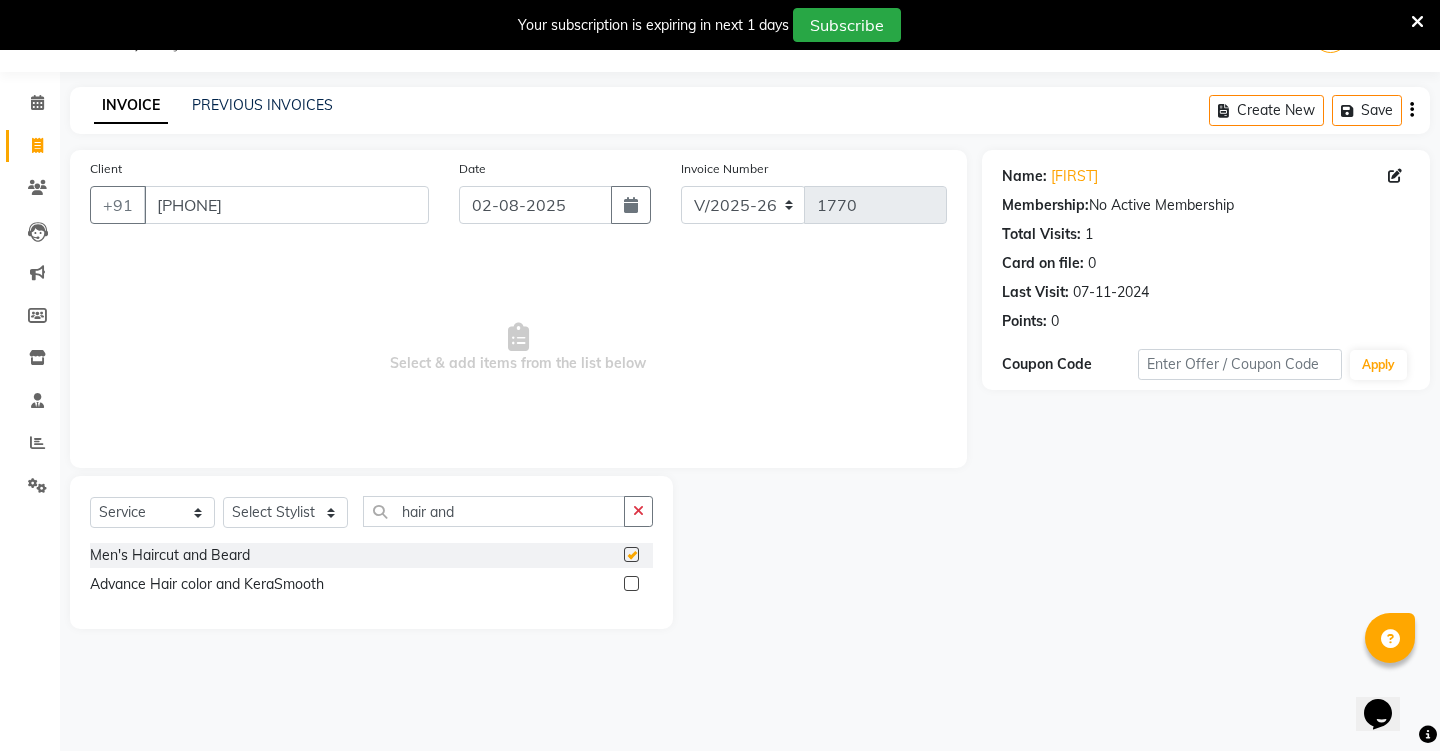 checkbox on "false" 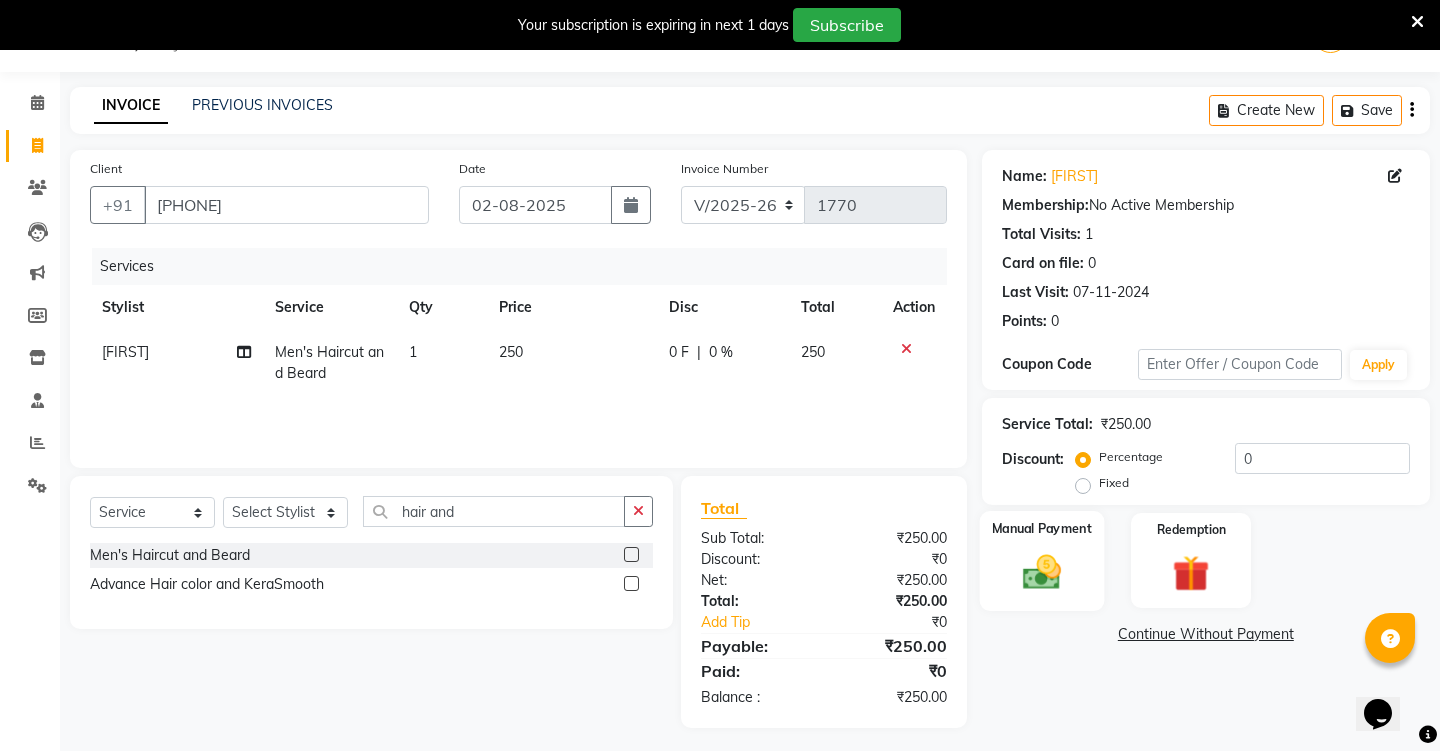 click on "Manual Payment" 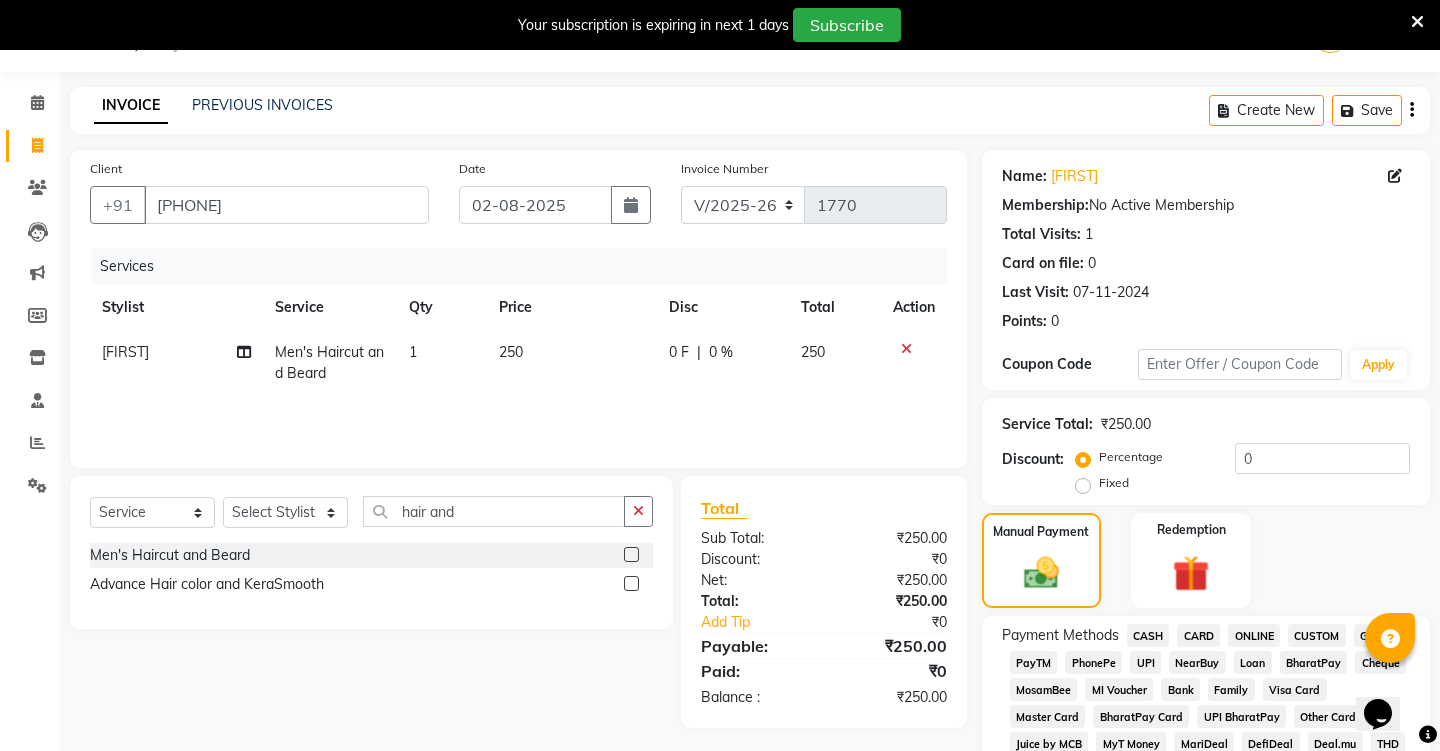 click on "UPI" 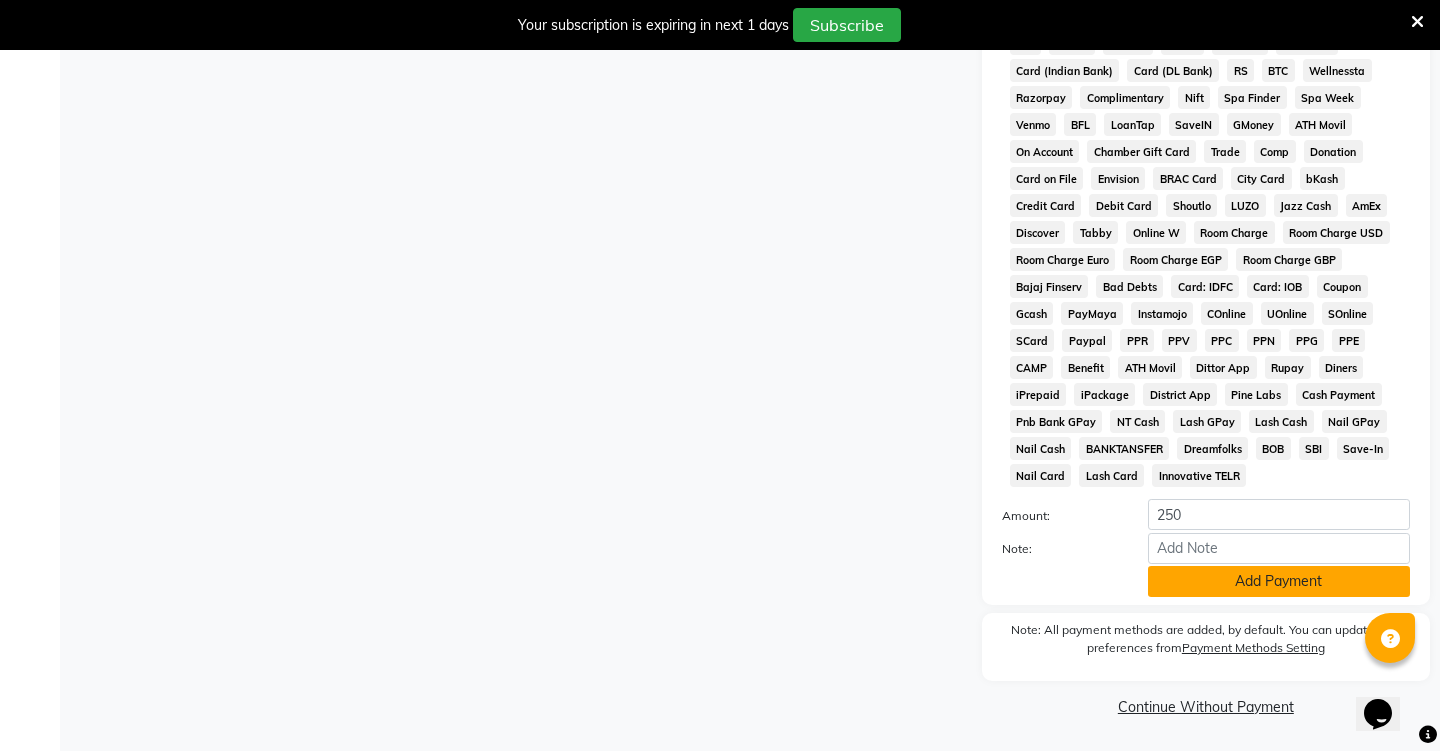 click on "Add Payment" 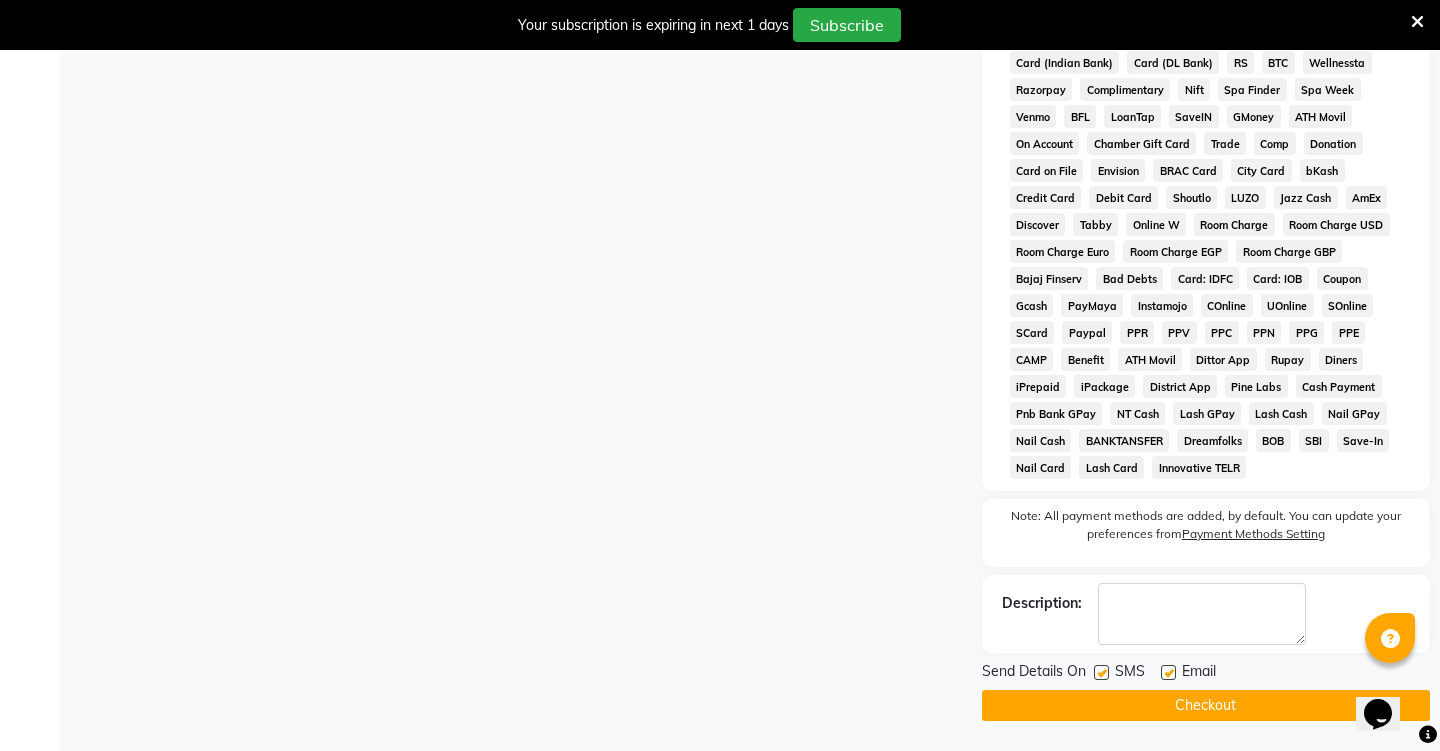 scroll, scrollTop: 785, scrollLeft: 0, axis: vertical 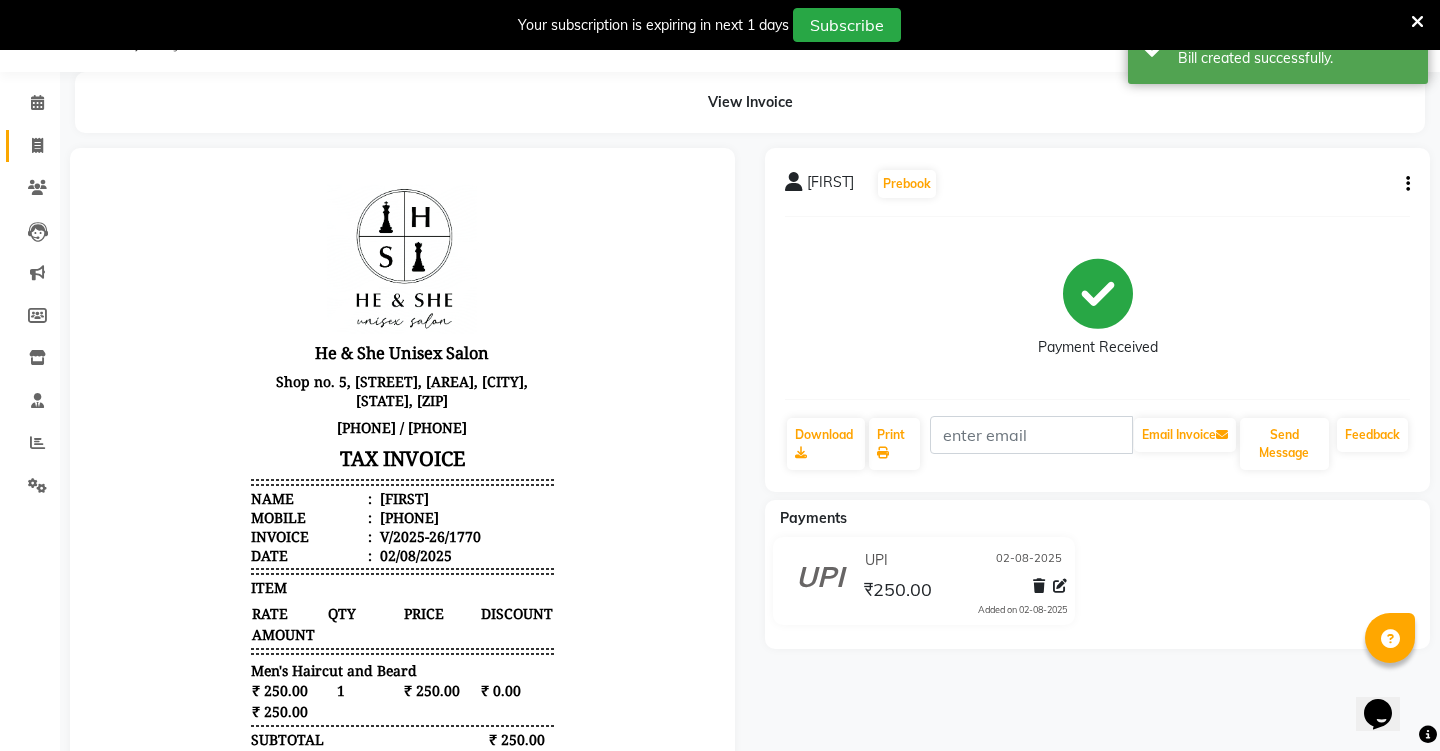 click on "Invoice" 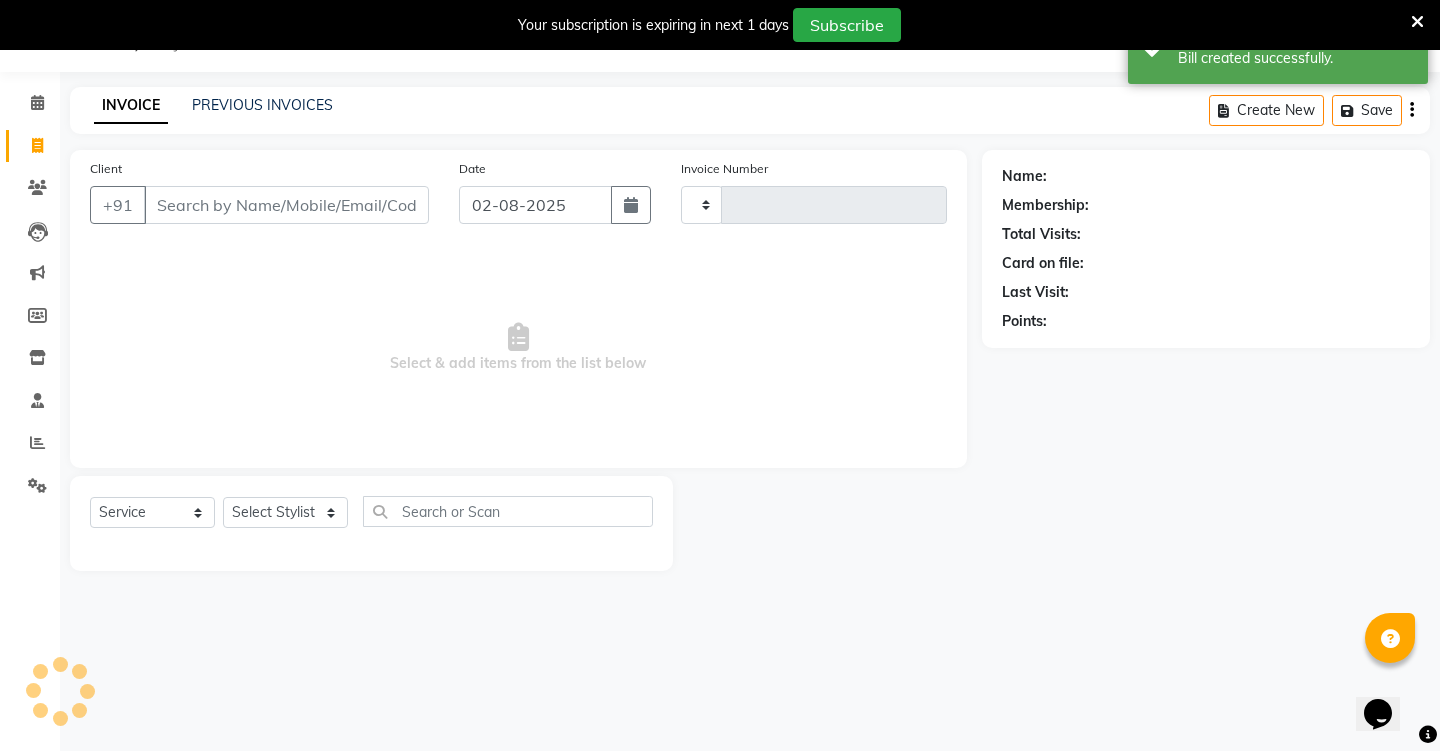 type on "1771" 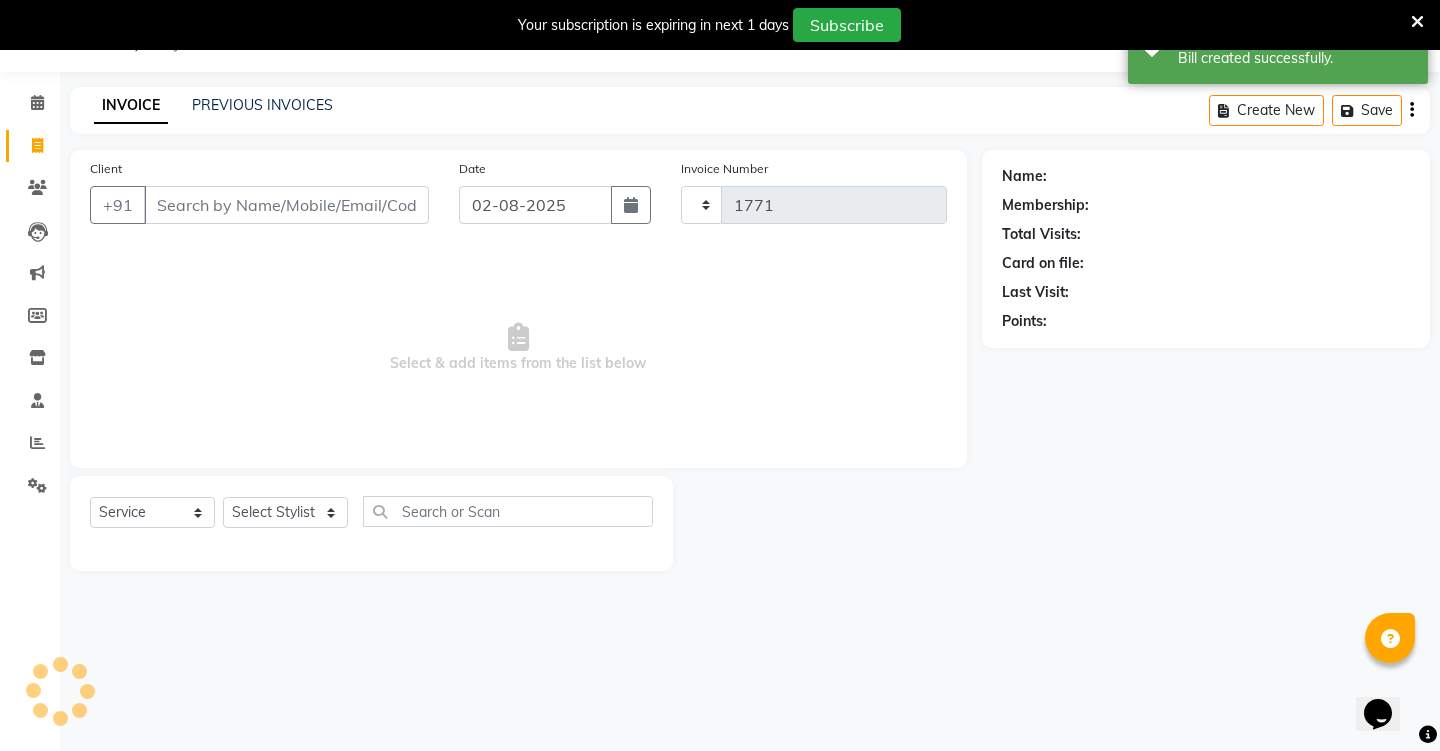 select on "4745" 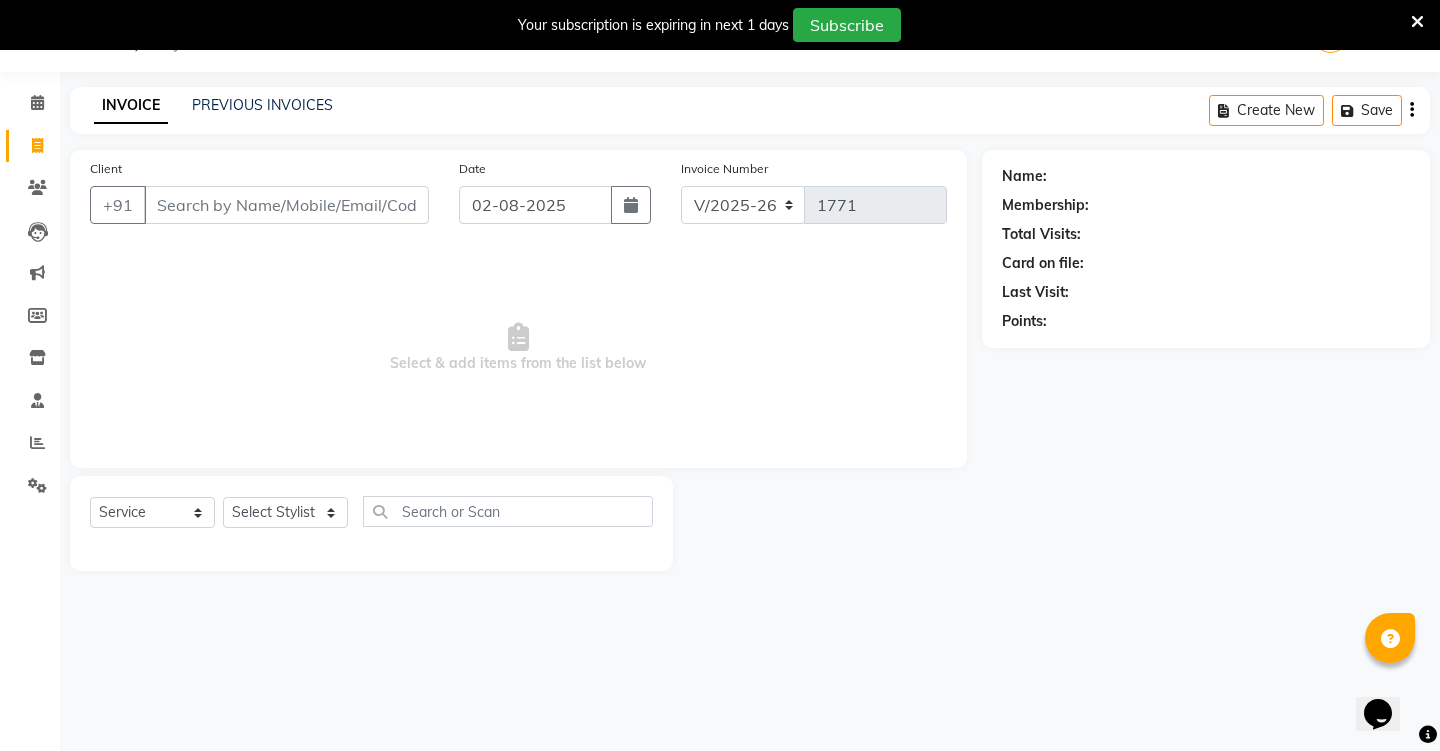 click on "Client" at bounding box center [286, 205] 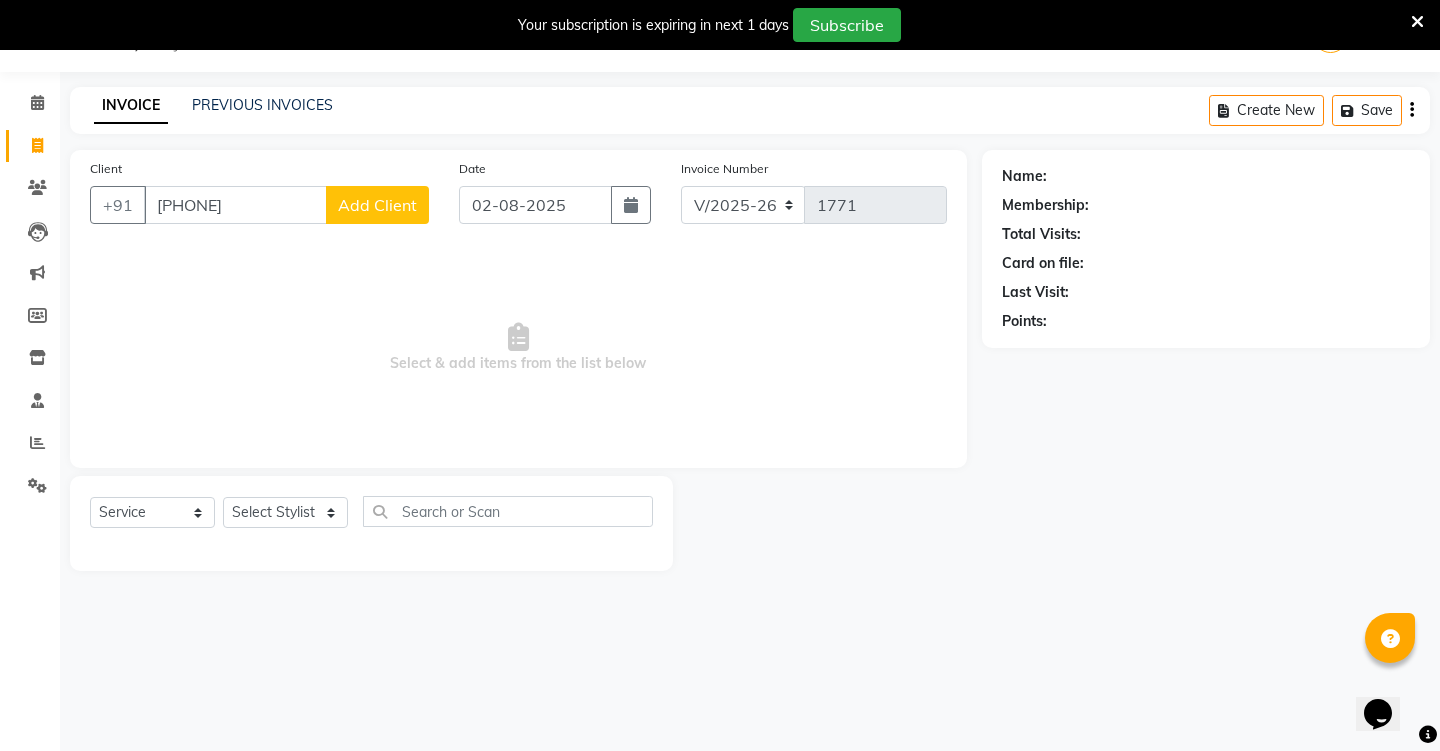 type on "[PHONE]" 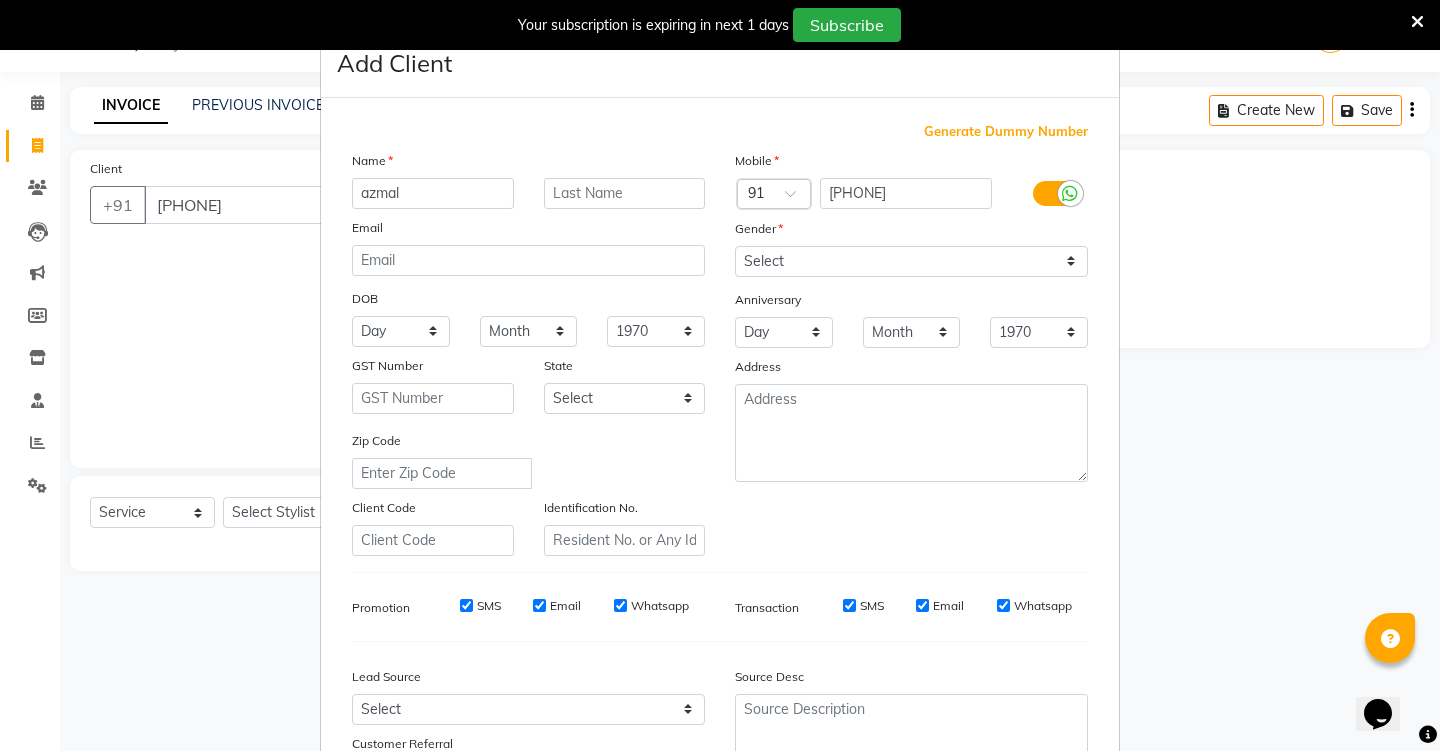 type on "azmal" 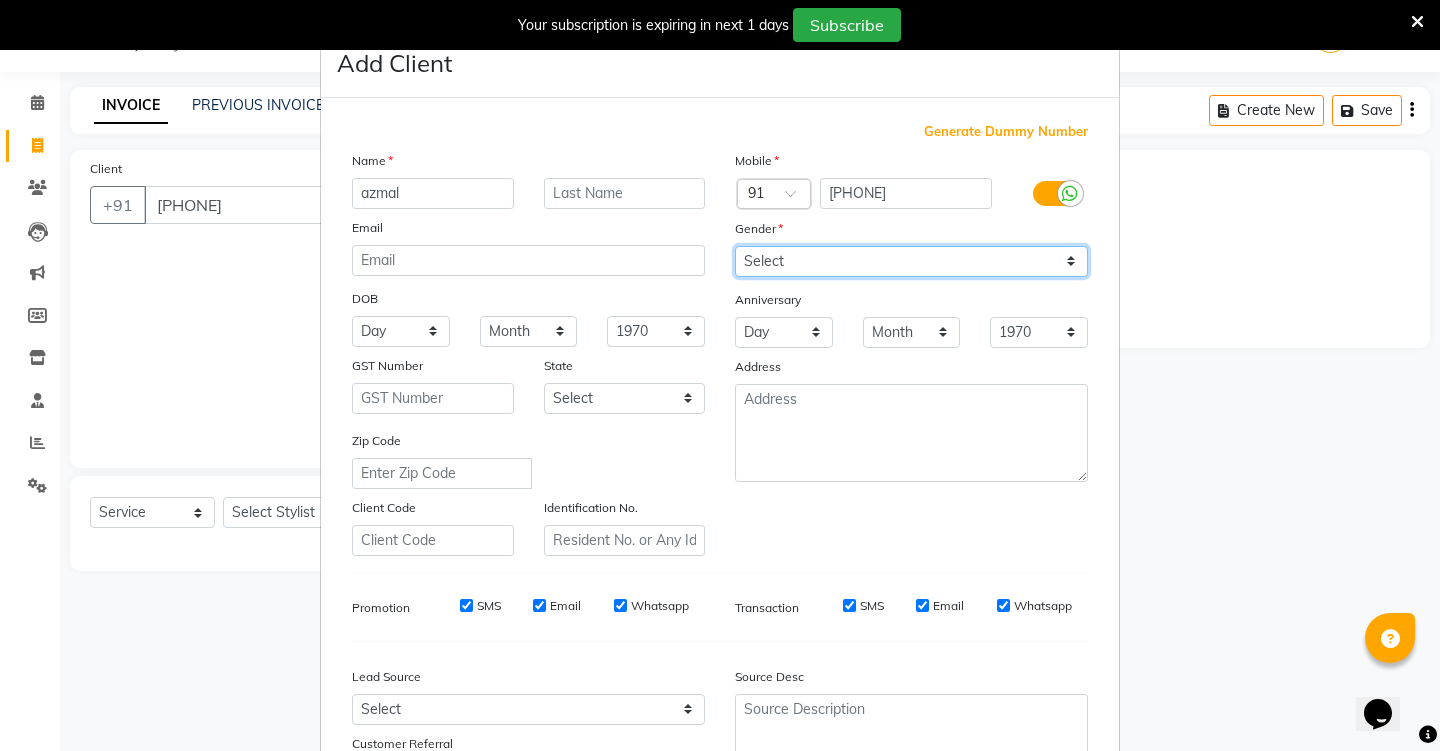 select on "male" 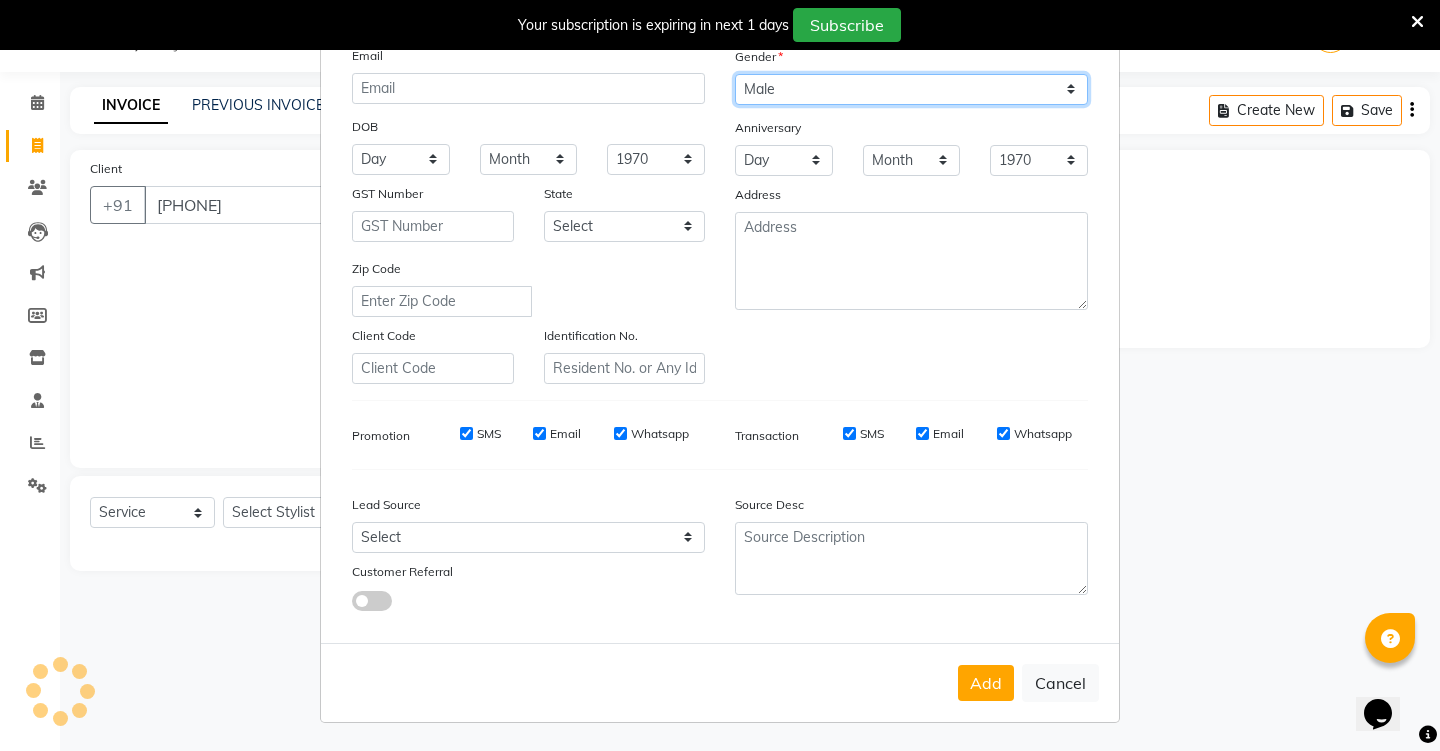 scroll, scrollTop: 171, scrollLeft: 0, axis: vertical 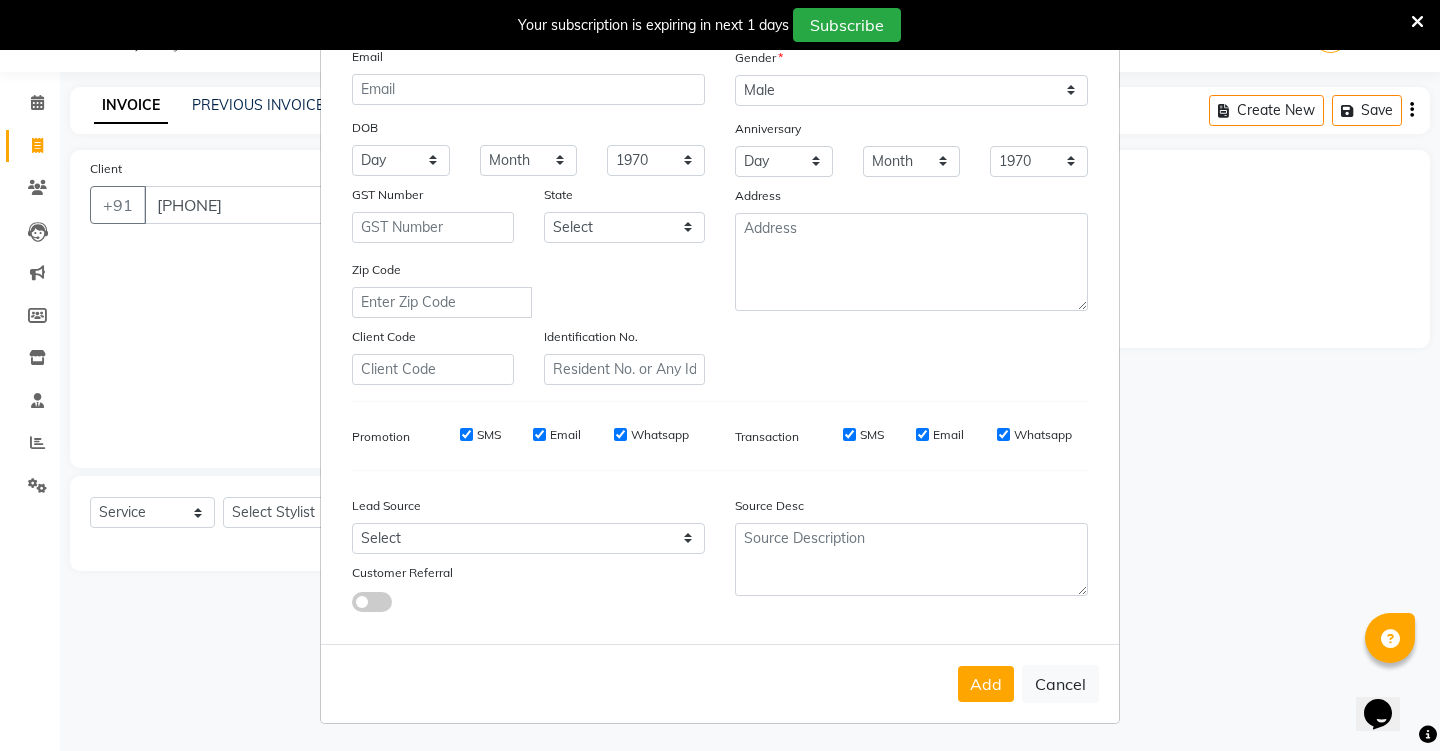 click on "Add   Cancel" at bounding box center (720, 683) 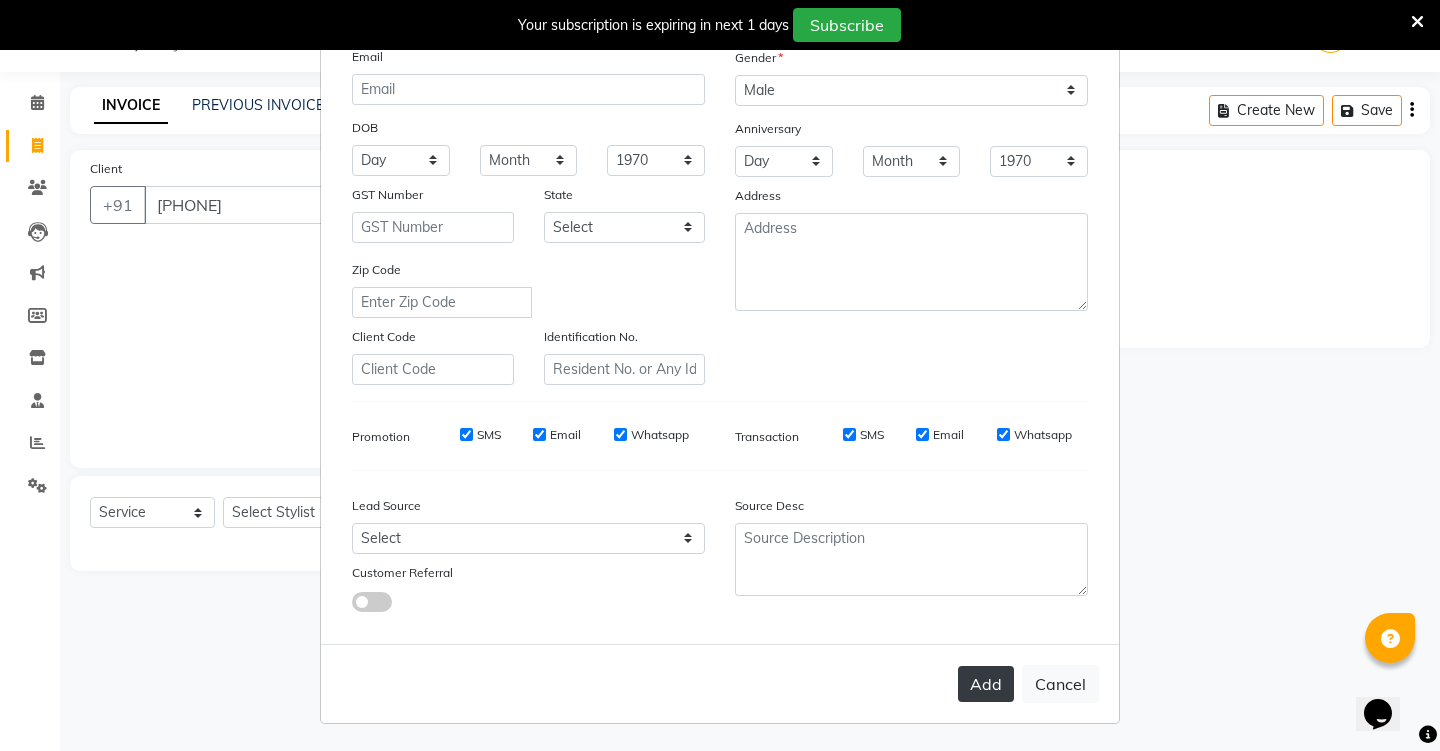 click on "Add" at bounding box center [986, 684] 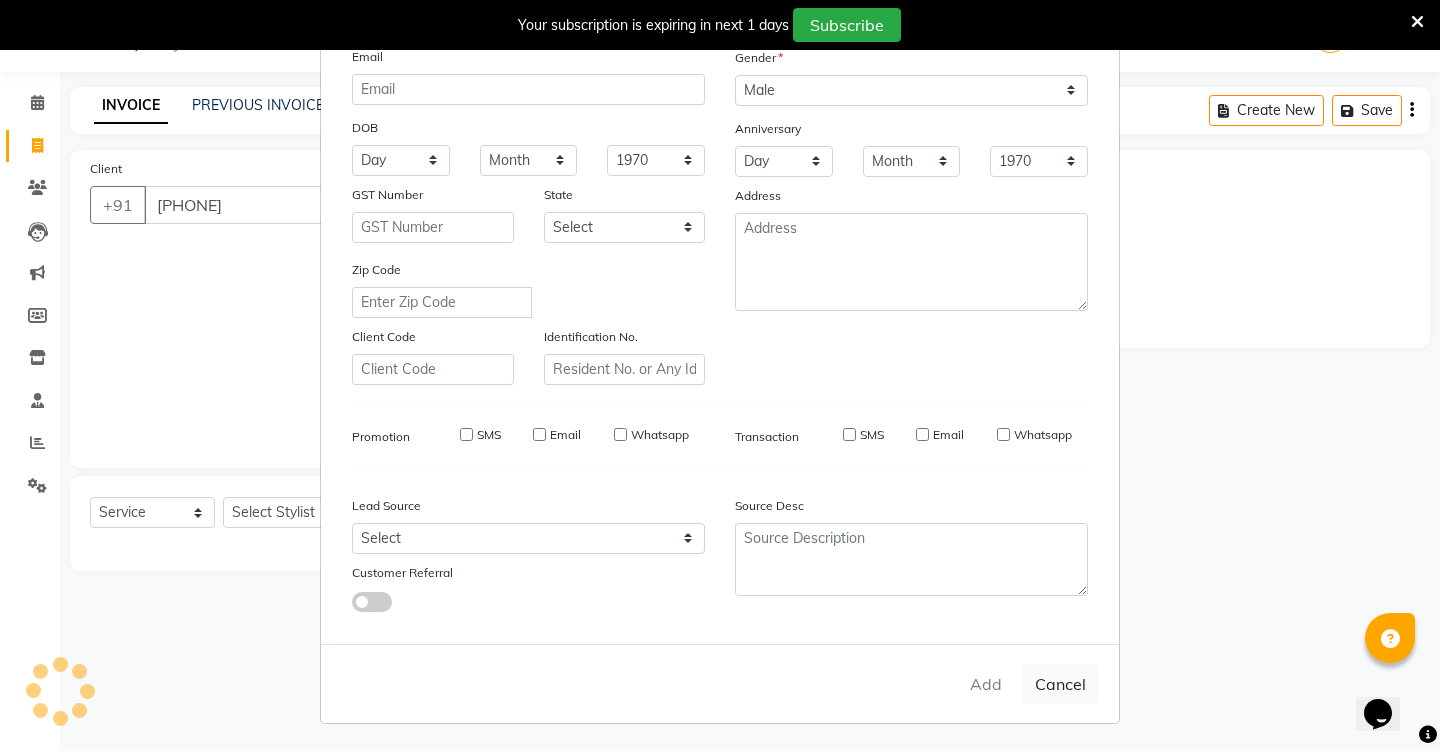 type 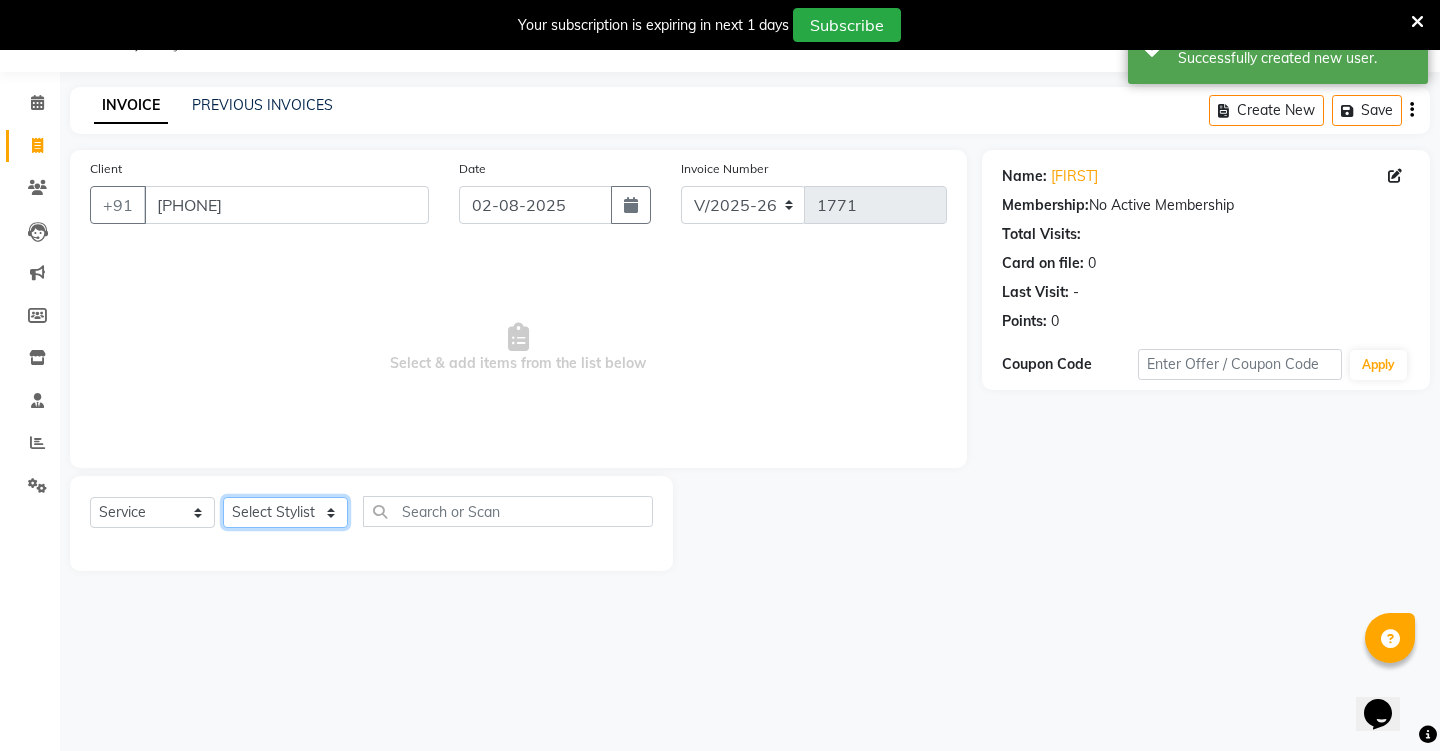 select on "28385" 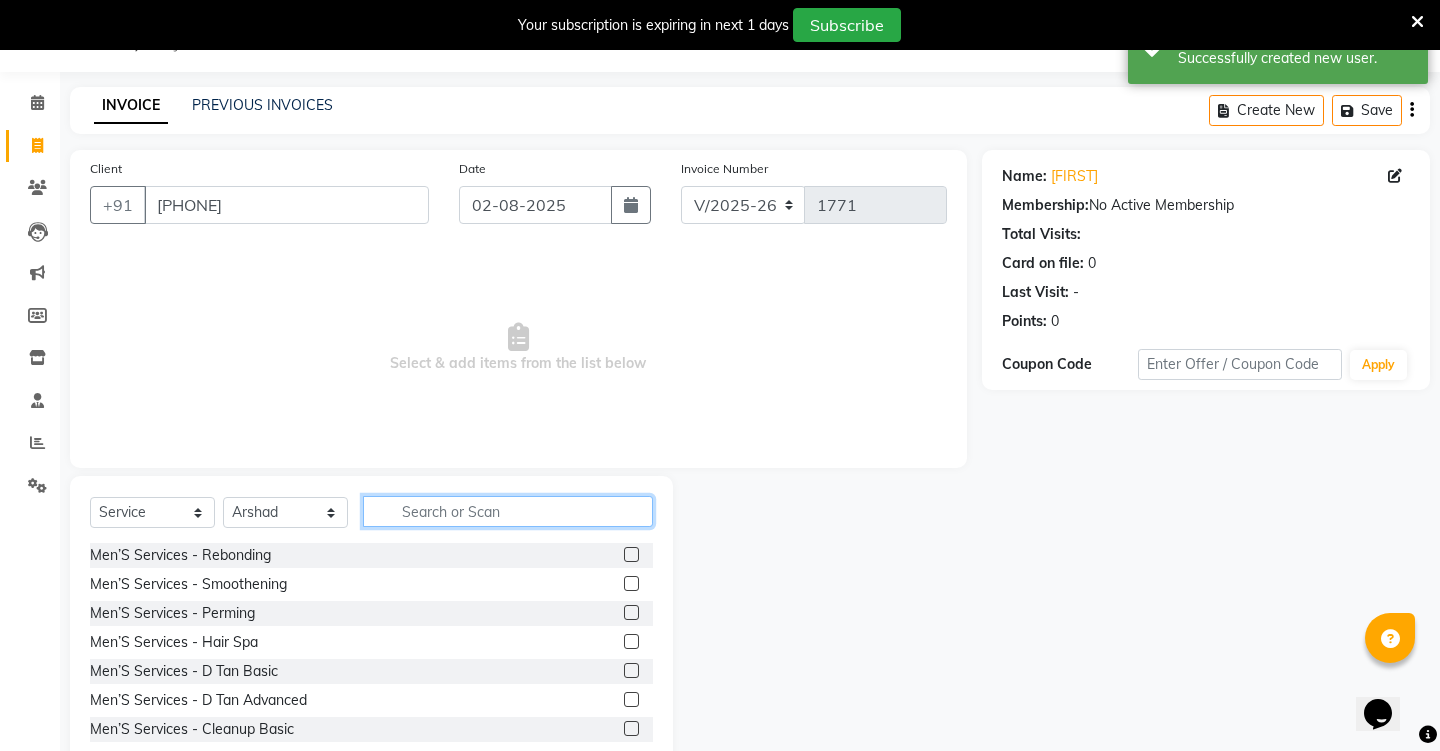 click 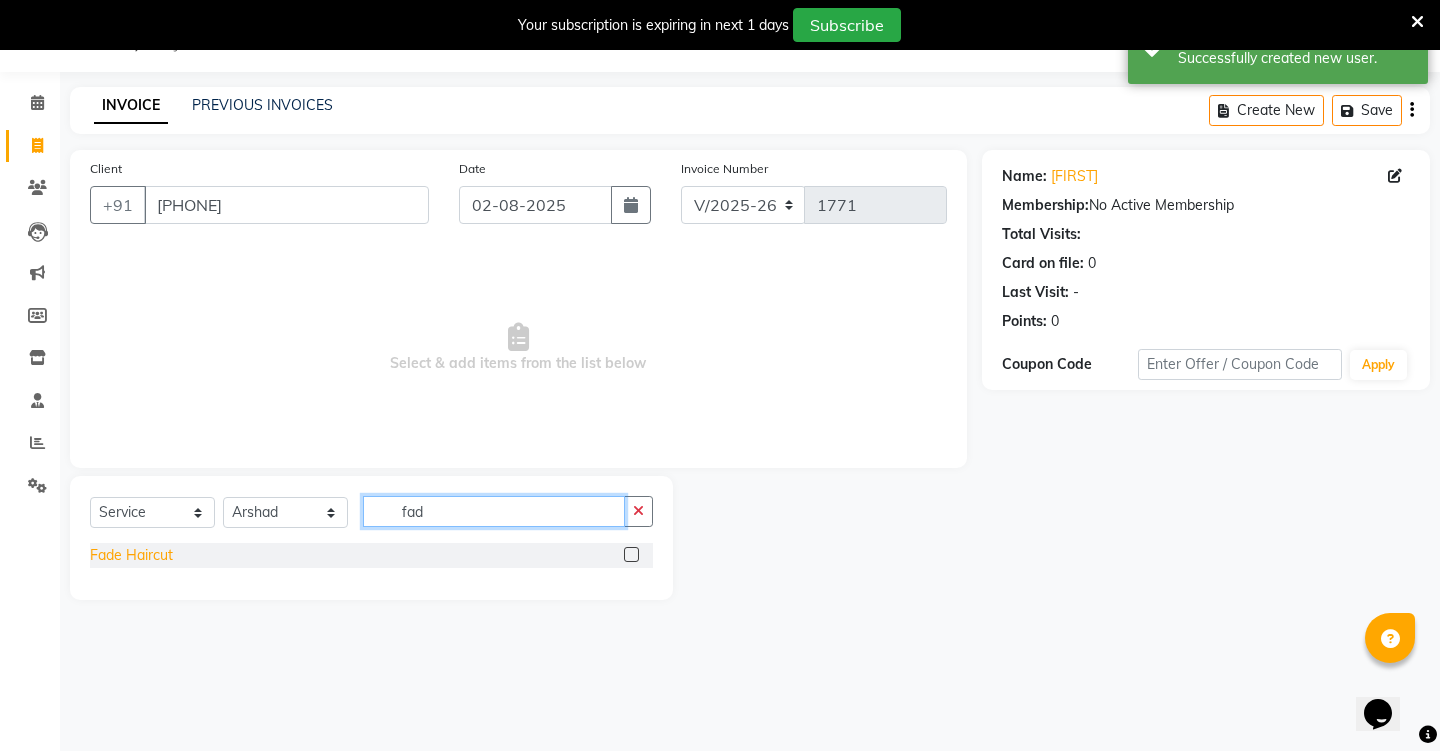 type on "fad" 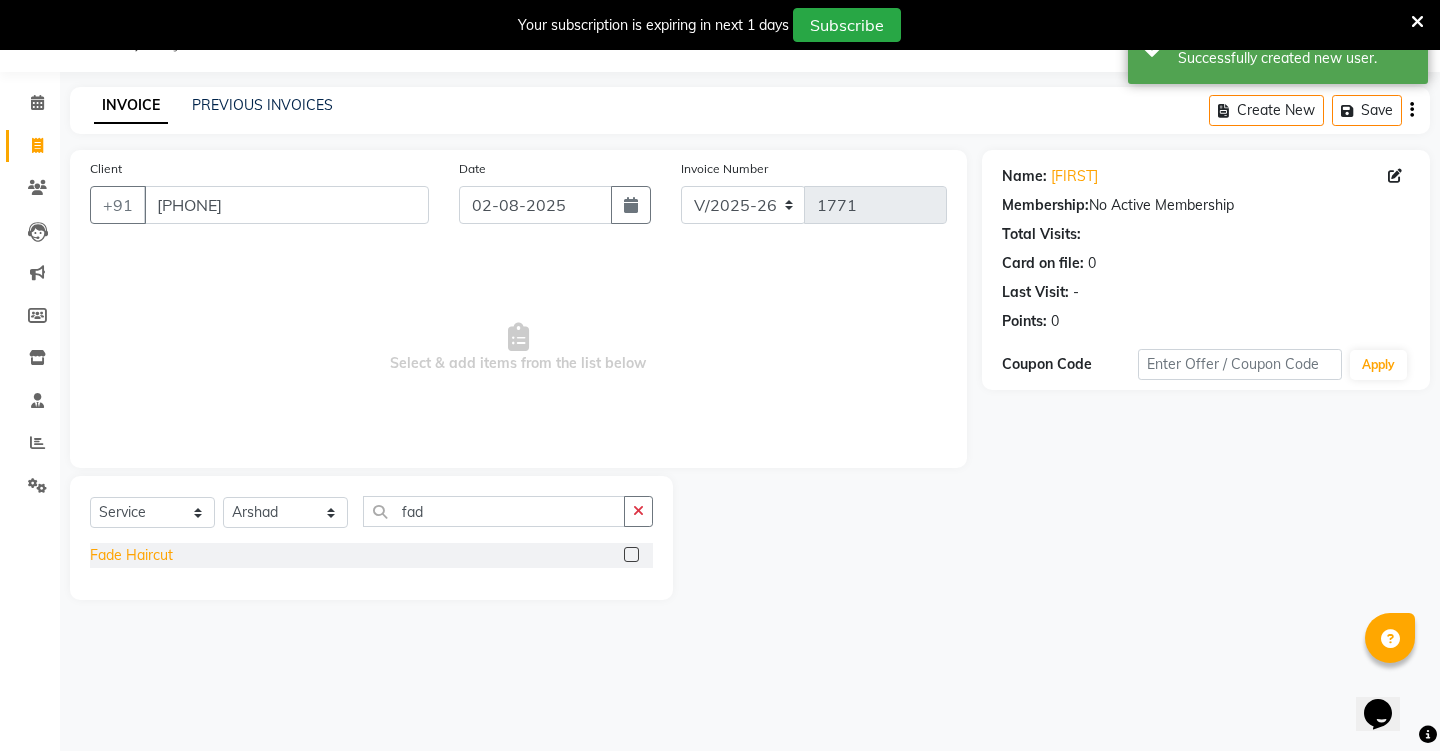 click on "Fade Haircut" 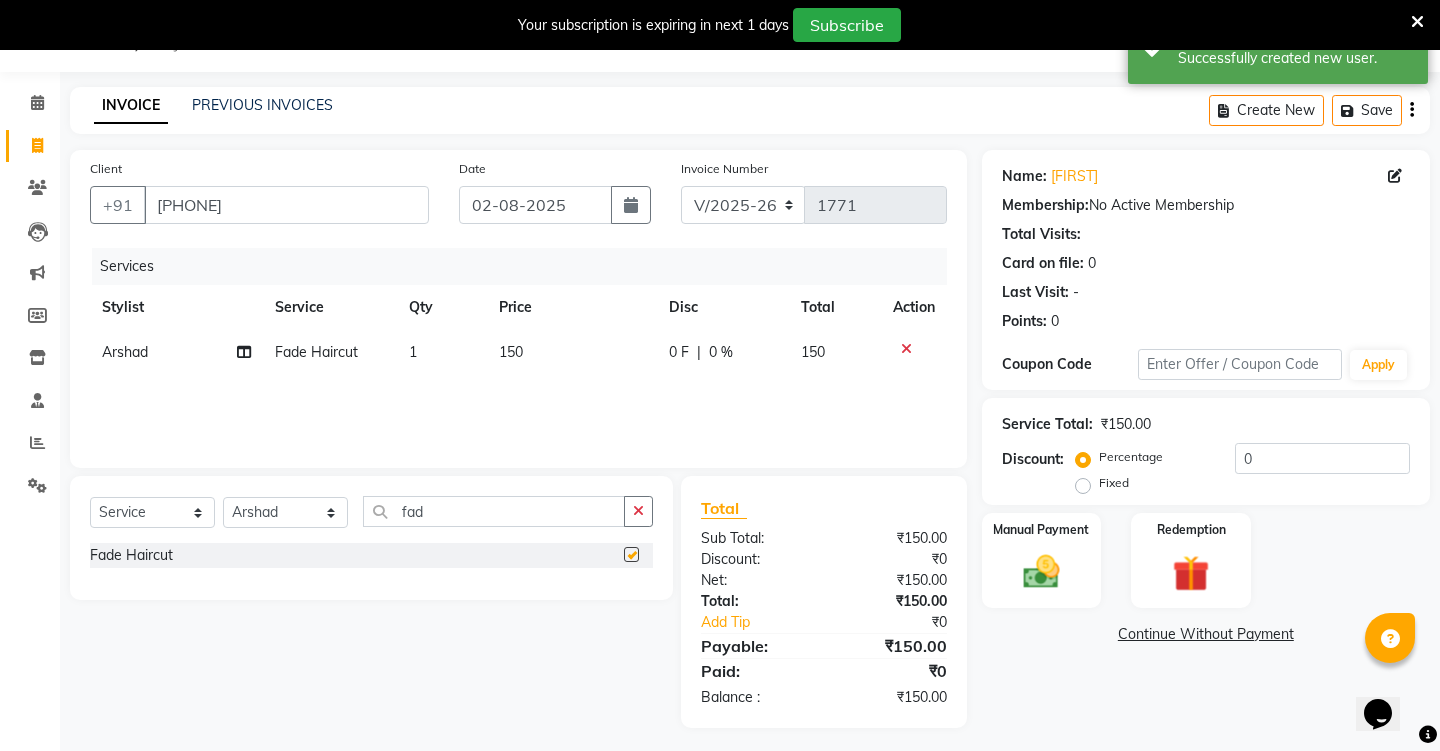 checkbox on "false" 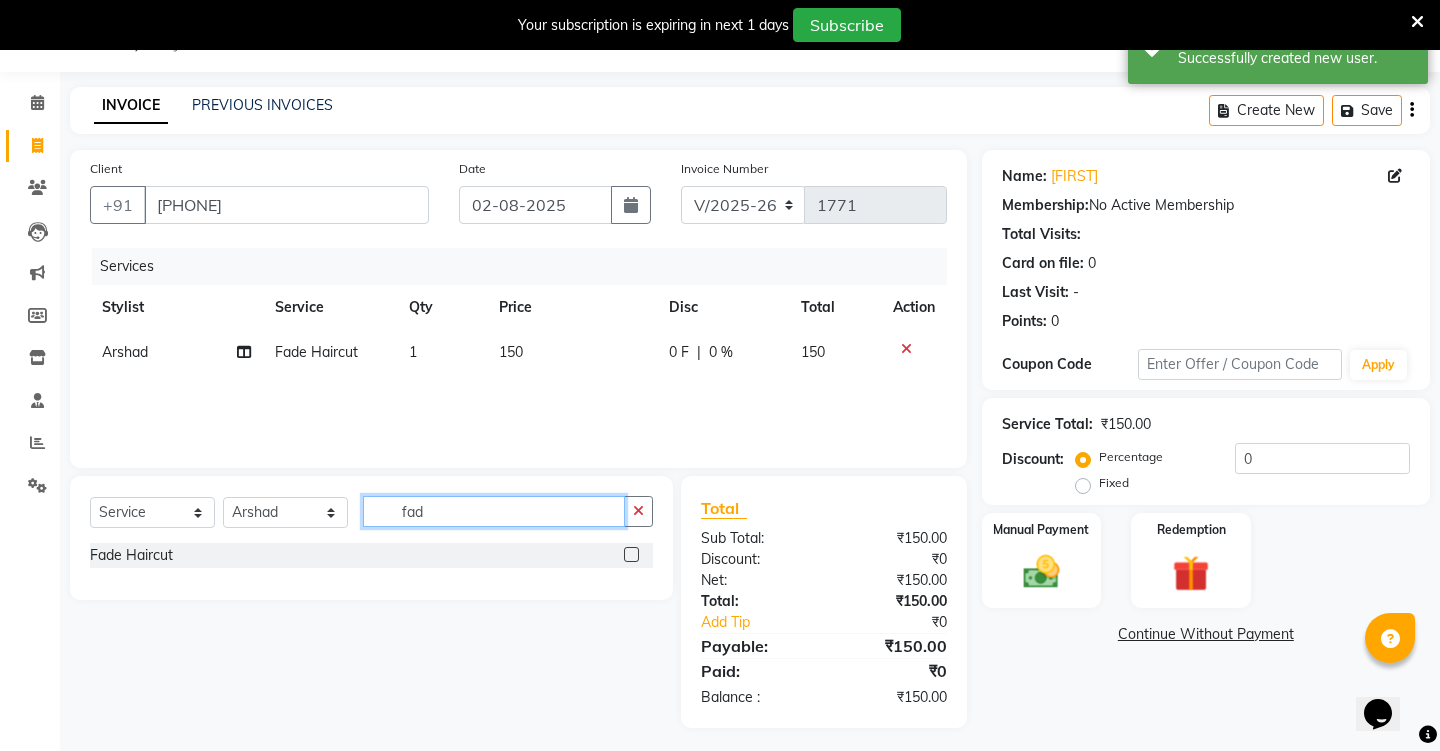 click on "fad" 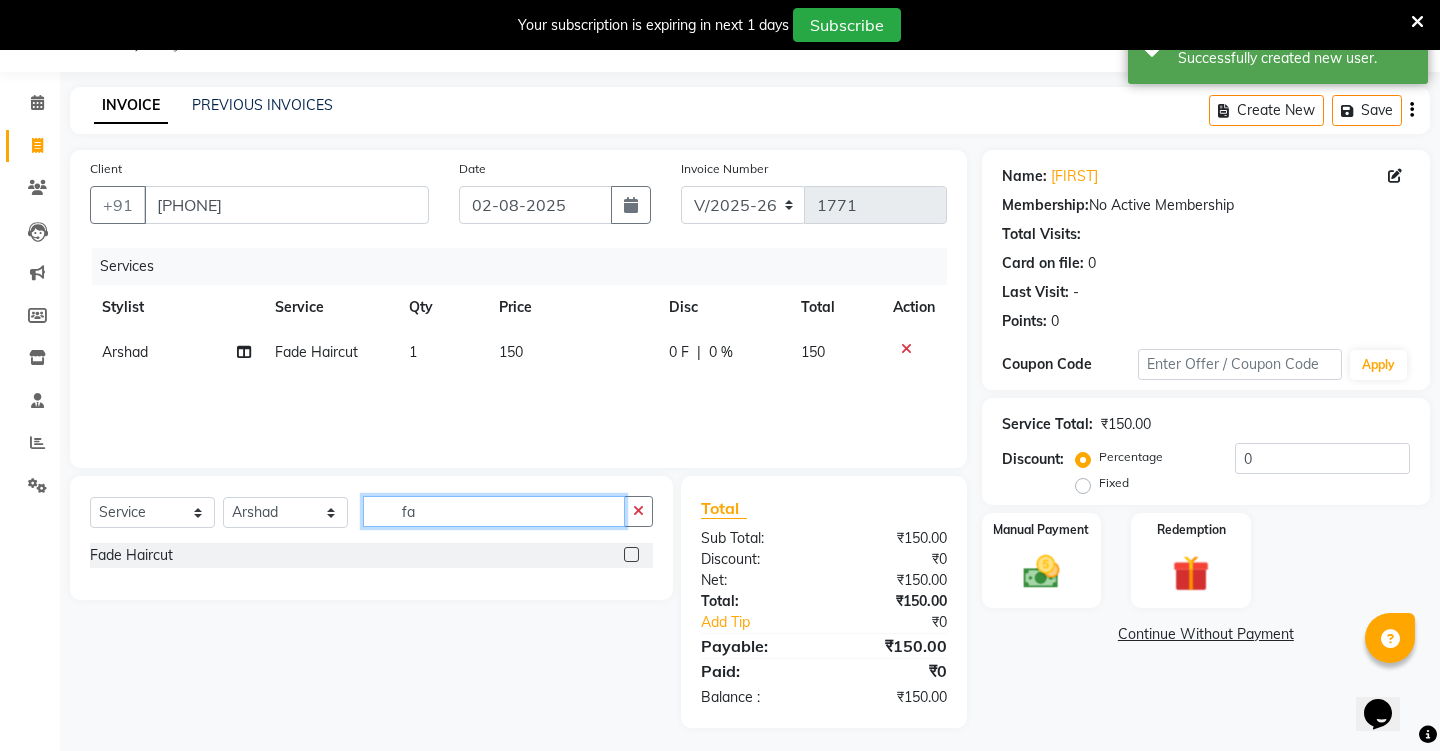 type on "f" 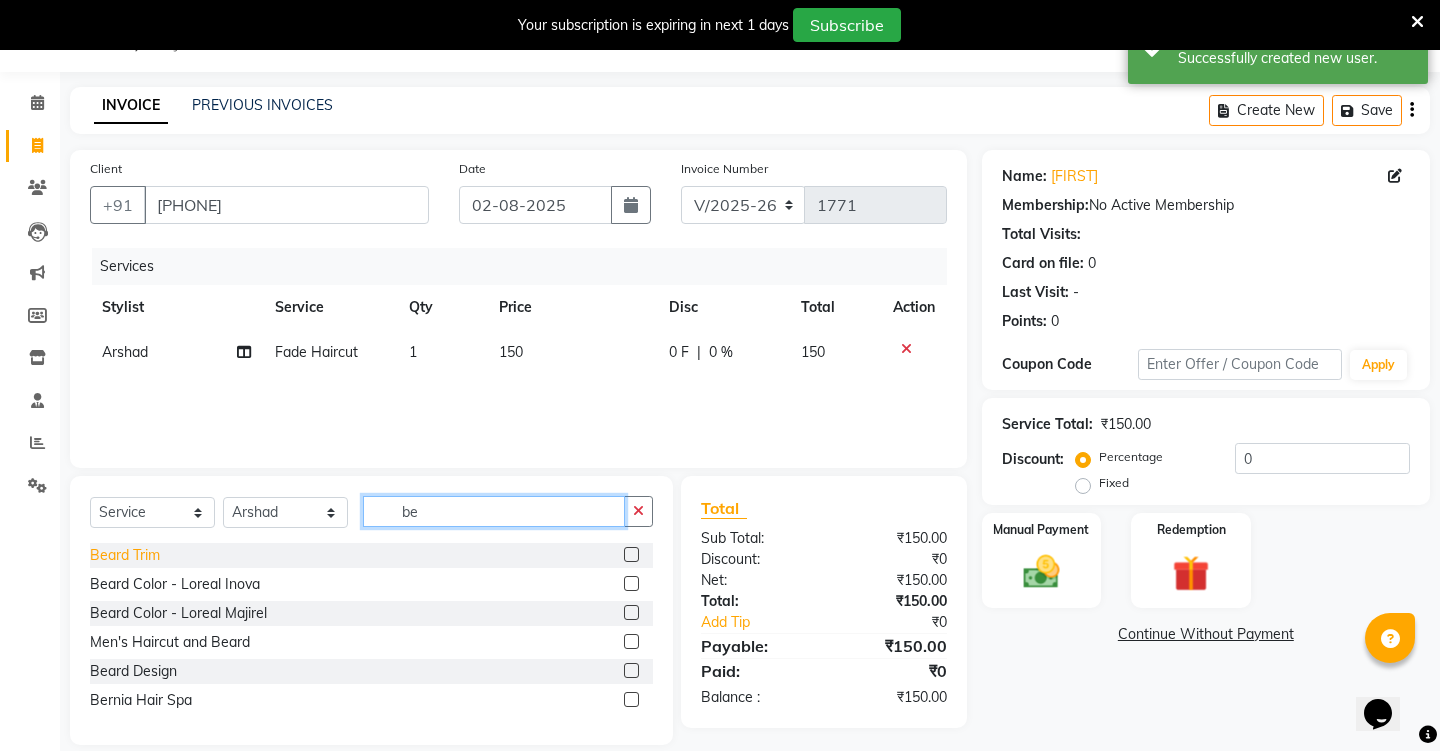 type on "be" 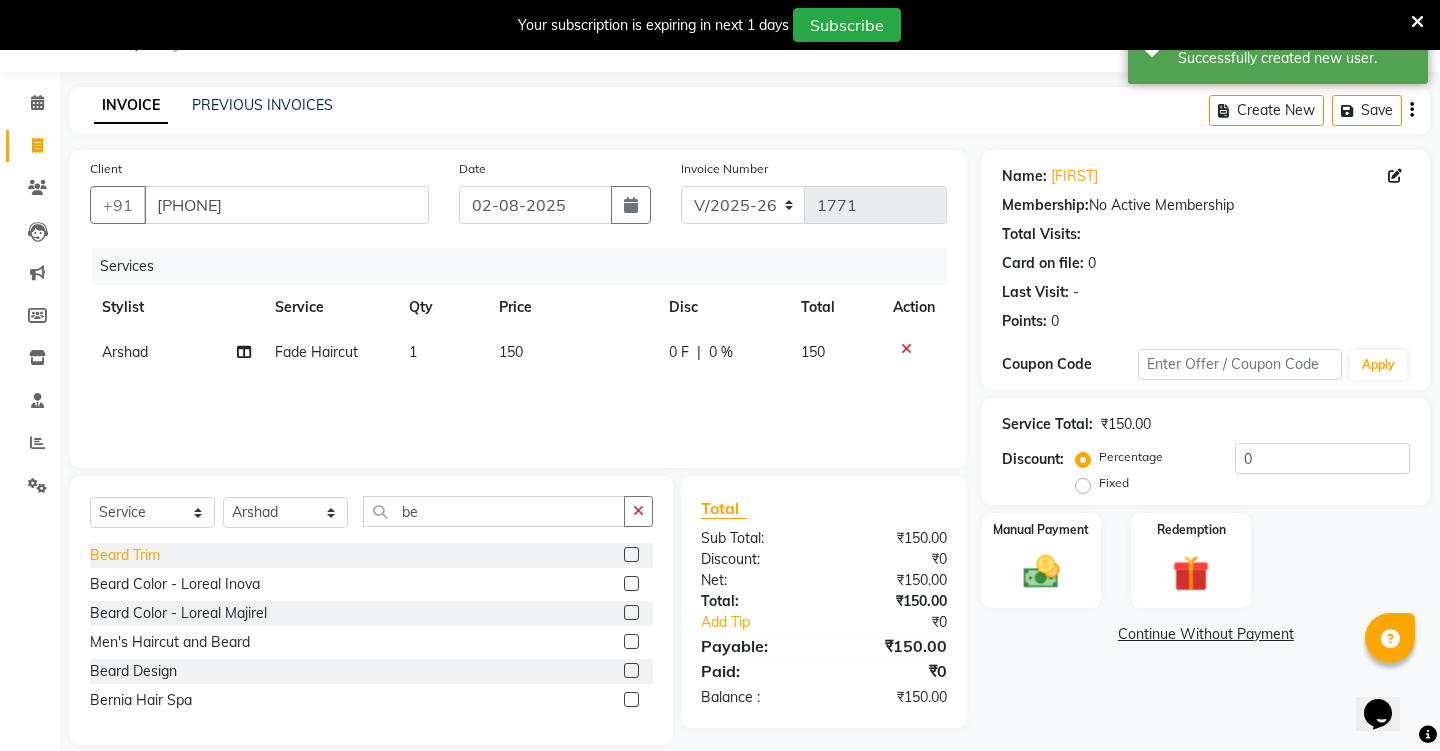 click on "Beard Trim" 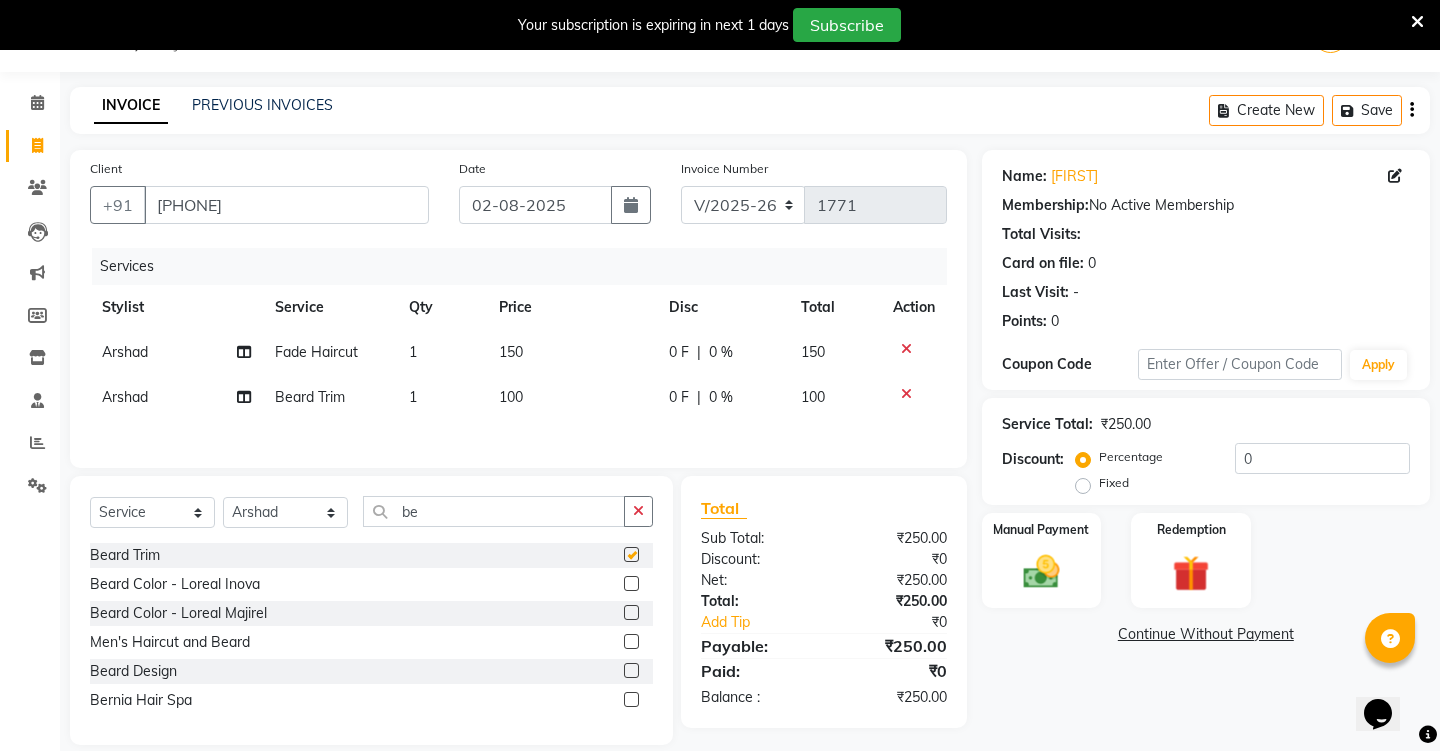 checkbox on "false" 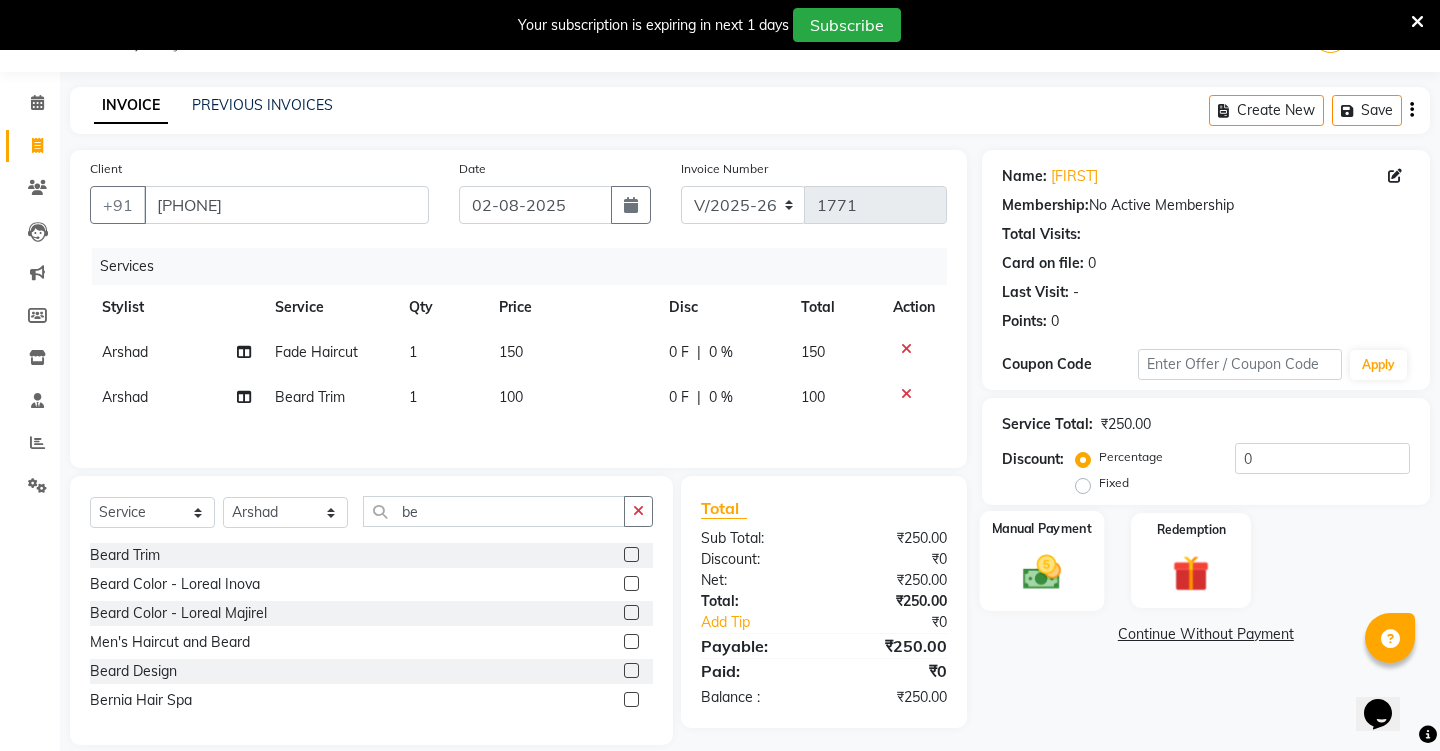 click 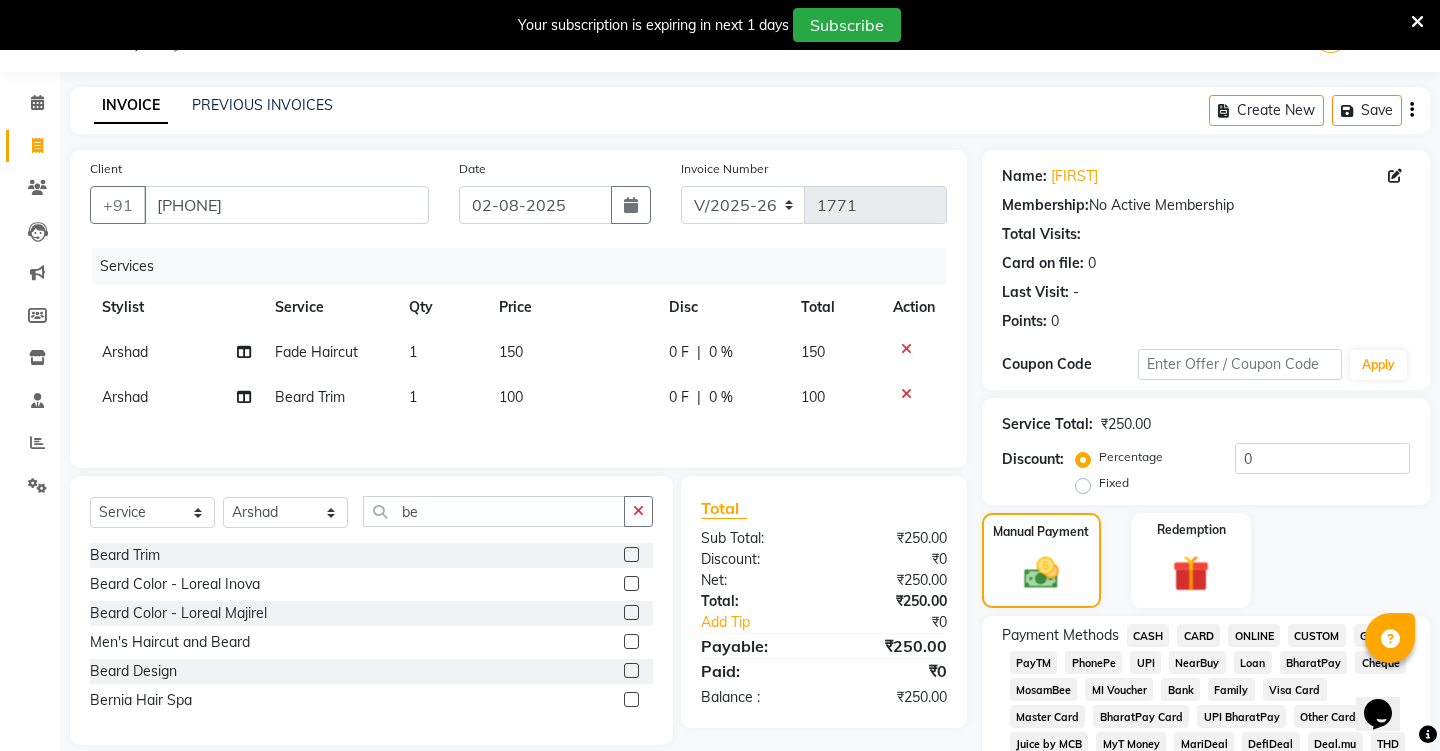 click on "UPI" 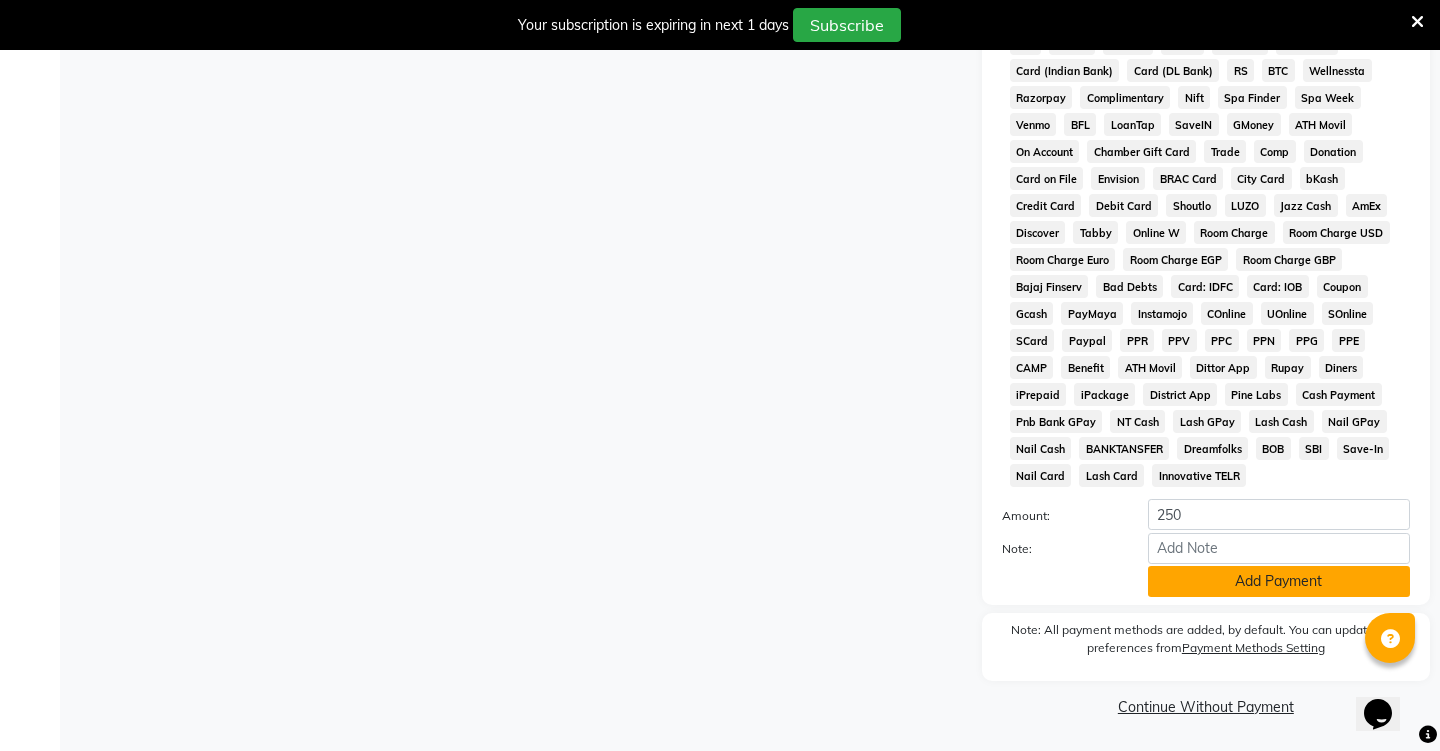 click on "Add Payment" 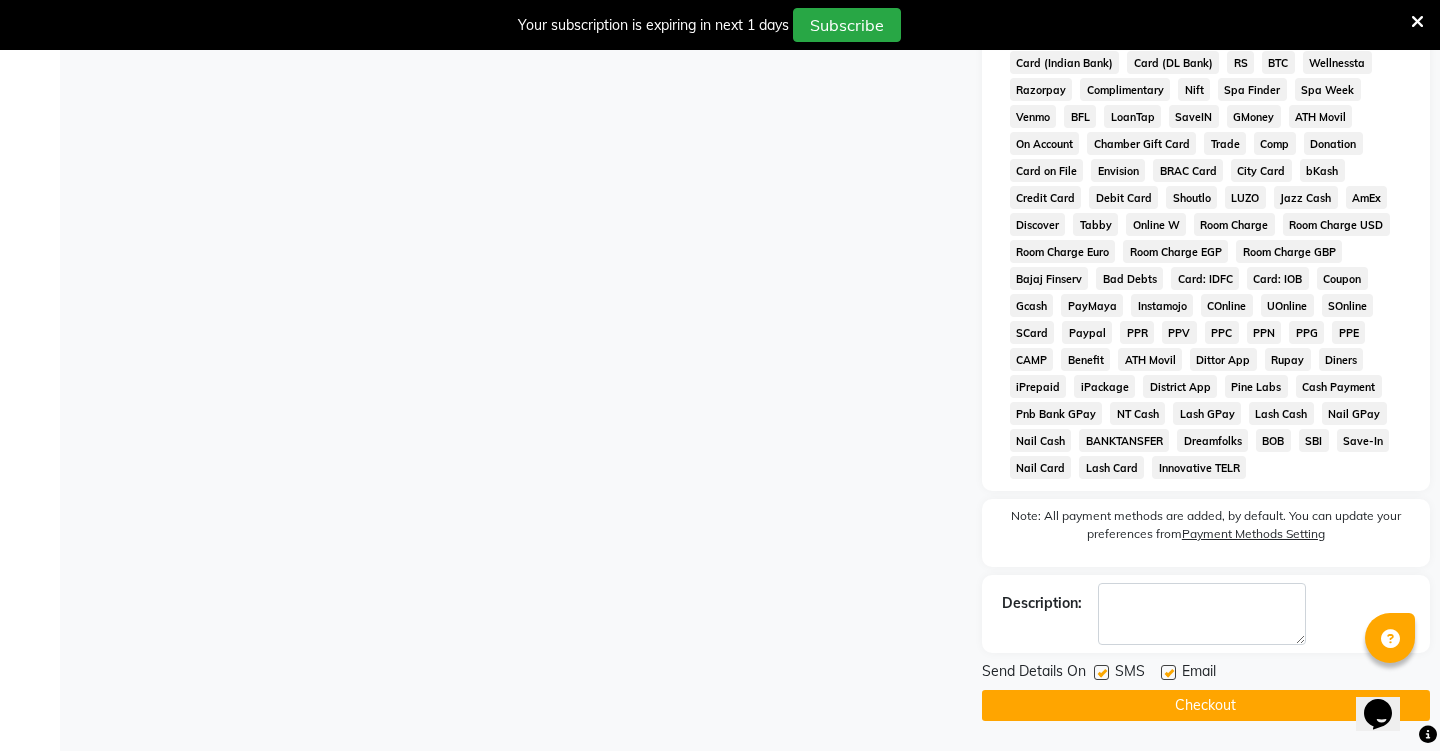 scroll, scrollTop: 785, scrollLeft: 0, axis: vertical 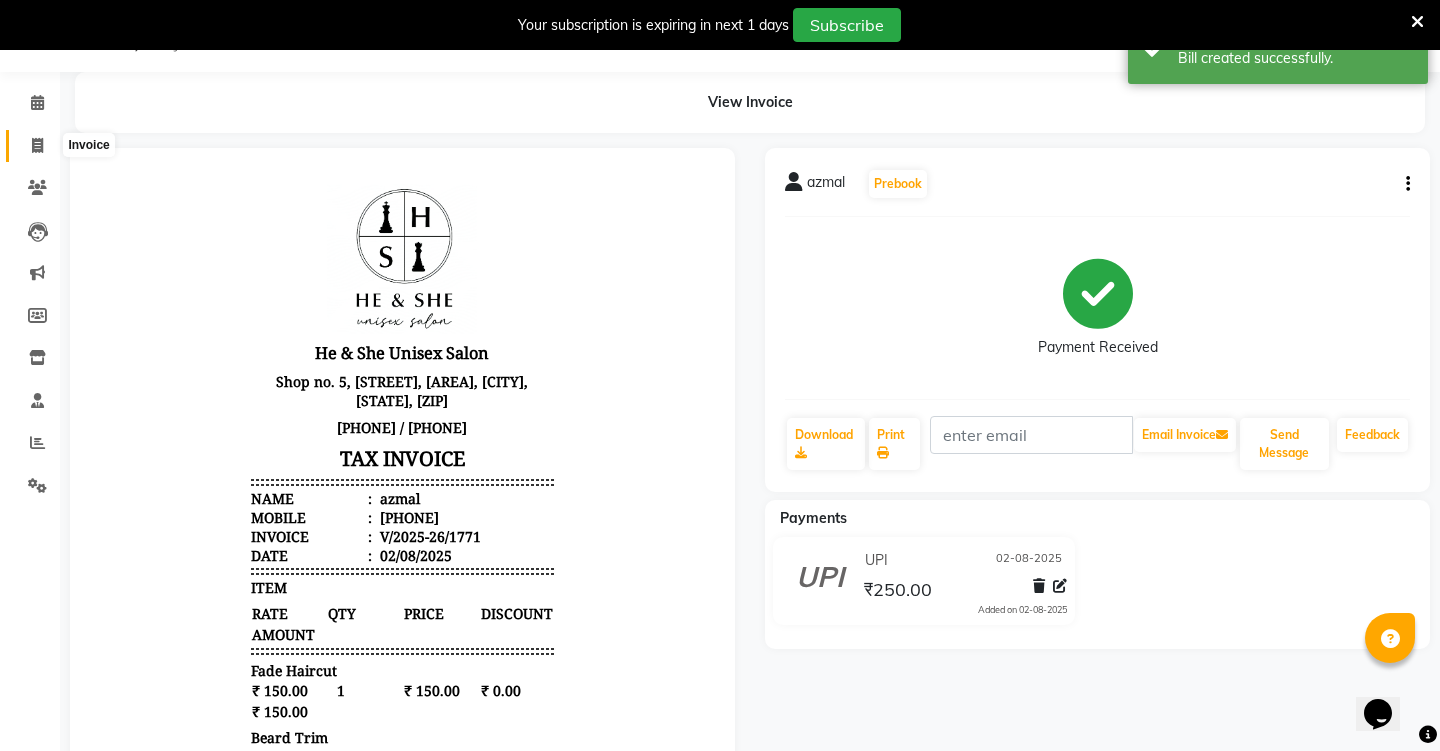 click 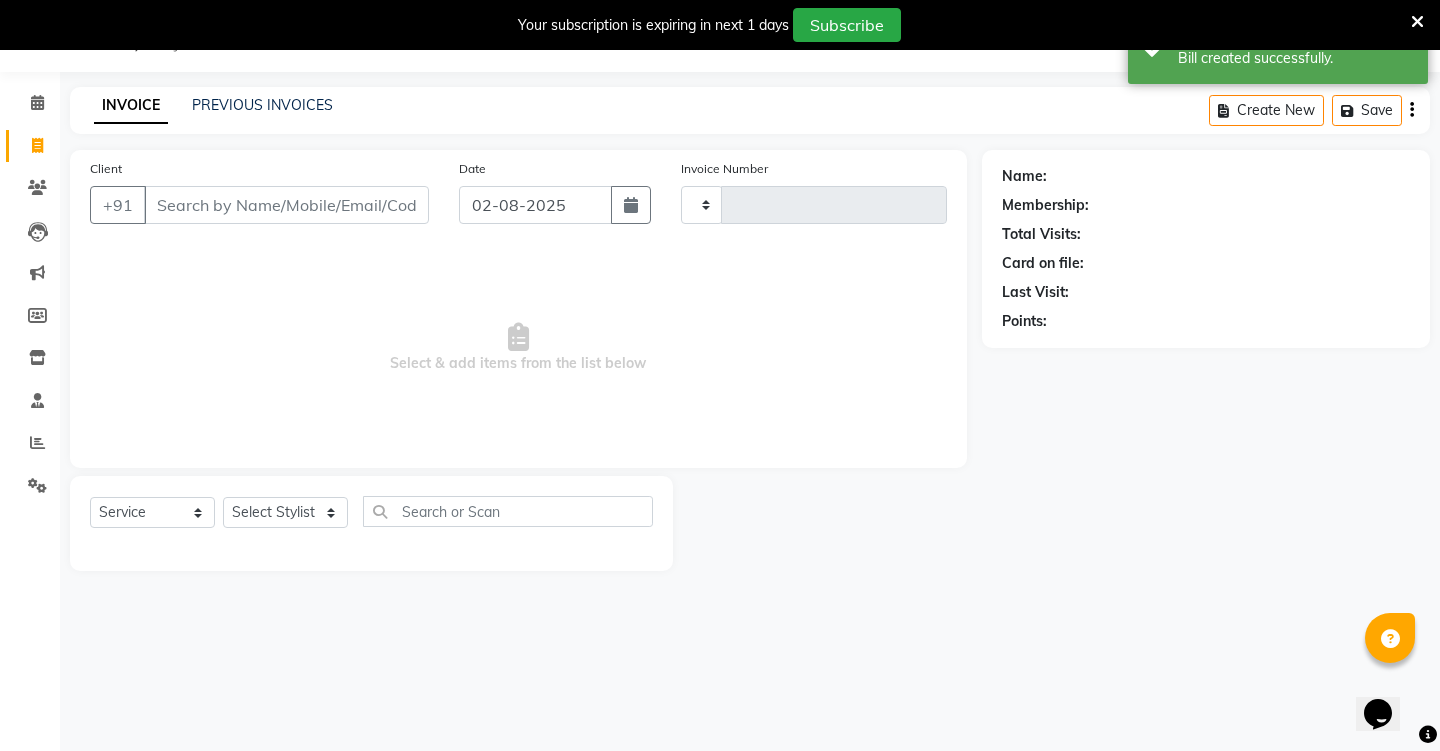 type on "1772" 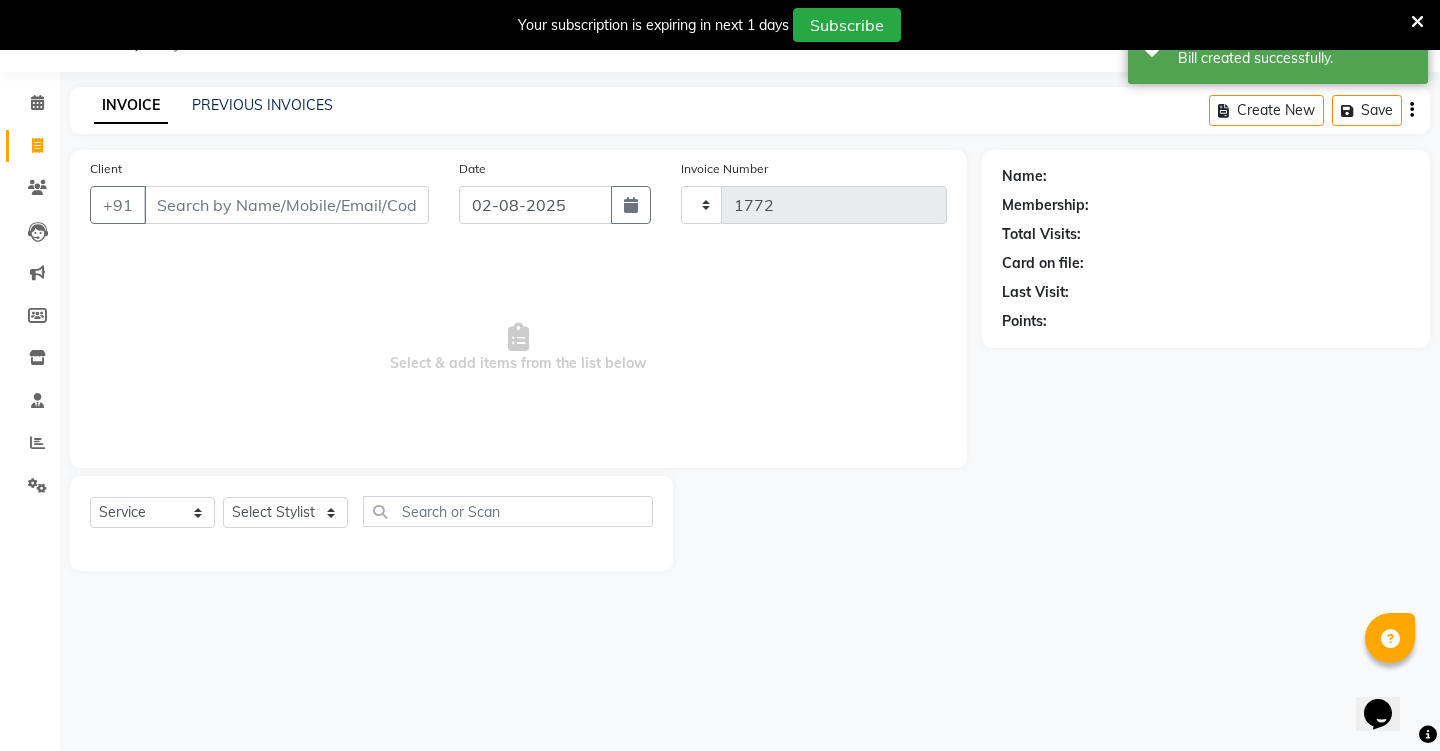 select on "4745" 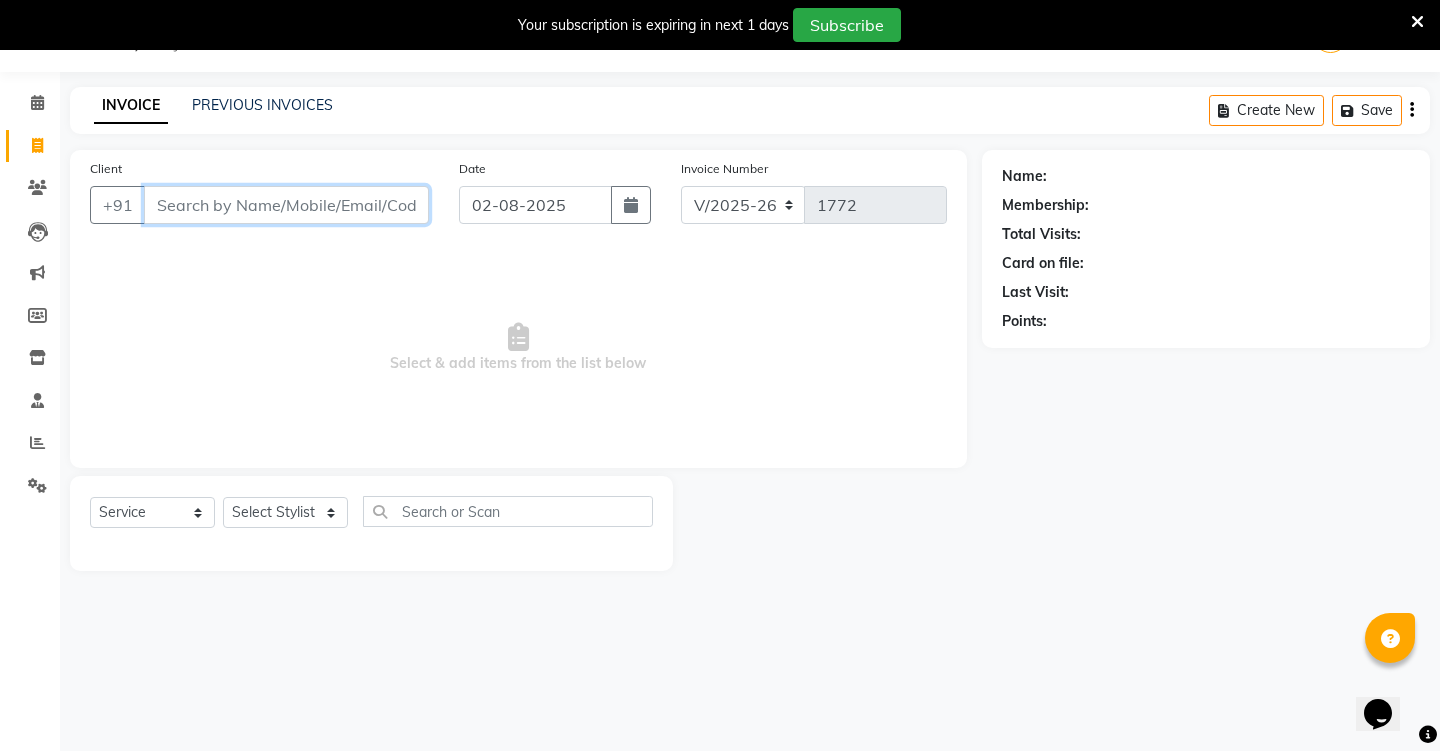 click on "Client" at bounding box center [286, 205] 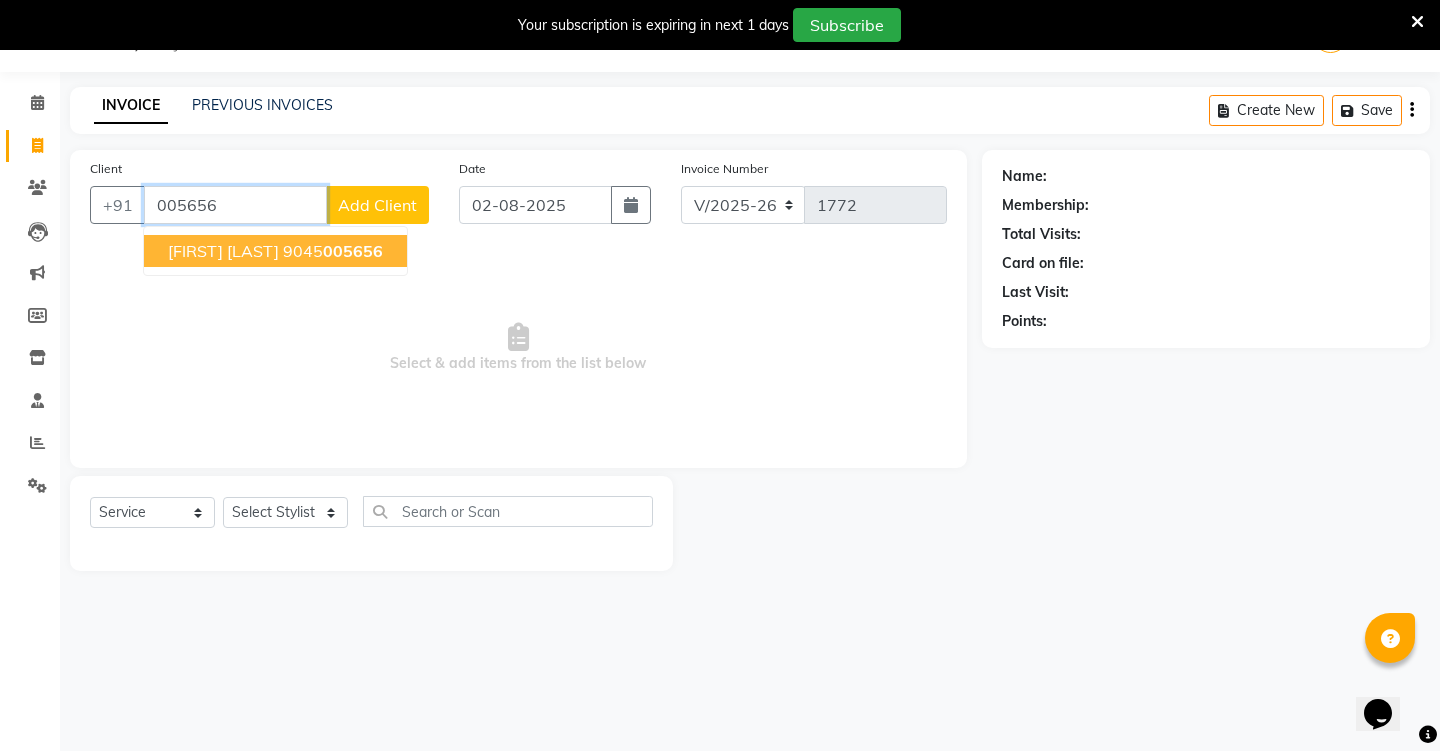 click on "[FIRST] [LAST]" at bounding box center [223, 251] 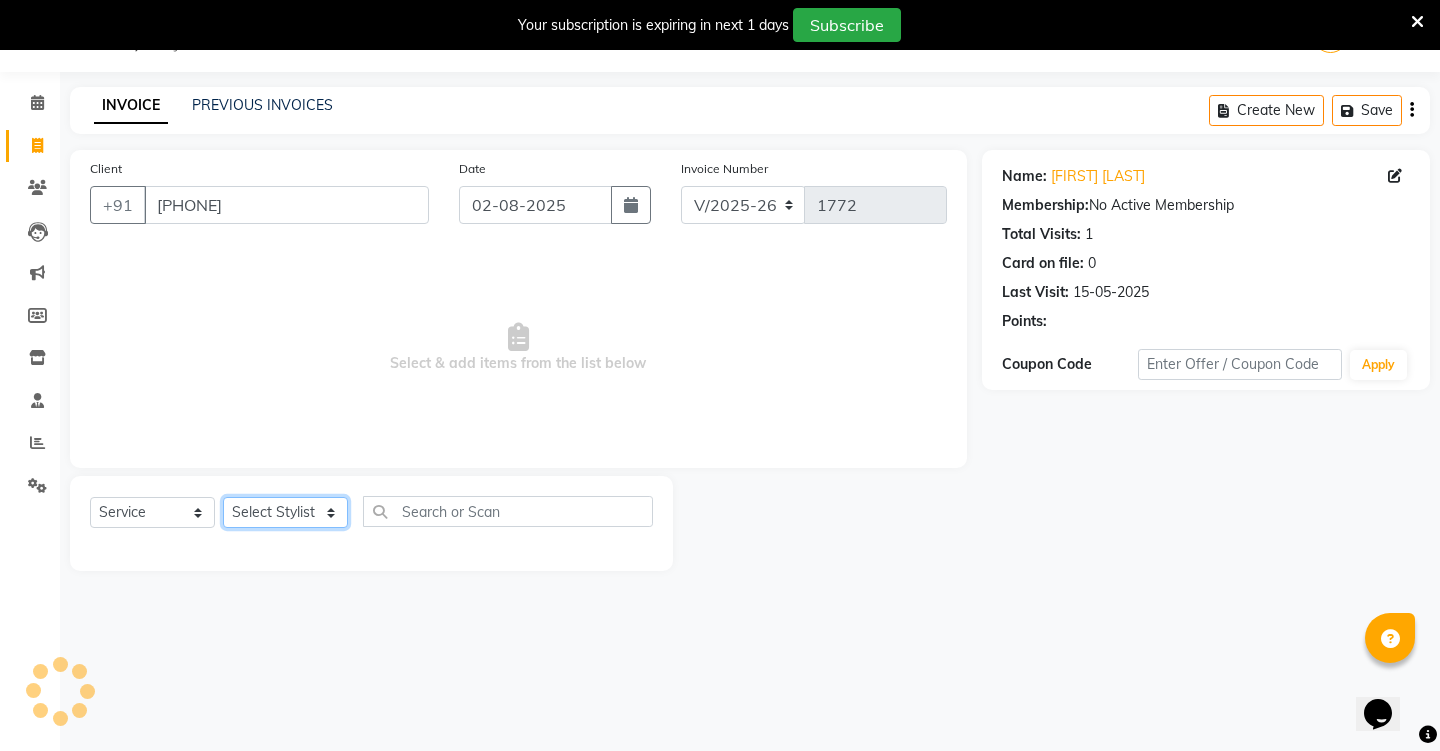 select on "28386" 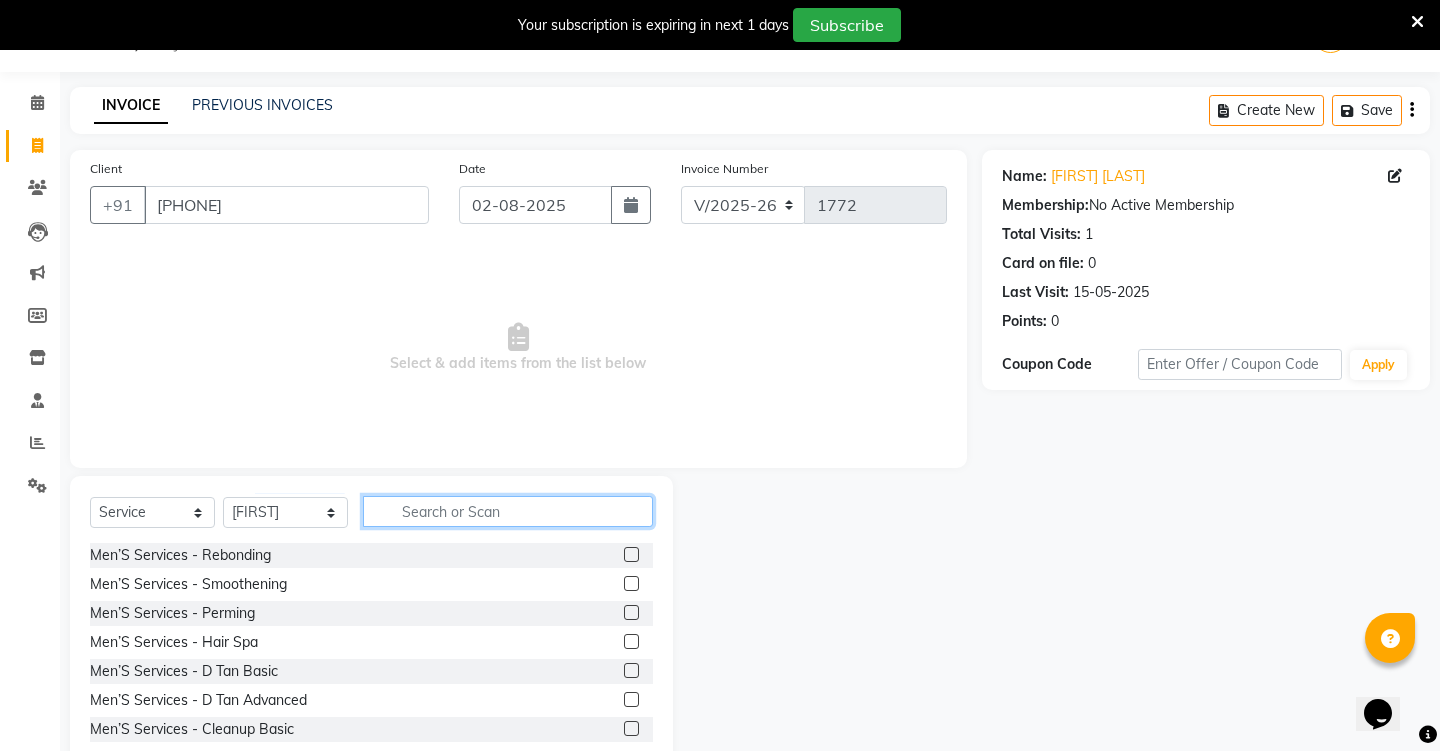 click 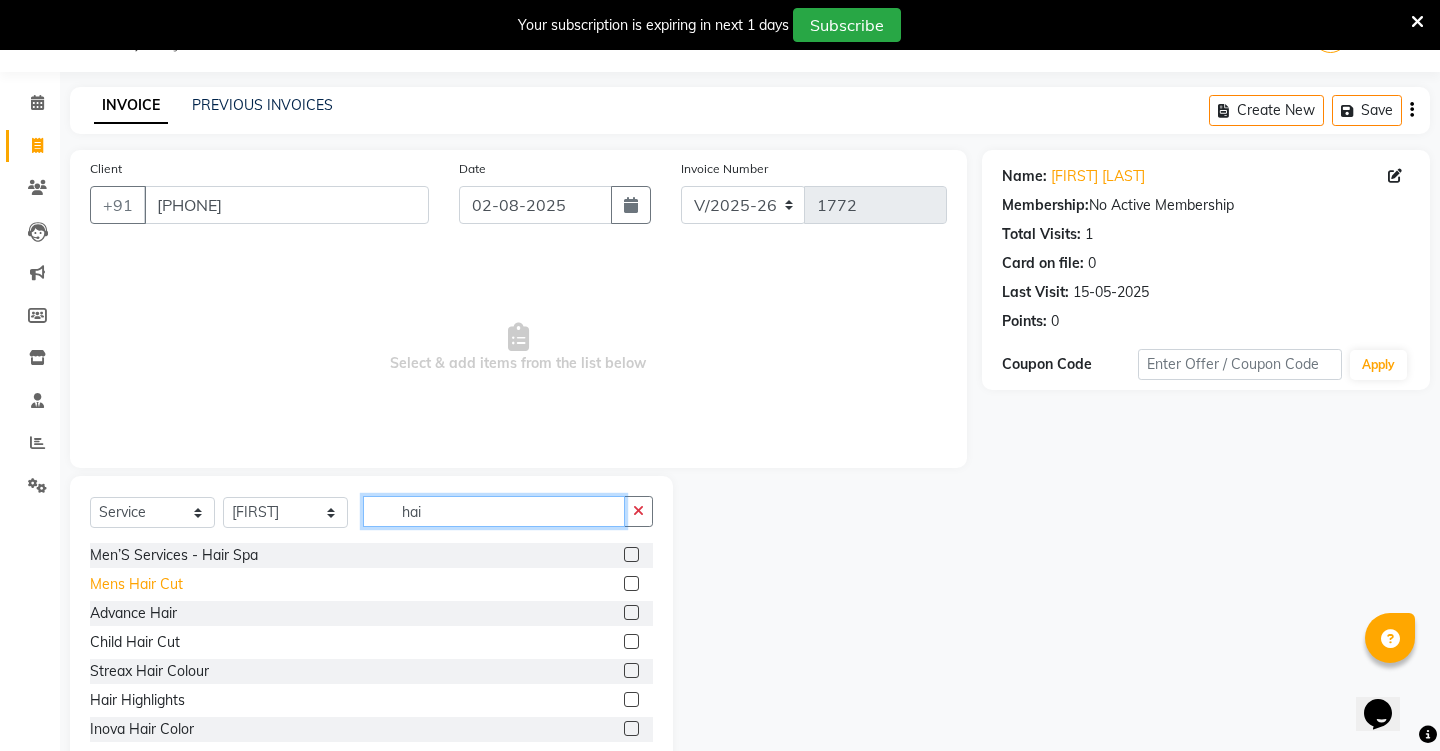 type on "hai" 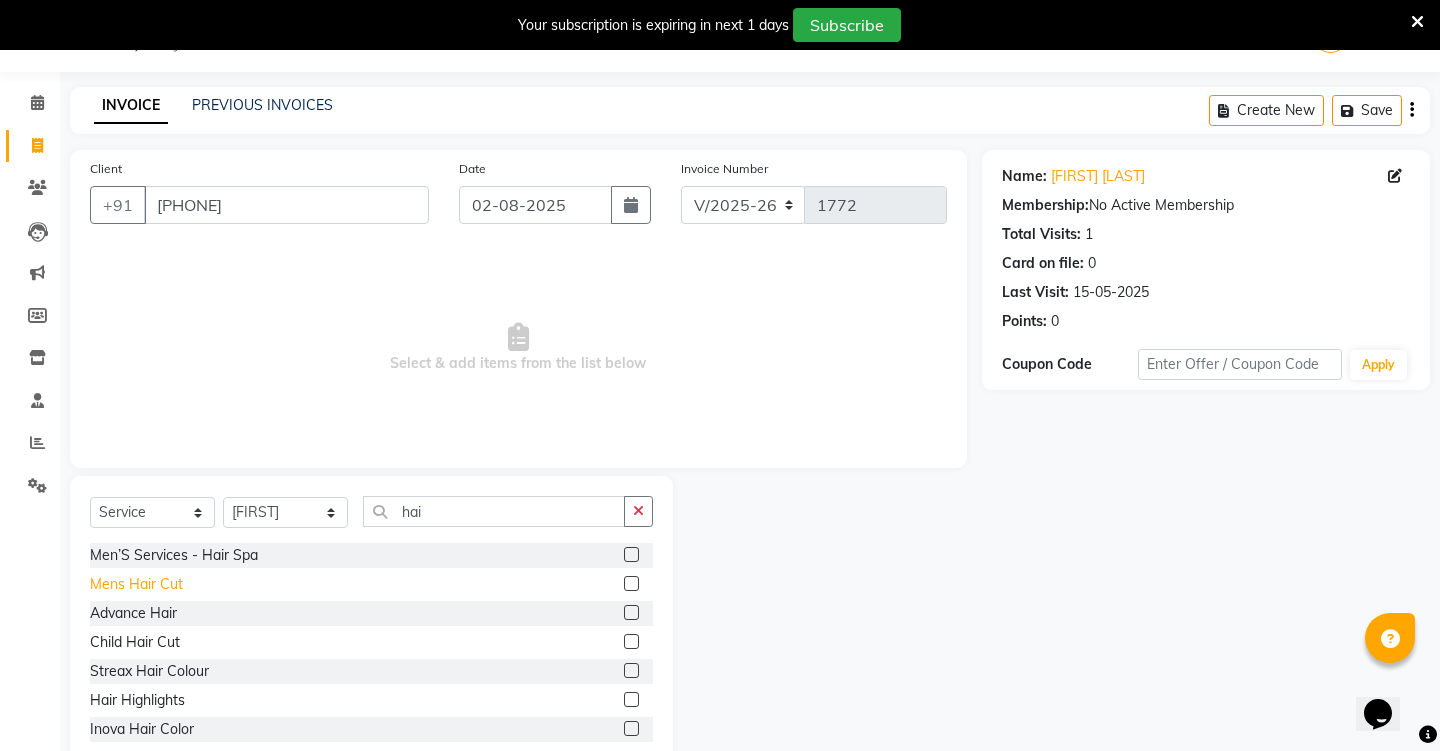 click on "Mens Hair Cut" 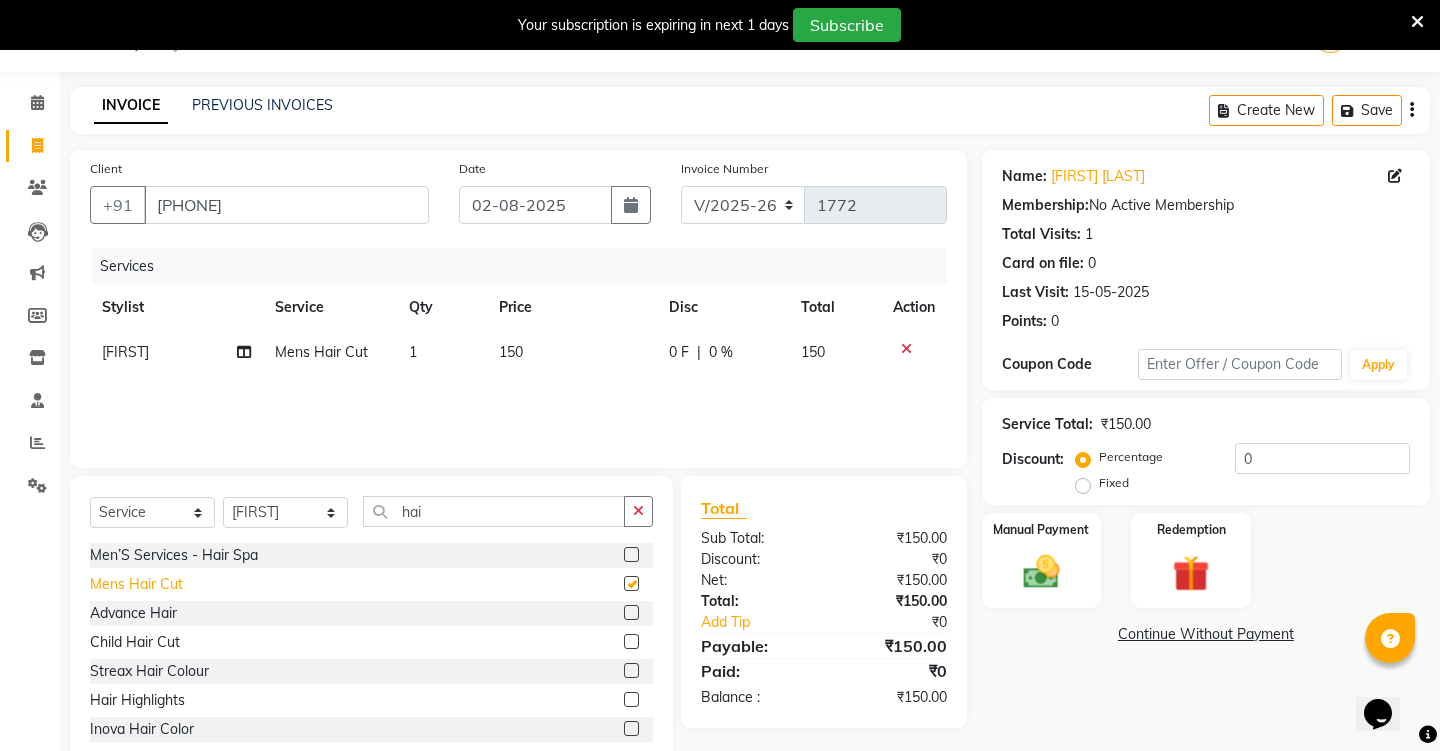 checkbox on "false" 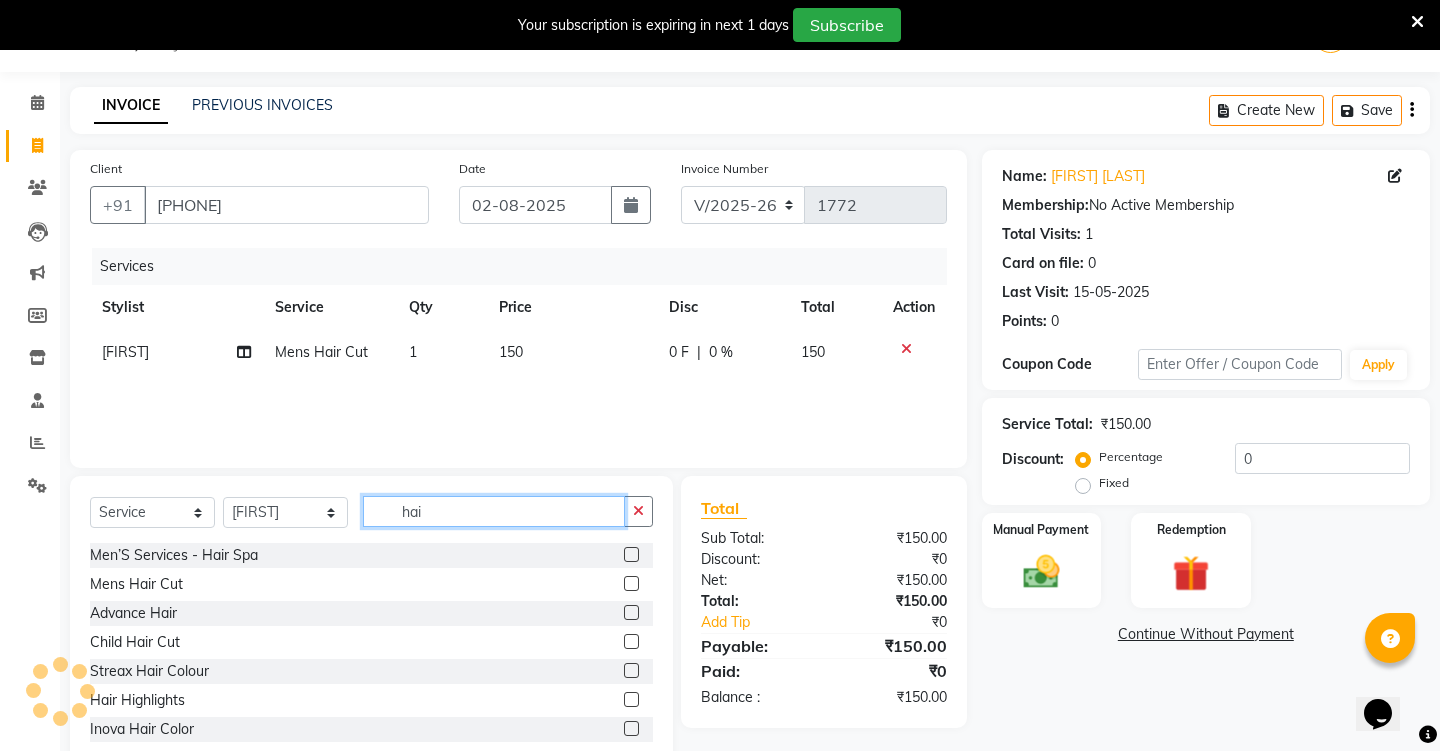 click on "hai" 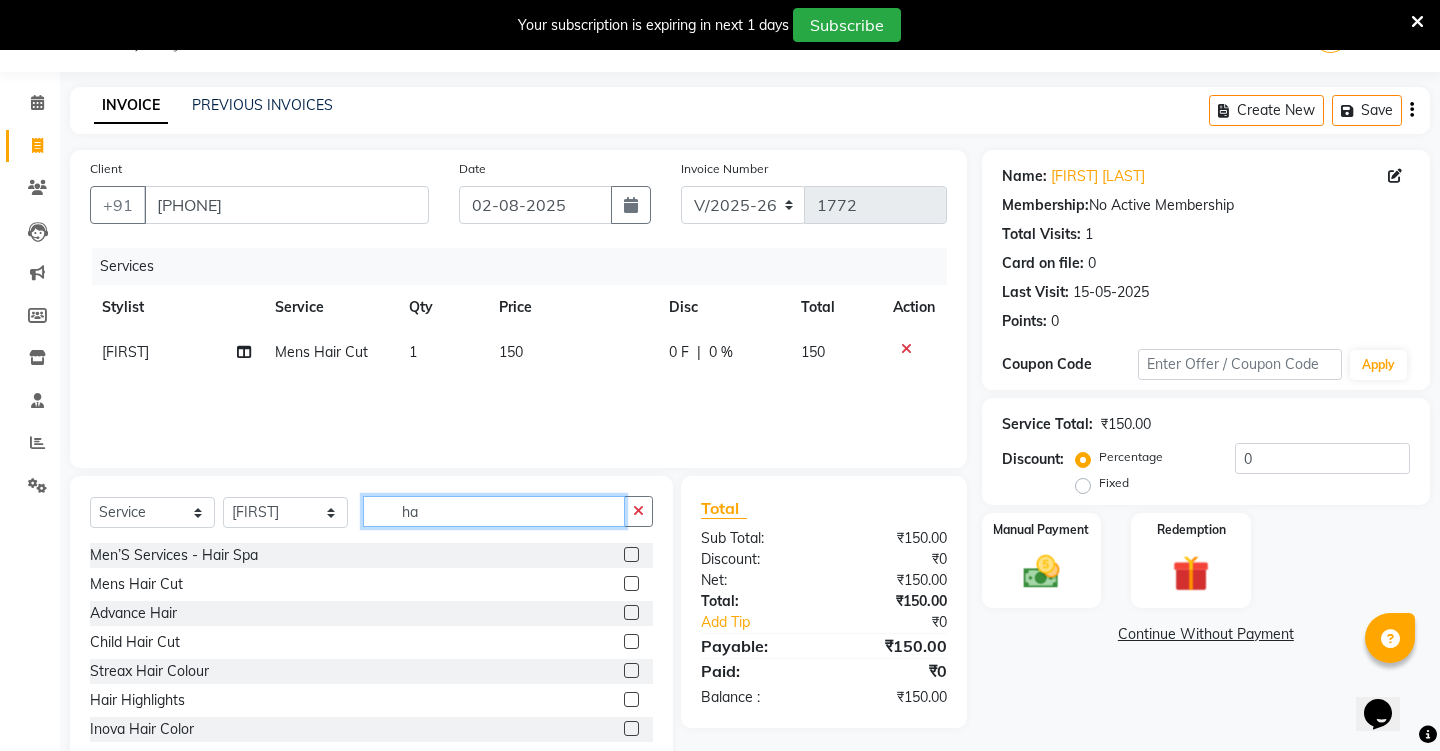 type on "h" 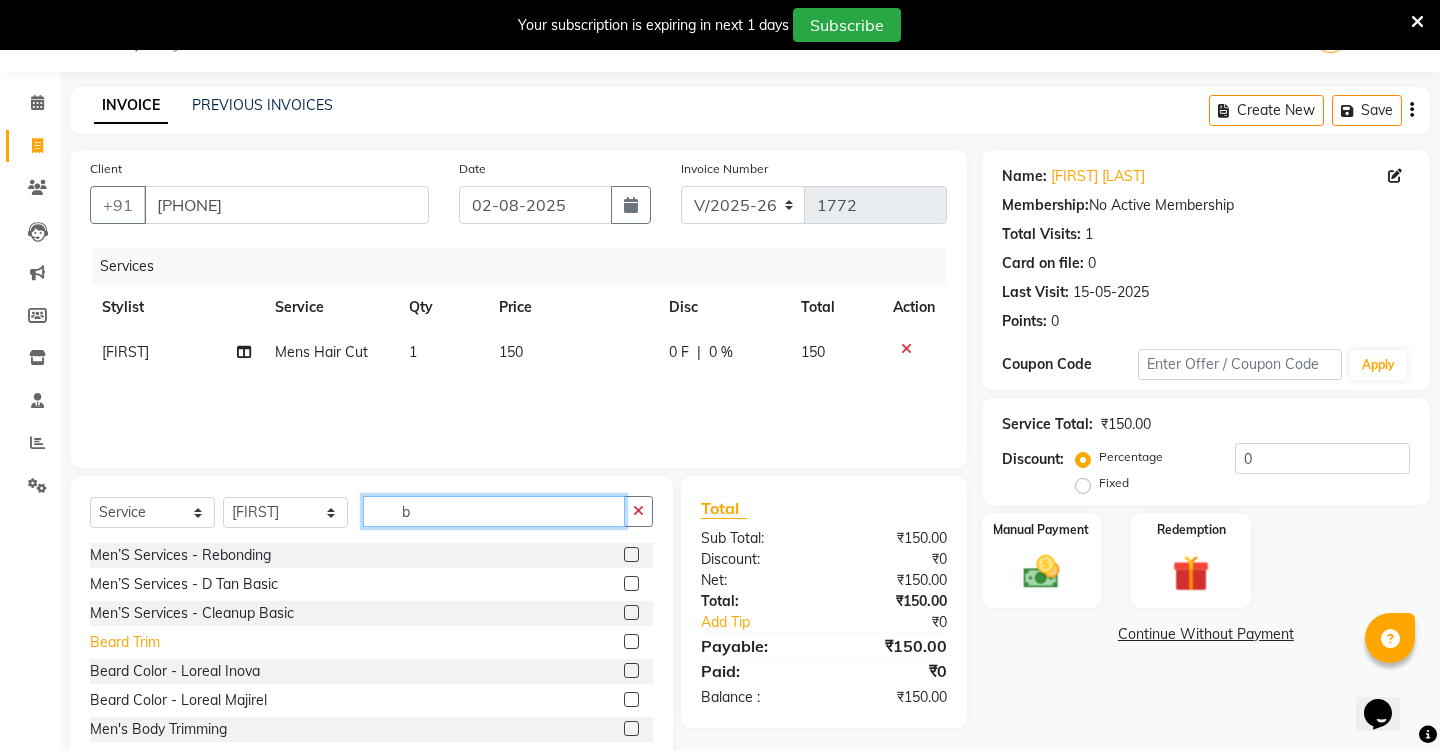 type on "b" 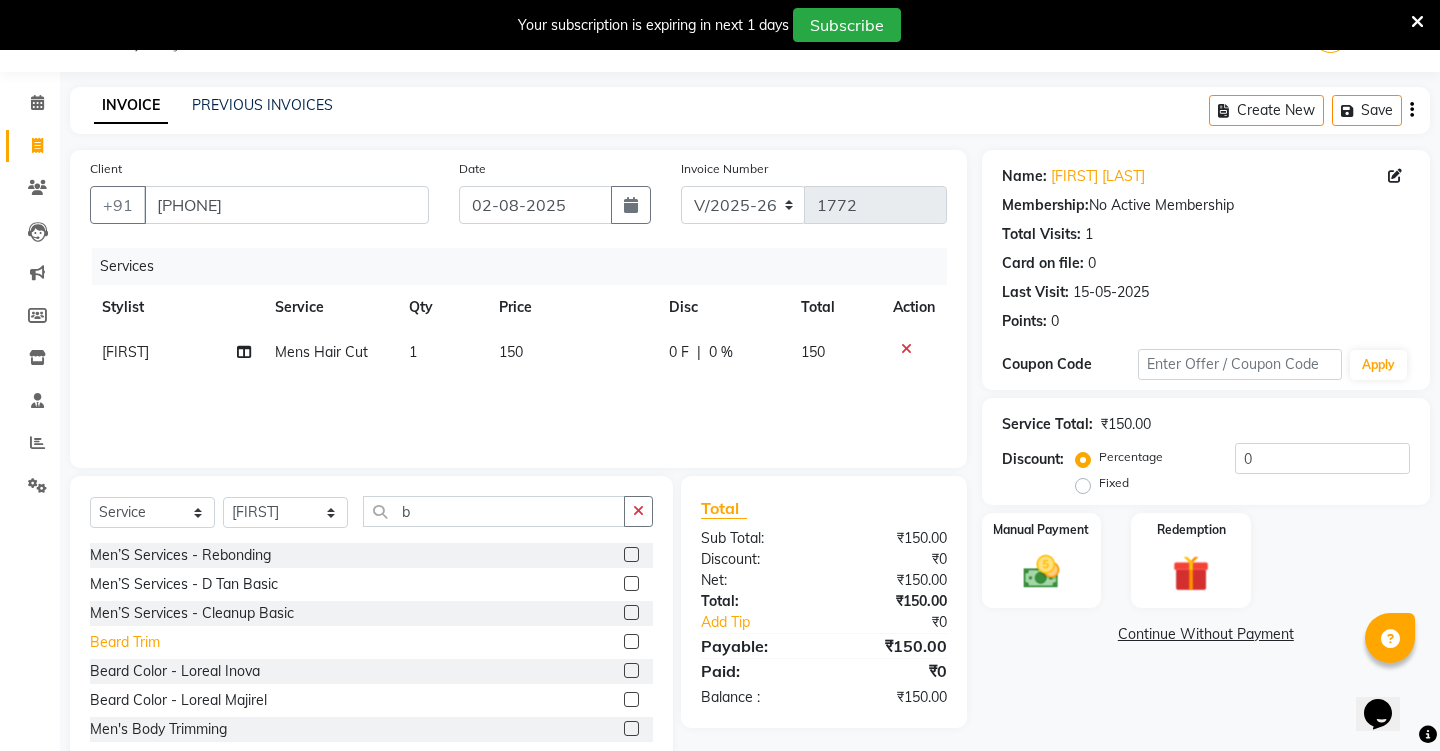 click on "Beard Trim" 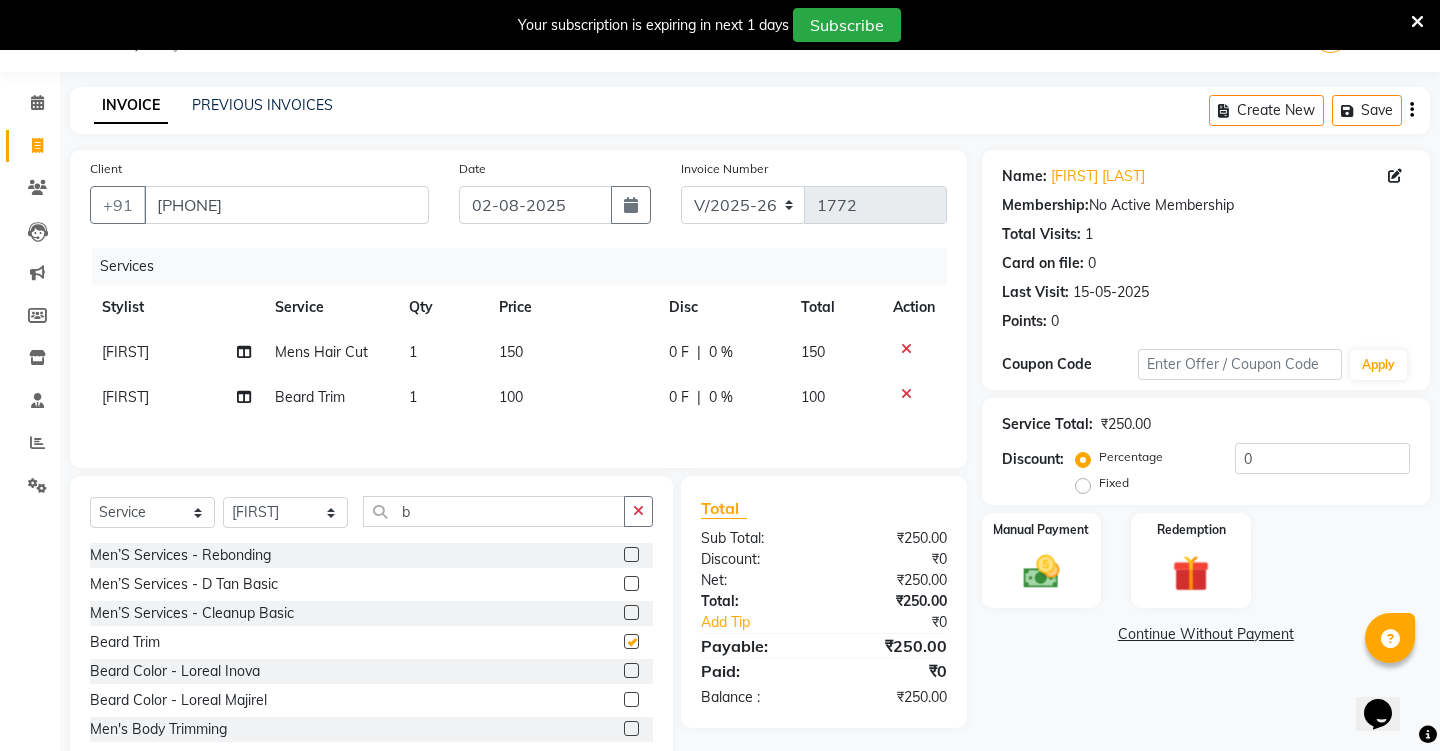 checkbox on "false" 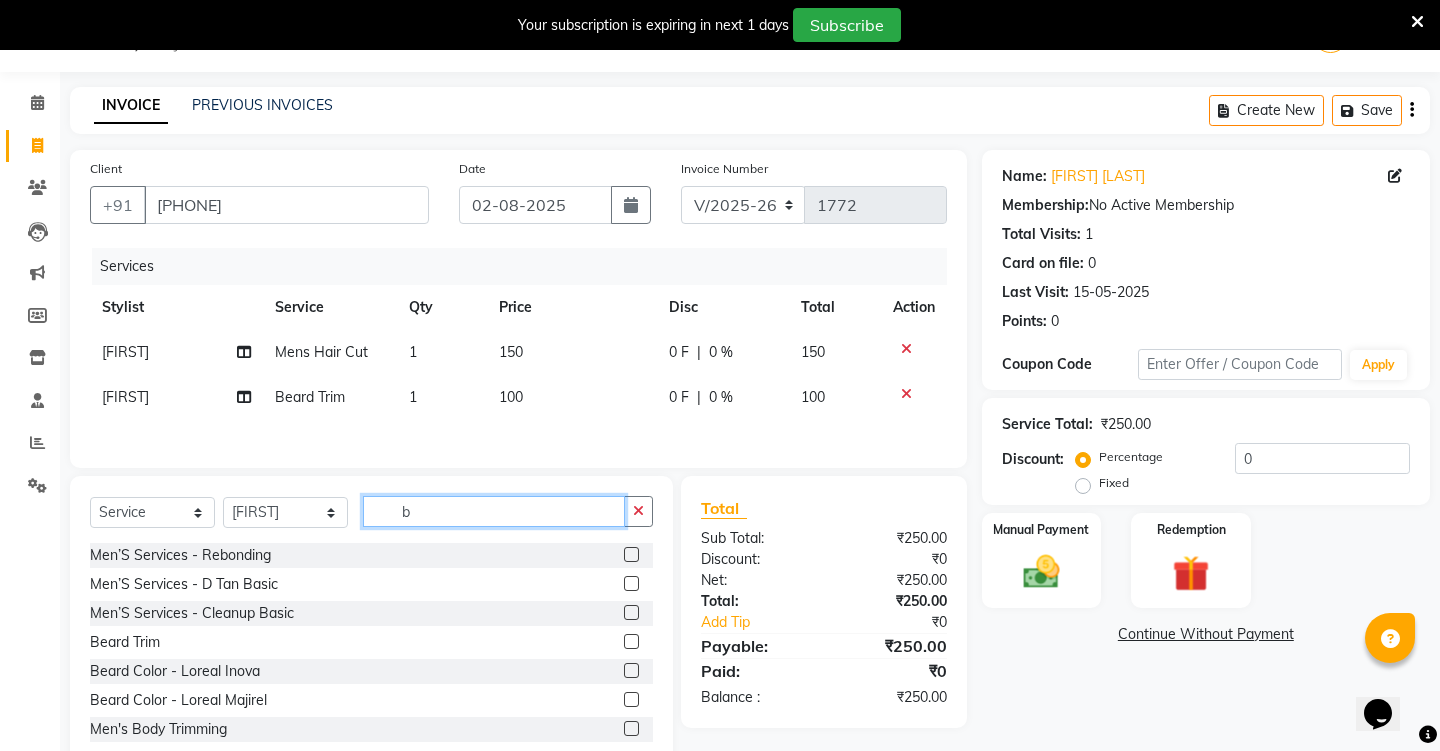 click on "b" 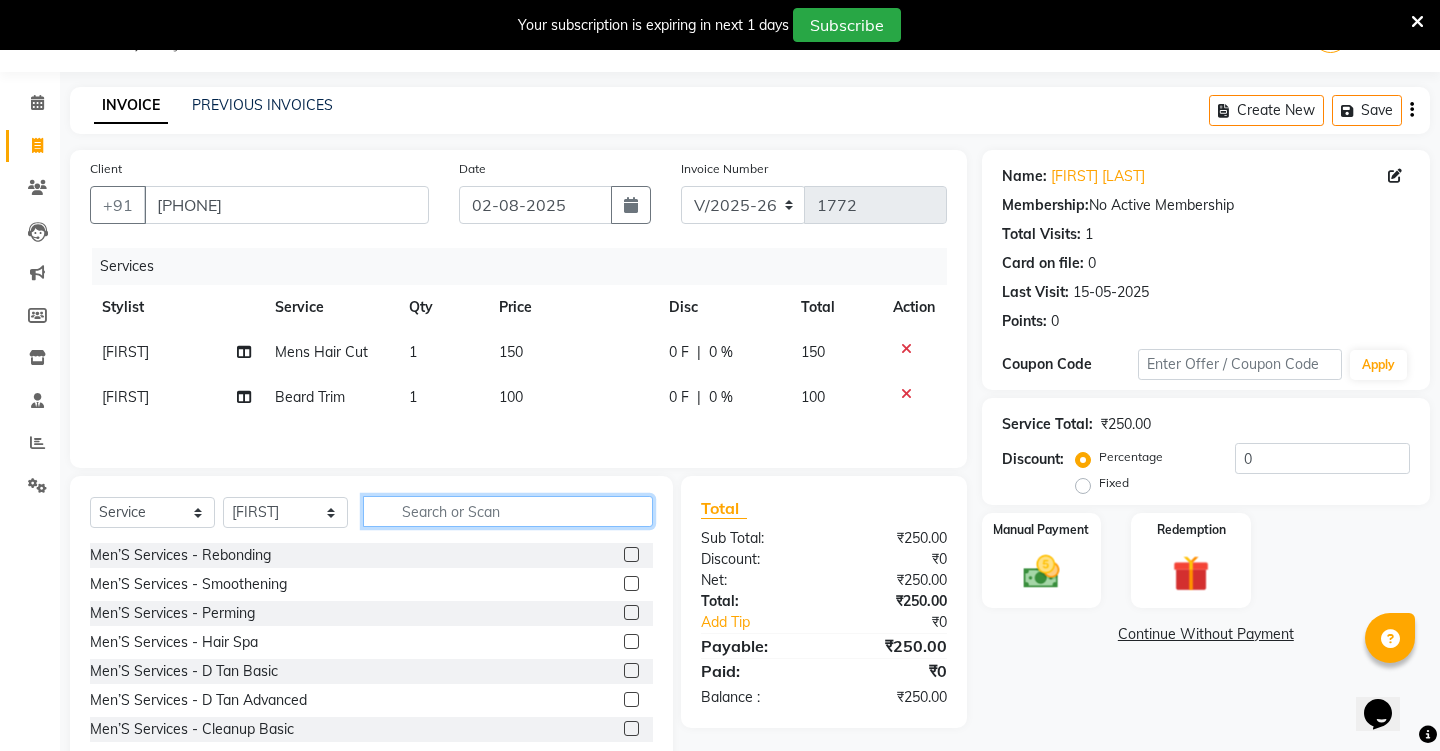 type on "b" 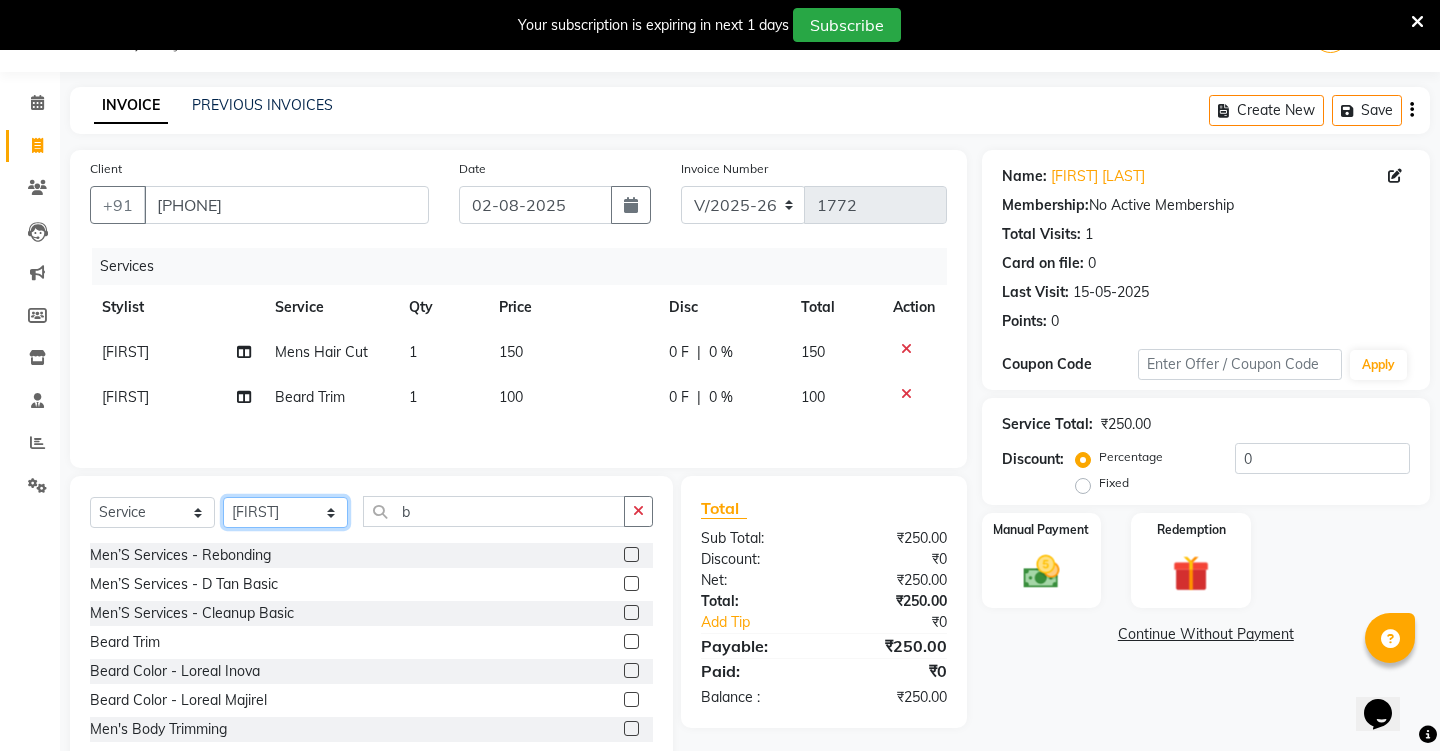 select on "87875" 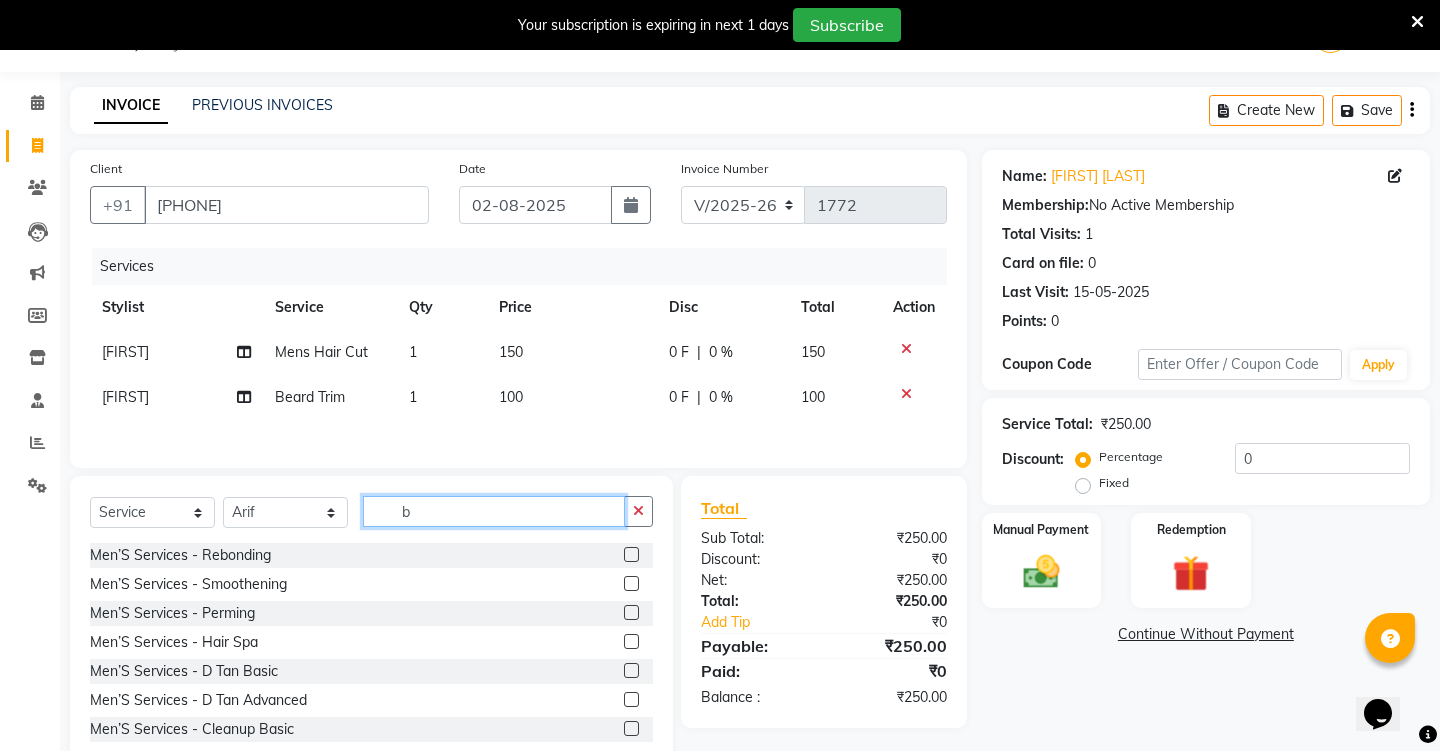 click on "b" 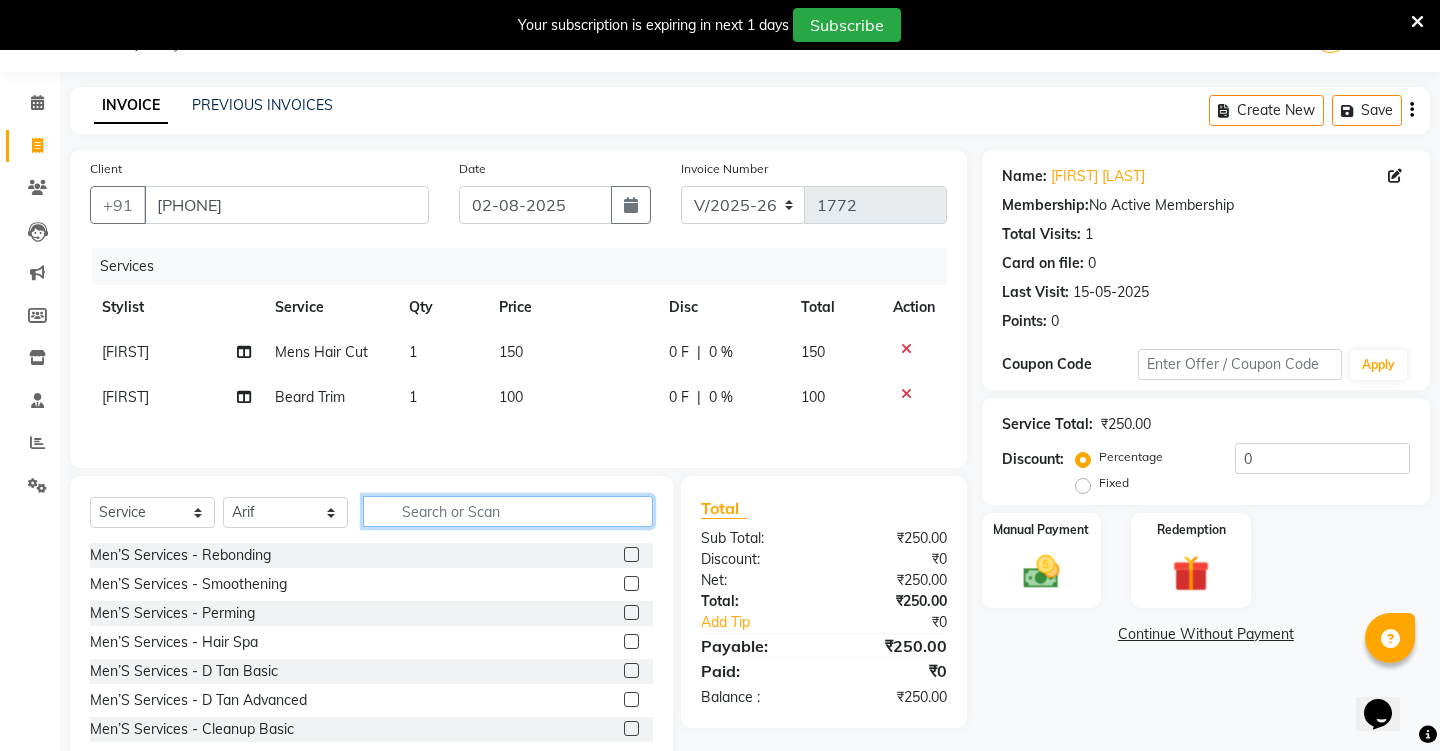 type on "b" 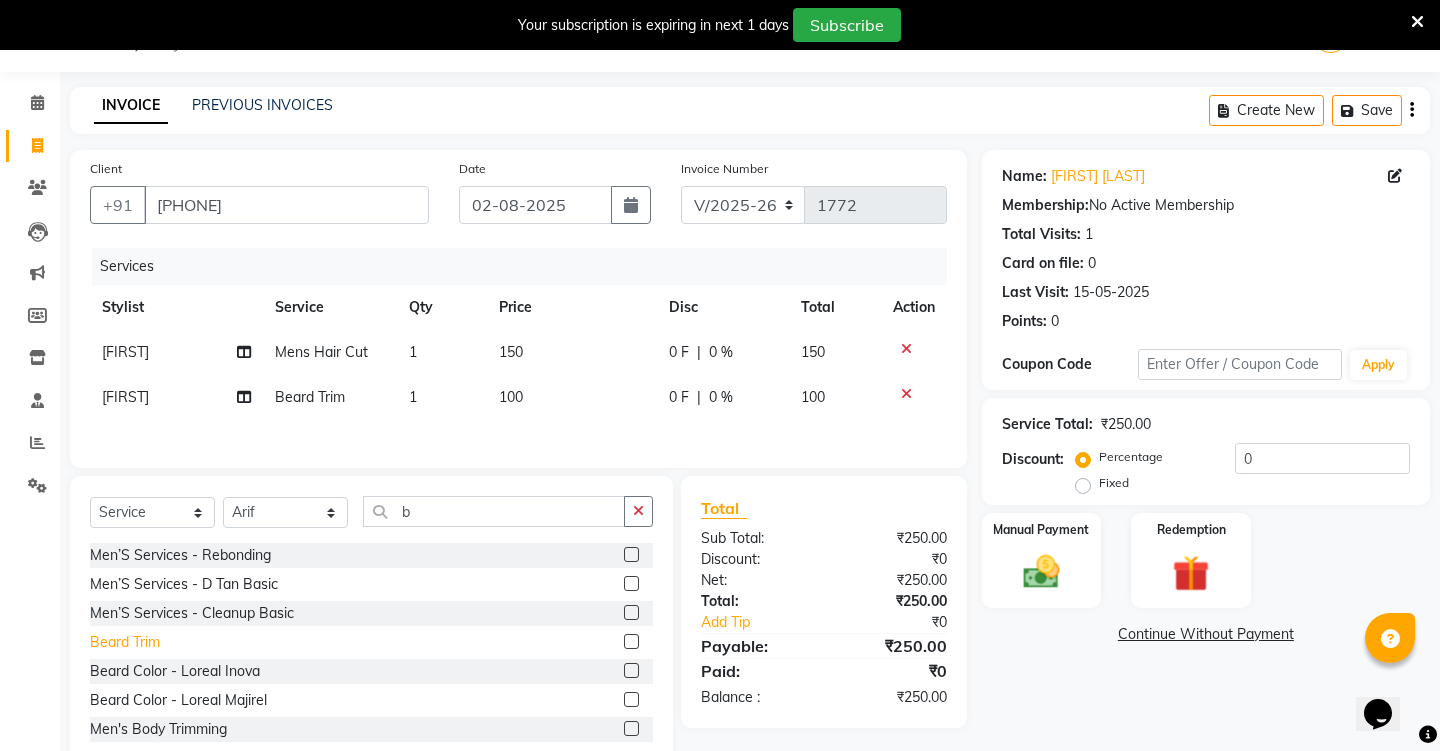click on "Beard Trim" 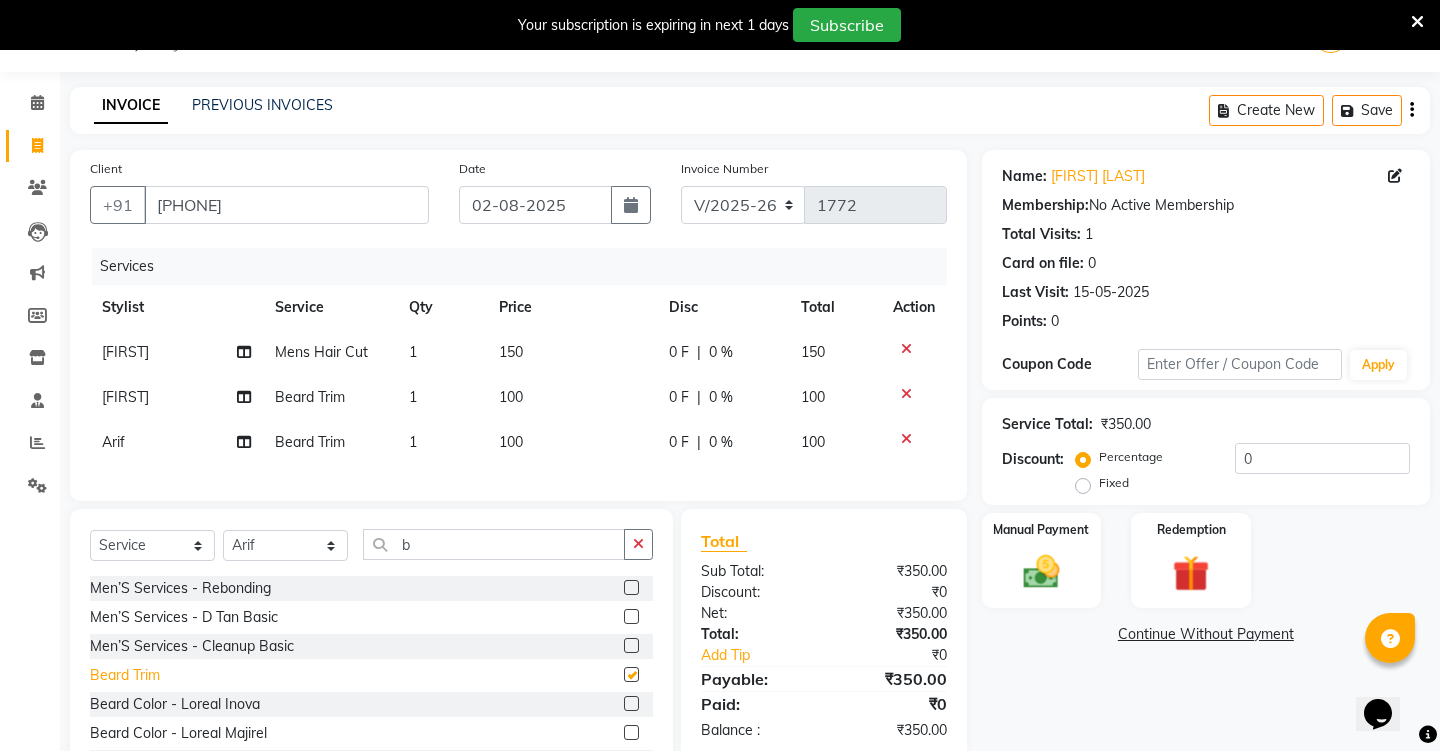 checkbox on "false" 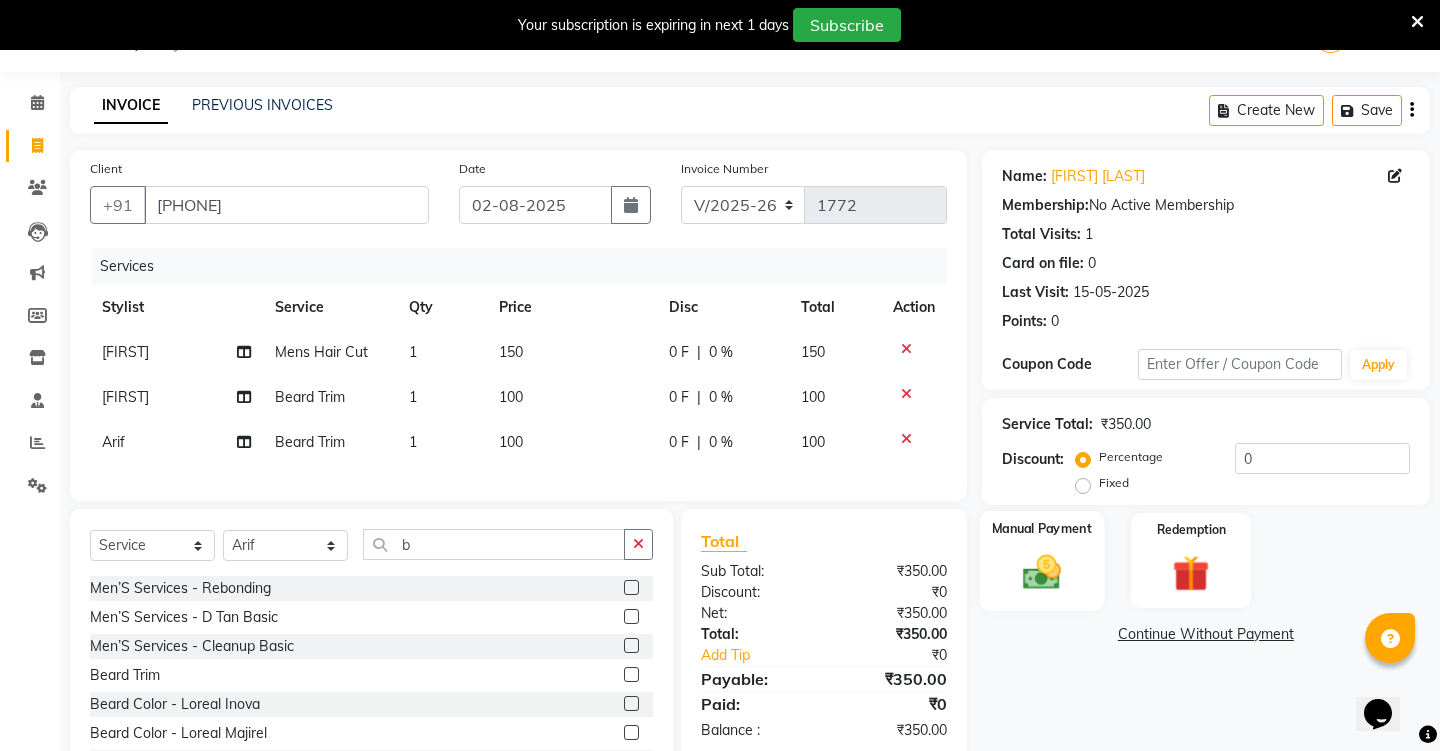 click 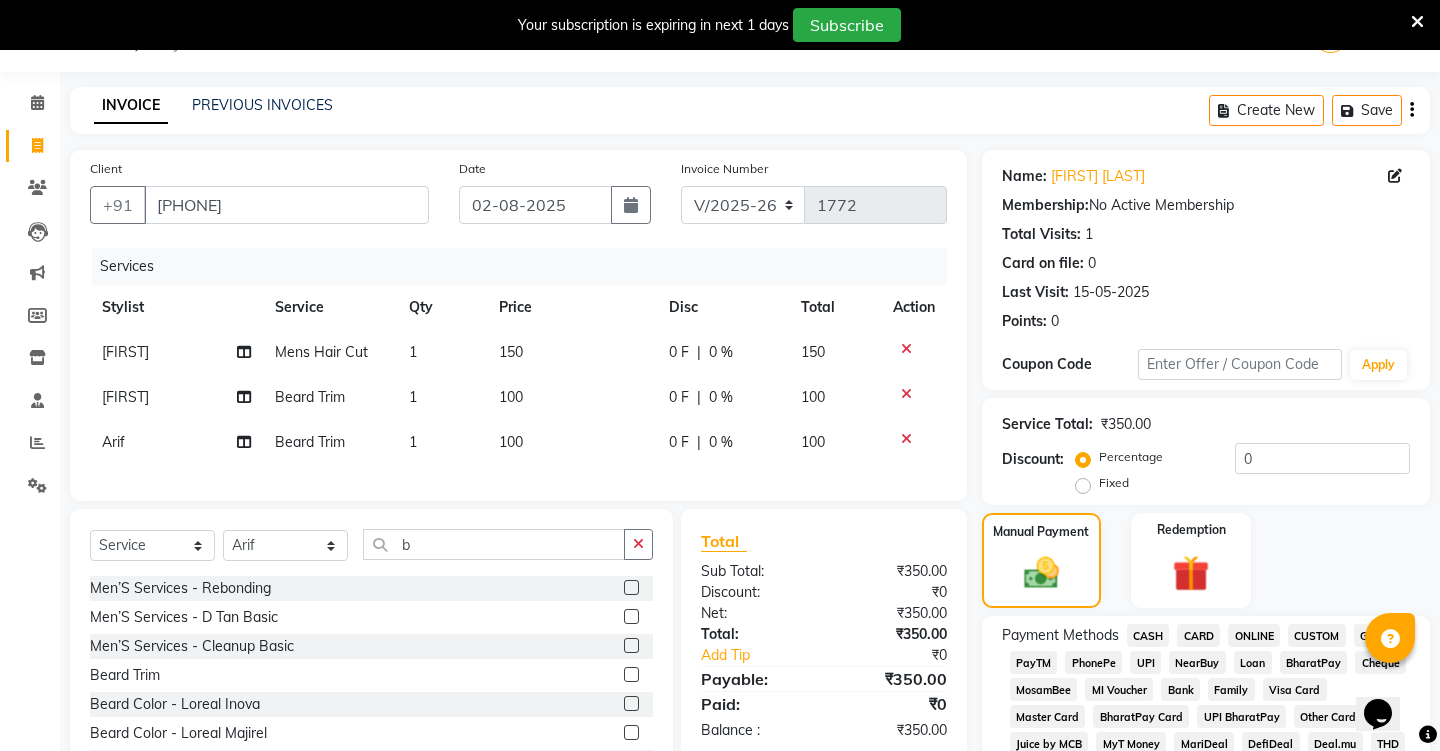 click on "CASH" 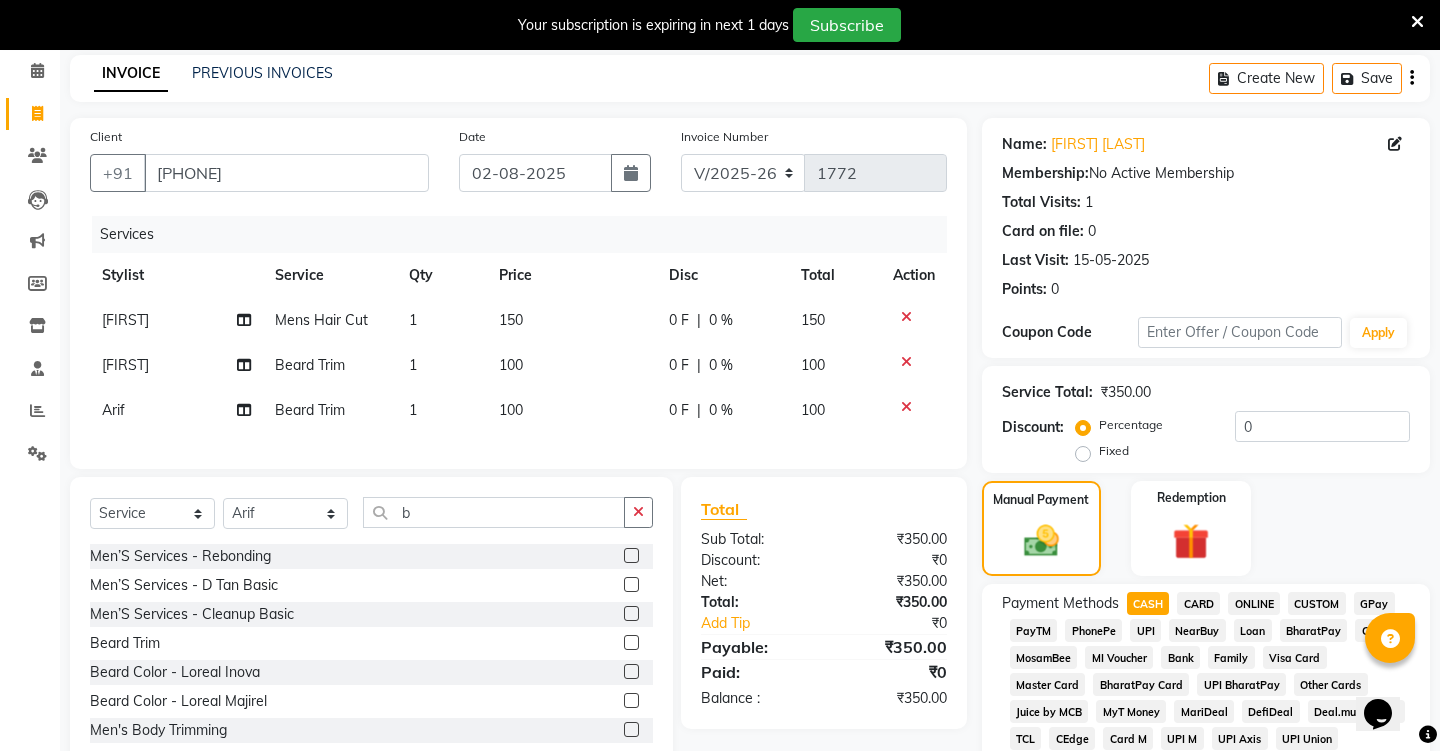 scroll, scrollTop: 84, scrollLeft: 0, axis: vertical 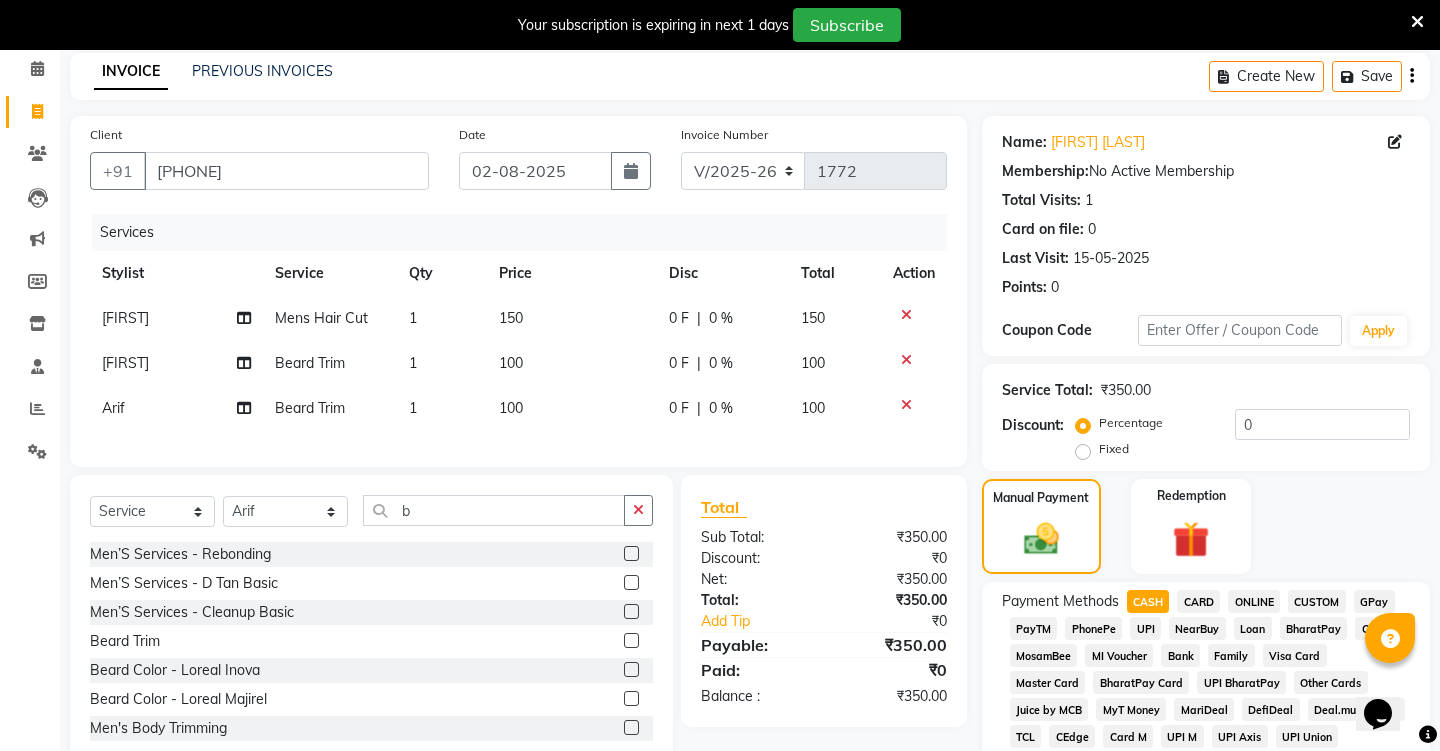 click on "CASH" 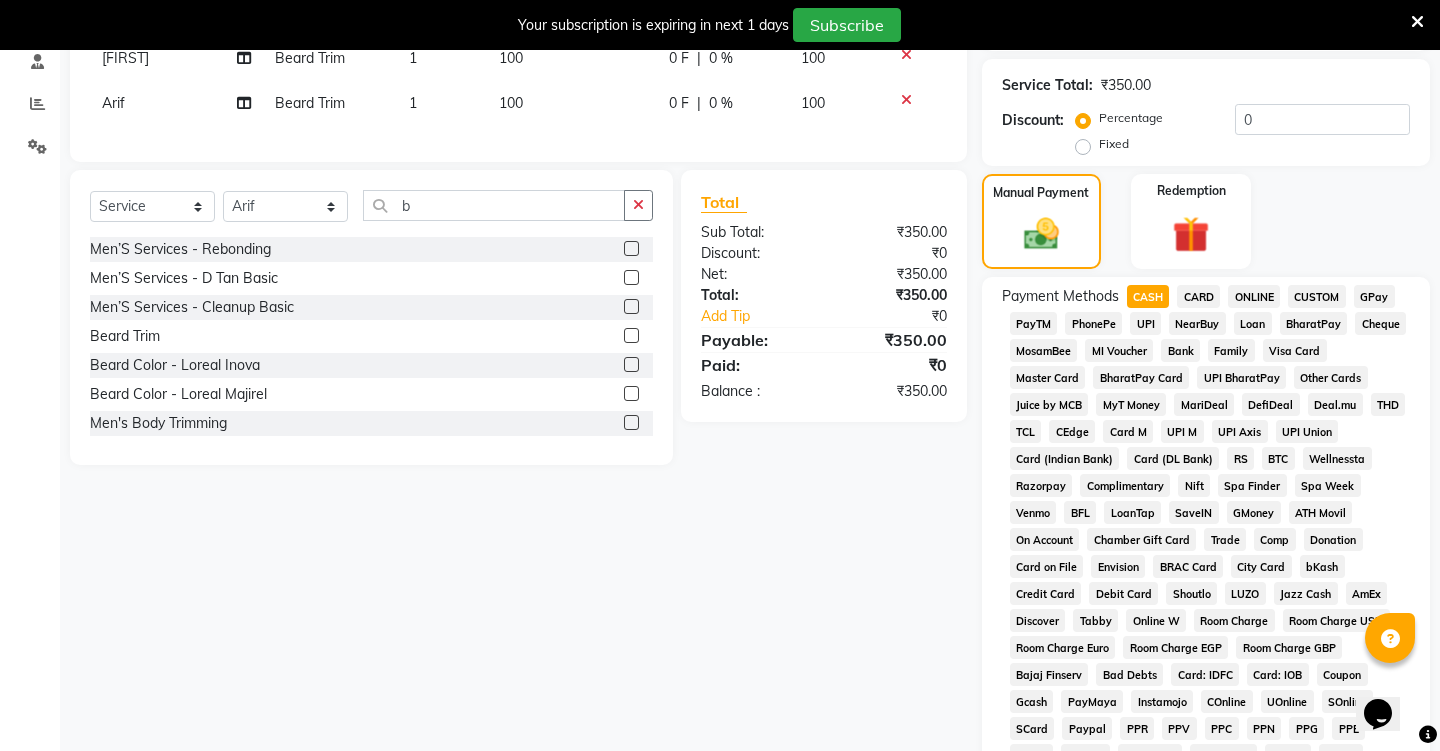 scroll, scrollTop: 408, scrollLeft: 0, axis: vertical 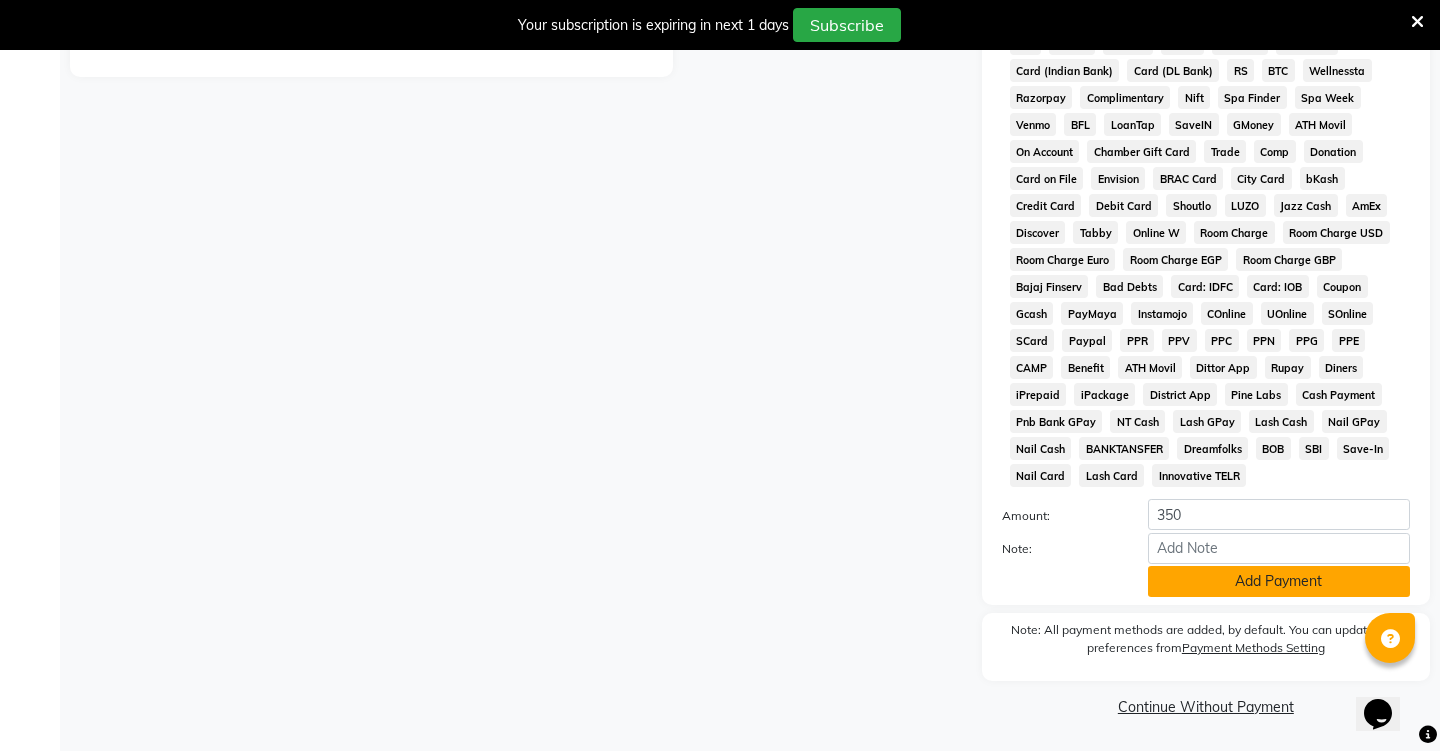 click on "Add Payment" 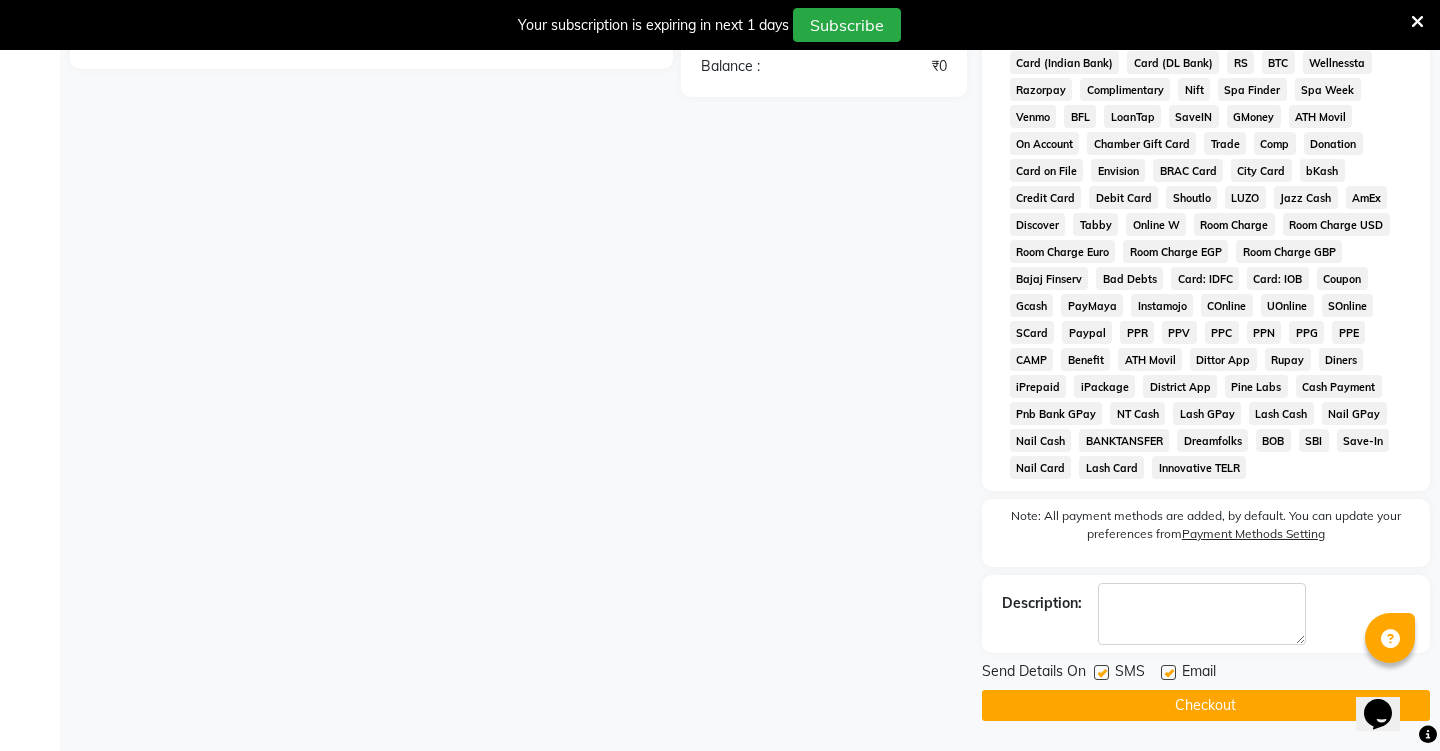 scroll, scrollTop: 785, scrollLeft: 0, axis: vertical 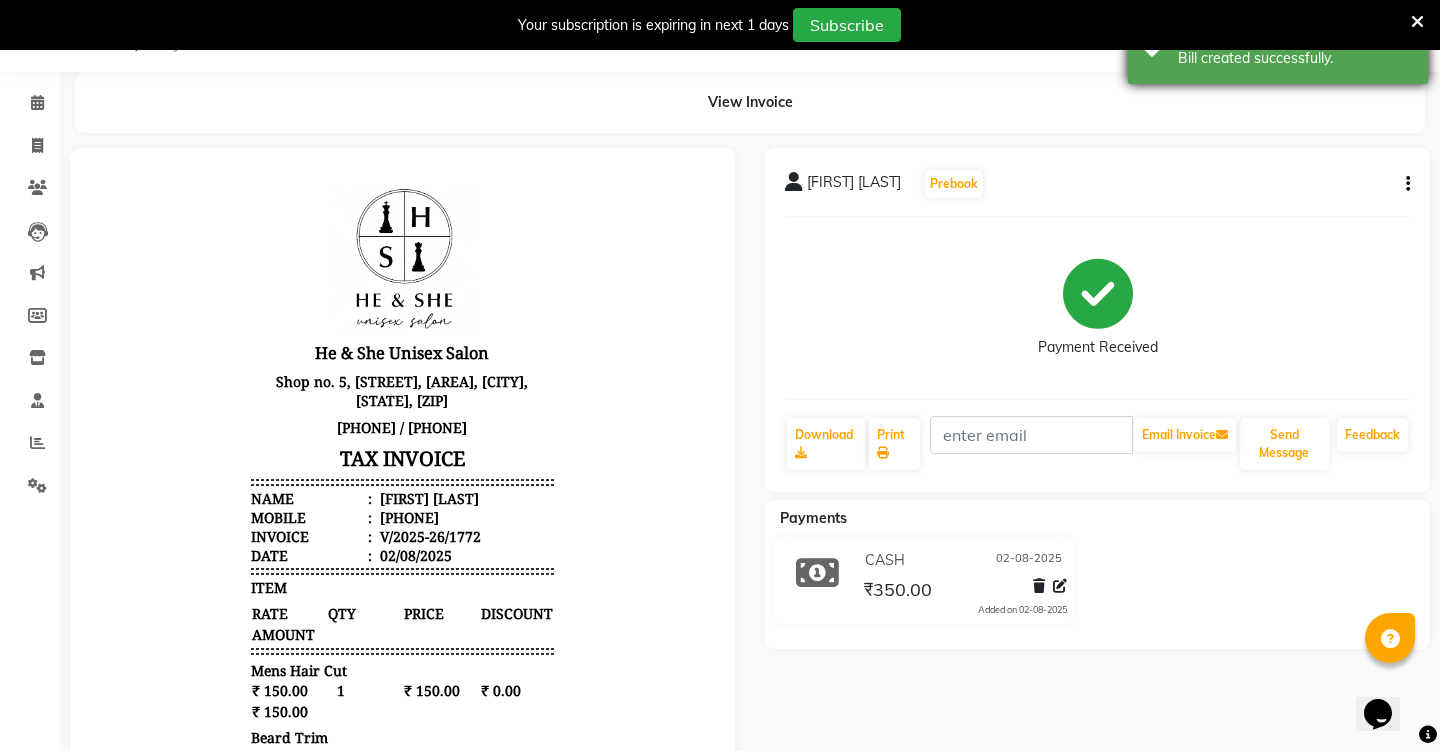 click on "Success   Bill created successfully." at bounding box center [1278, 48] 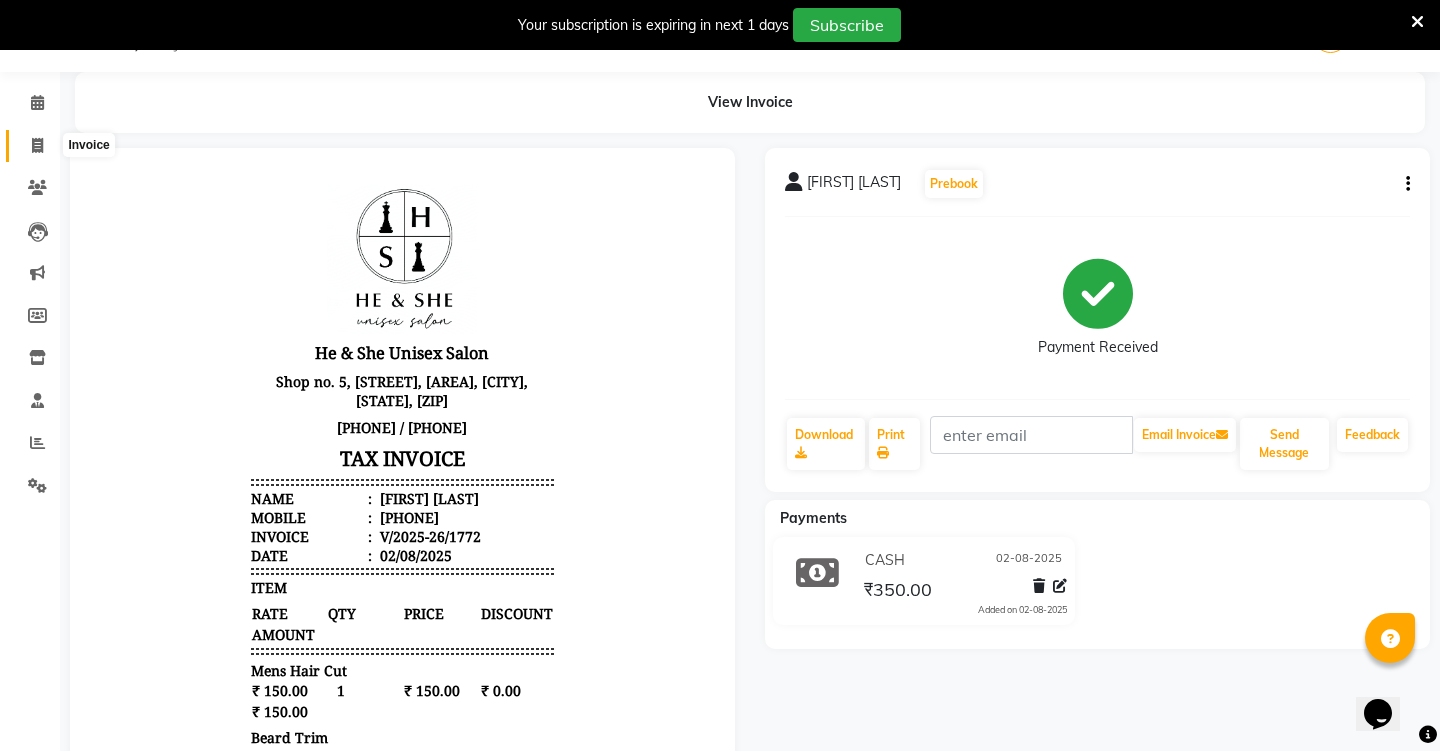 click 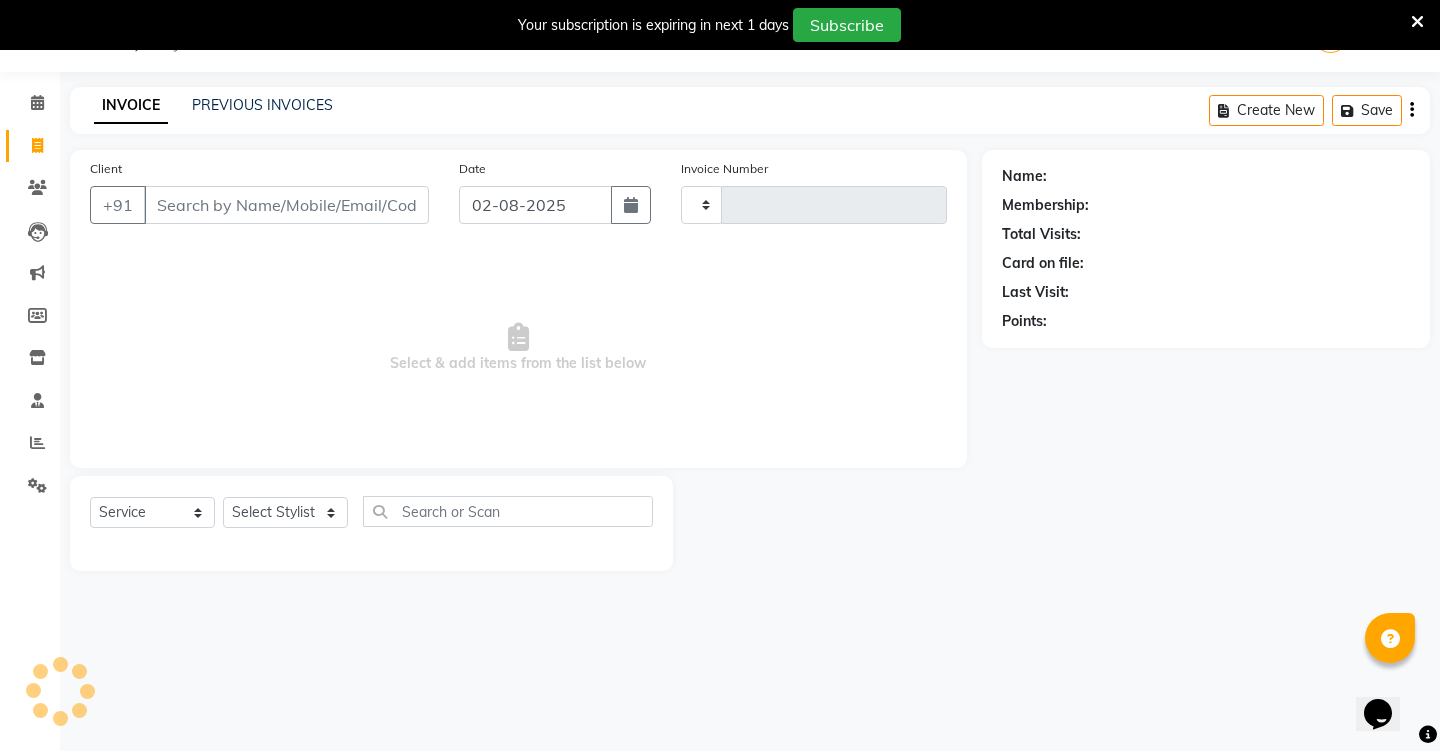 type on "1773" 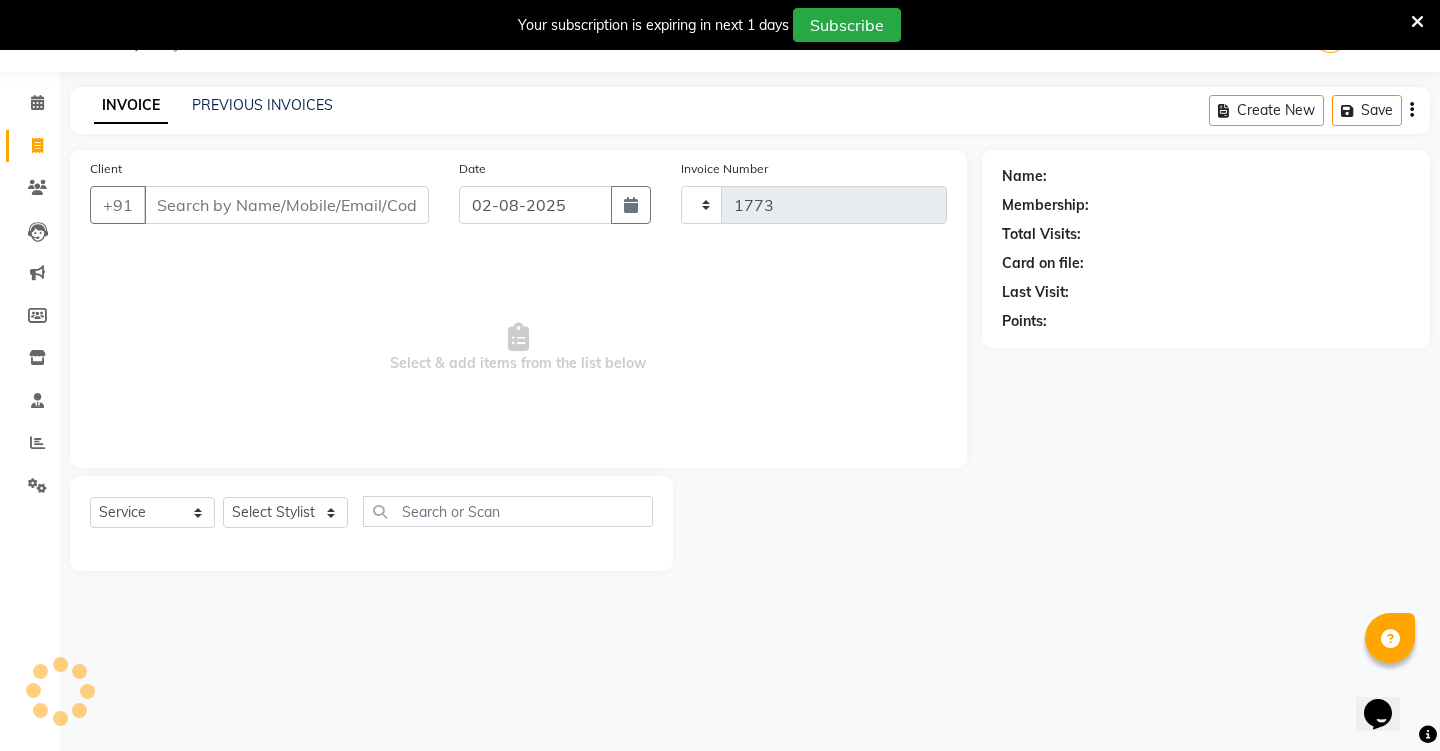 select on "4745" 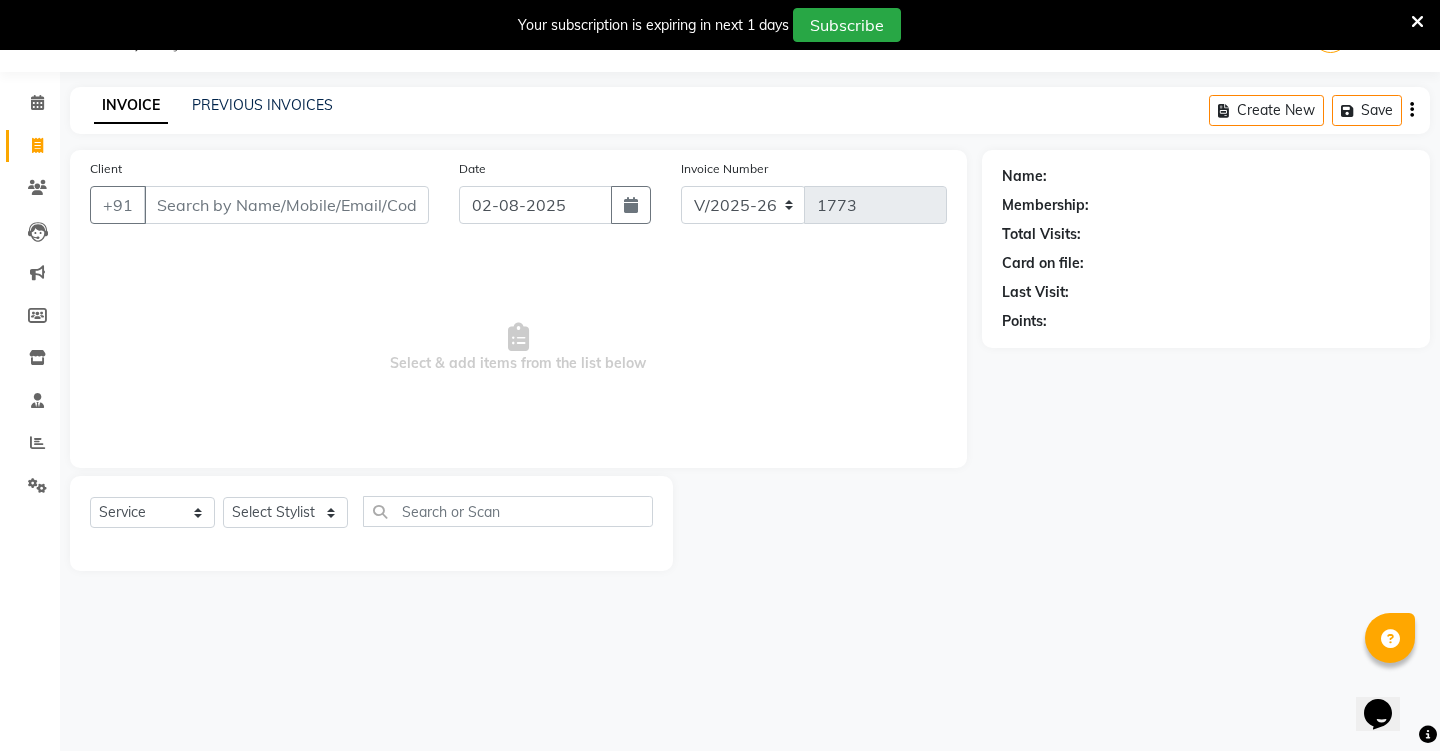 click on "Client" at bounding box center (286, 205) 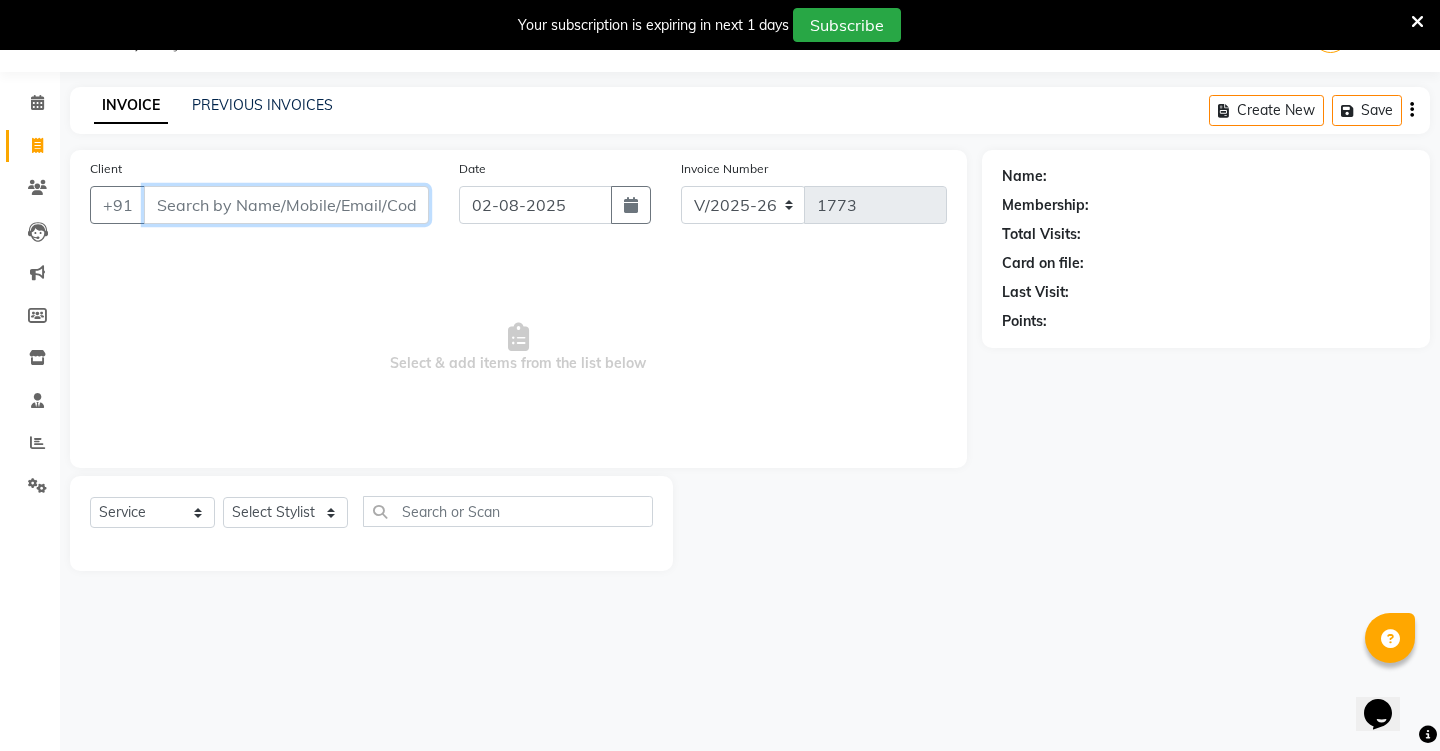 scroll, scrollTop: 0, scrollLeft: 0, axis: both 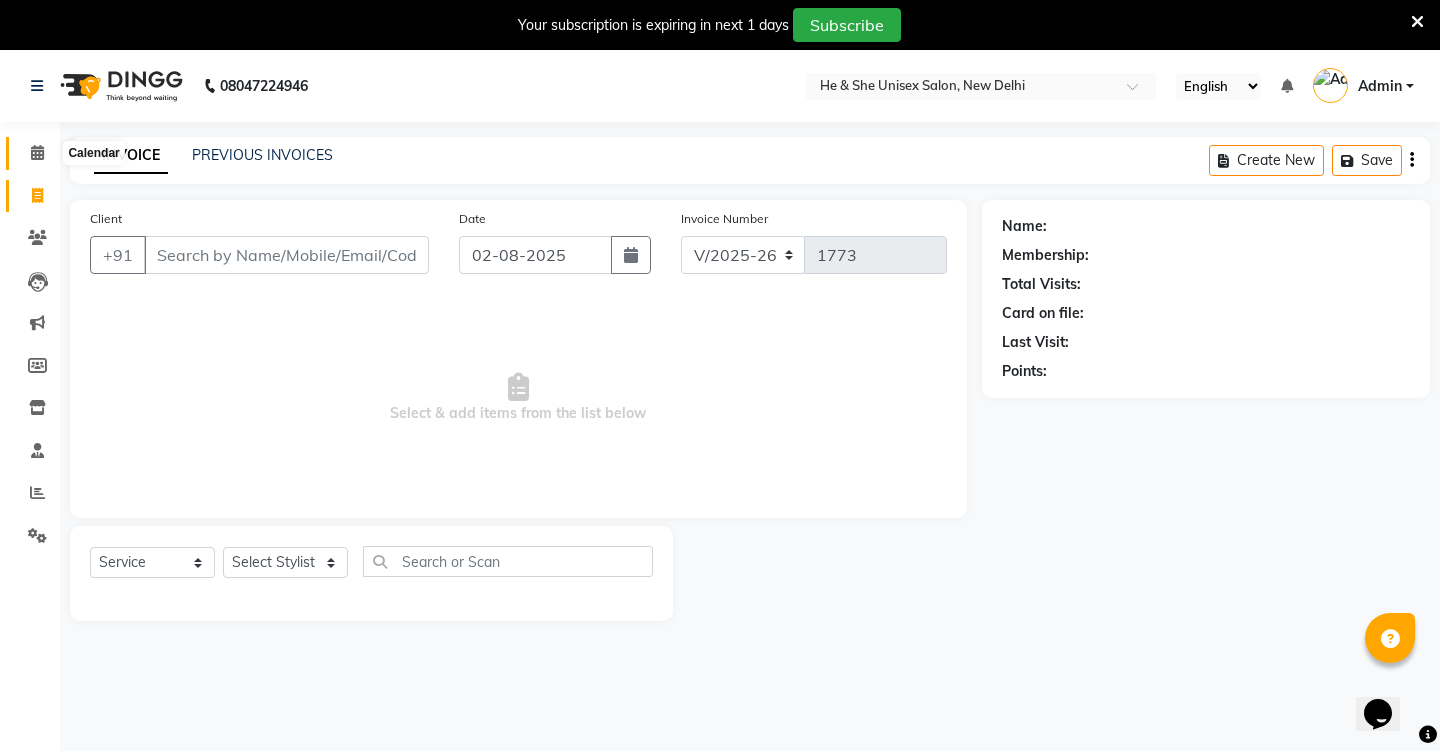 click 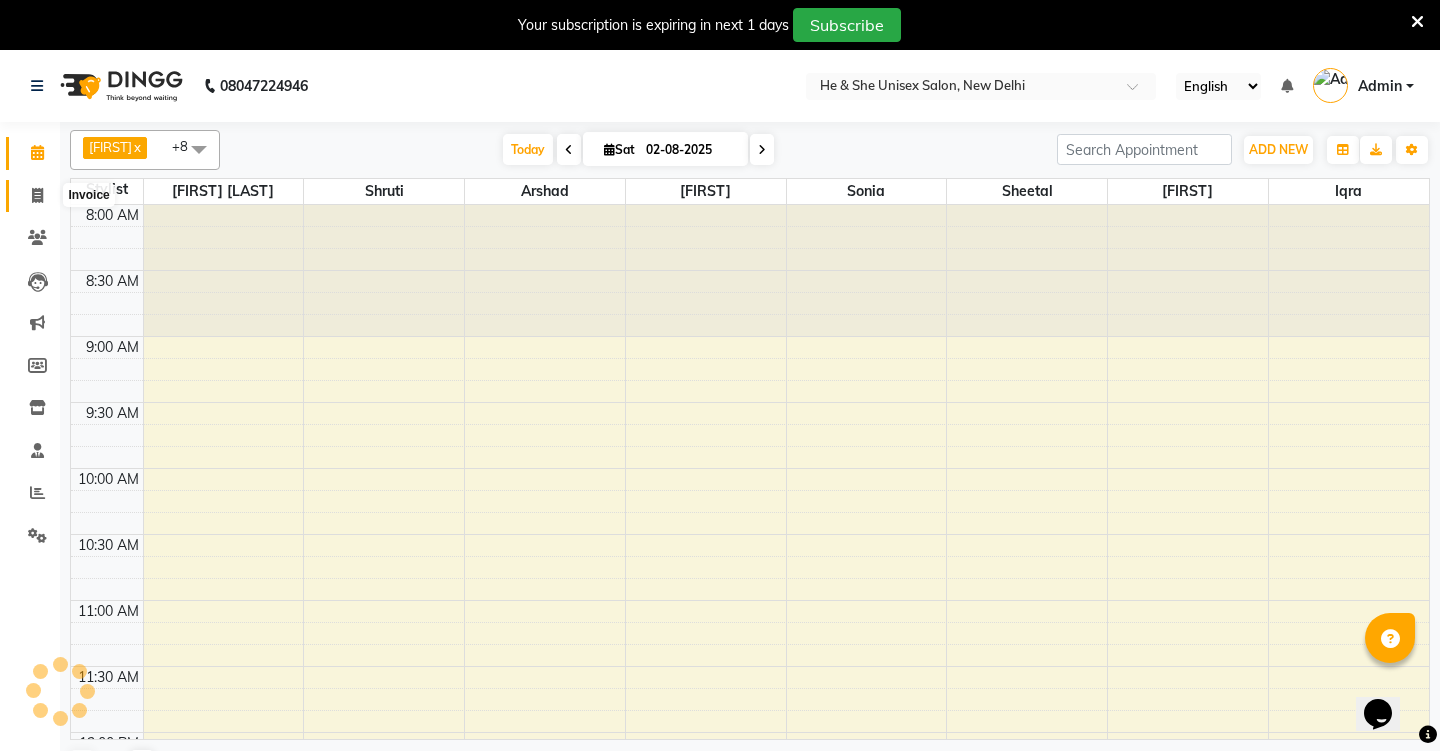 scroll, scrollTop: 0, scrollLeft: 0, axis: both 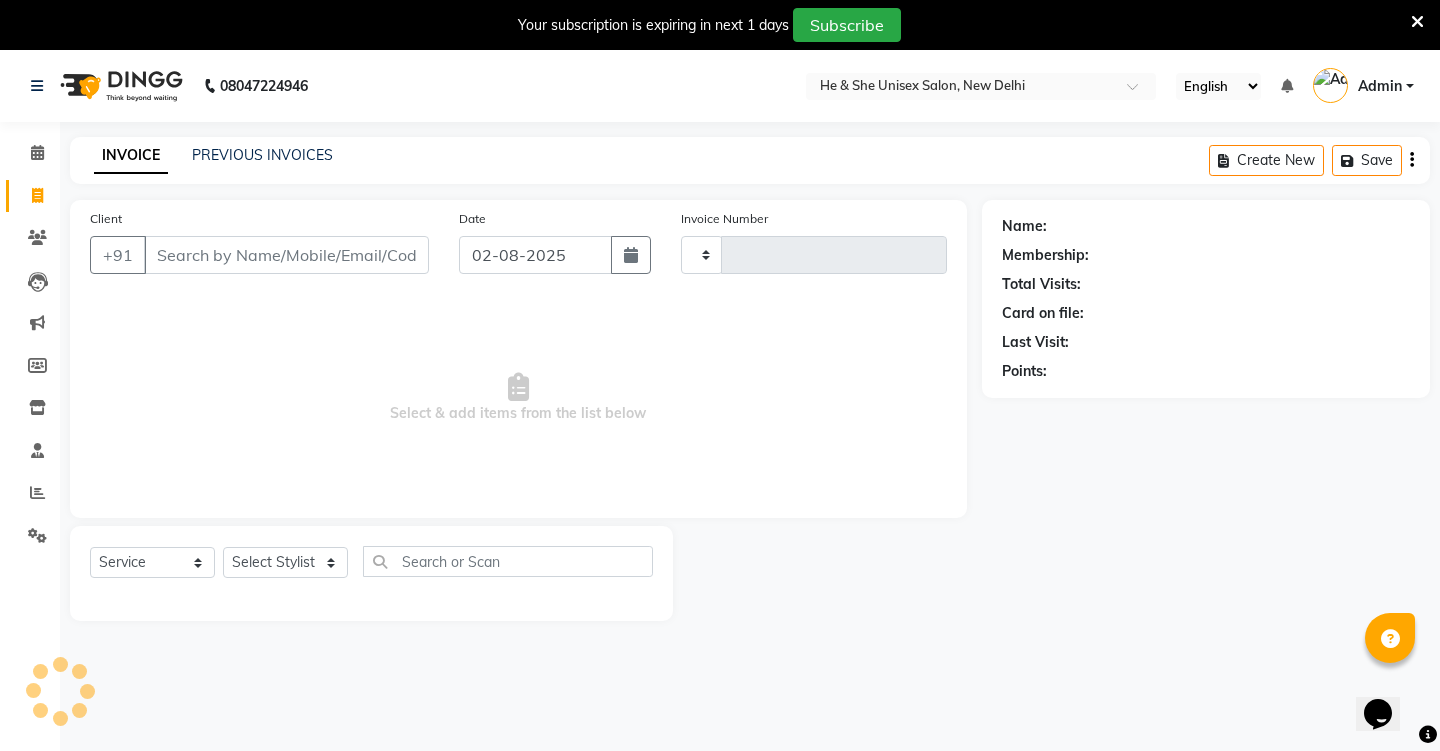 type on "1773" 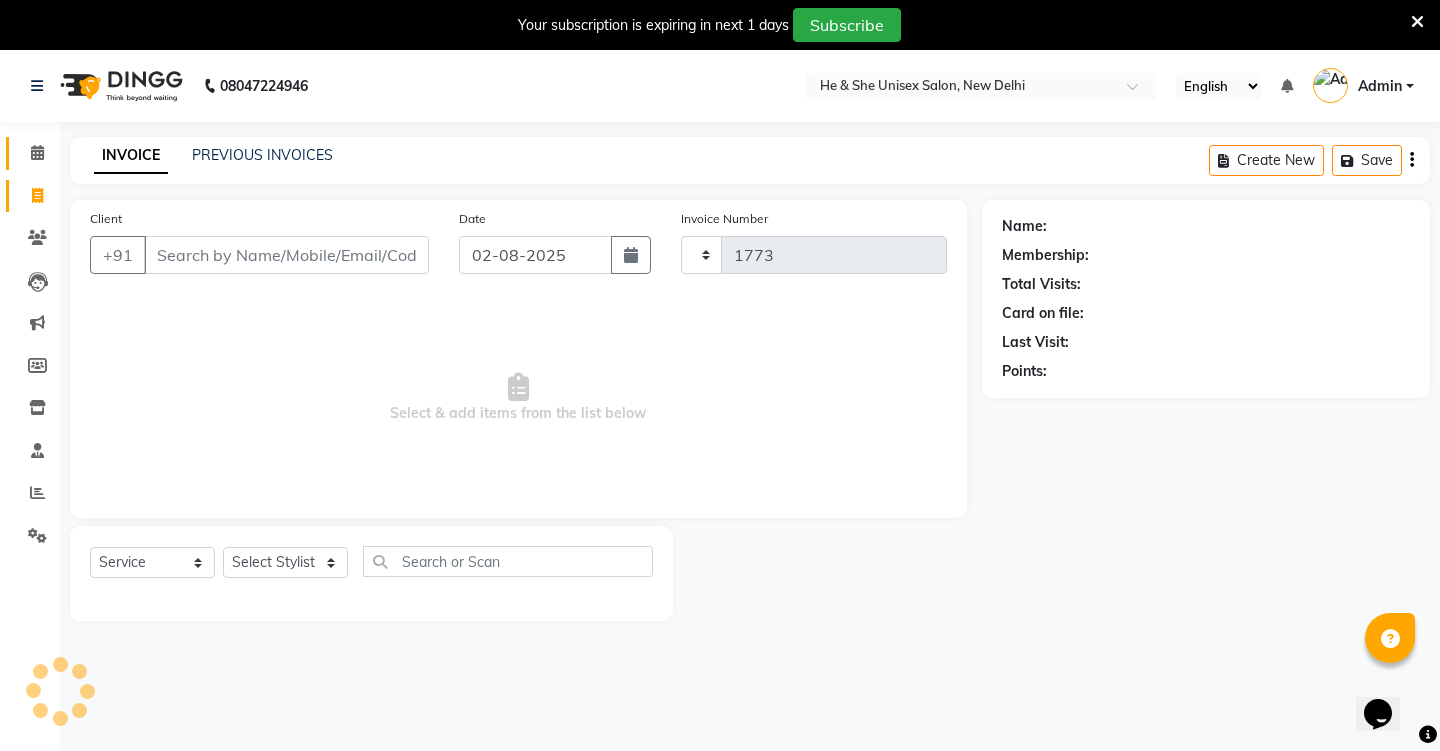 select on "4745" 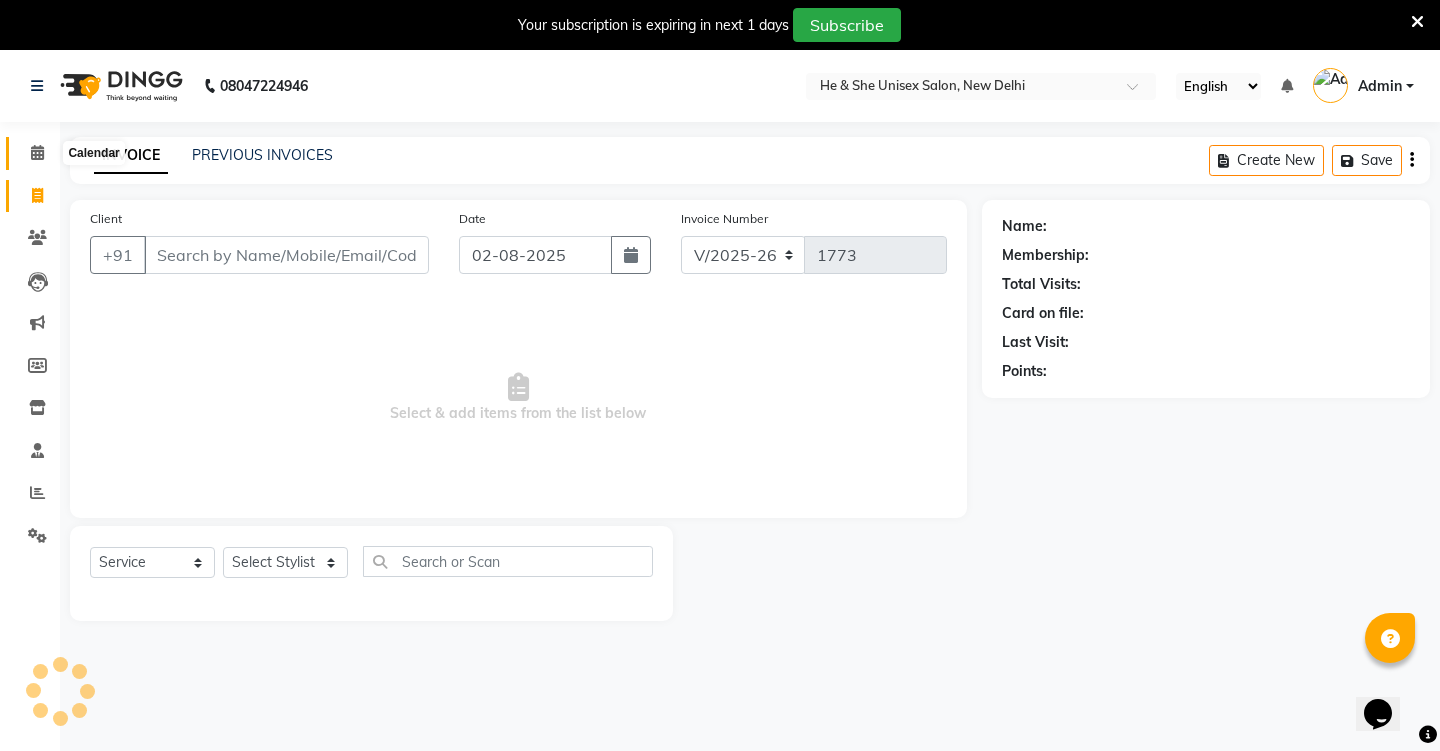 click 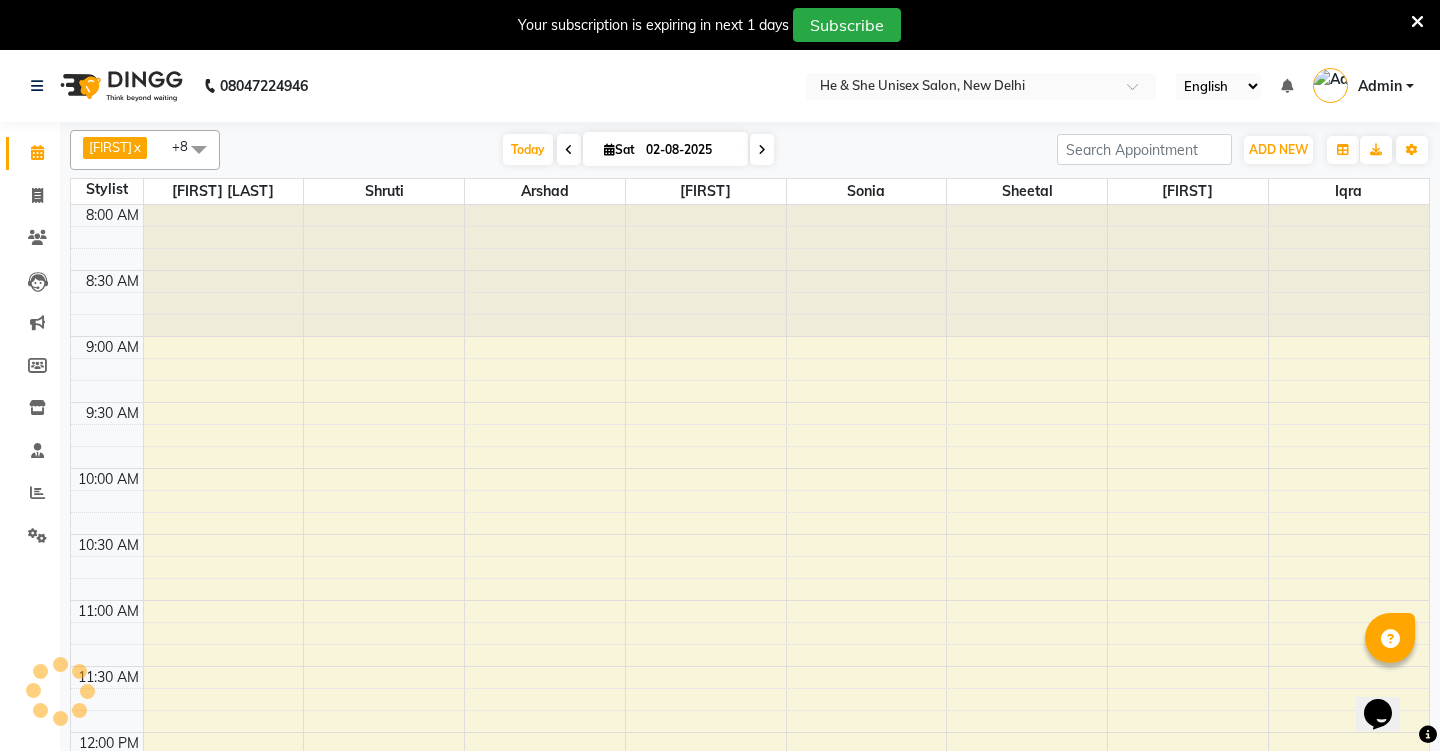 scroll, scrollTop: 0, scrollLeft: 0, axis: both 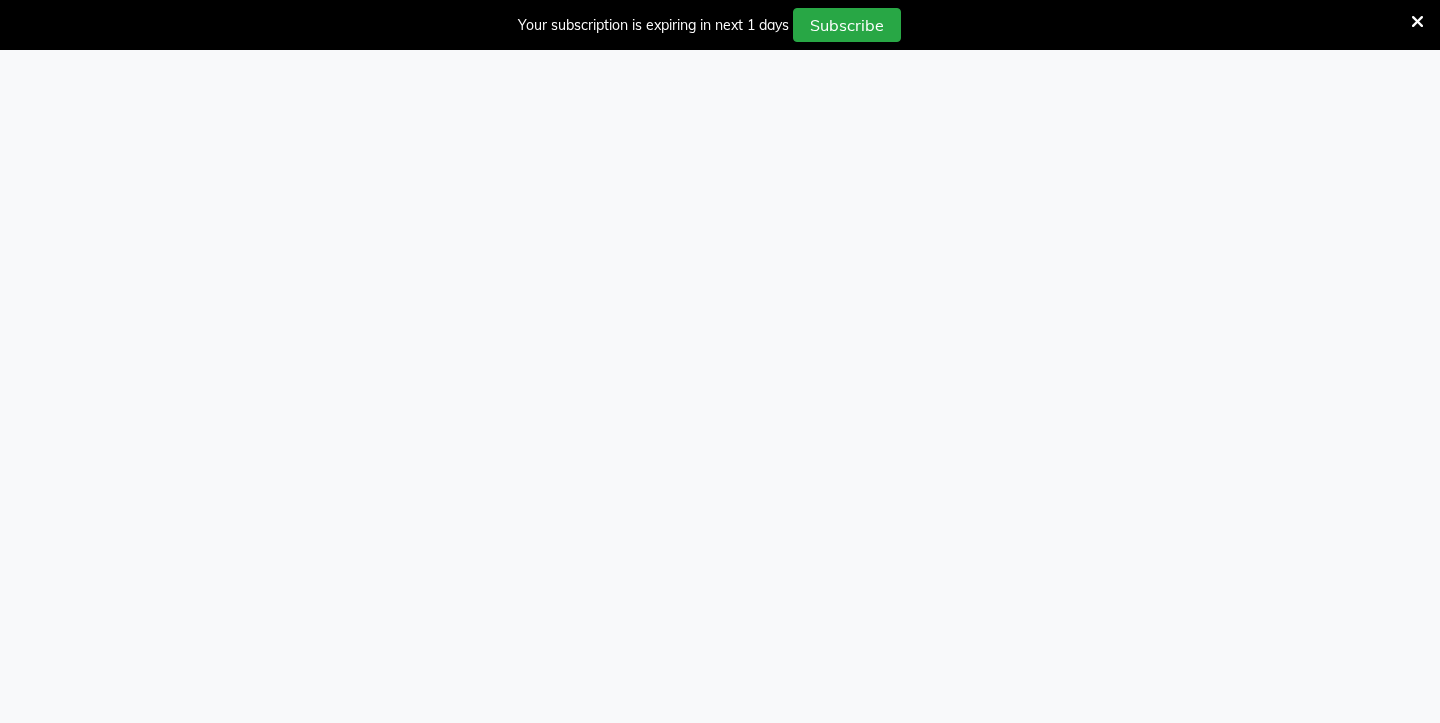 select on "service" 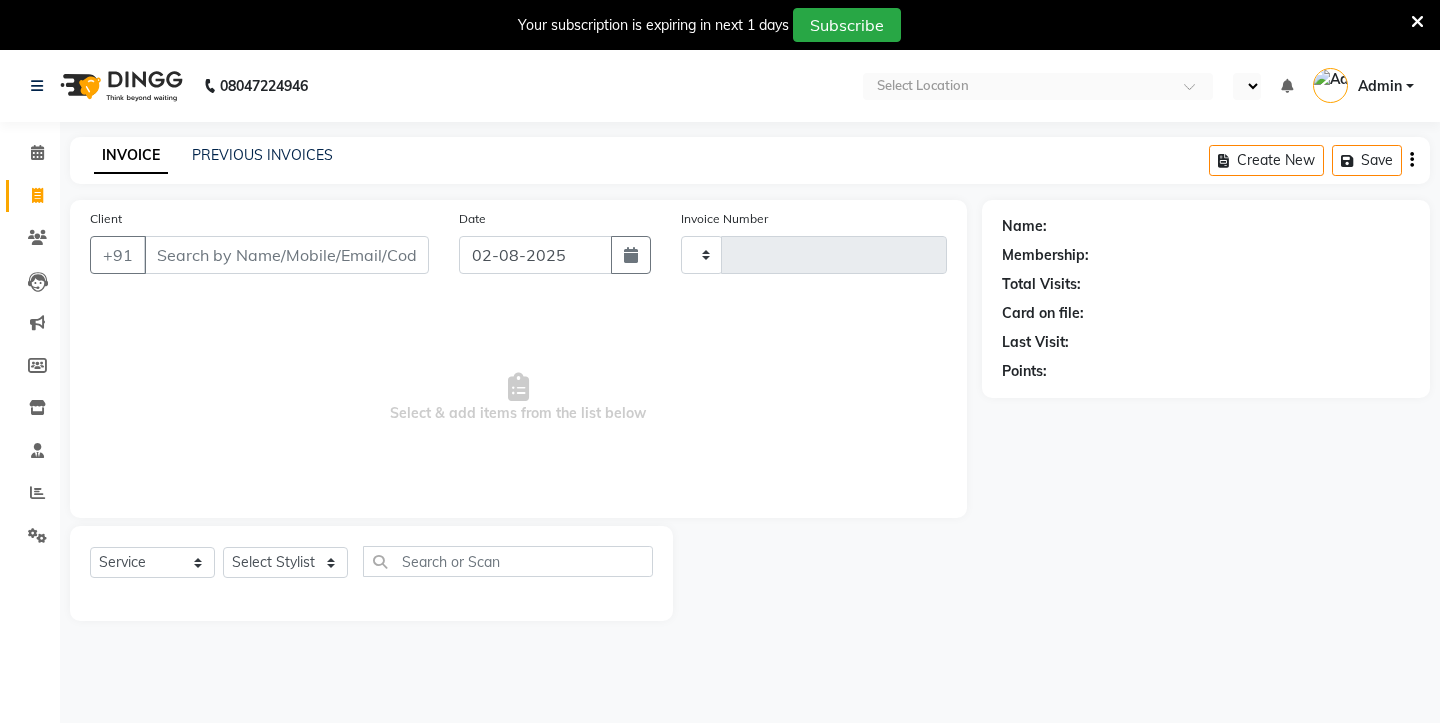 type on "1773" 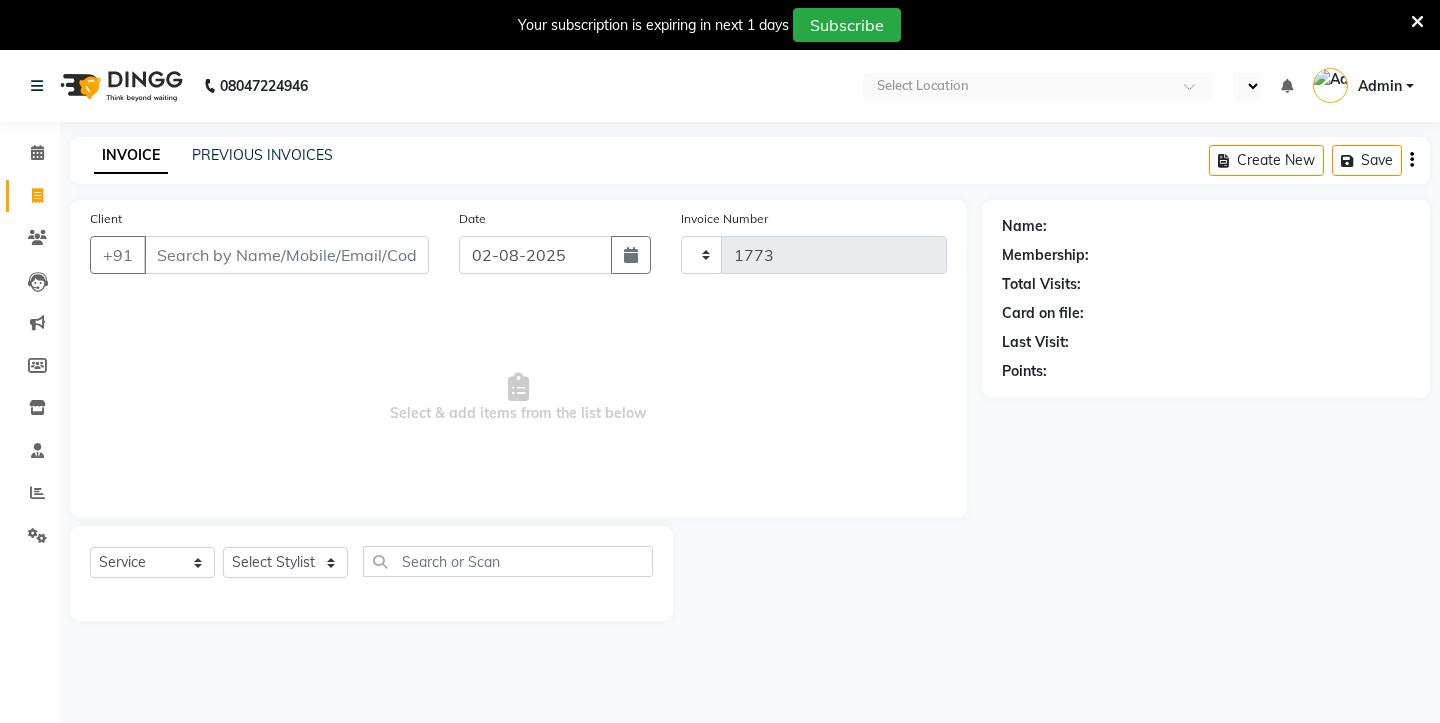 select on "en" 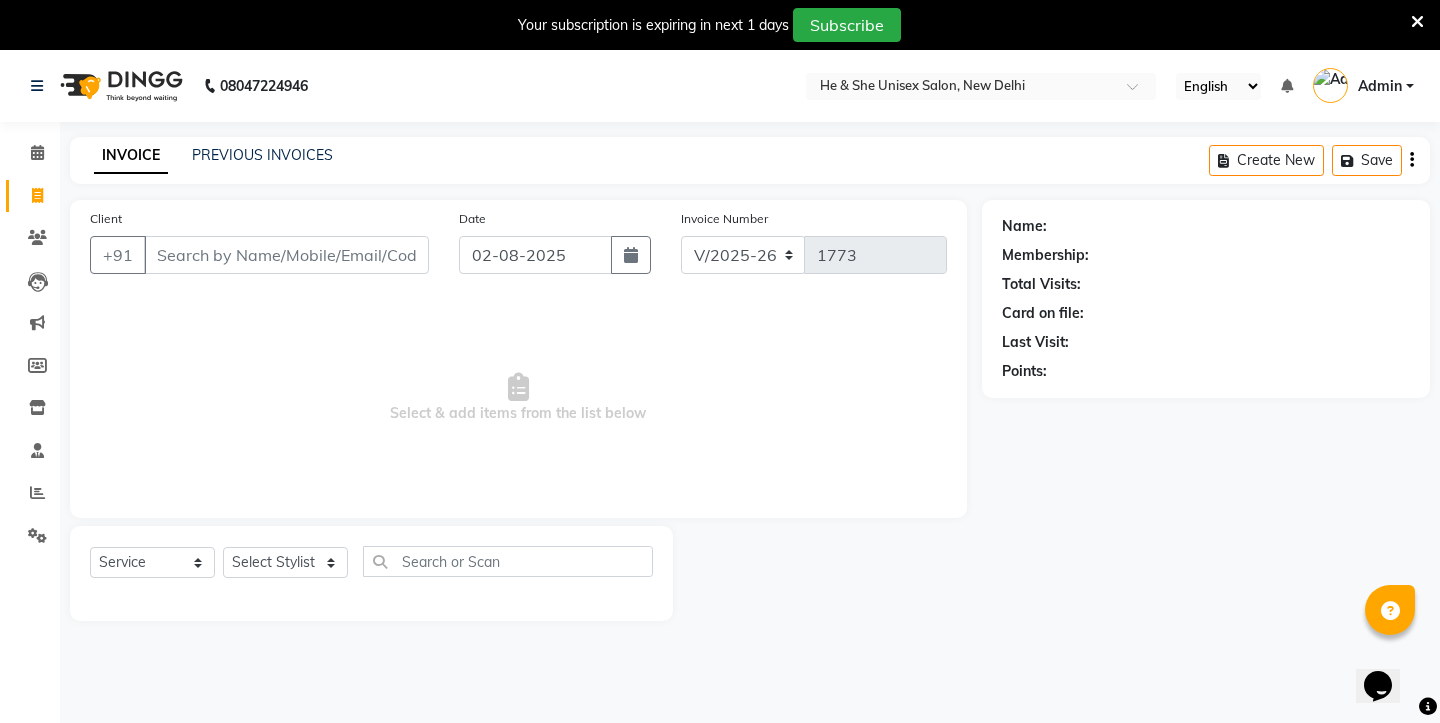 scroll, scrollTop: 0, scrollLeft: 0, axis: both 